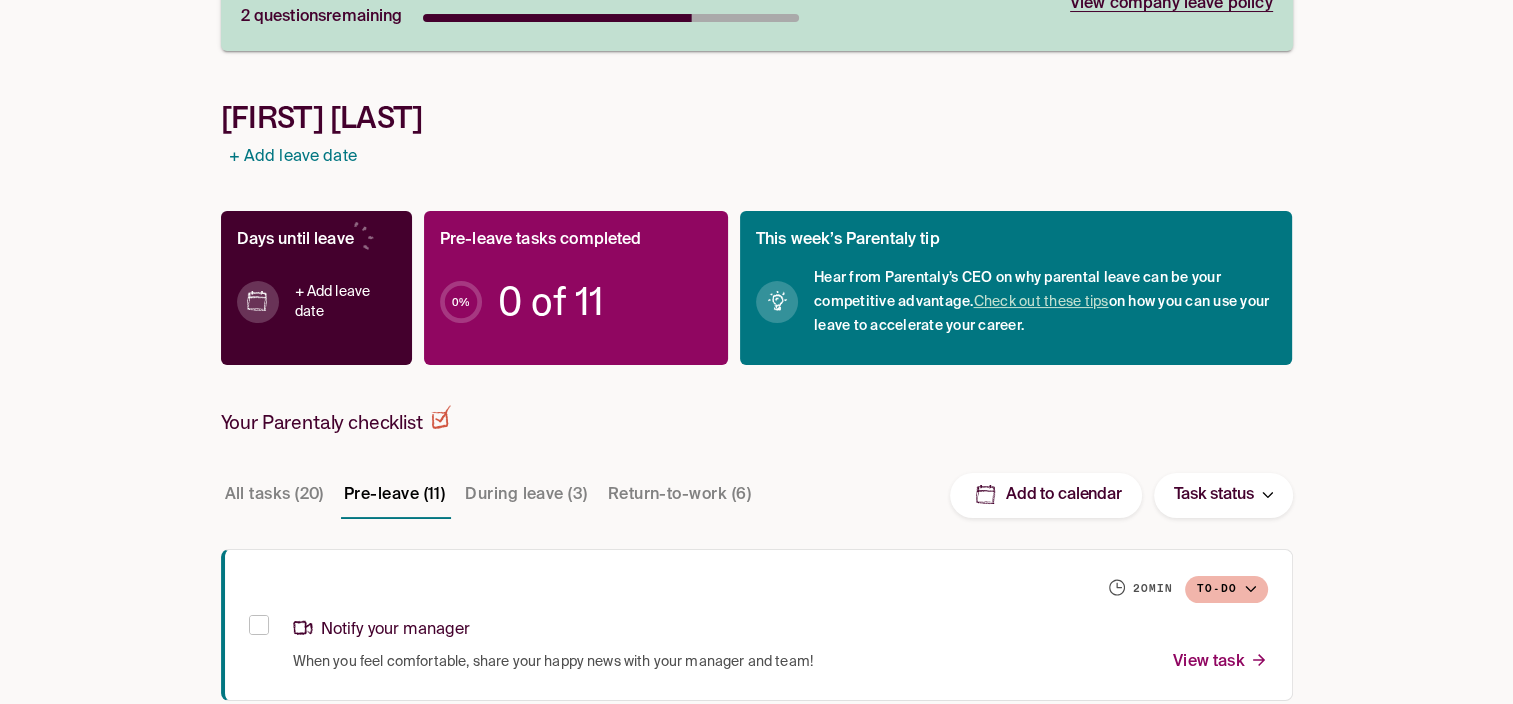 scroll, scrollTop: 0, scrollLeft: 0, axis: both 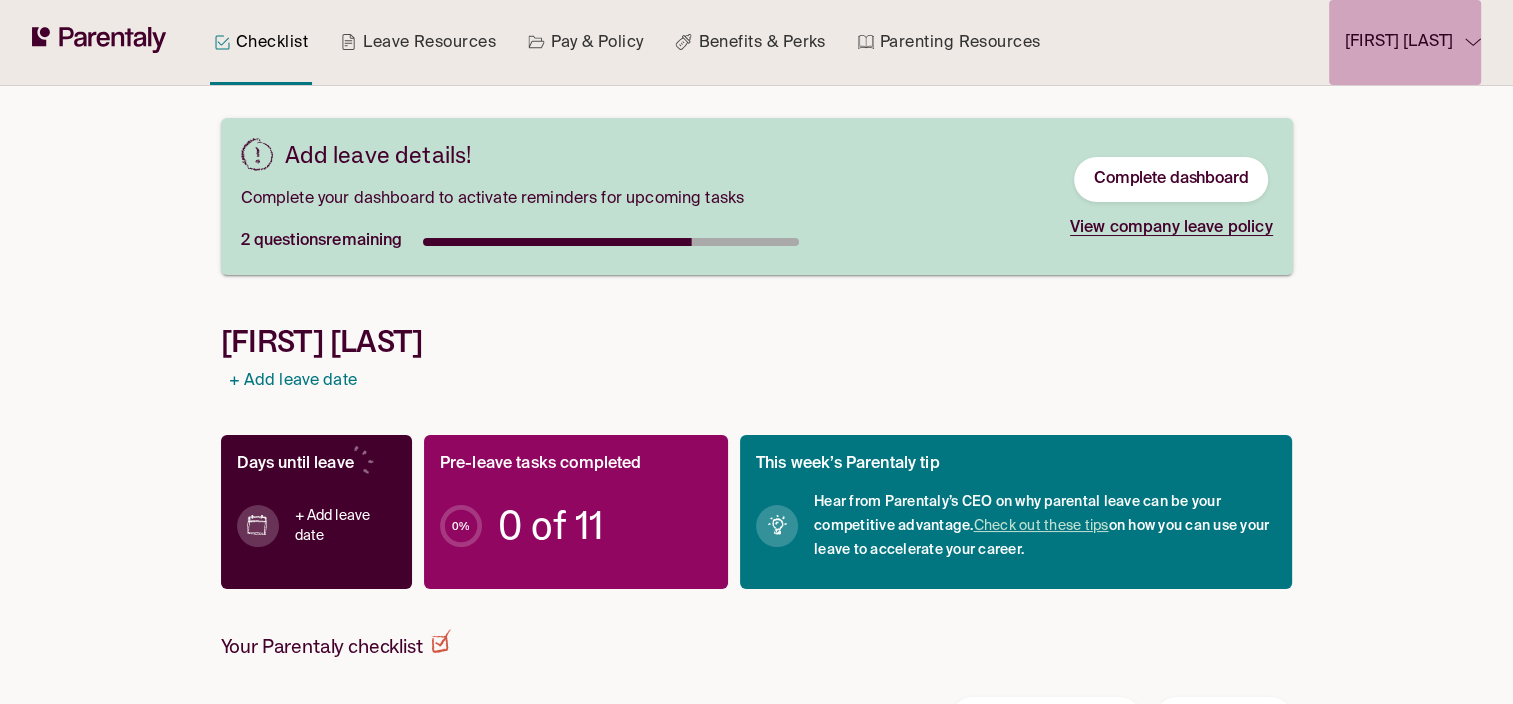 click 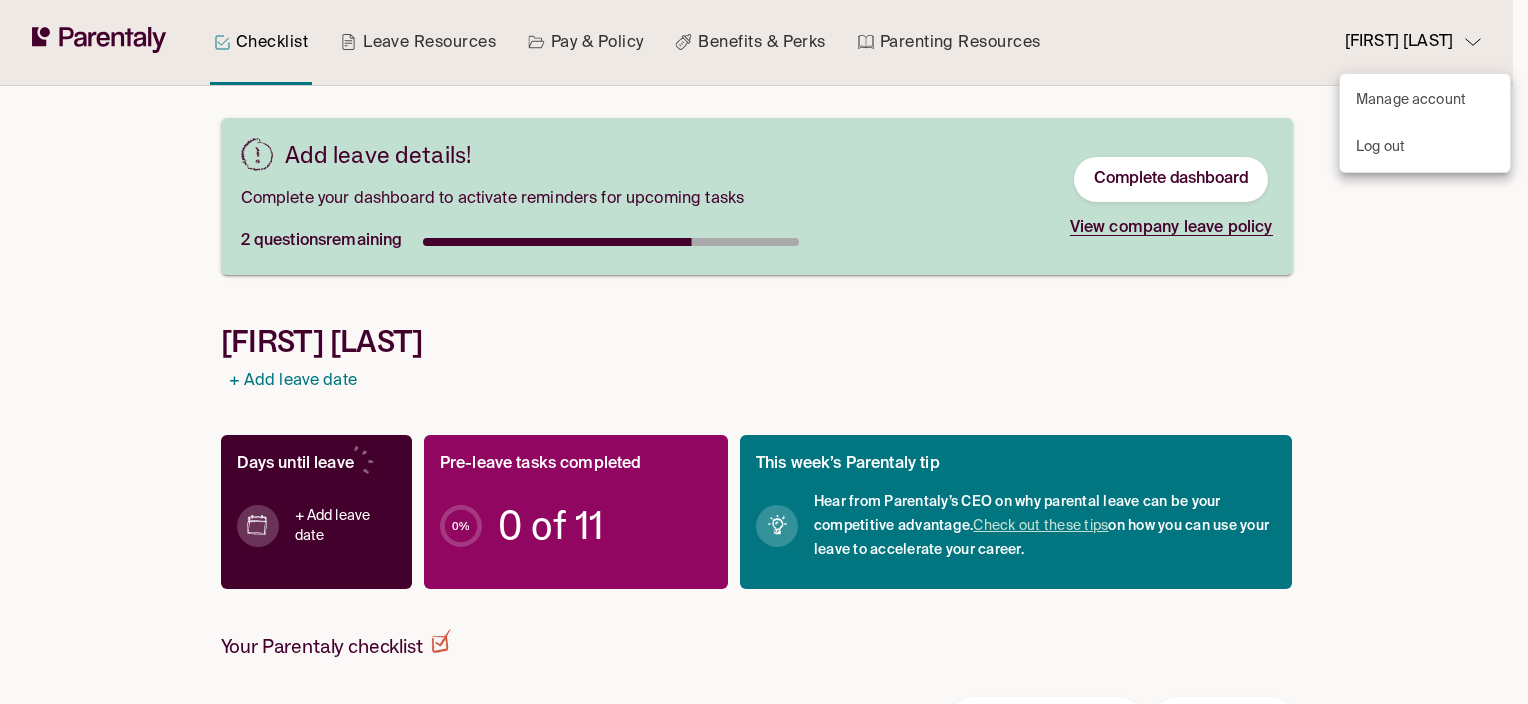click at bounding box center [764, 352] 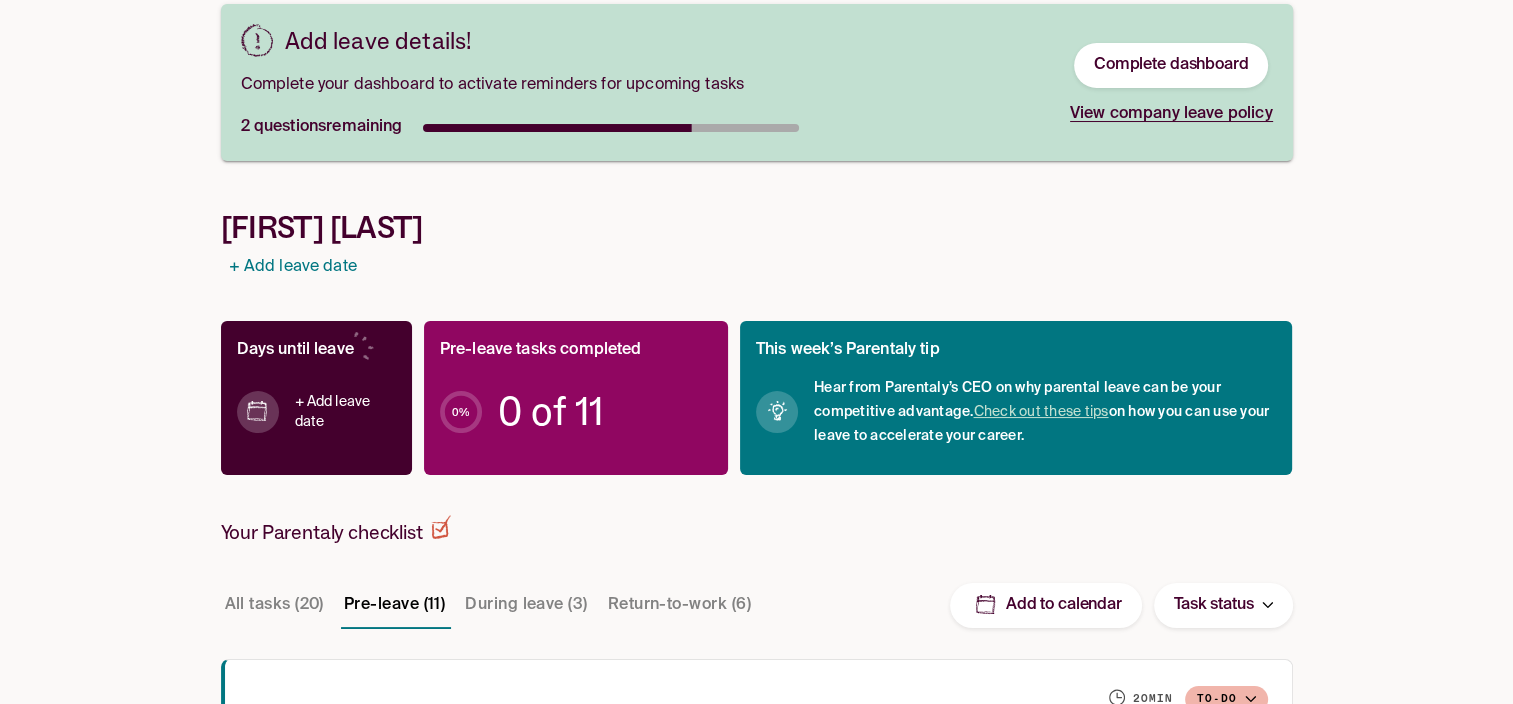 scroll, scrollTop: 0, scrollLeft: 0, axis: both 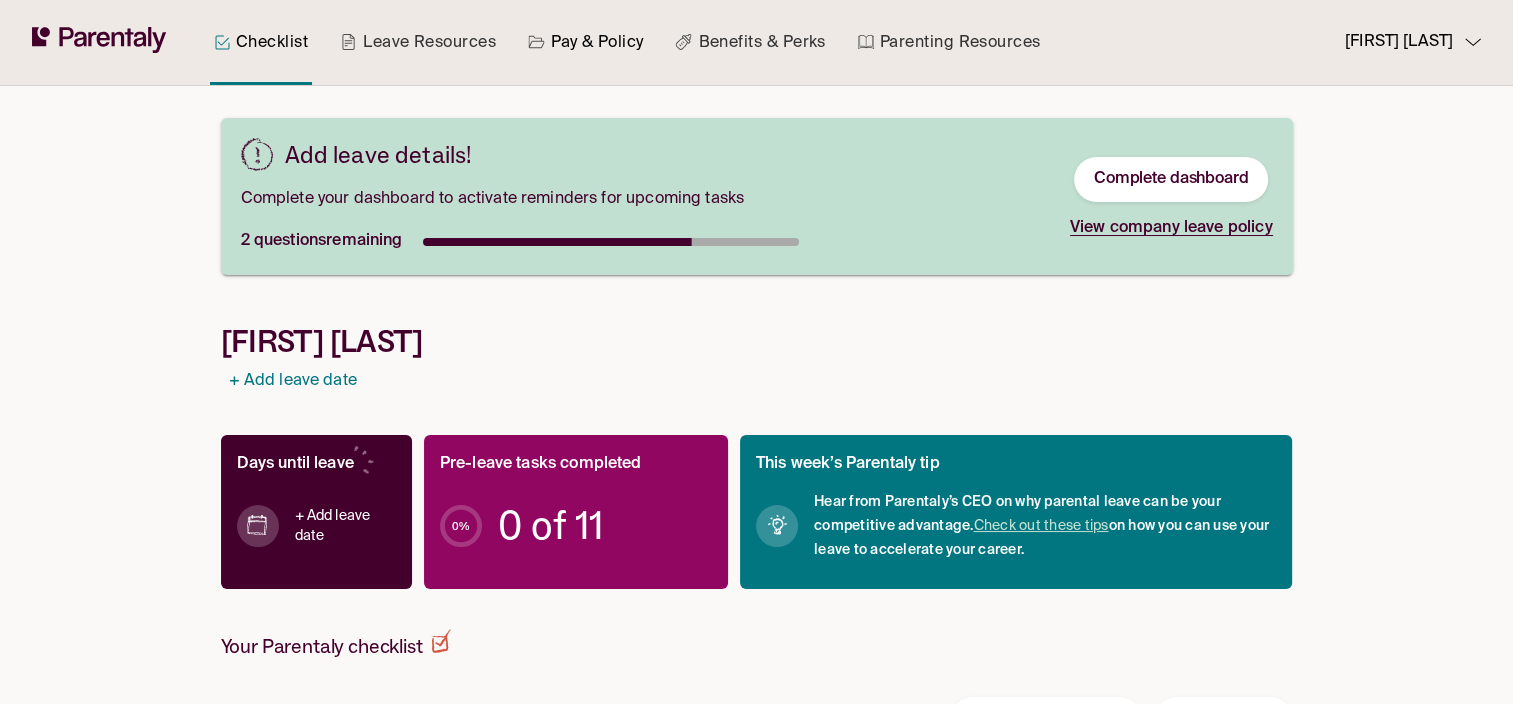 click on "Pay & Policy" at bounding box center [586, 42] 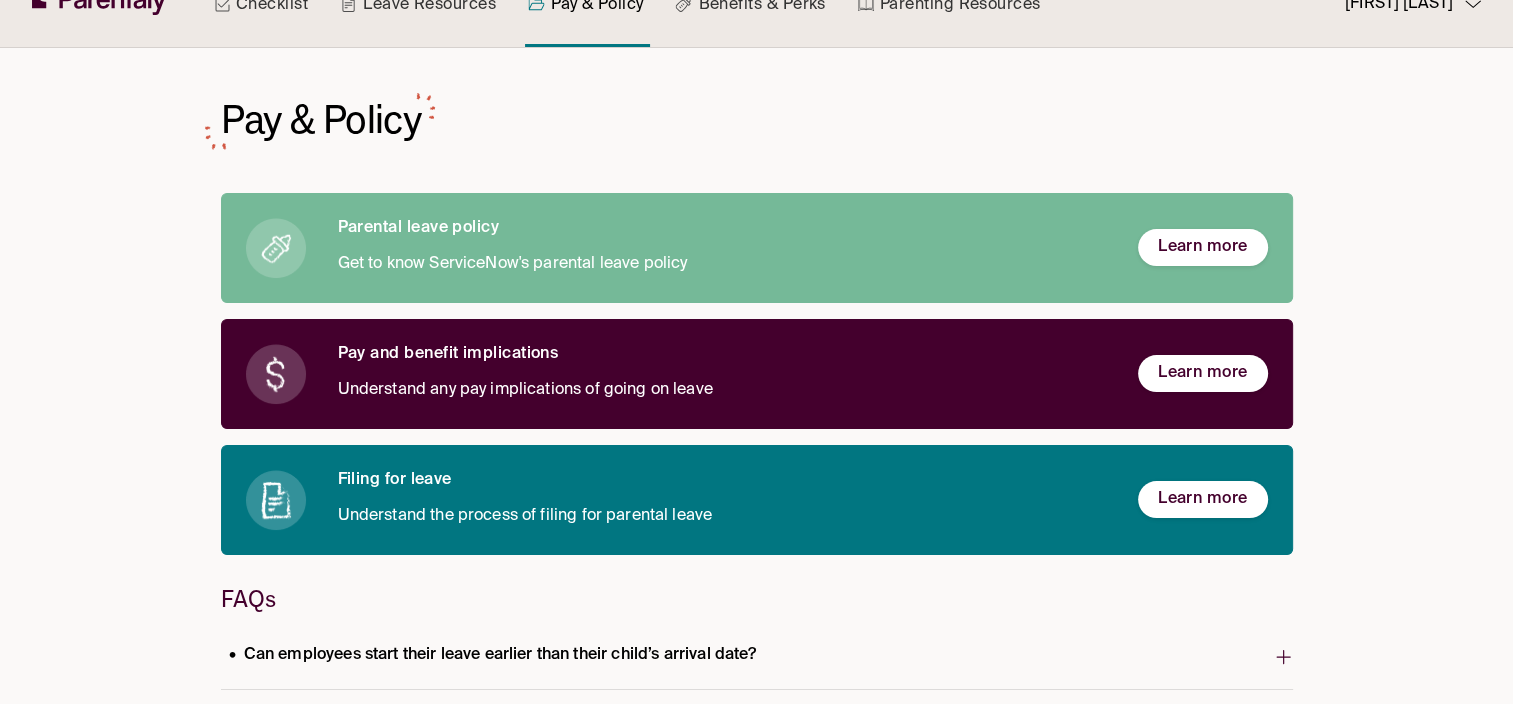 scroll, scrollTop: 0, scrollLeft: 0, axis: both 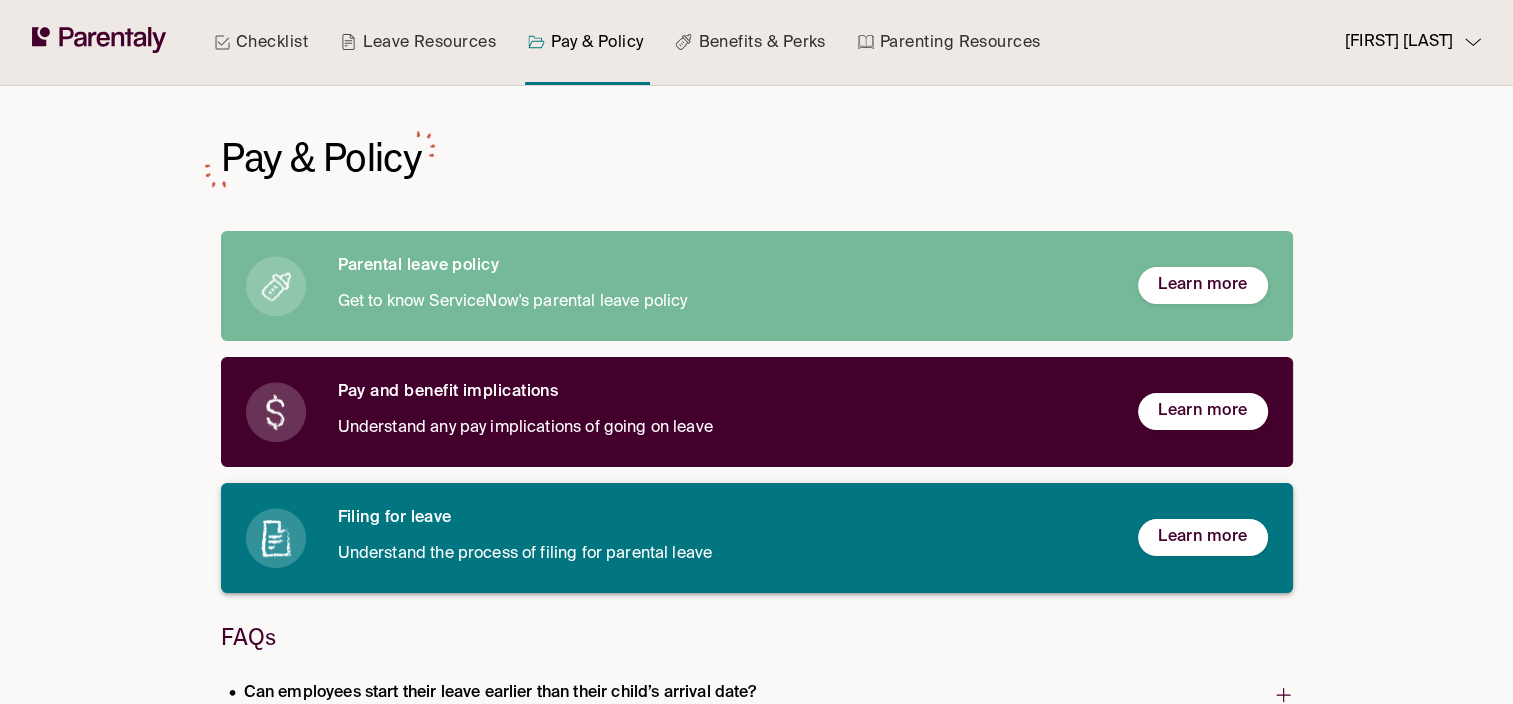 click on "Filing for leave Understand the process of filing for parental leave" at bounding box center (722, 538) 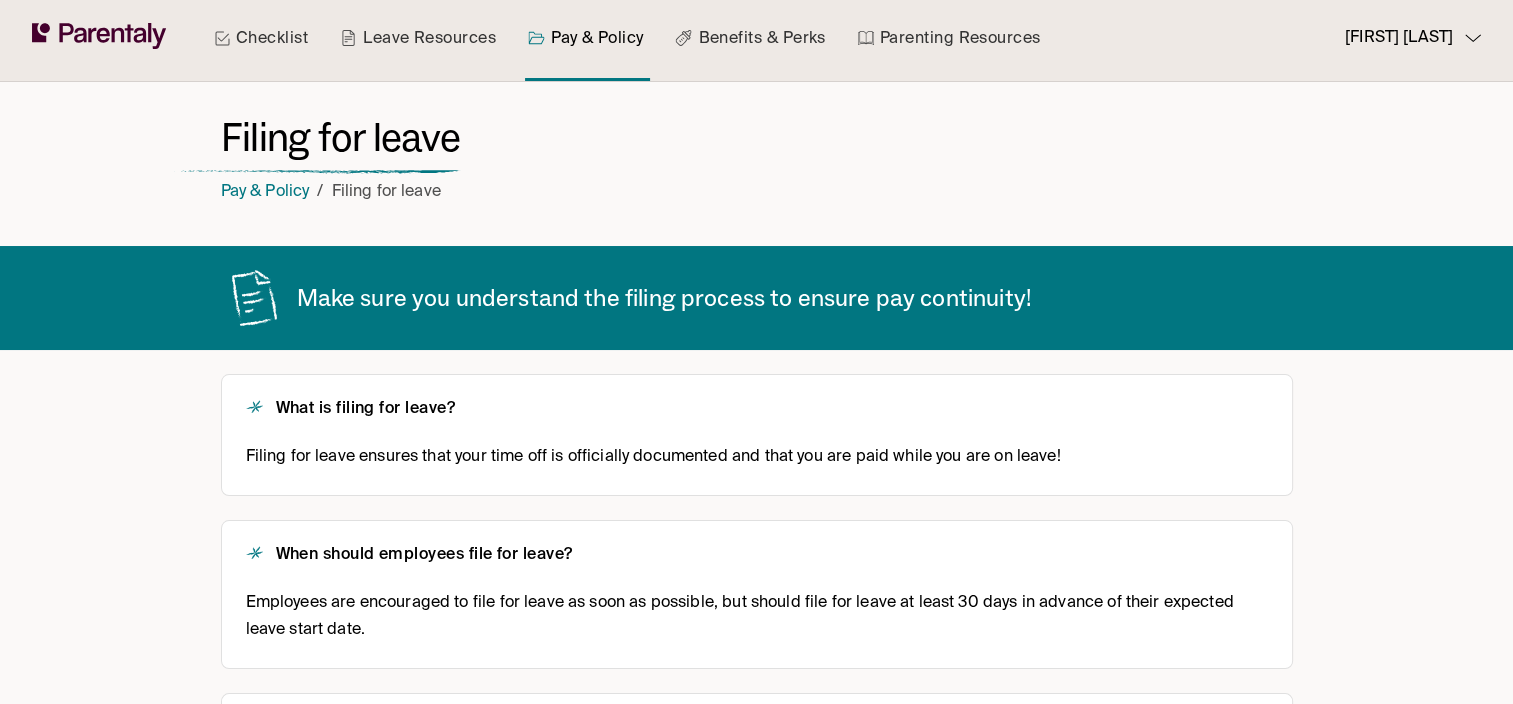 scroll, scrollTop: 0, scrollLeft: 0, axis: both 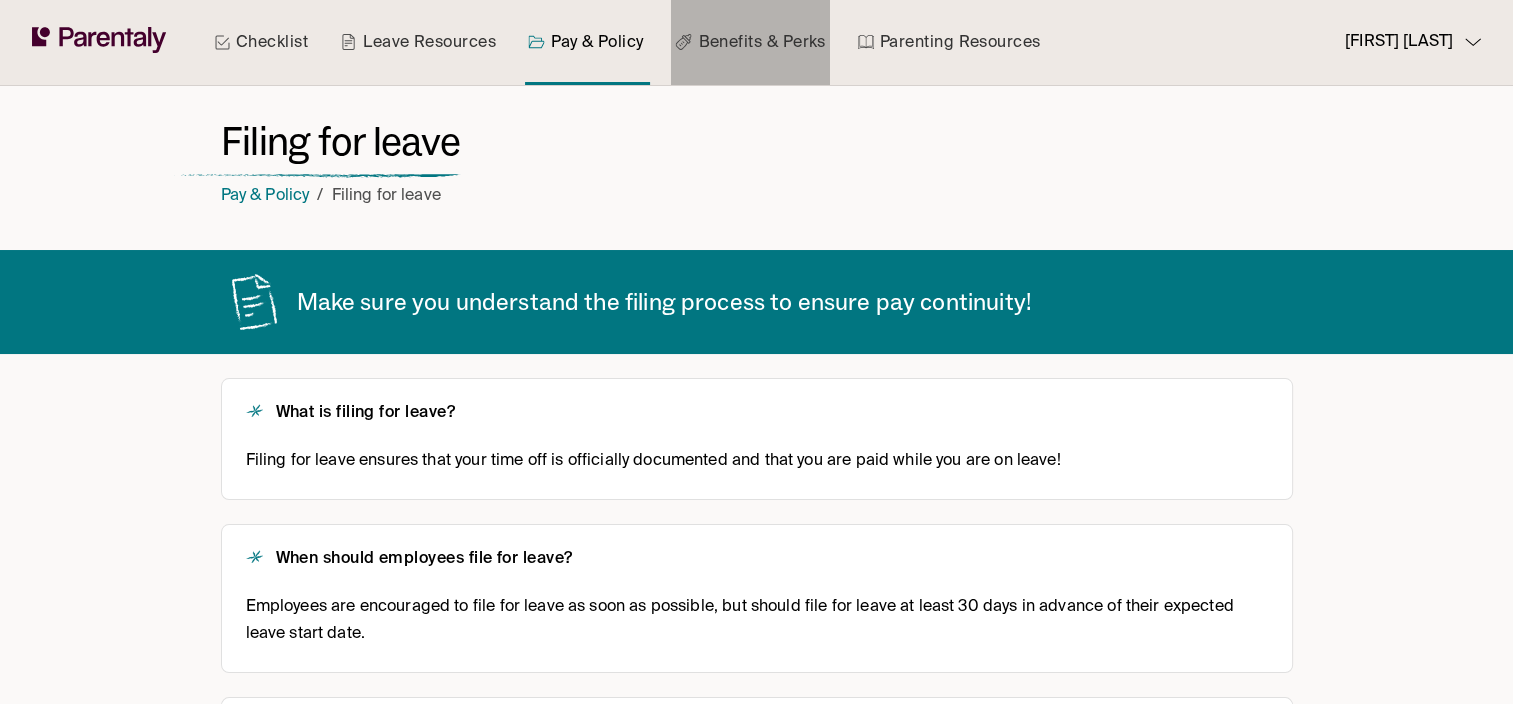 click on "Benefits & Perks" at bounding box center (750, 42) 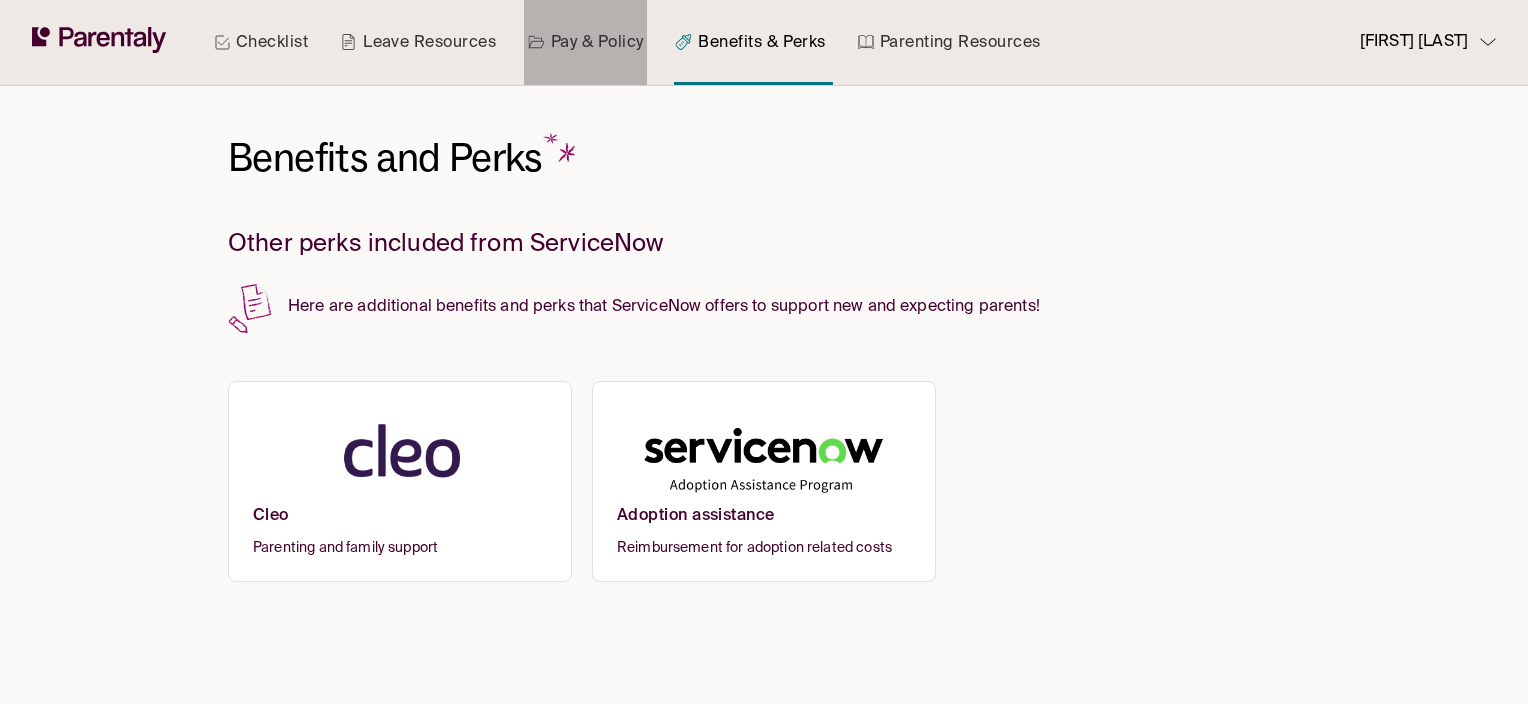click on "Pay & Policy" at bounding box center [586, 42] 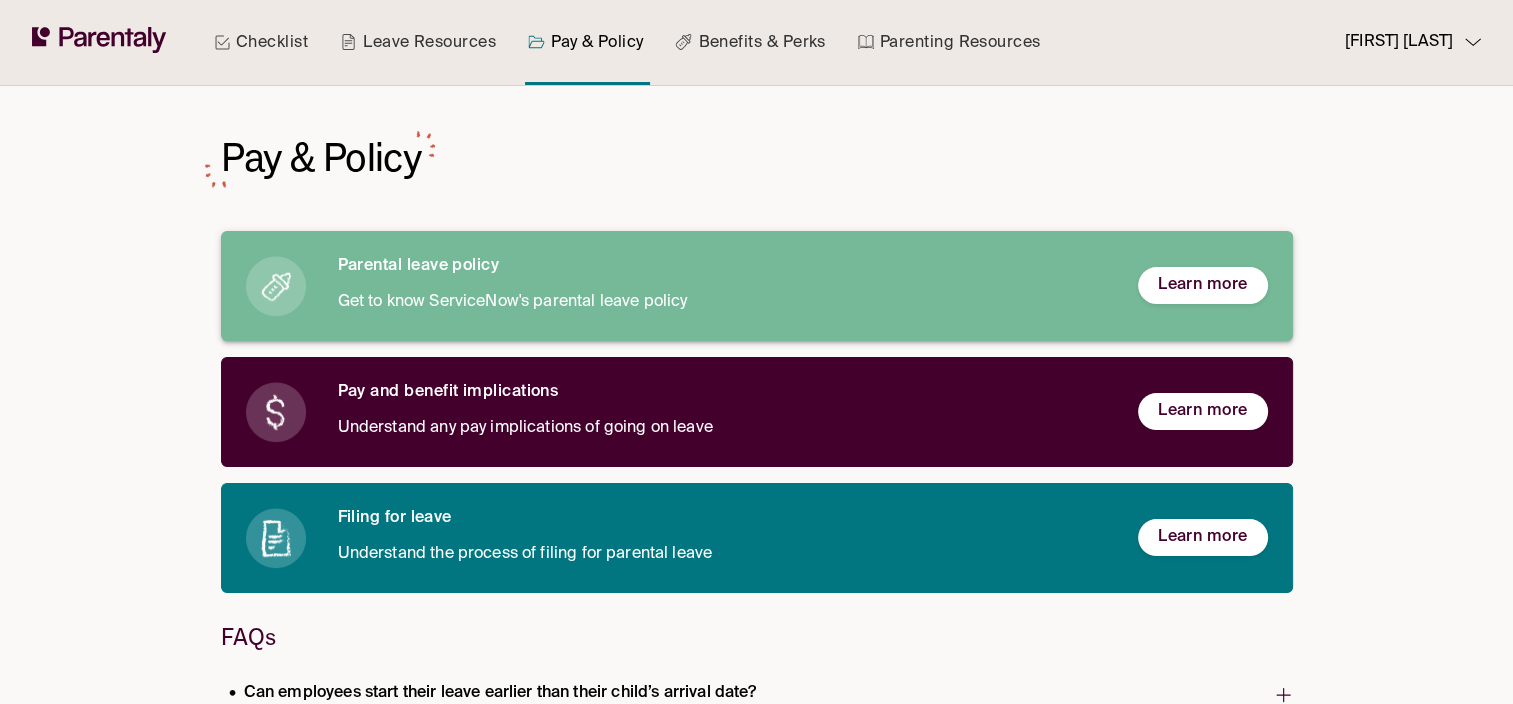 click on "Parental leave policy Get to know ServiceNow's parental leave policy" at bounding box center (722, 286) 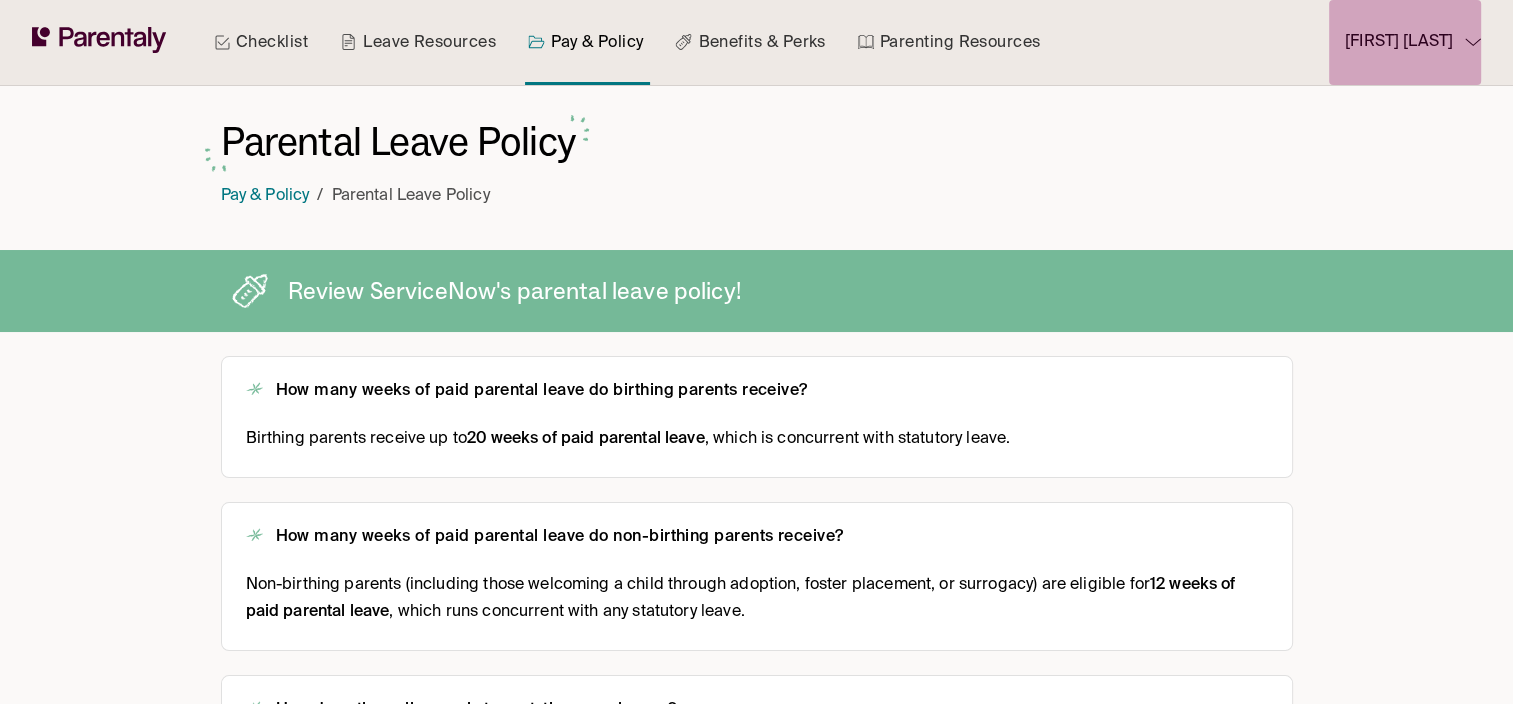 click on "[FIRST] [LAST]" at bounding box center [1399, 42] 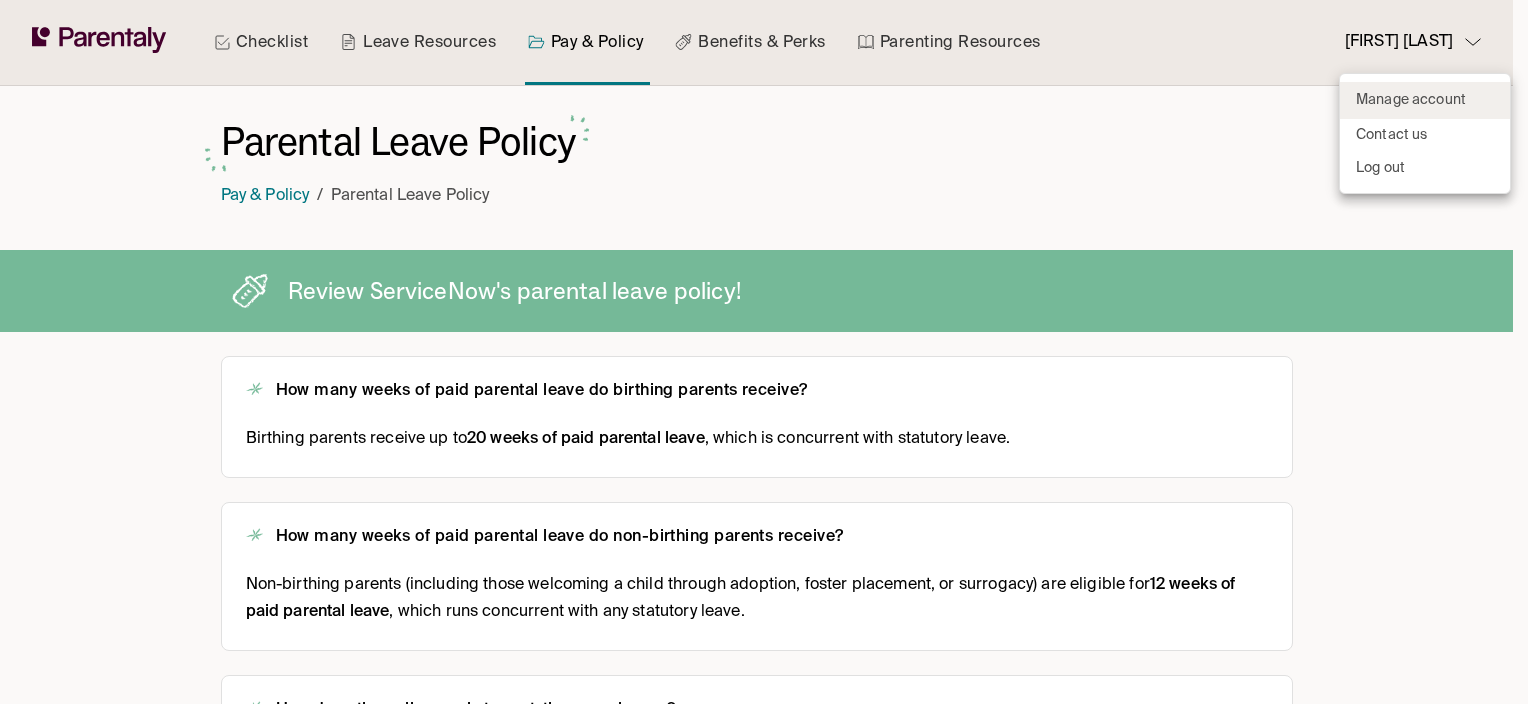 click on "Manage account" at bounding box center [1411, 100] 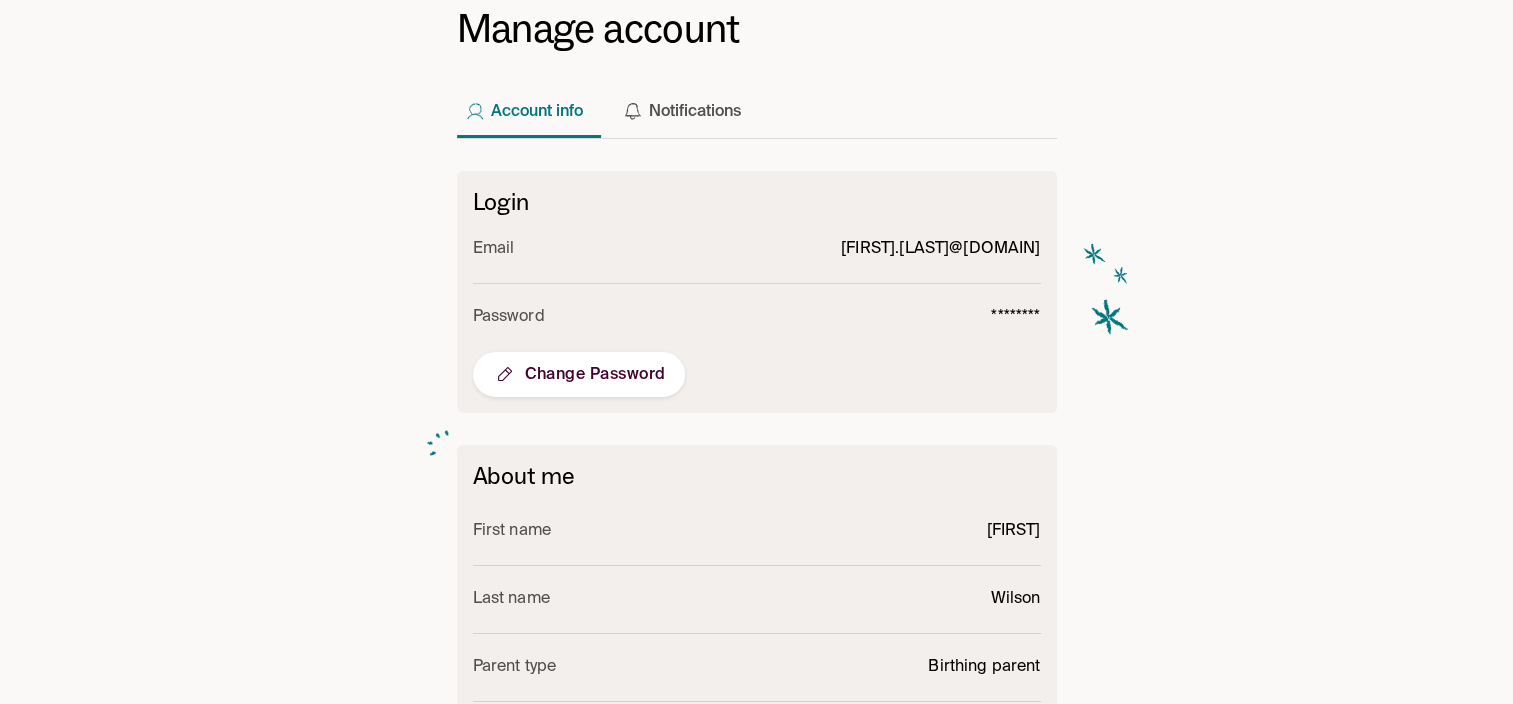 scroll, scrollTop: 300, scrollLeft: 0, axis: vertical 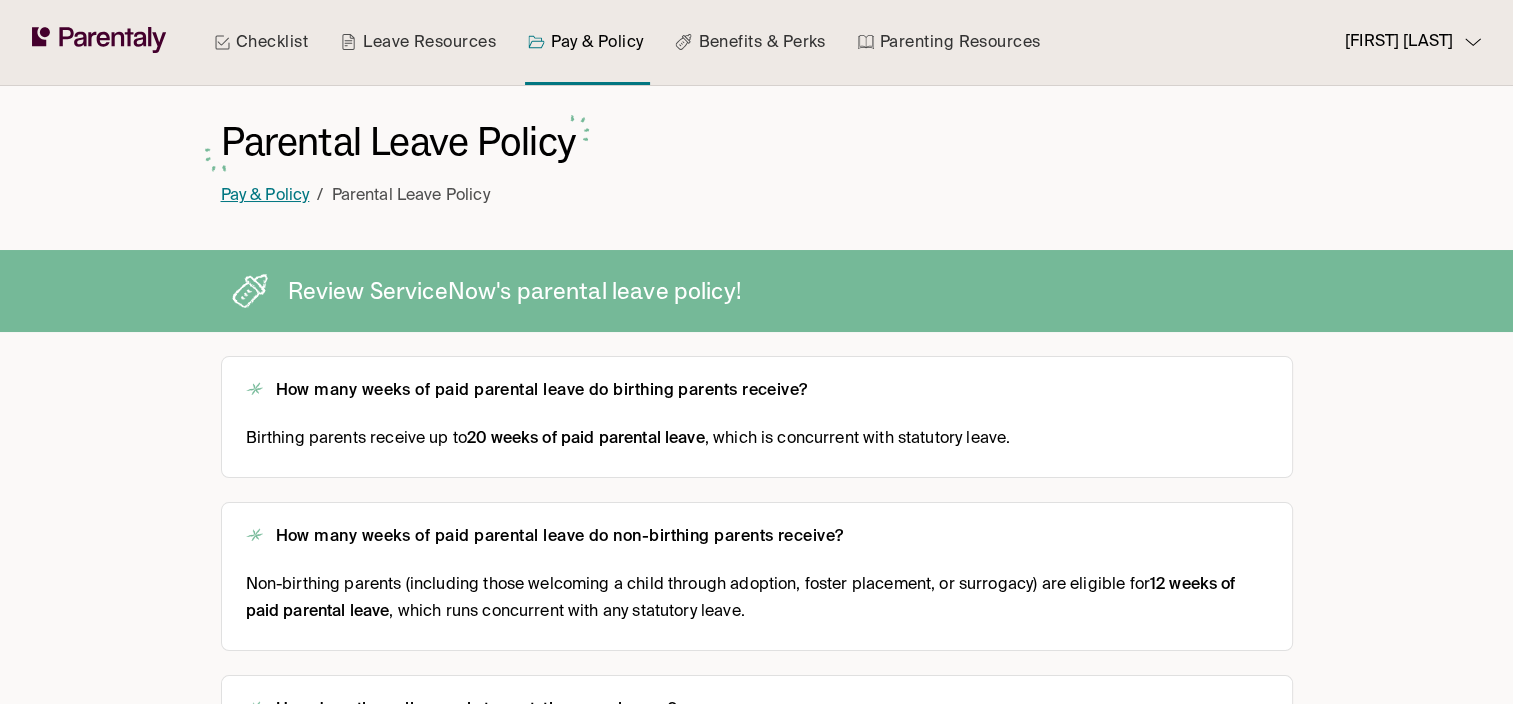 click on "Pay & Policy" at bounding box center (265, 196) 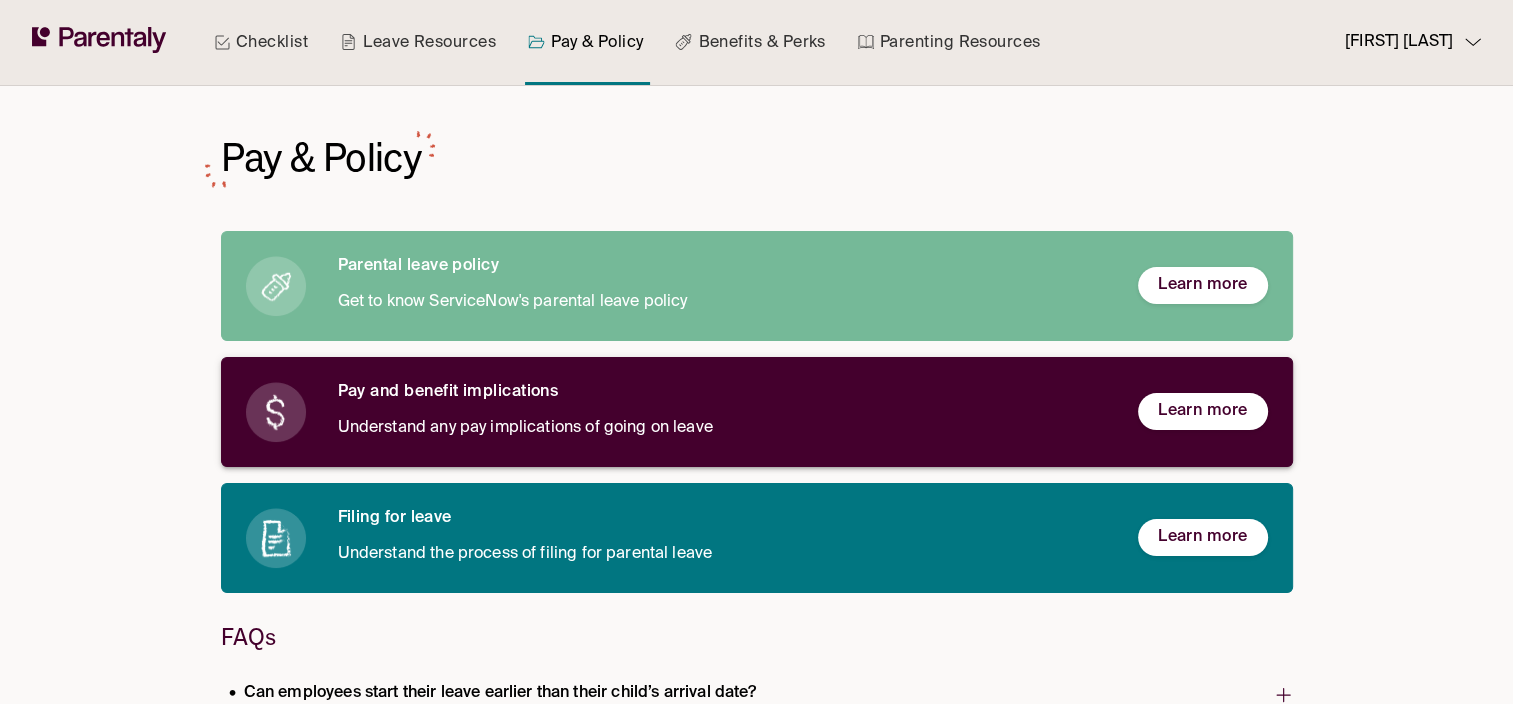 click on "Understand any pay implications of going on leave" at bounding box center [722, 428] 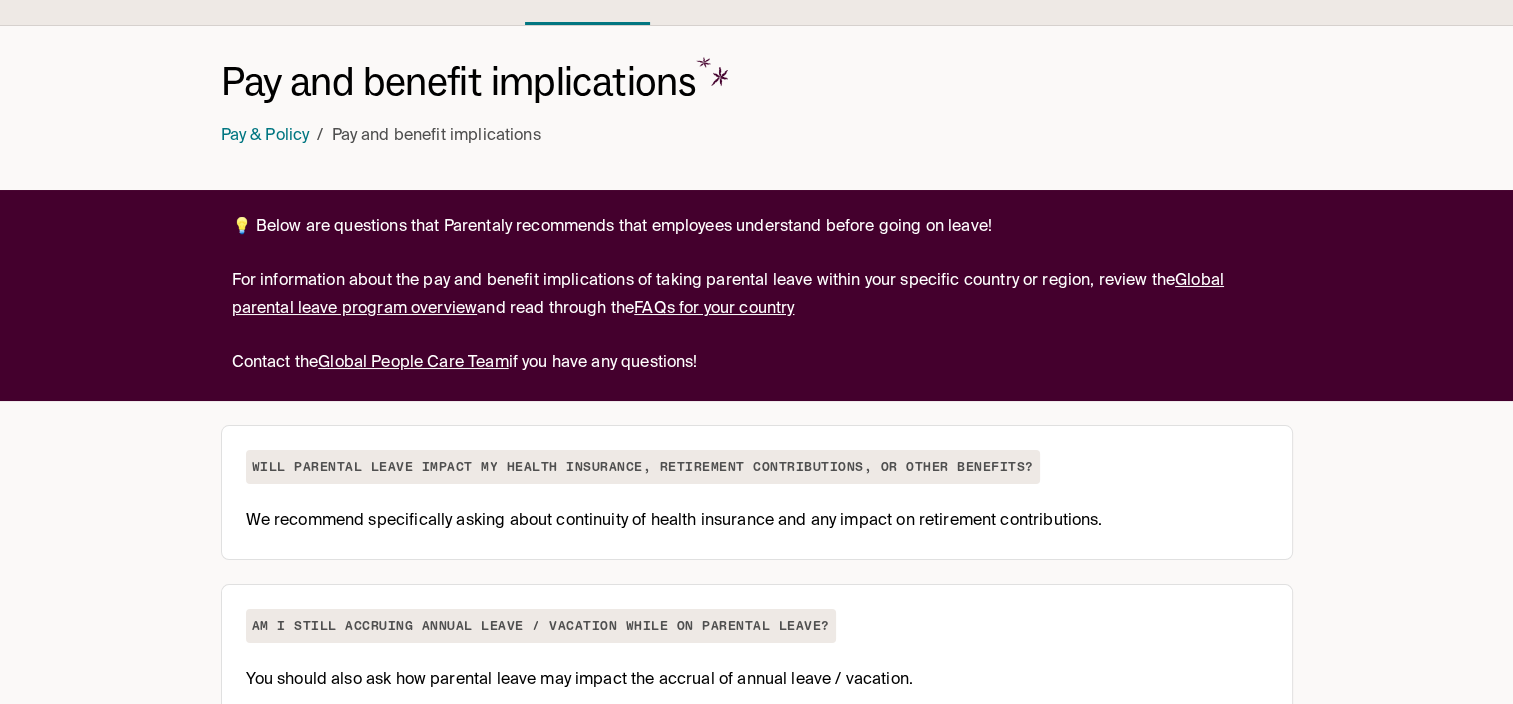 scroll, scrollTop: 0, scrollLeft: 0, axis: both 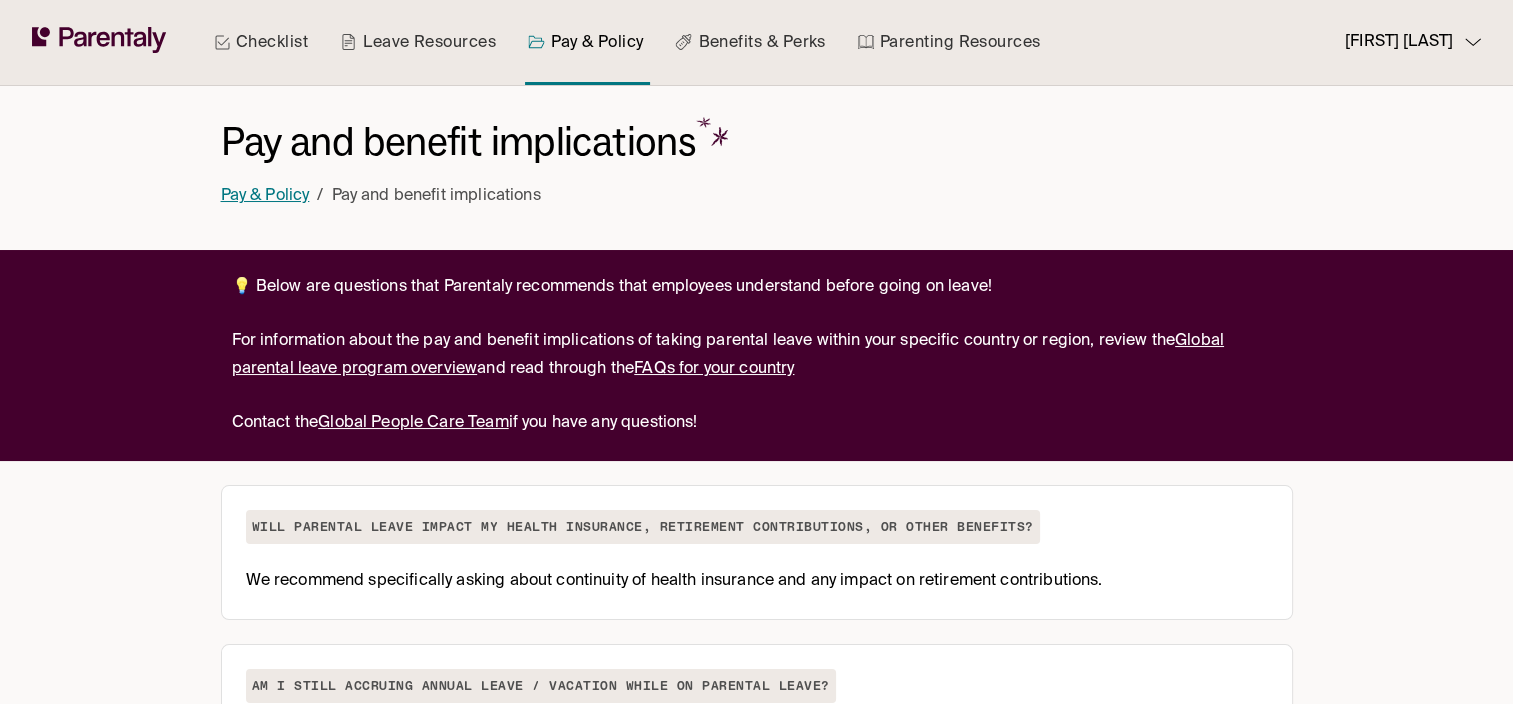 click on "Pay & Policy" at bounding box center (265, 196) 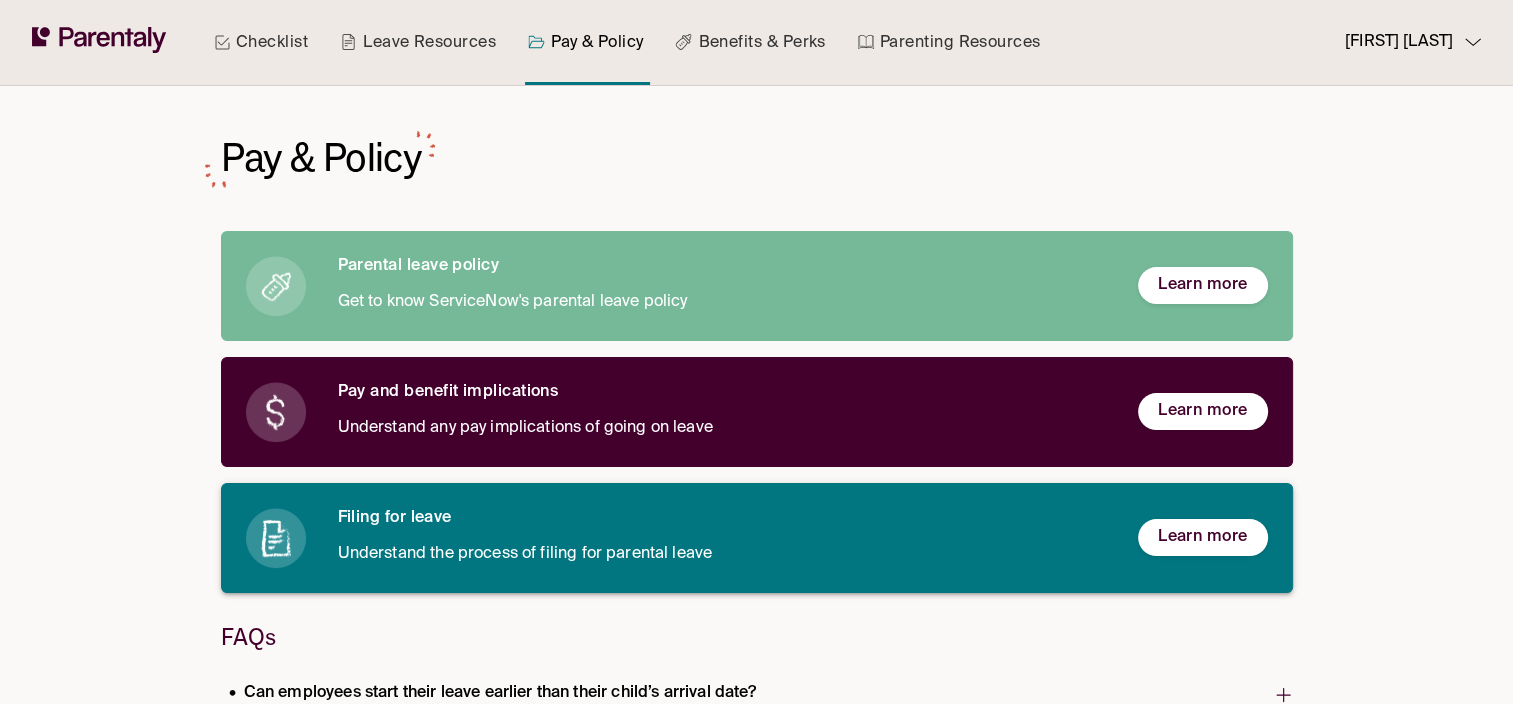 click on "Understand the process of filing for parental leave" at bounding box center [722, 554] 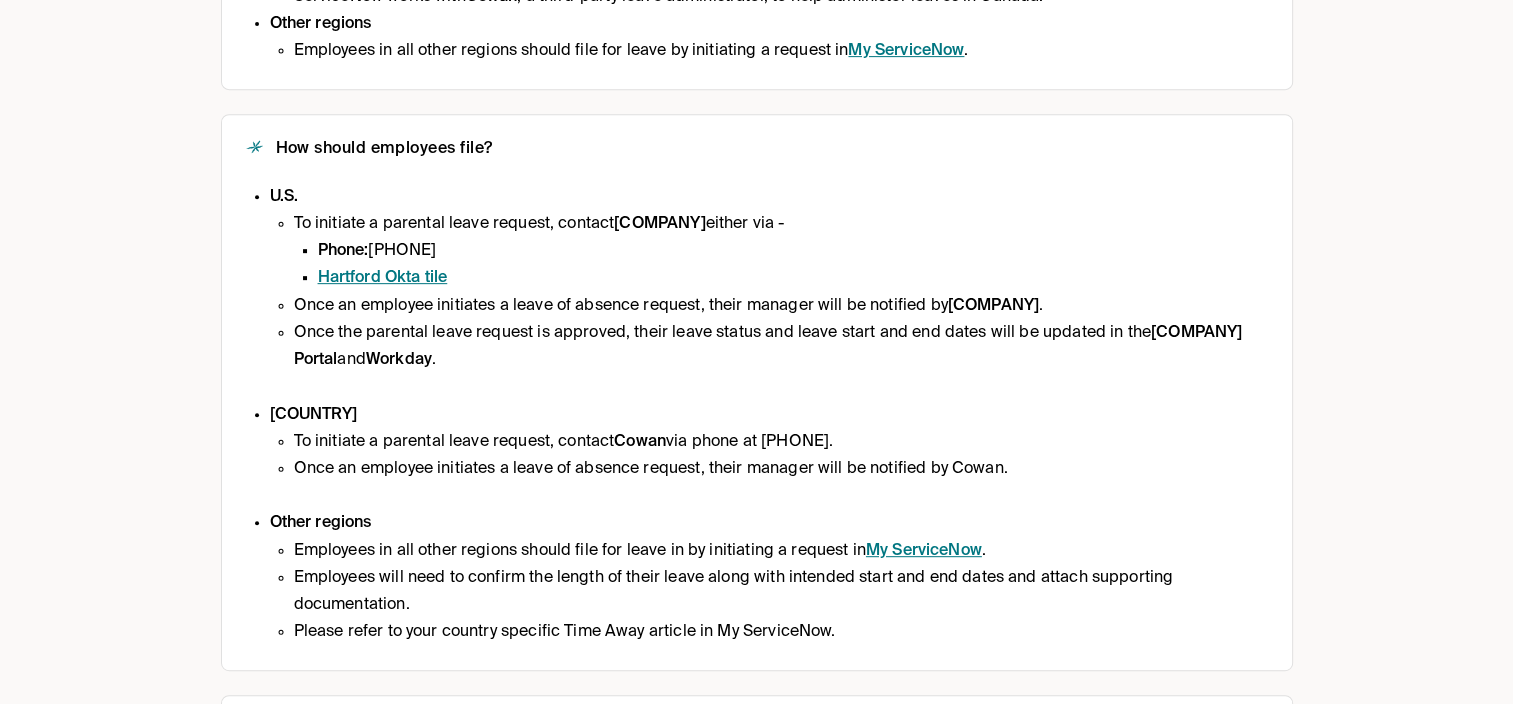scroll, scrollTop: 900, scrollLeft: 0, axis: vertical 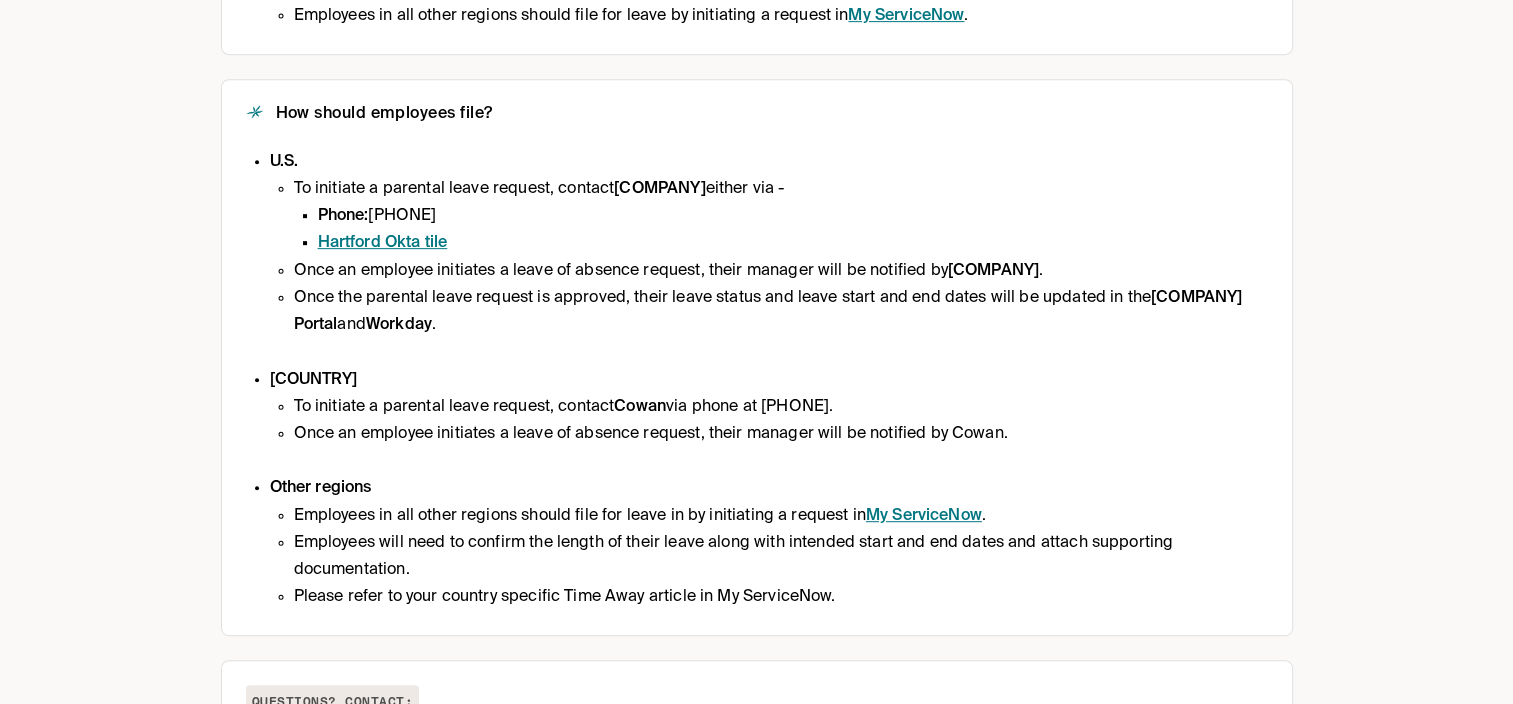 click on "My ServiceNow" at bounding box center (924, 516) 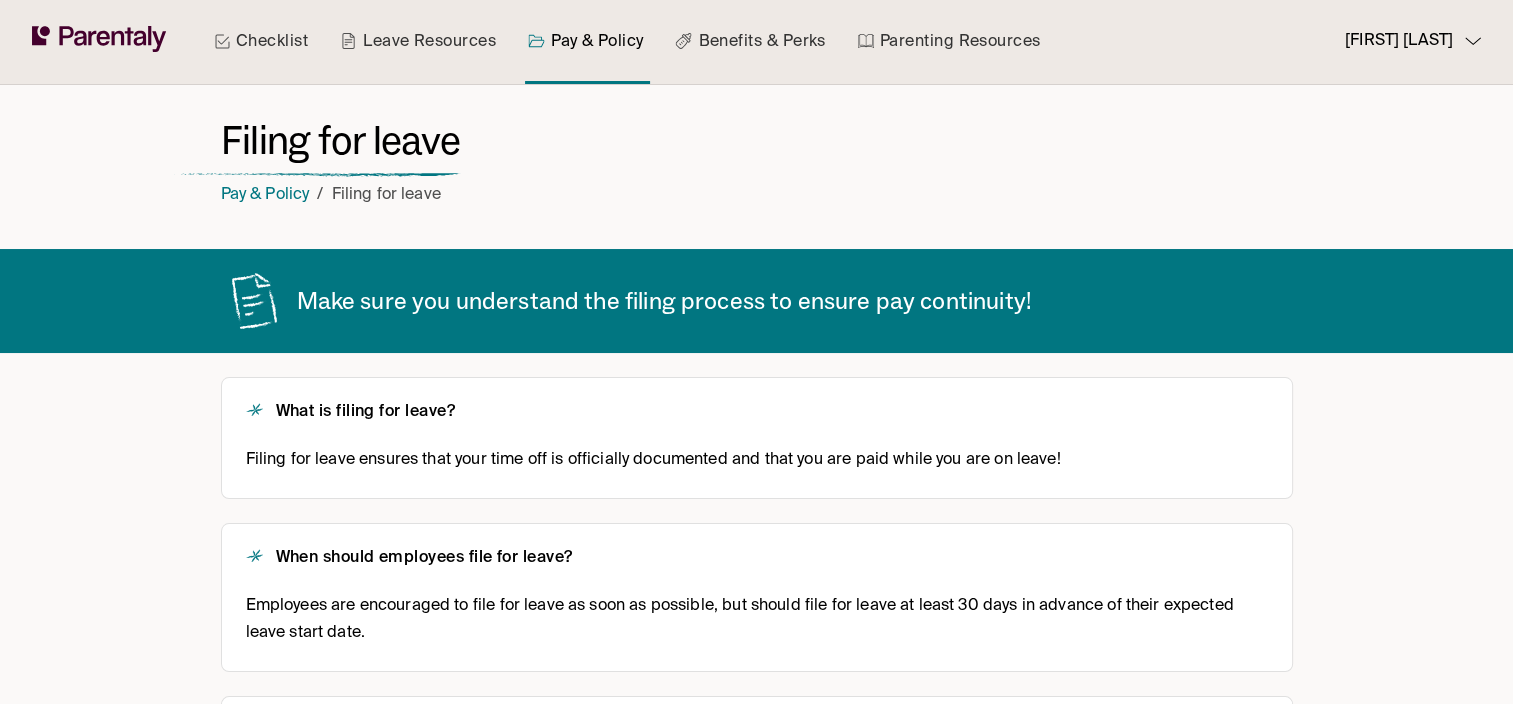 scroll, scrollTop: 0, scrollLeft: 0, axis: both 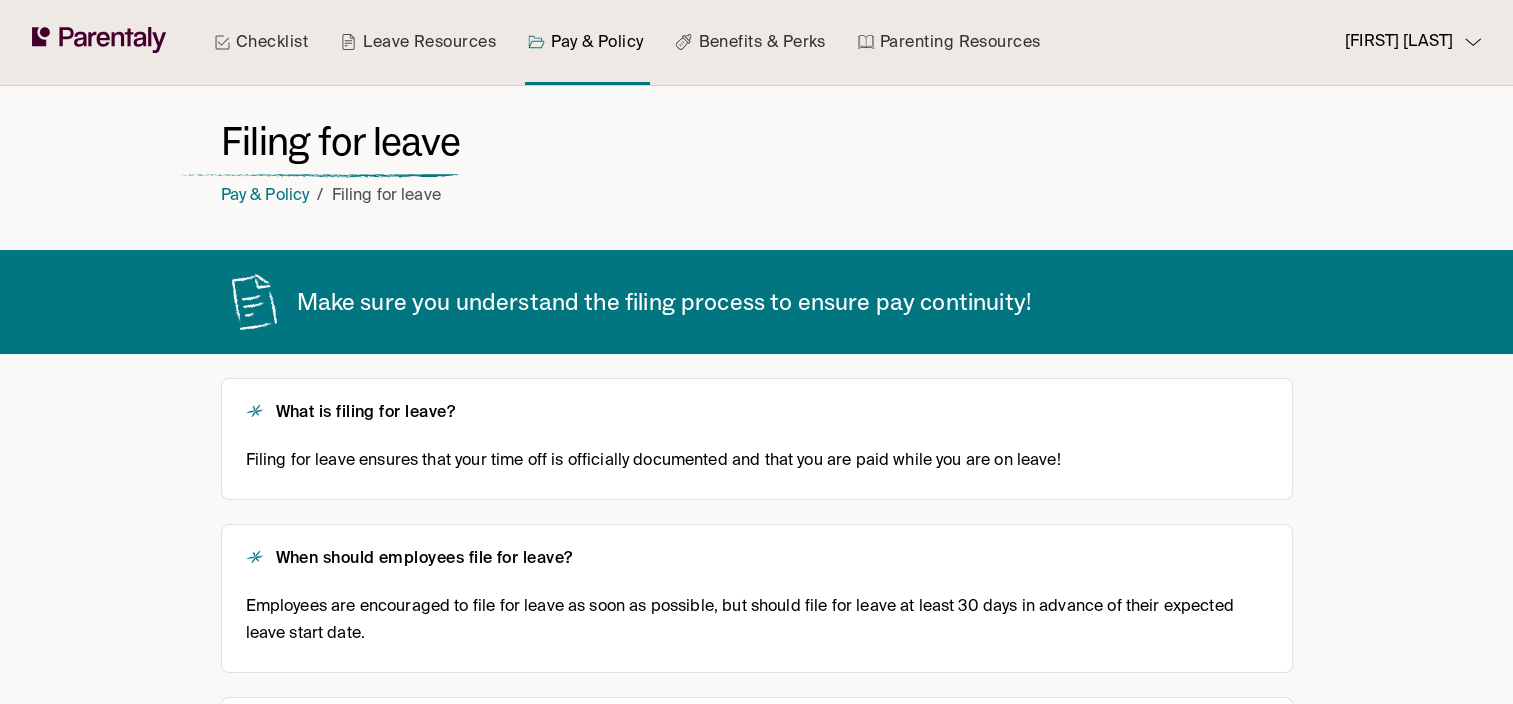 click on "Pay & Policy" at bounding box center (265, 196) 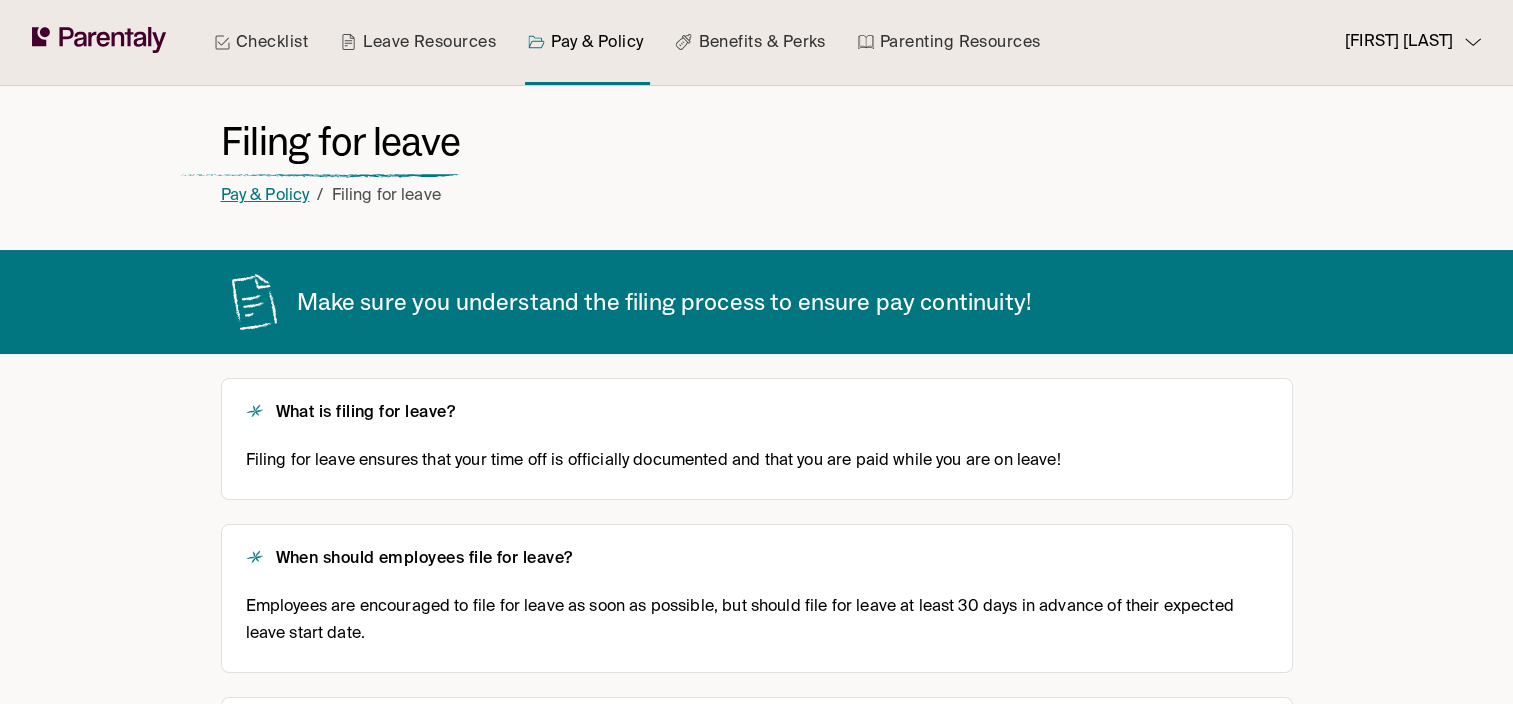 click on "Pay & Policy" at bounding box center [265, 196] 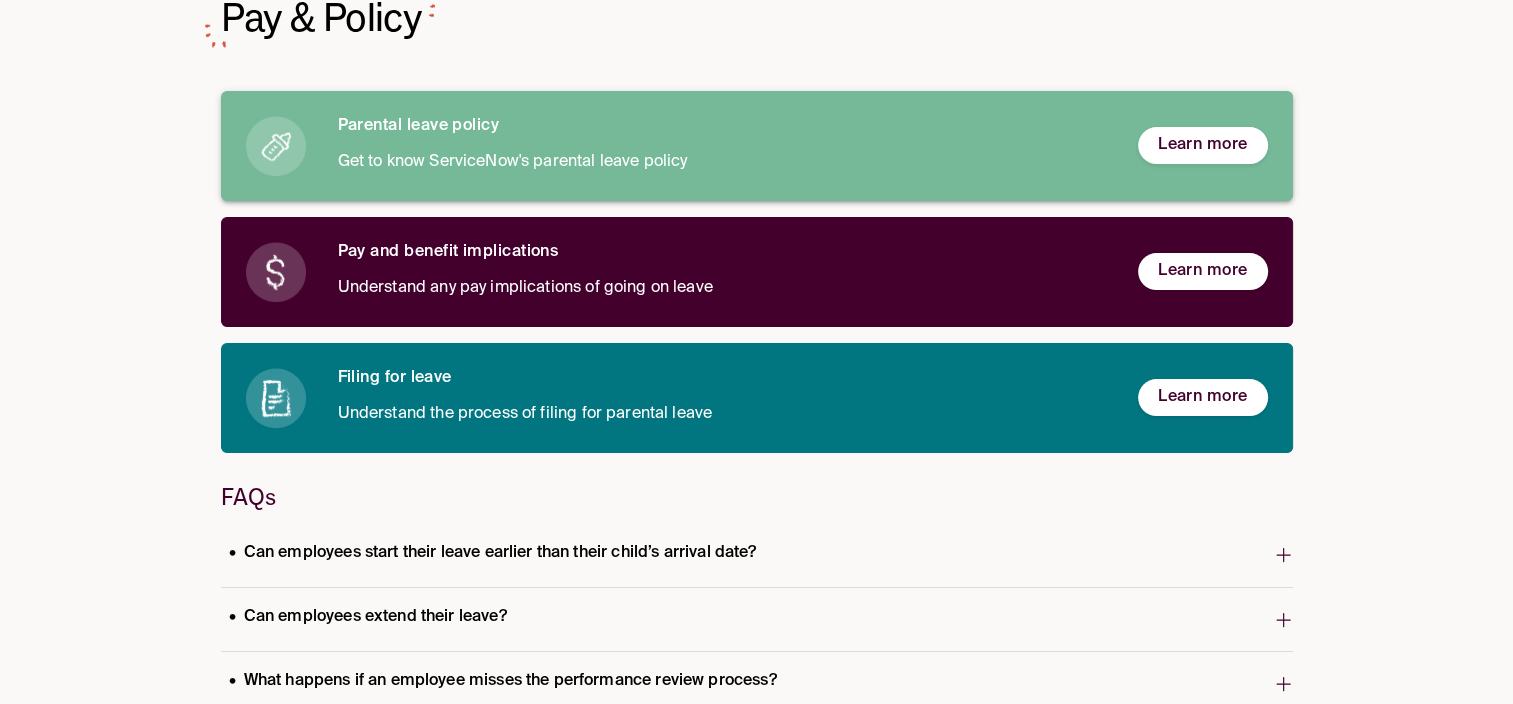 scroll, scrollTop: 200, scrollLeft: 0, axis: vertical 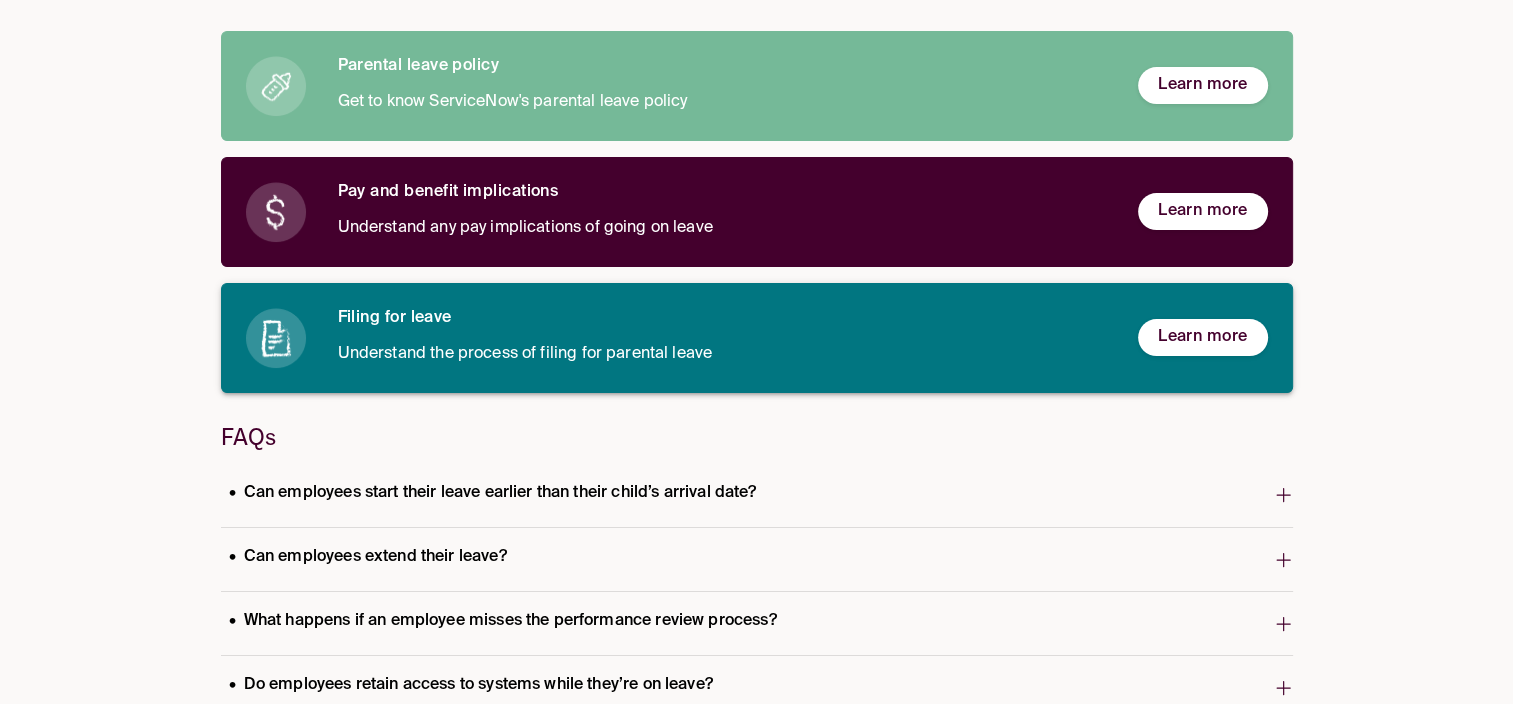 click on "Understand the process of filing for parental leave" at bounding box center [722, 354] 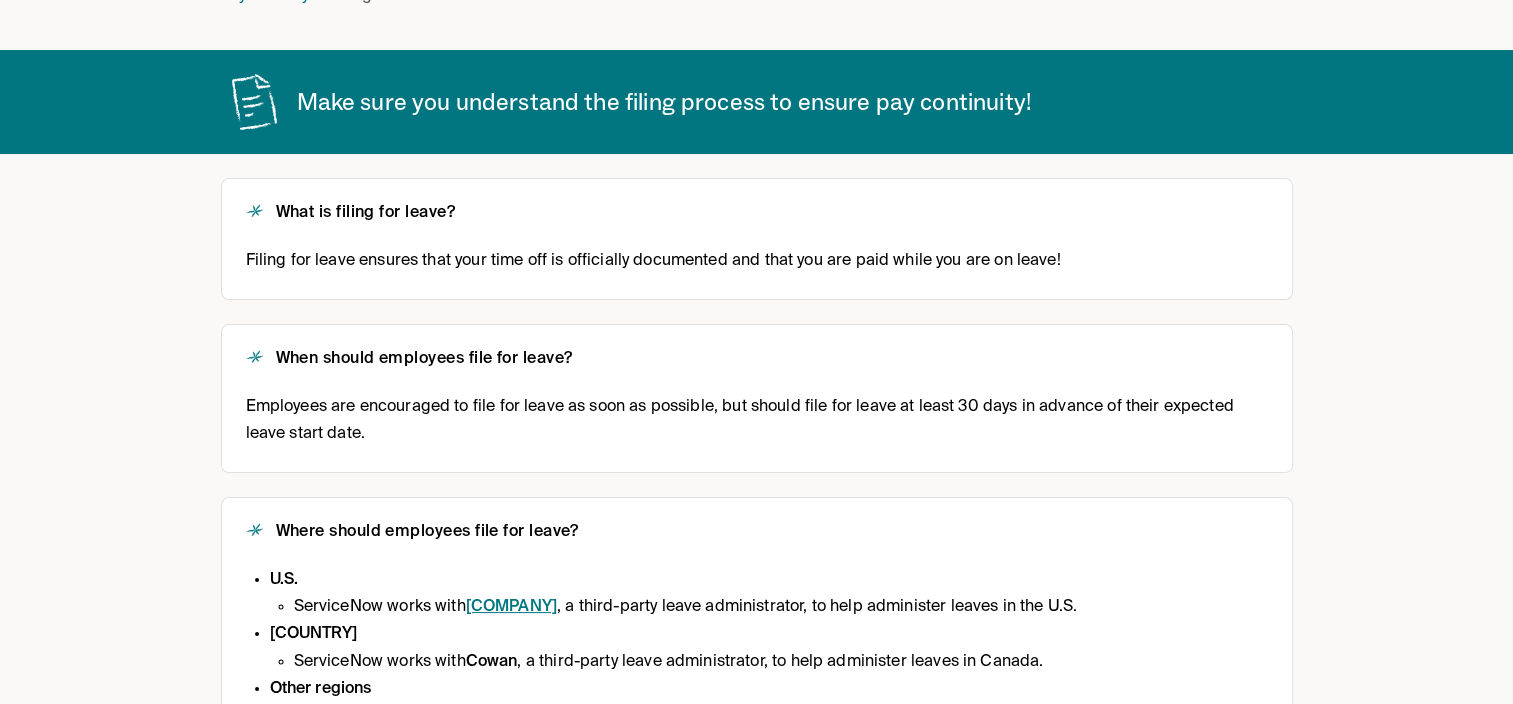 scroll, scrollTop: 0, scrollLeft: 0, axis: both 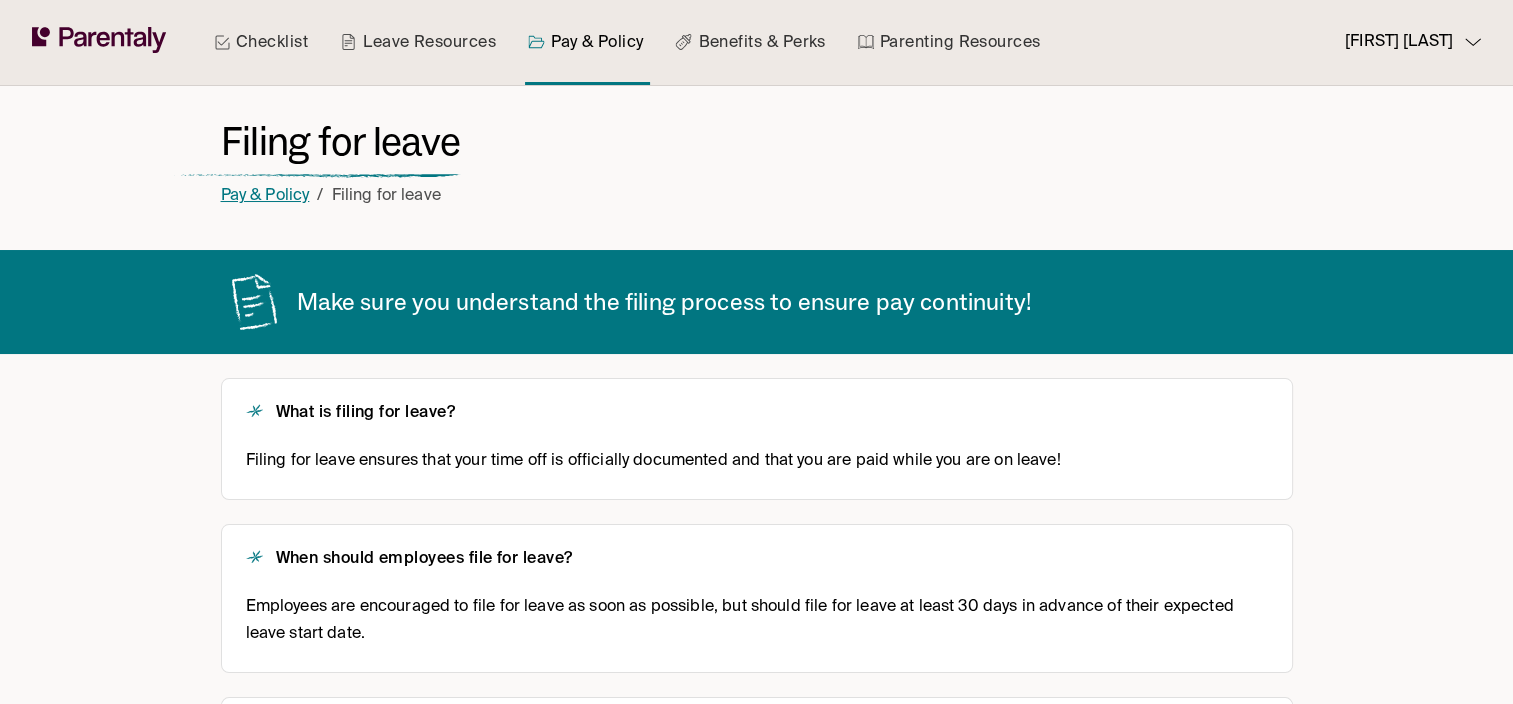 click on "Pay & Policy" at bounding box center [265, 196] 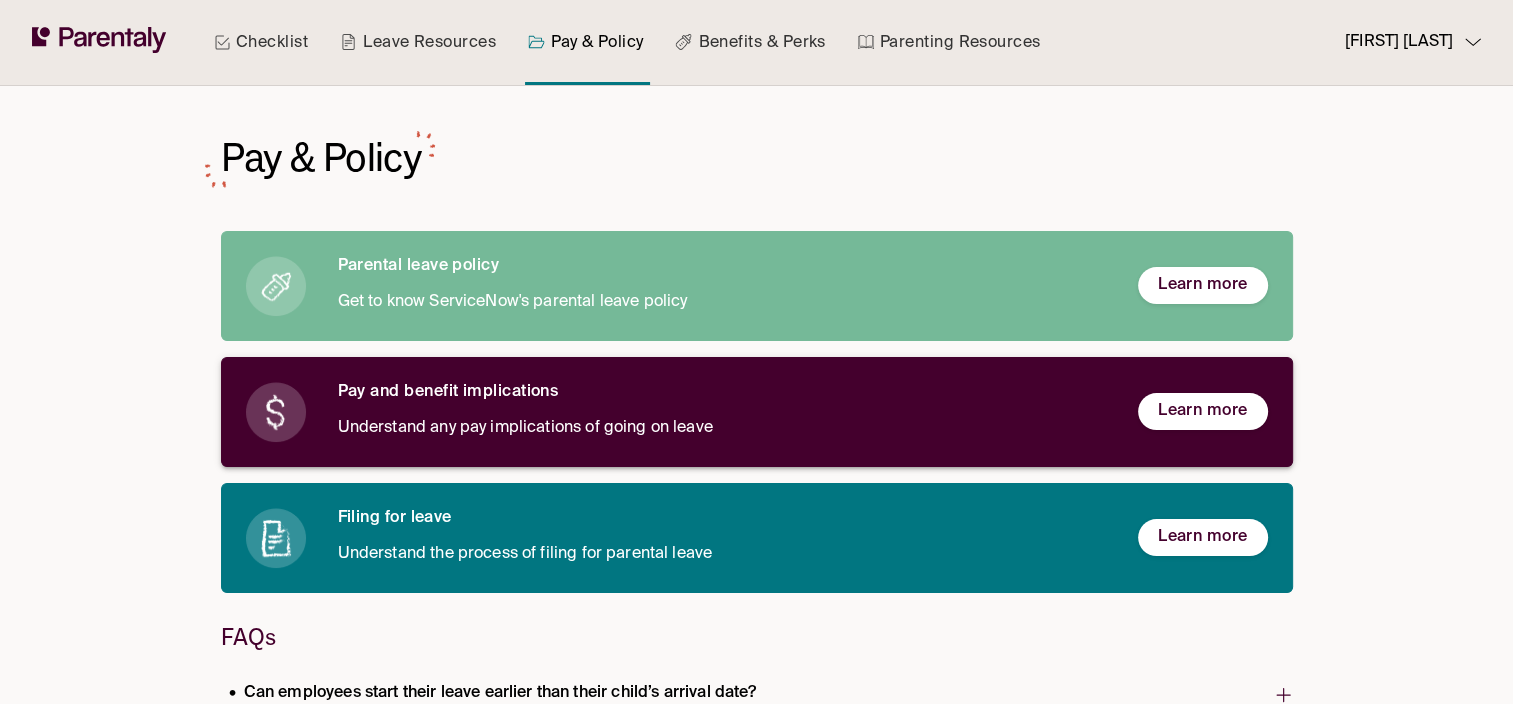 click on "Understand any pay implications of going on leave" at bounding box center (722, 428) 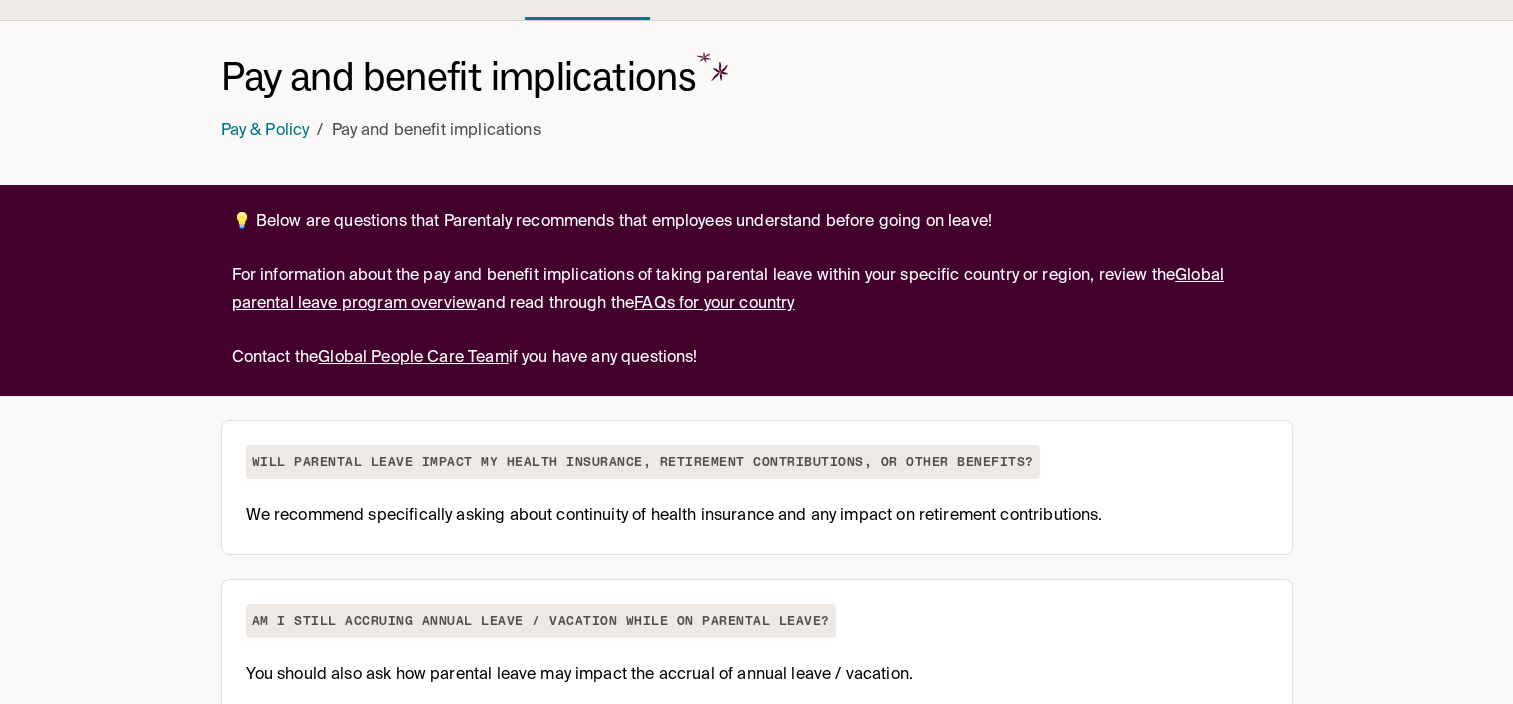 scroll, scrollTop: 100, scrollLeft: 0, axis: vertical 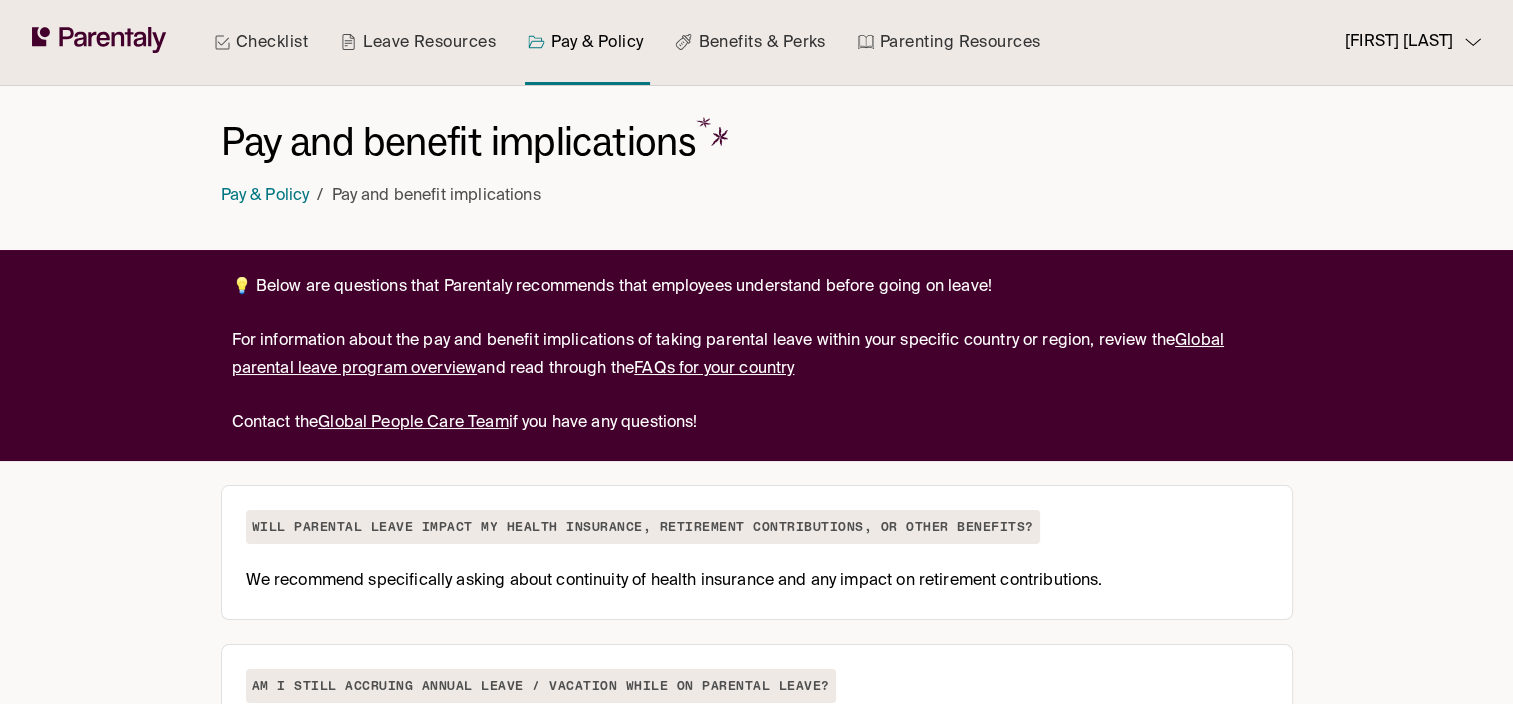 drag, startPoint x: 267, startPoint y: 42, endPoint x: 528, endPoint y: 100, distance: 267.3668 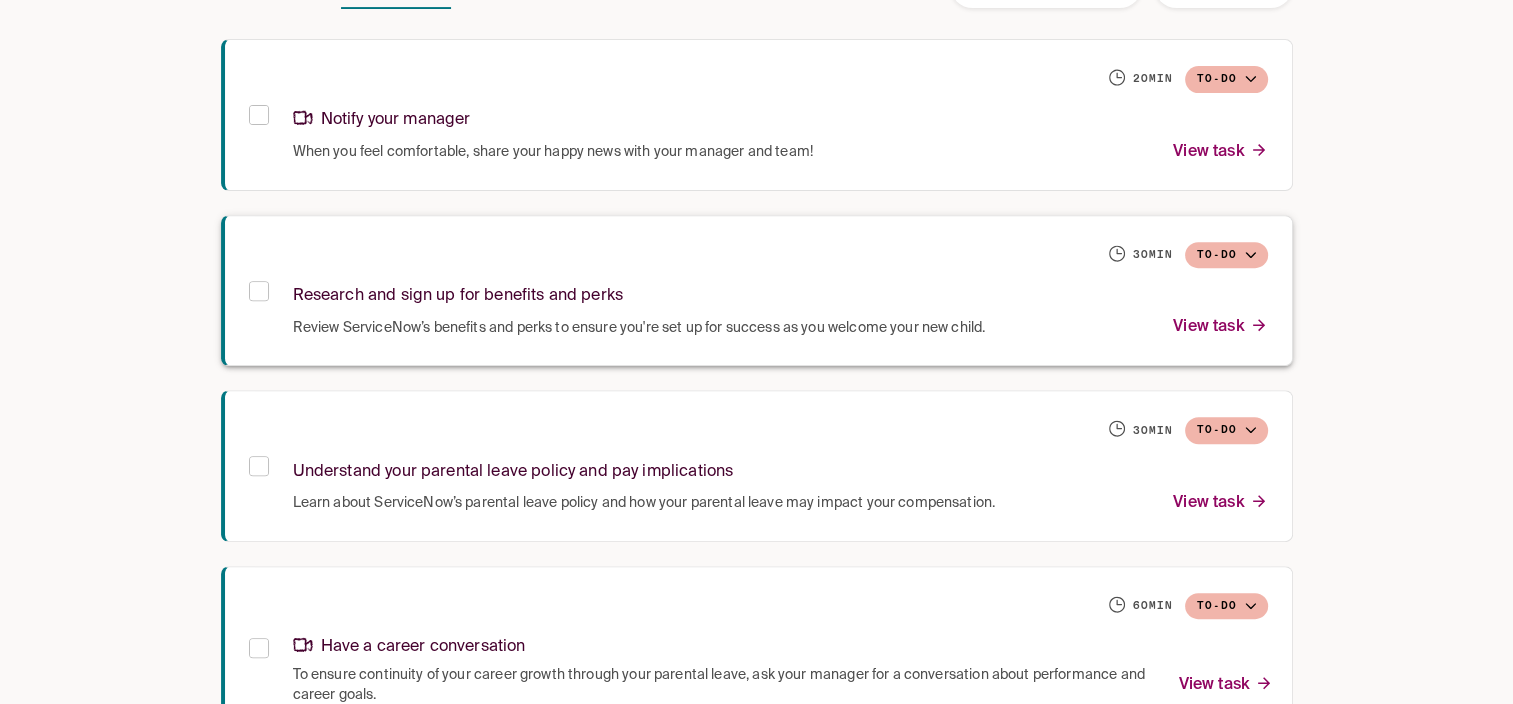 scroll, scrollTop: 800, scrollLeft: 0, axis: vertical 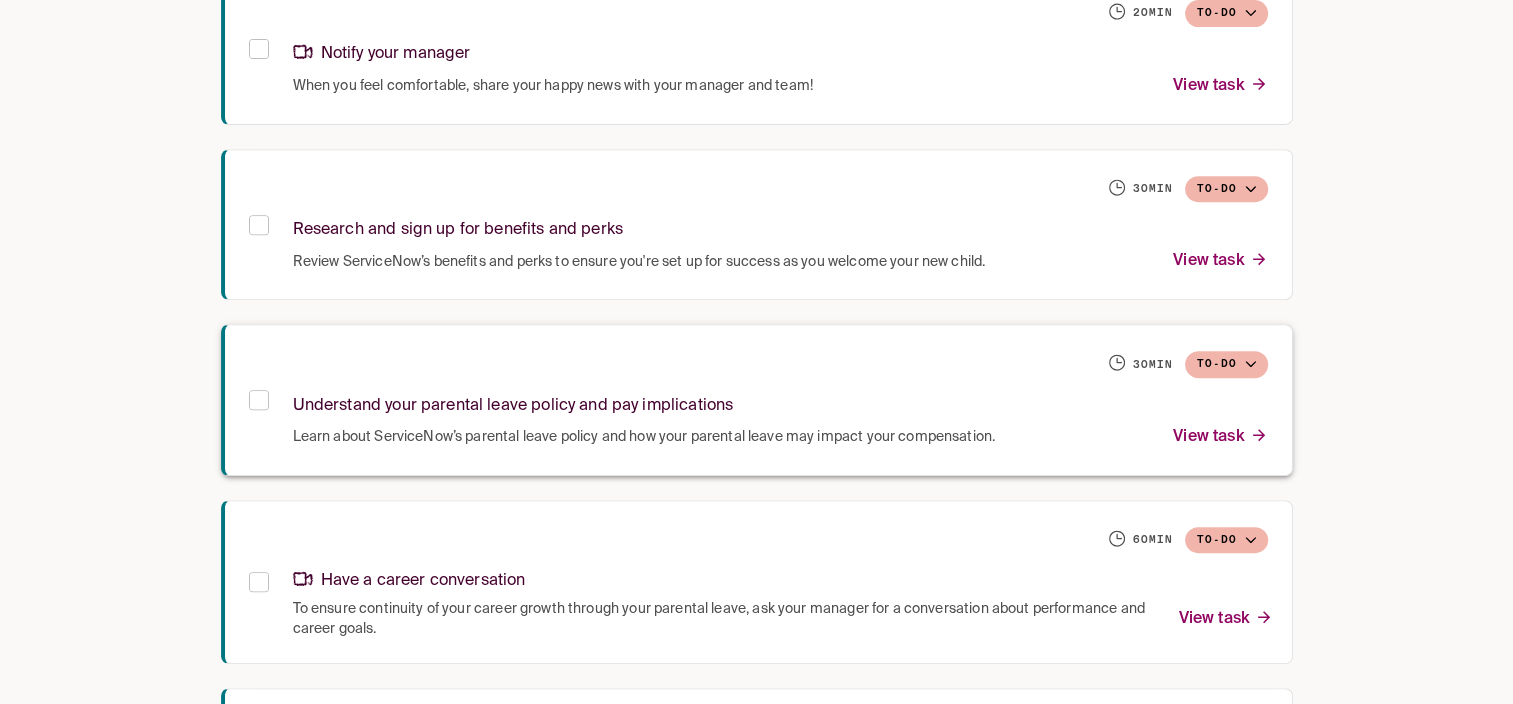 click on "Understand your parental leave policy and pay implications" at bounding box center [780, 402] 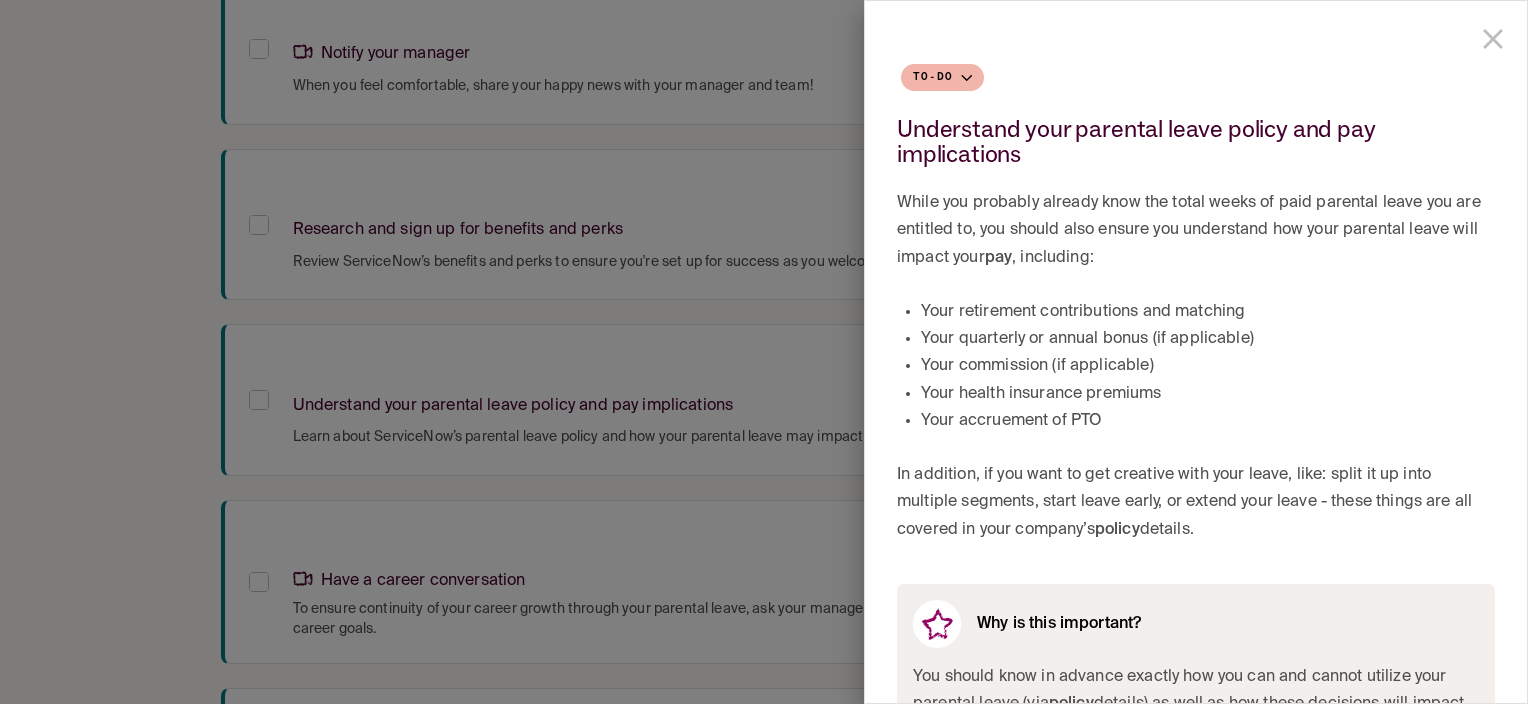 click 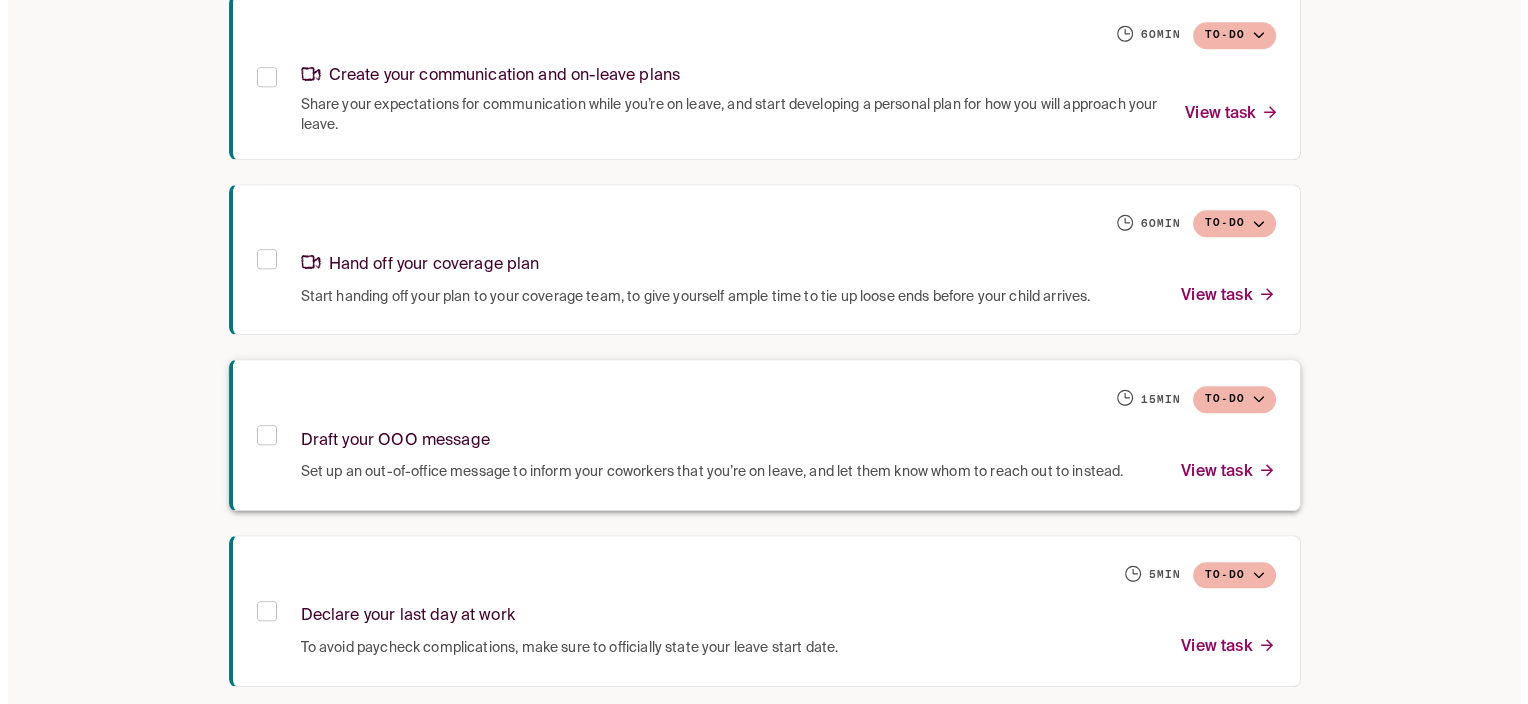 scroll, scrollTop: 2029, scrollLeft: 0, axis: vertical 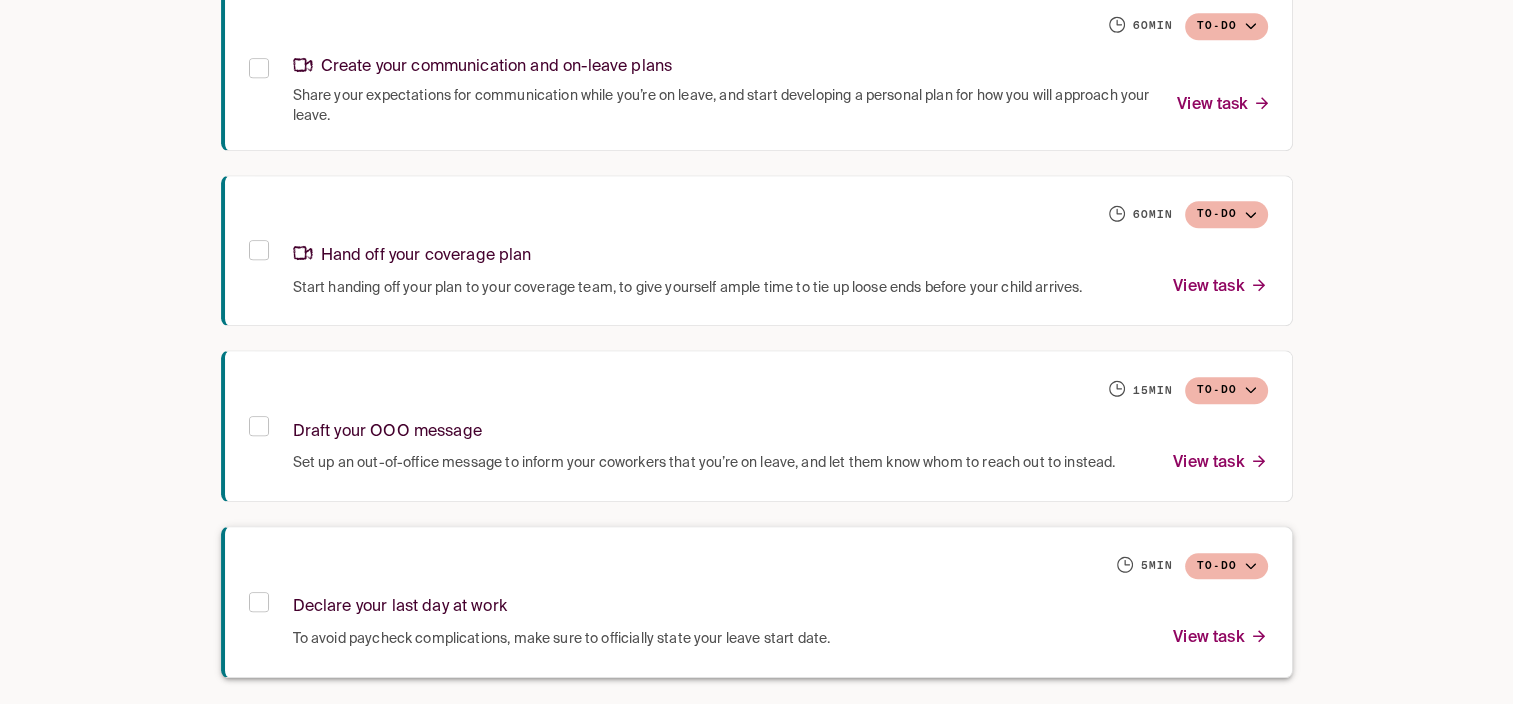 click on "To avoid paycheck complications, make sure to officially state your leave start date." at bounding box center [562, 639] 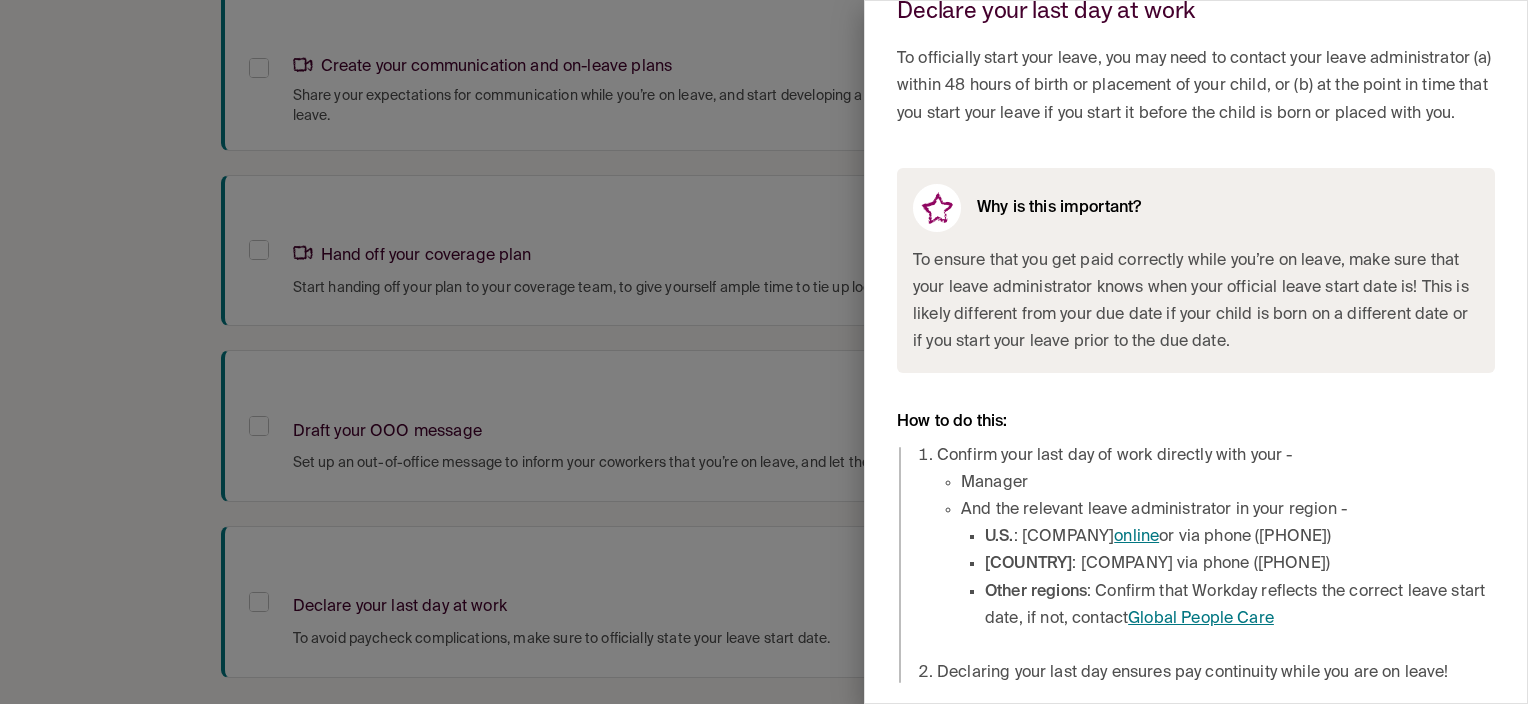 scroll, scrollTop: 145, scrollLeft: 0, axis: vertical 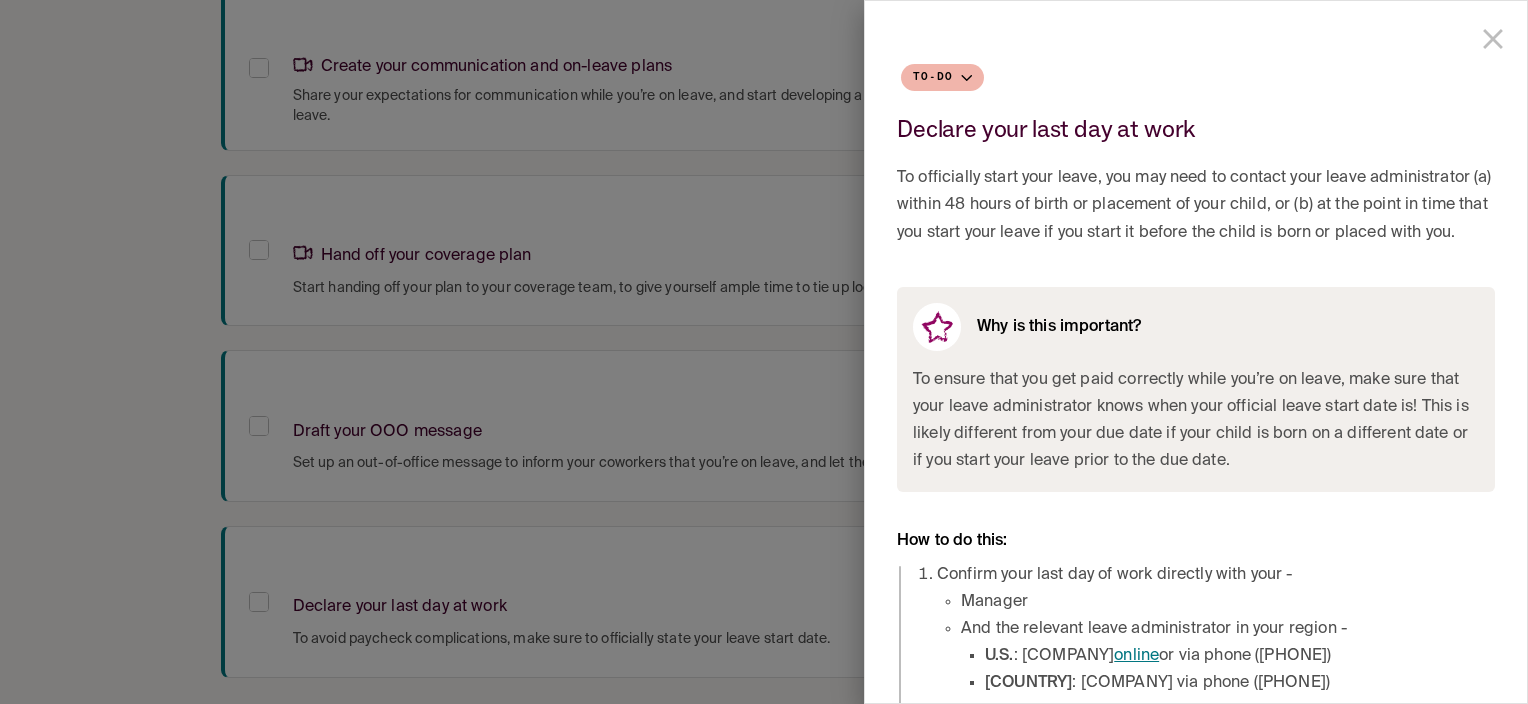 click 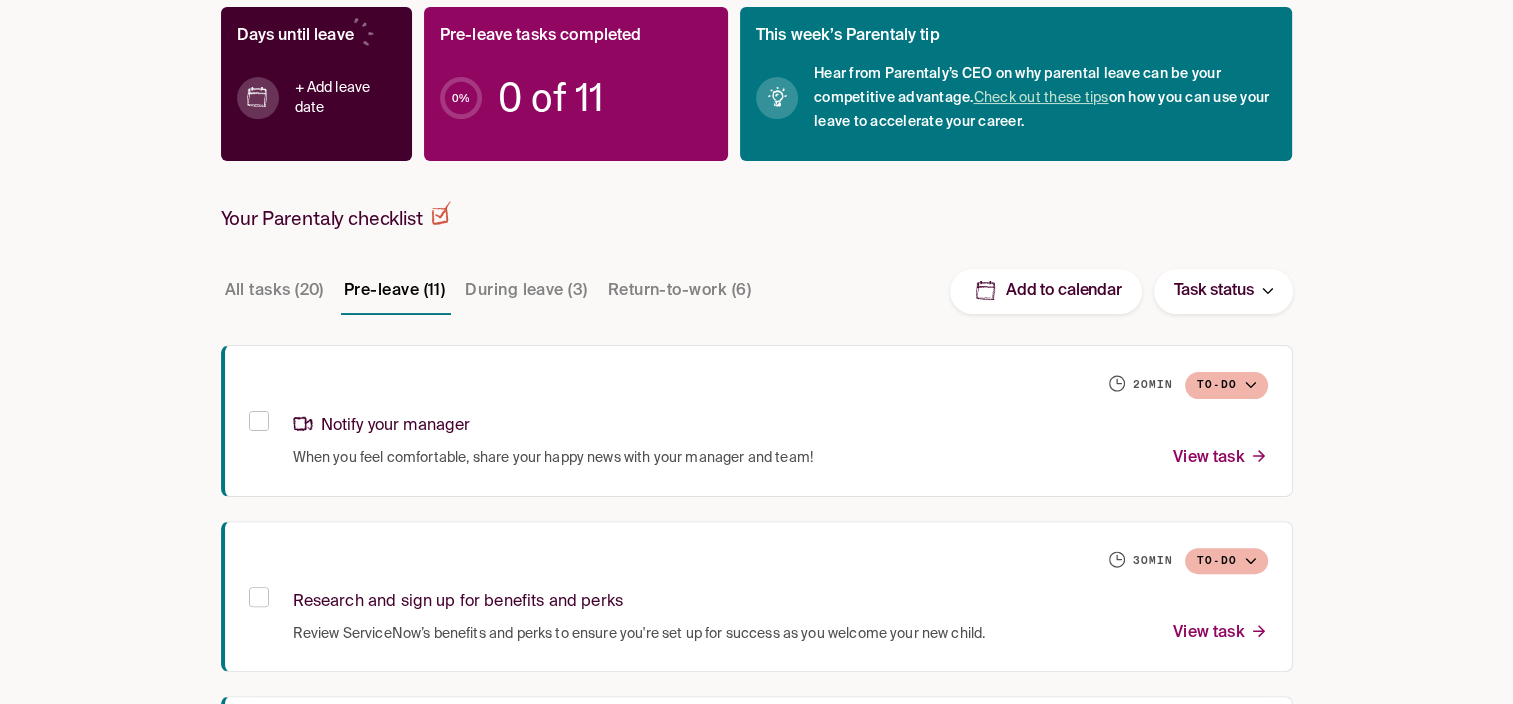 scroll, scrollTop: 429, scrollLeft: 0, axis: vertical 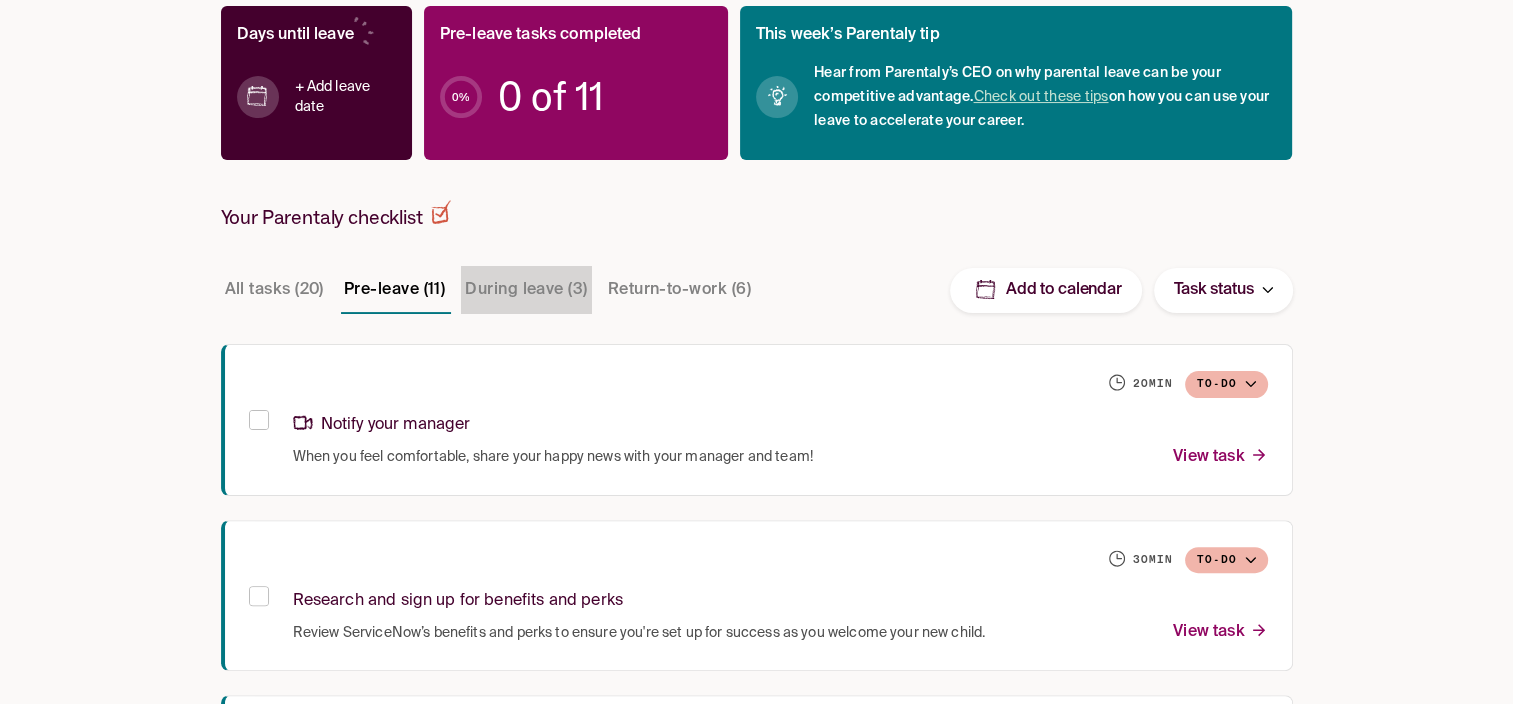 click on "During leave (3)" at bounding box center (526, 290) 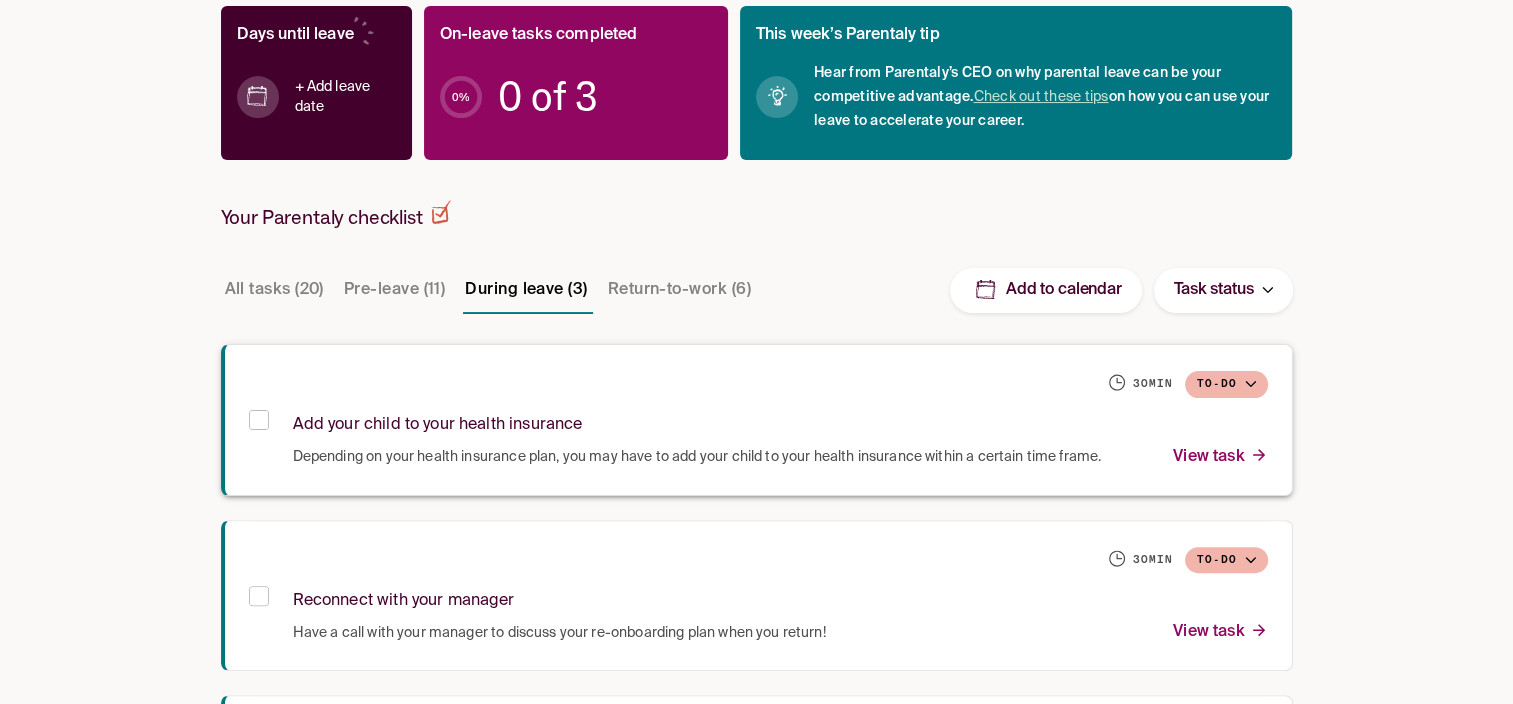click on "Add your child to your health insurance" at bounding box center (780, 421) 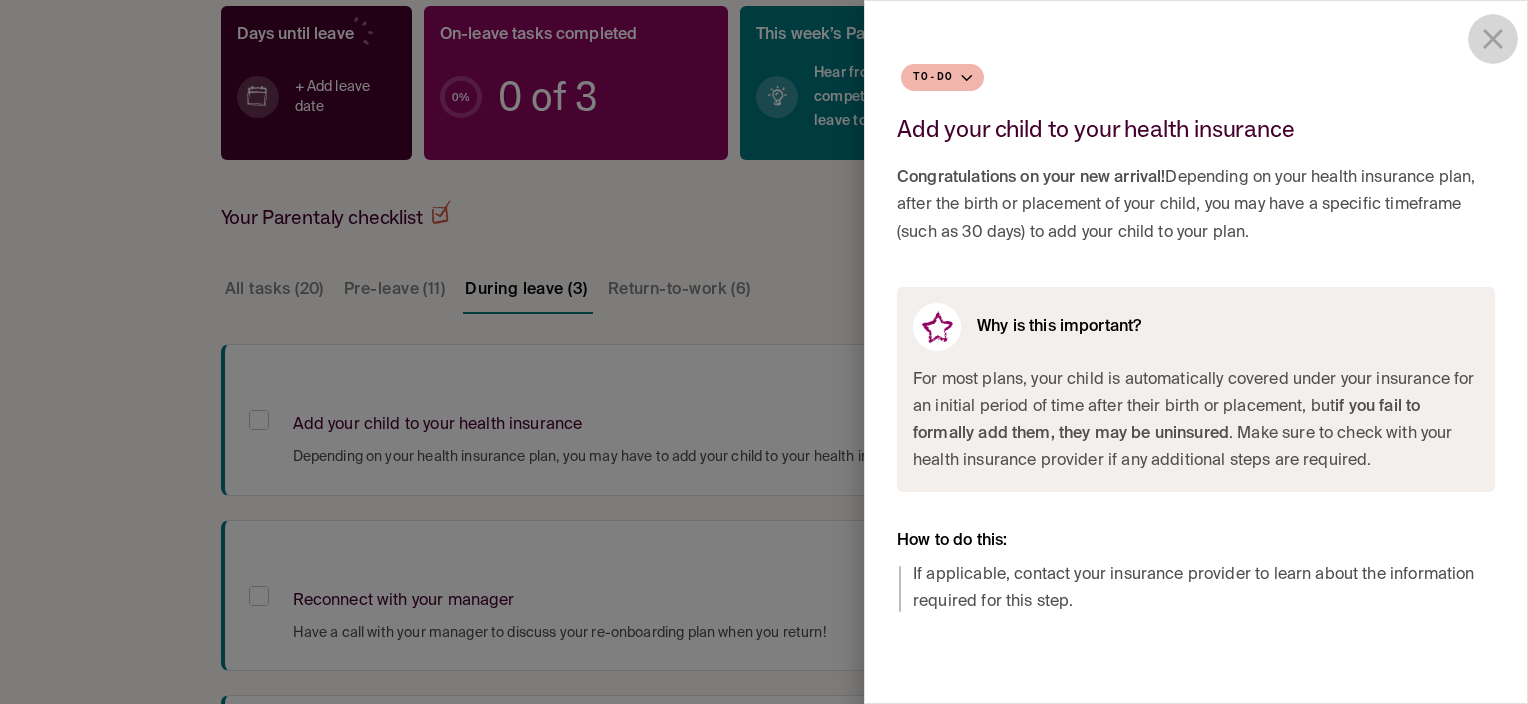 click 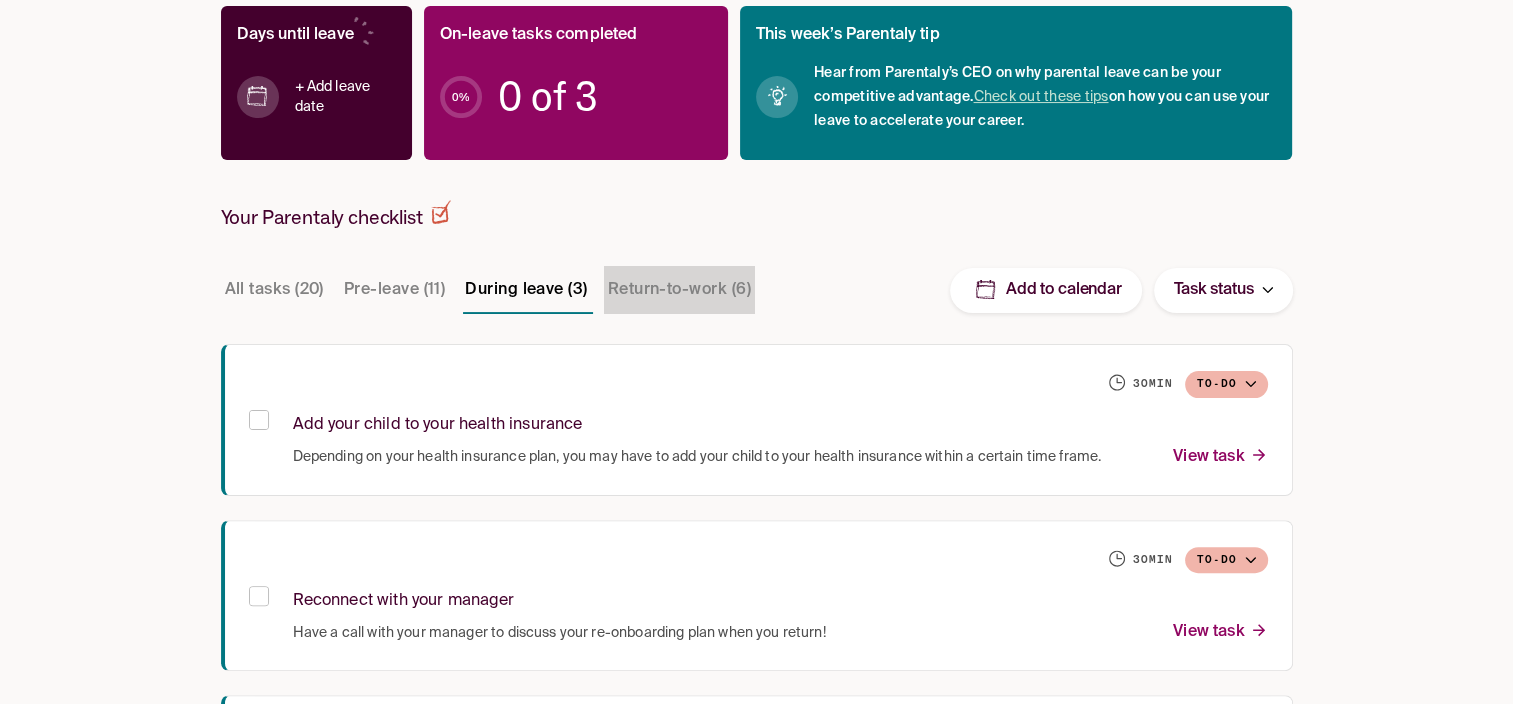 click on "Return-to-work (6)" at bounding box center (679, 290) 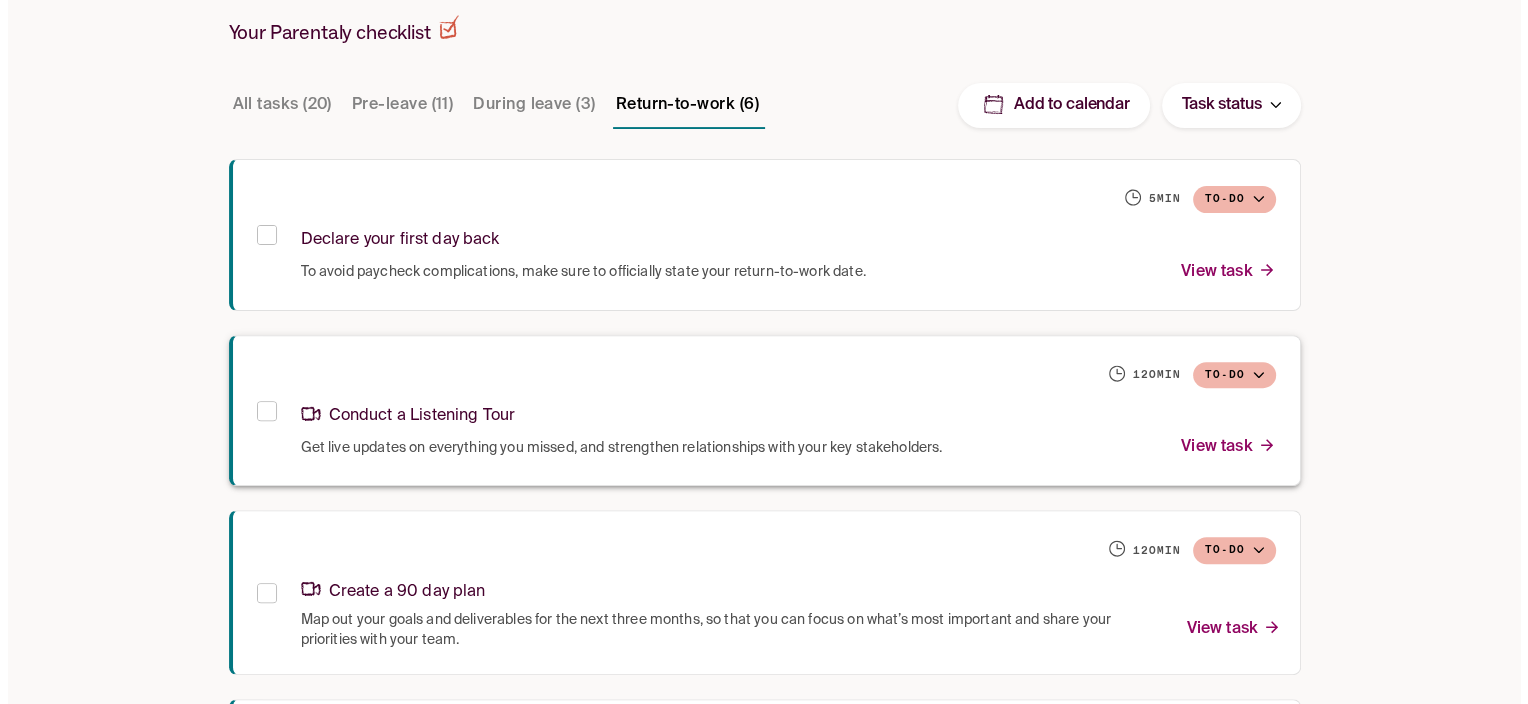 scroll, scrollTop: 629, scrollLeft: 0, axis: vertical 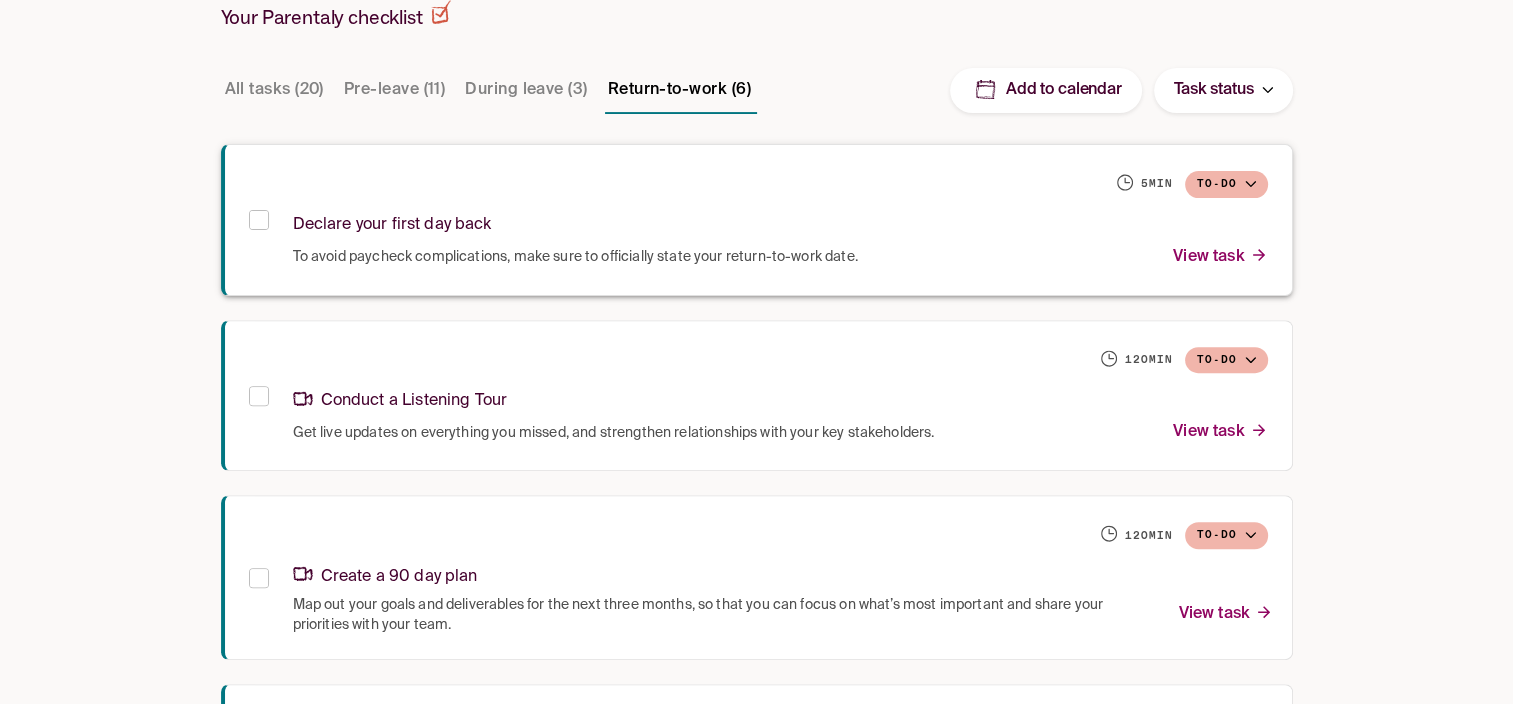 click on "Declare your first day back" at bounding box center [780, 221] 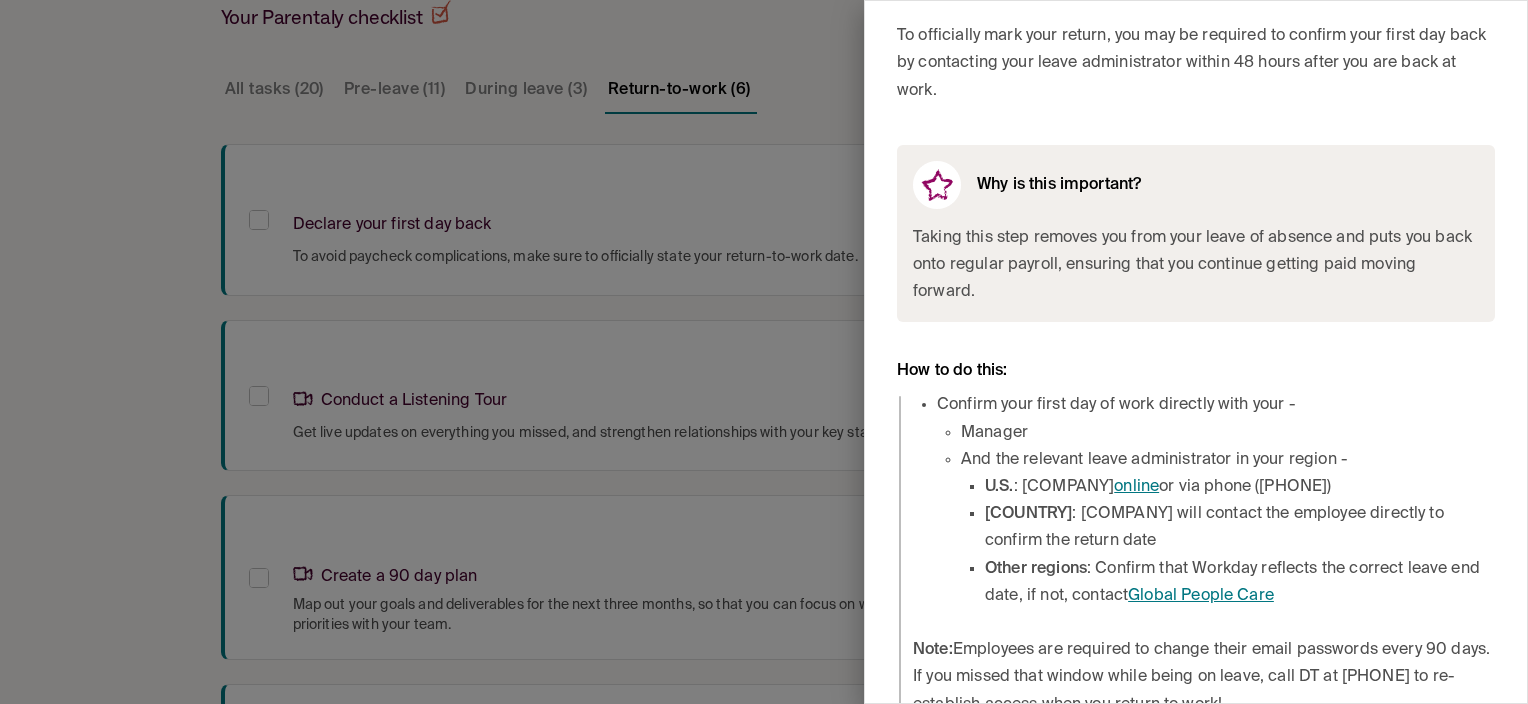 scroll, scrollTop: 172, scrollLeft: 0, axis: vertical 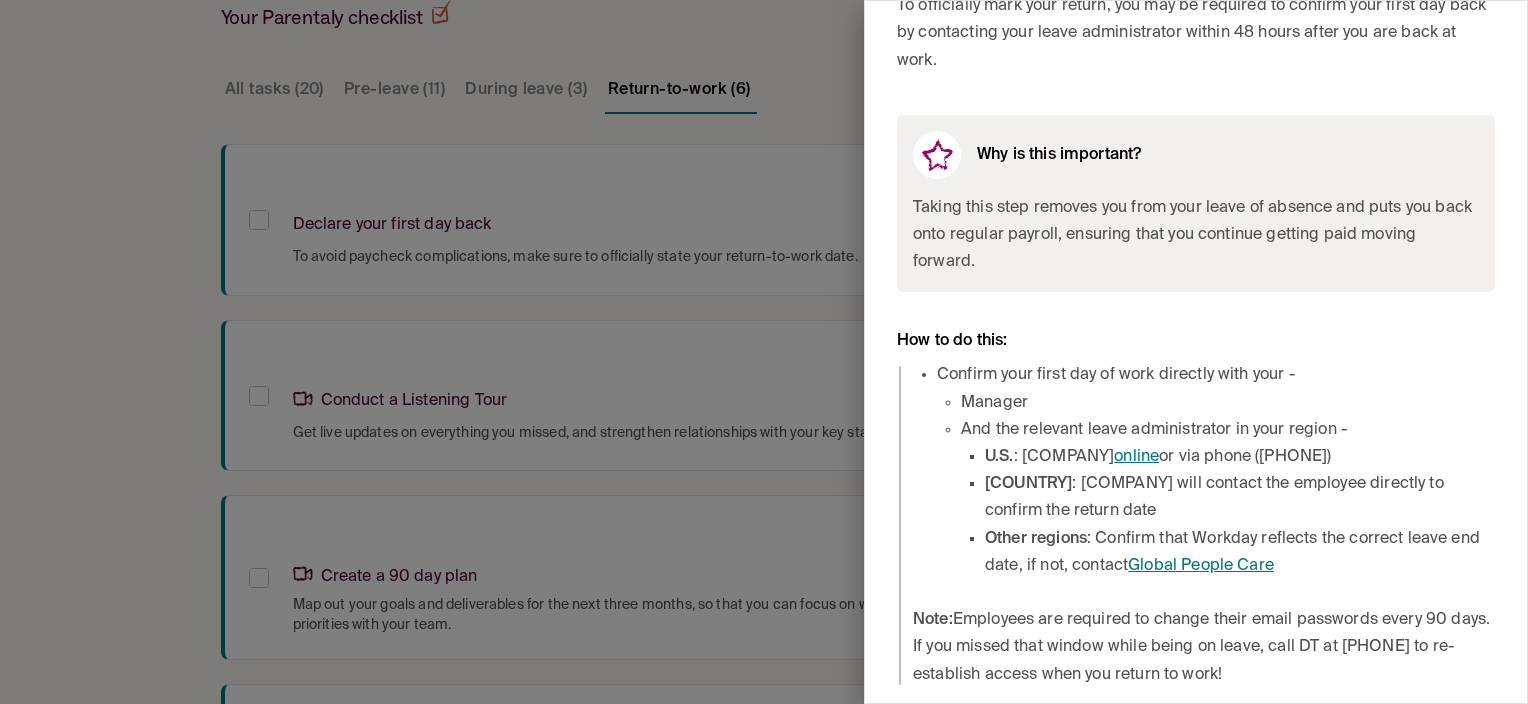 click on "Global People Care" at bounding box center (1201, 566) 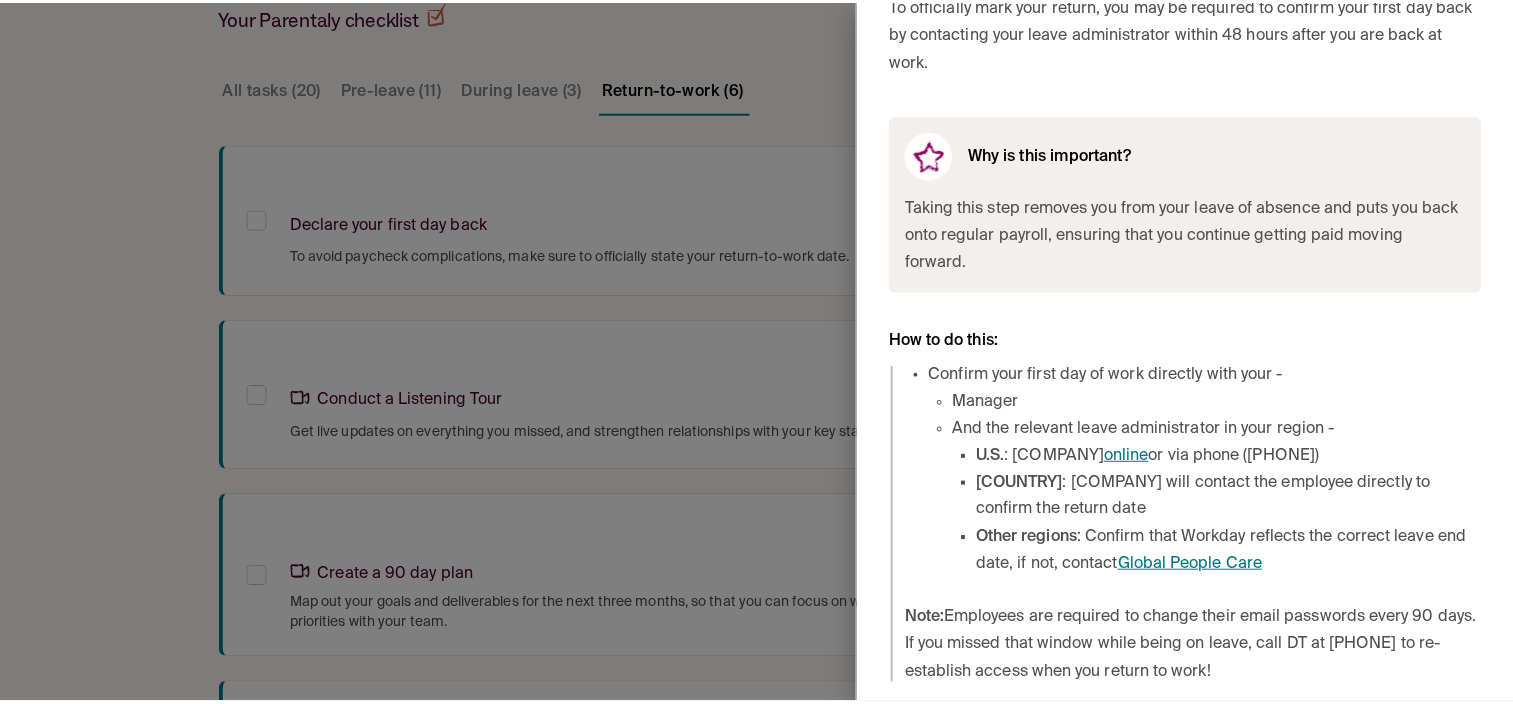 scroll, scrollTop: 0, scrollLeft: 0, axis: both 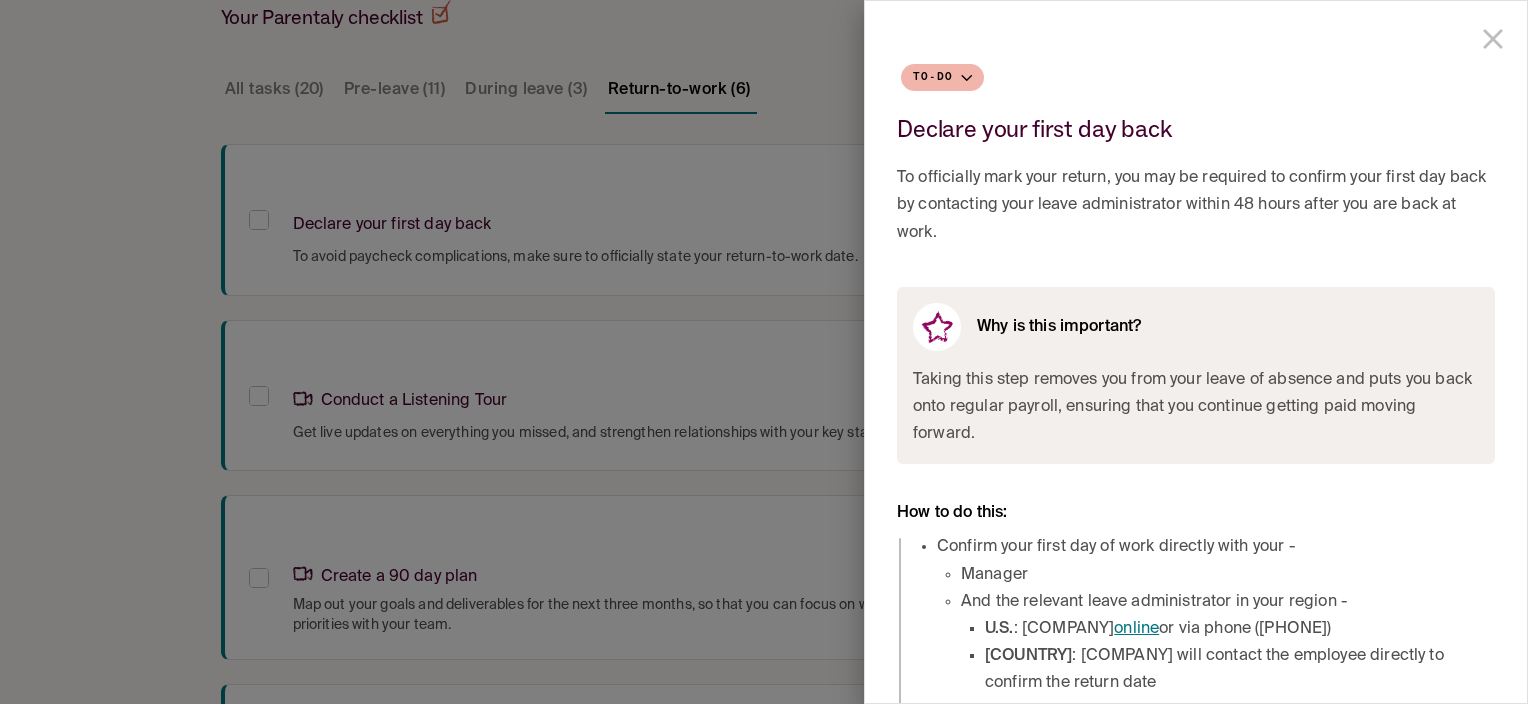 click 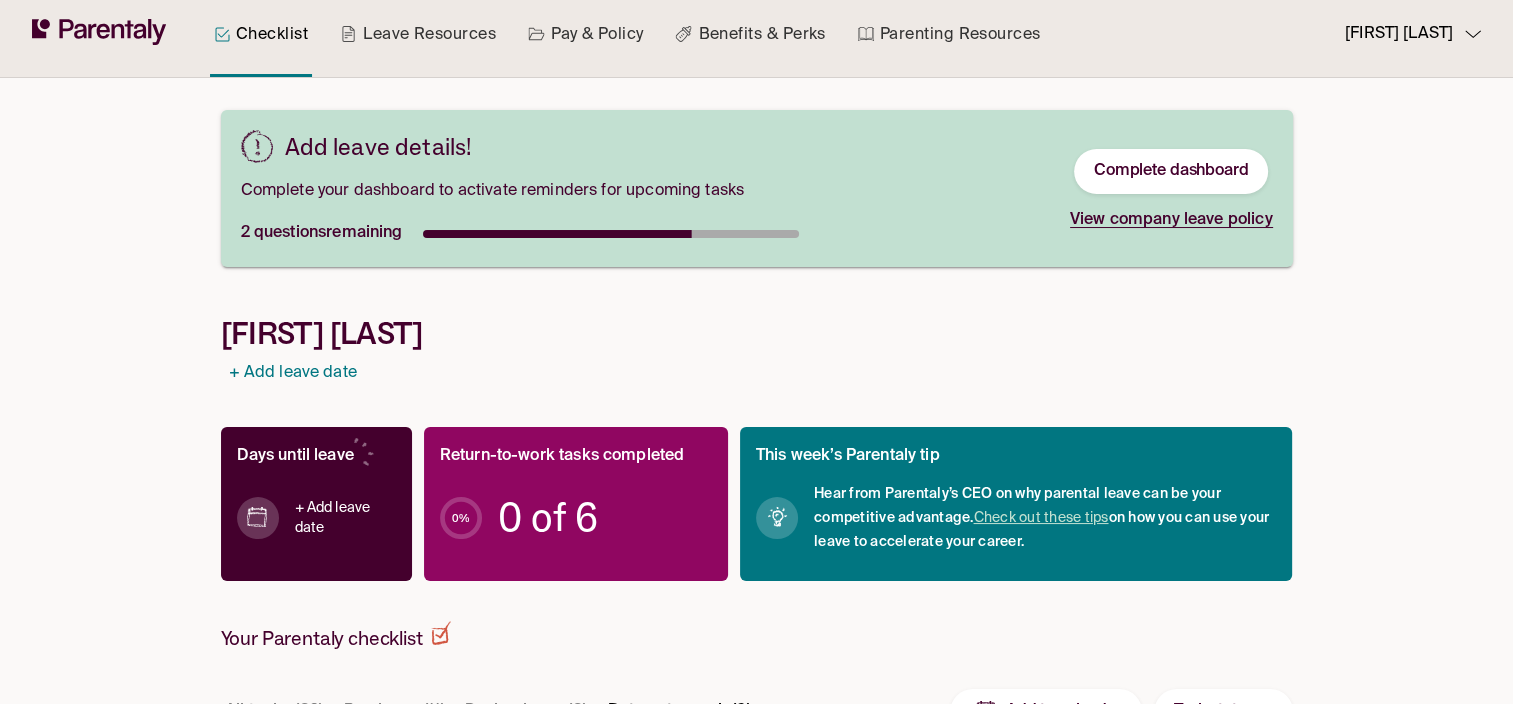 scroll, scrollTop: 0, scrollLeft: 0, axis: both 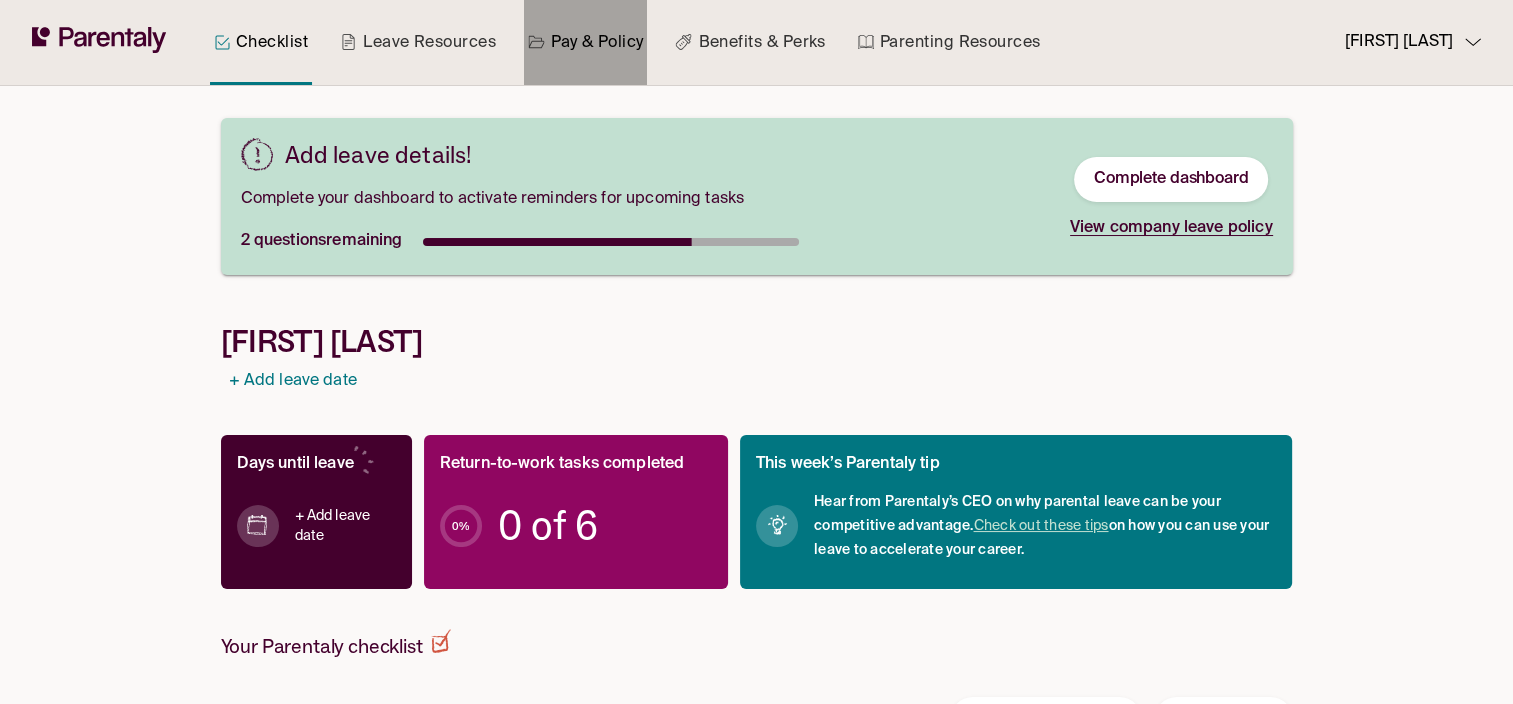 click on "Pay & Policy" at bounding box center [586, 42] 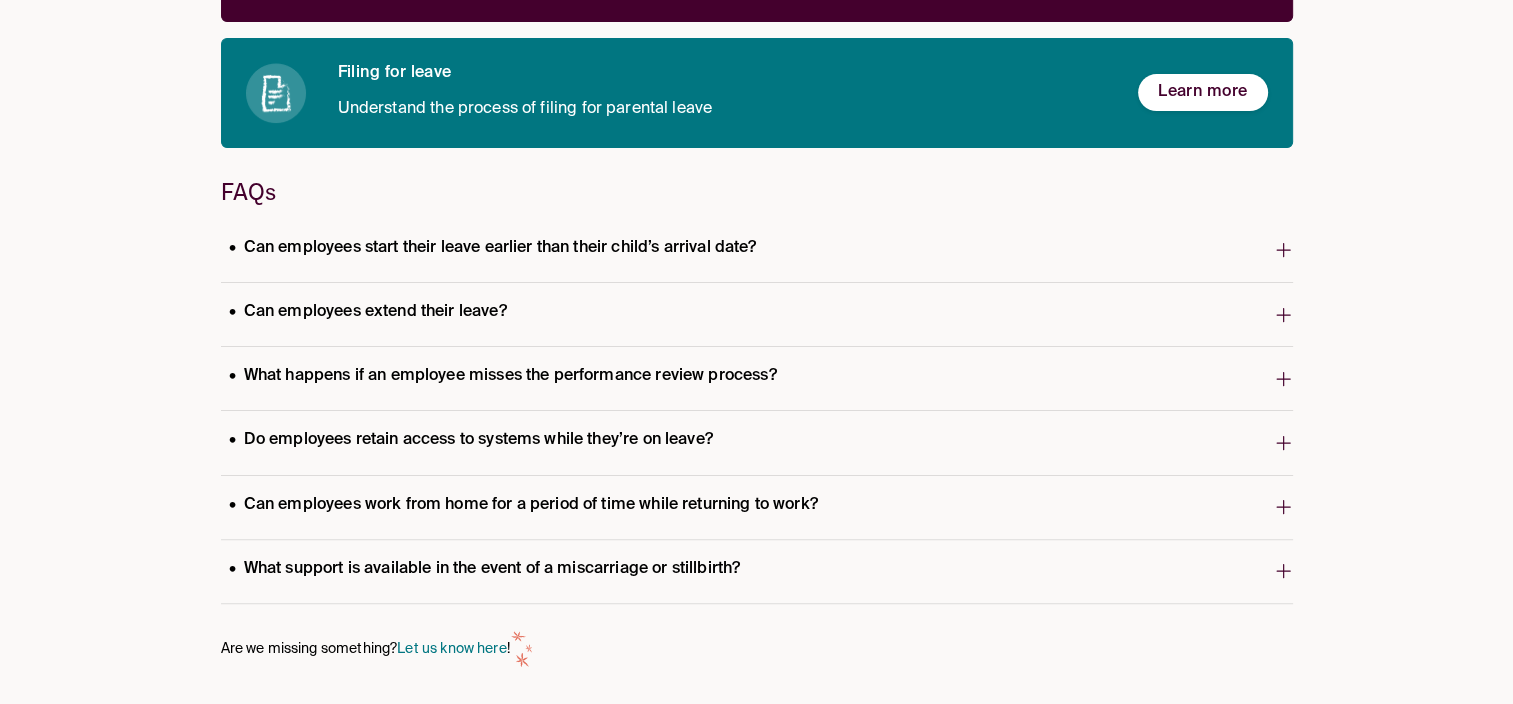 scroll, scrollTop: 447, scrollLeft: 0, axis: vertical 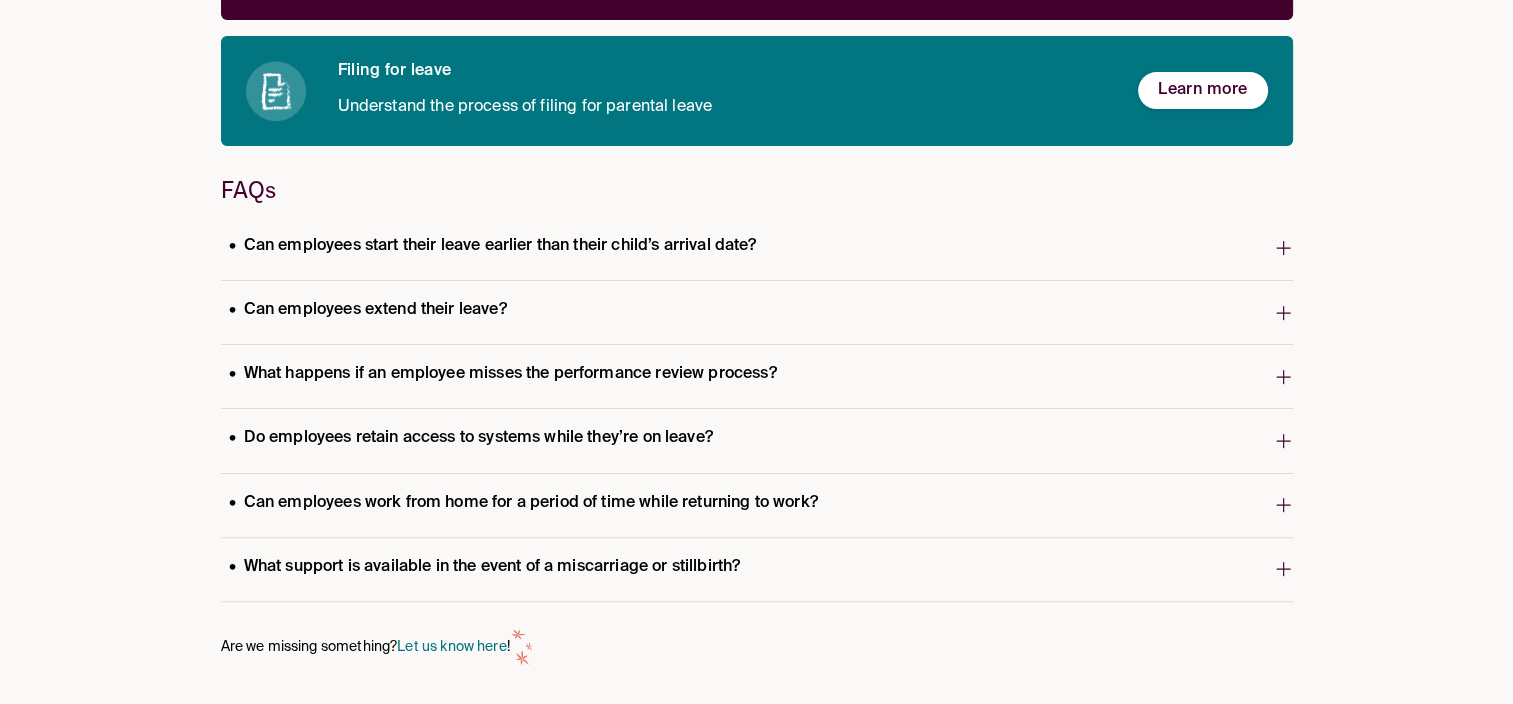 click on "Can employees start their leave earlier than their child’s arrival date?" at bounding box center [493, 246] 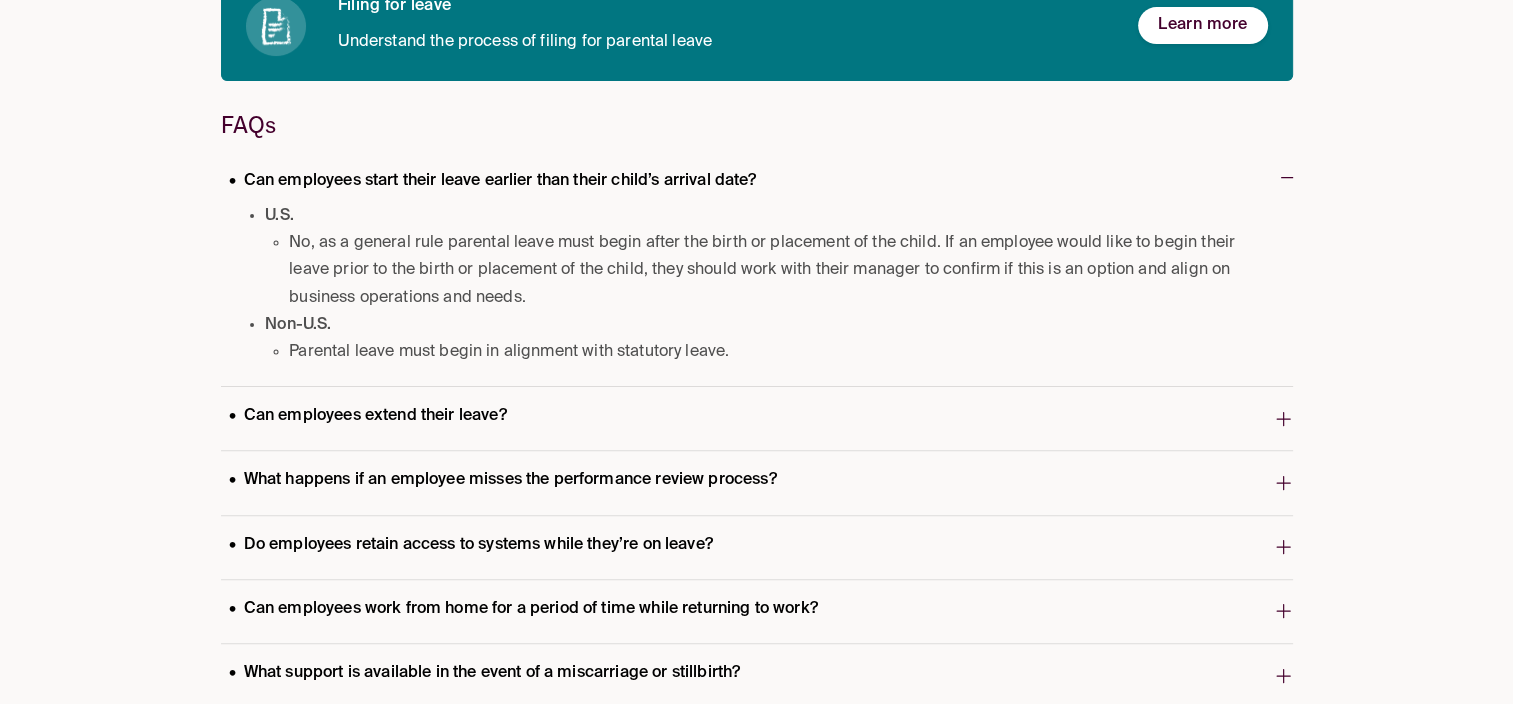 scroll, scrollTop: 547, scrollLeft: 0, axis: vertical 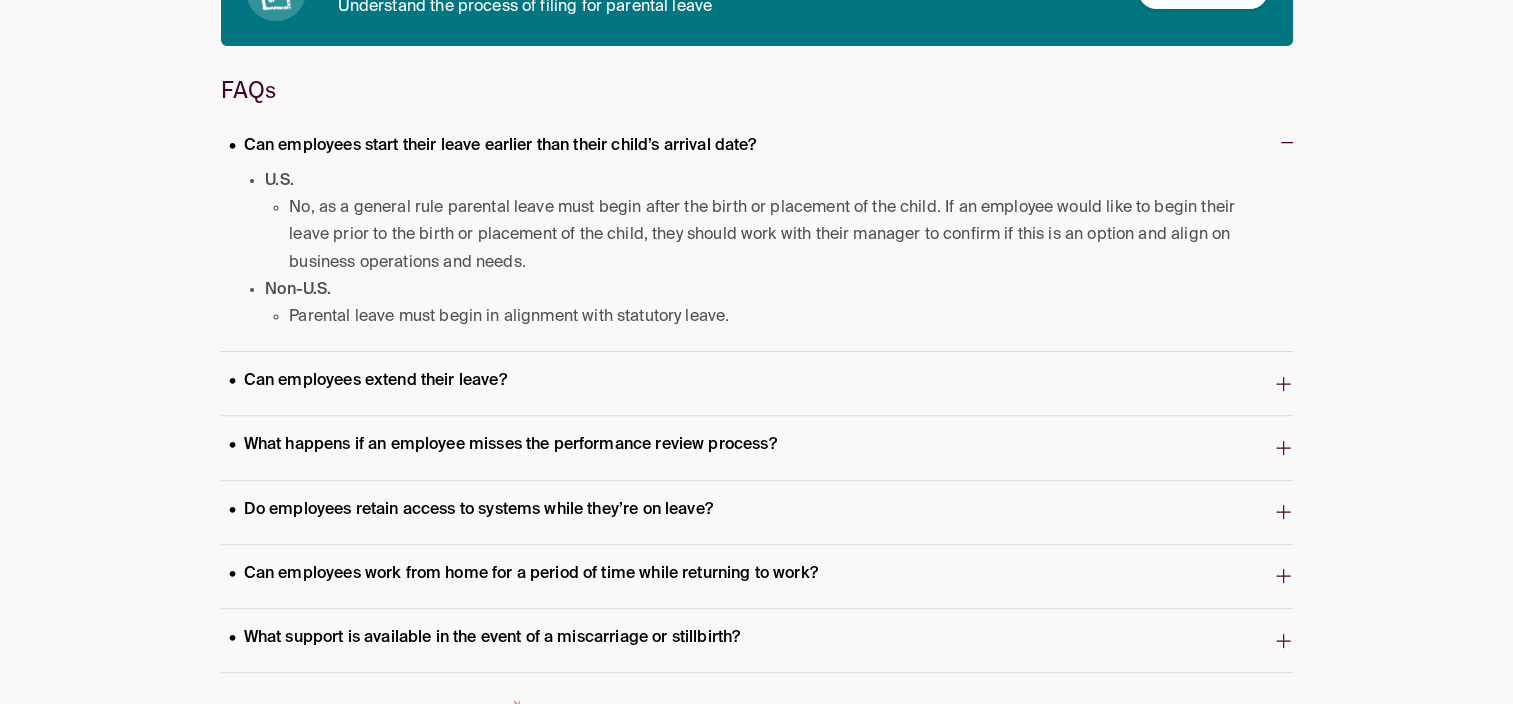 click on "Can employees extend their leave?" at bounding box center (368, 381) 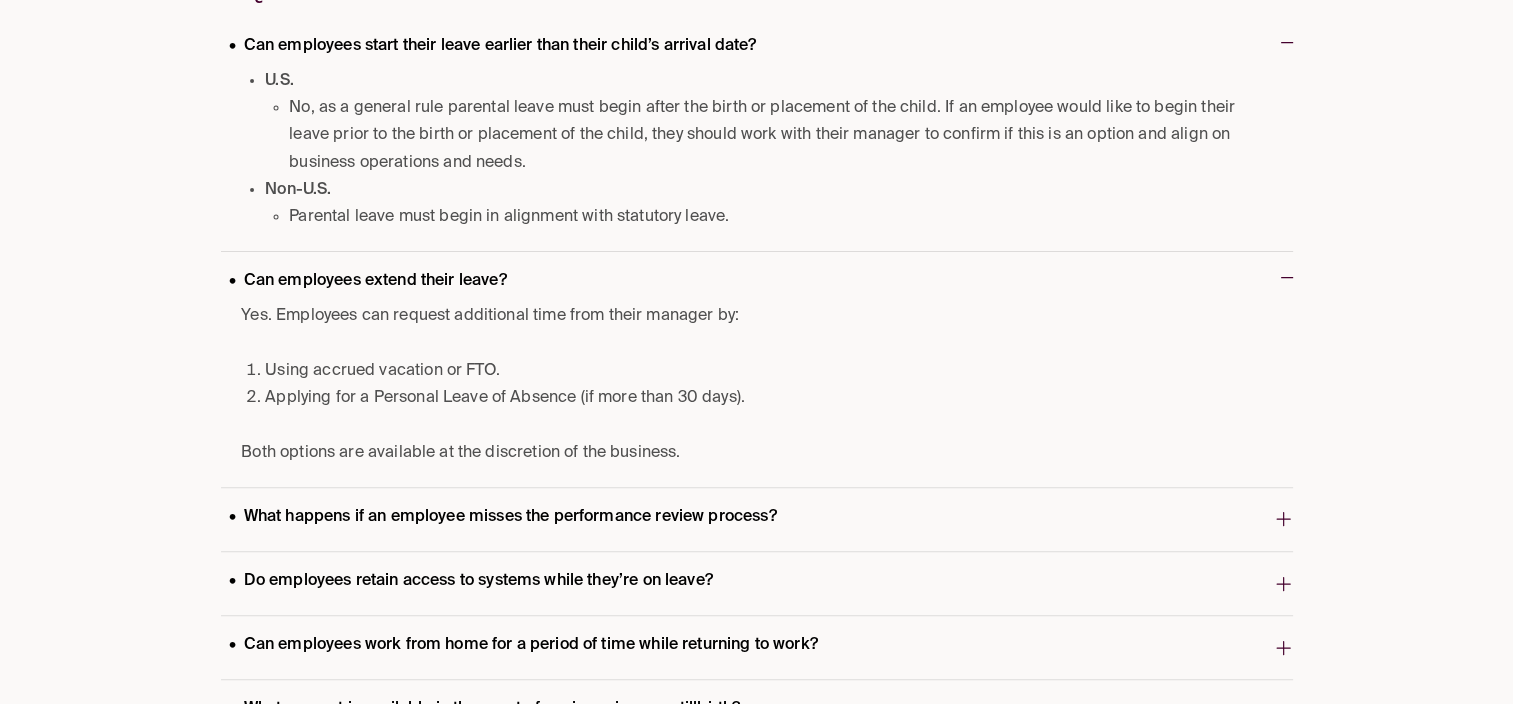 scroll, scrollTop: 747, scrollLeft: 0, axis: vertical 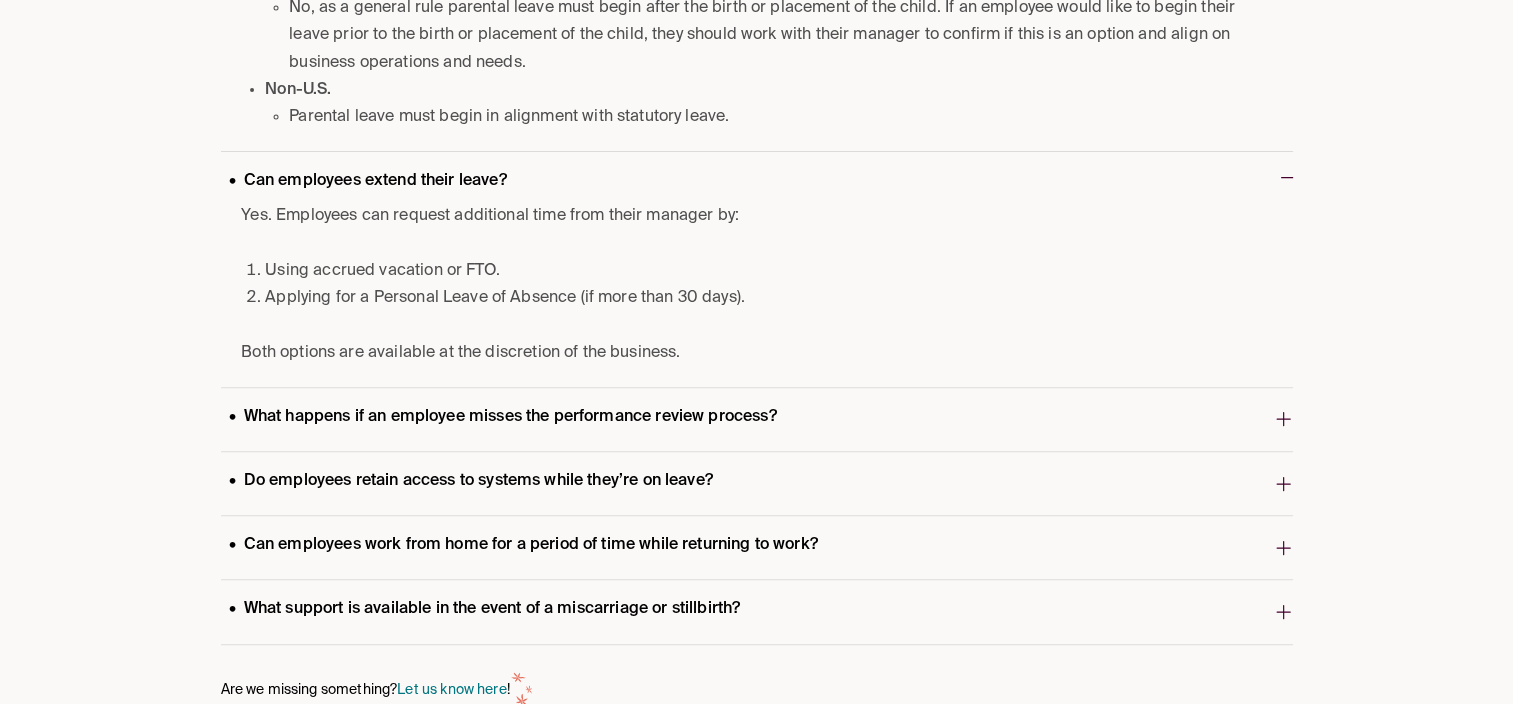 click on "Do employees retain access to systems while they’re on leave?" at bounding box center [471, 481] 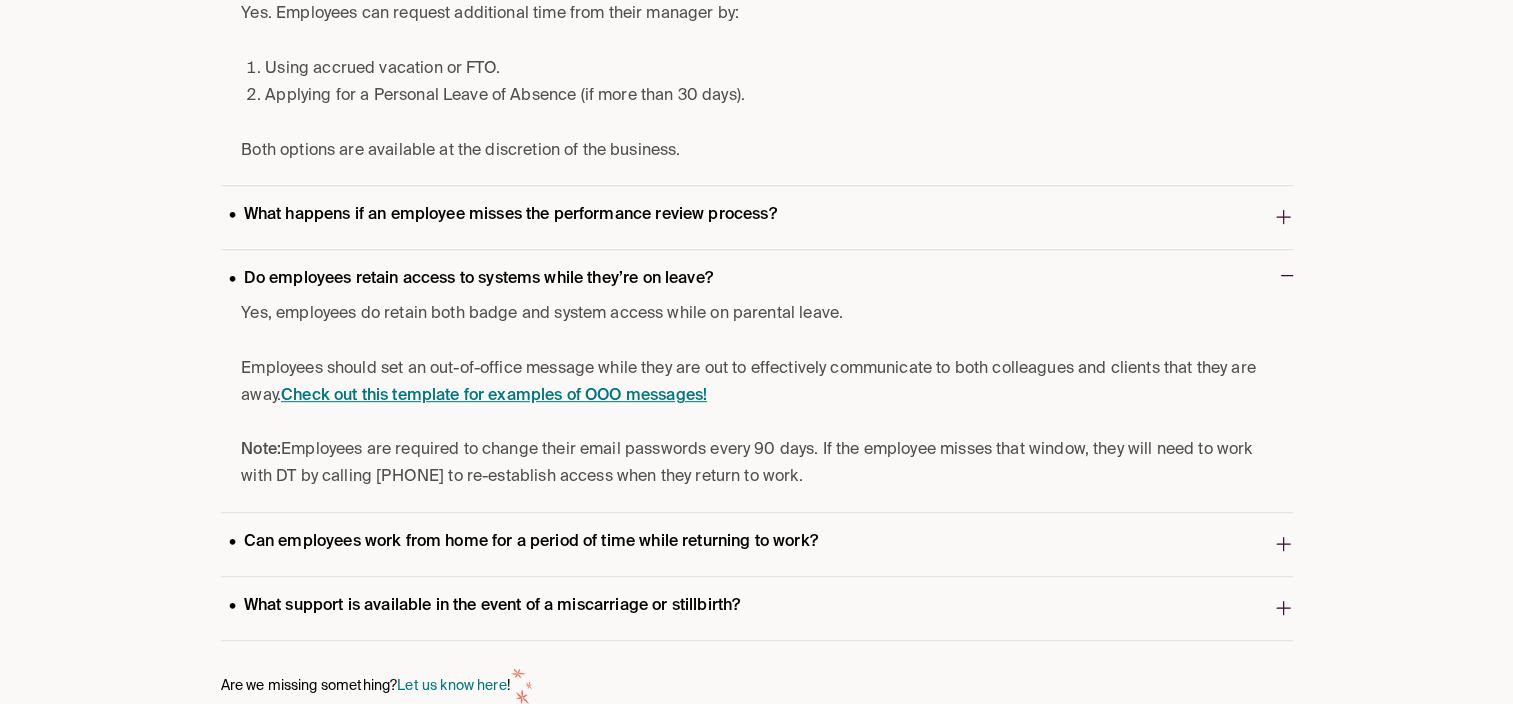 scroll, scrollTop: 988, scrollLeft: 0, axis: vertical 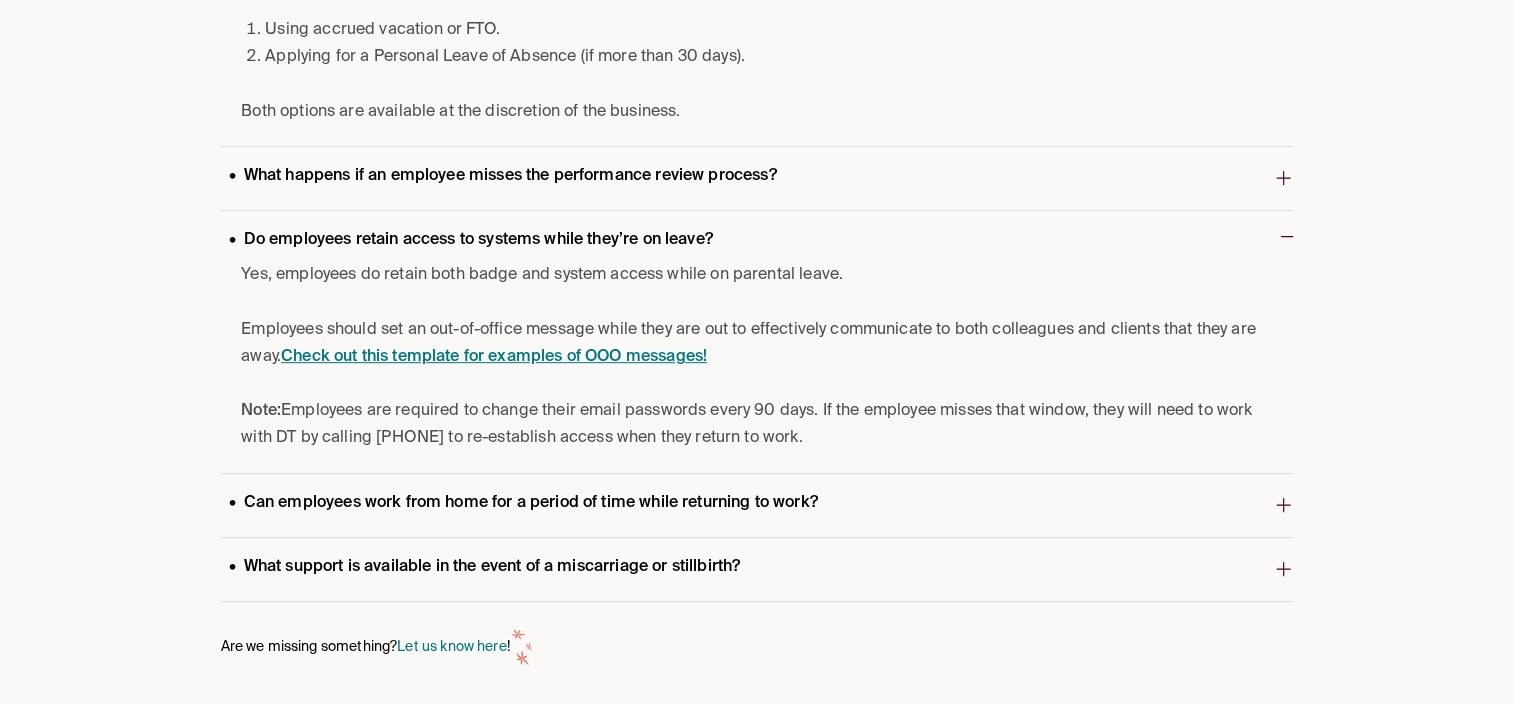 click on "What support is available in the event of a miscarriage or stillbirth?" at bounding box center (485, 567) 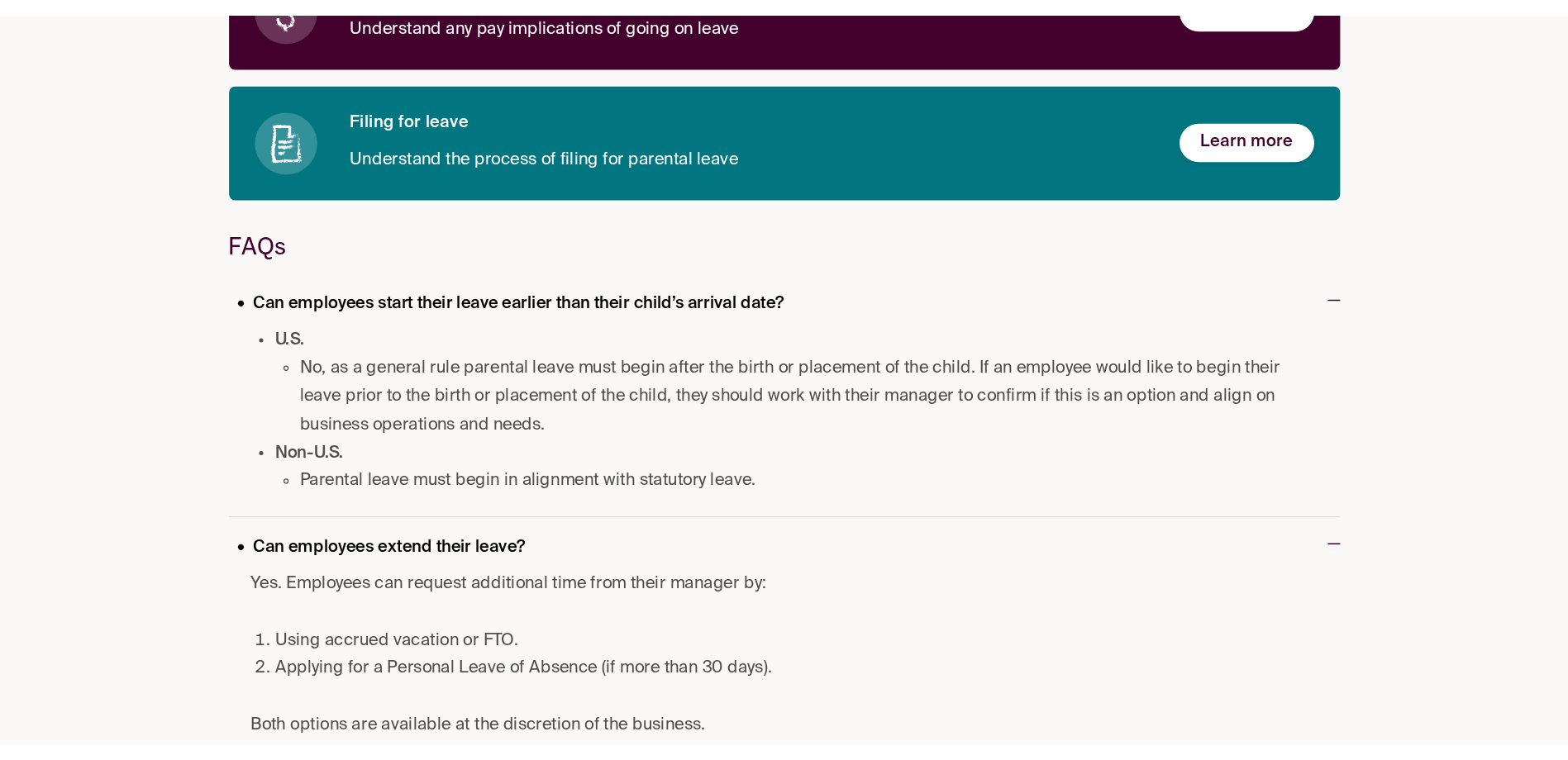 scroll, scrollTop: 330, scrollLeft: 0, axis: vertical 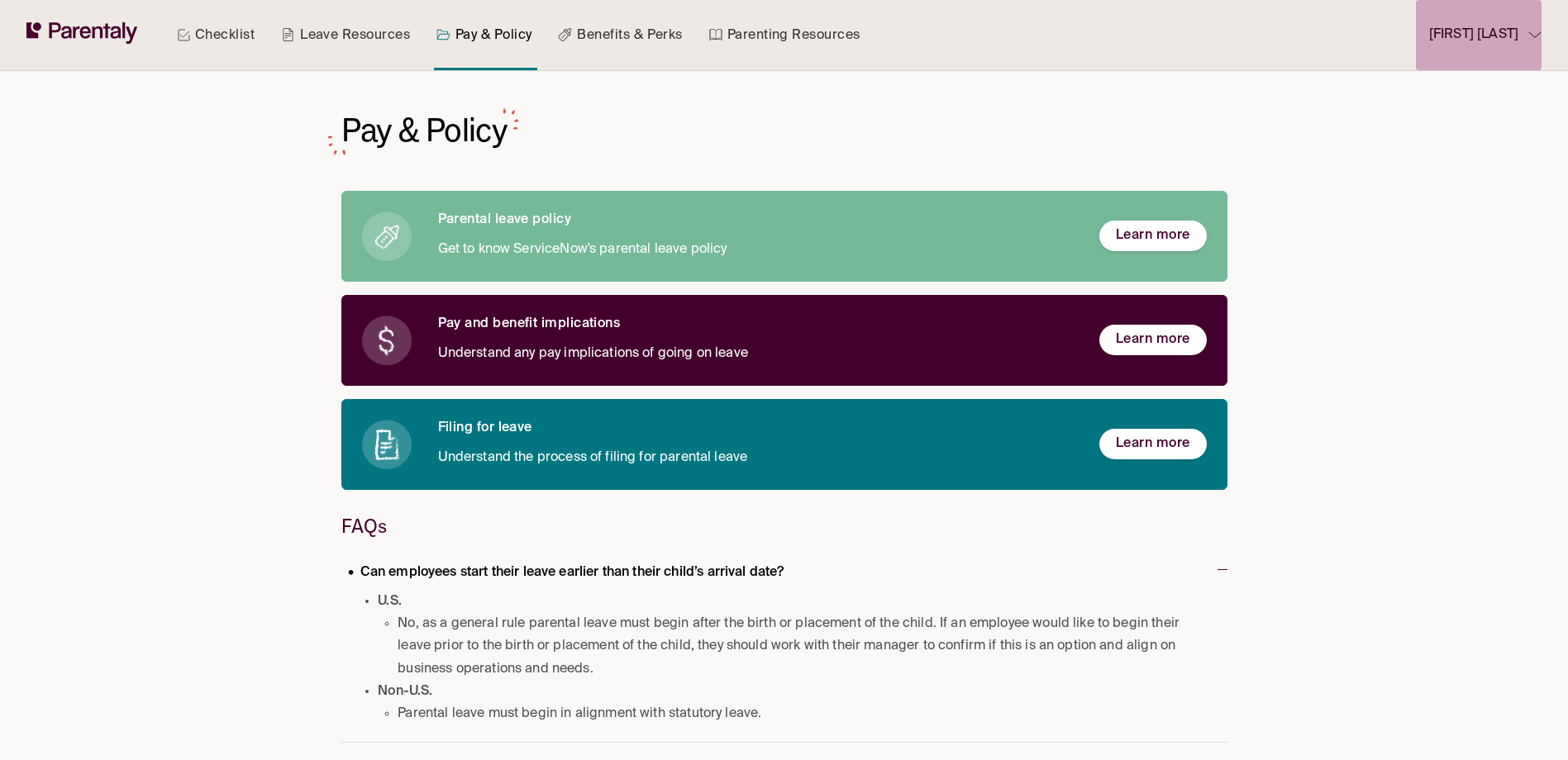 click on "[FIRST] [LAST]" at bounding box center (1485, 35) 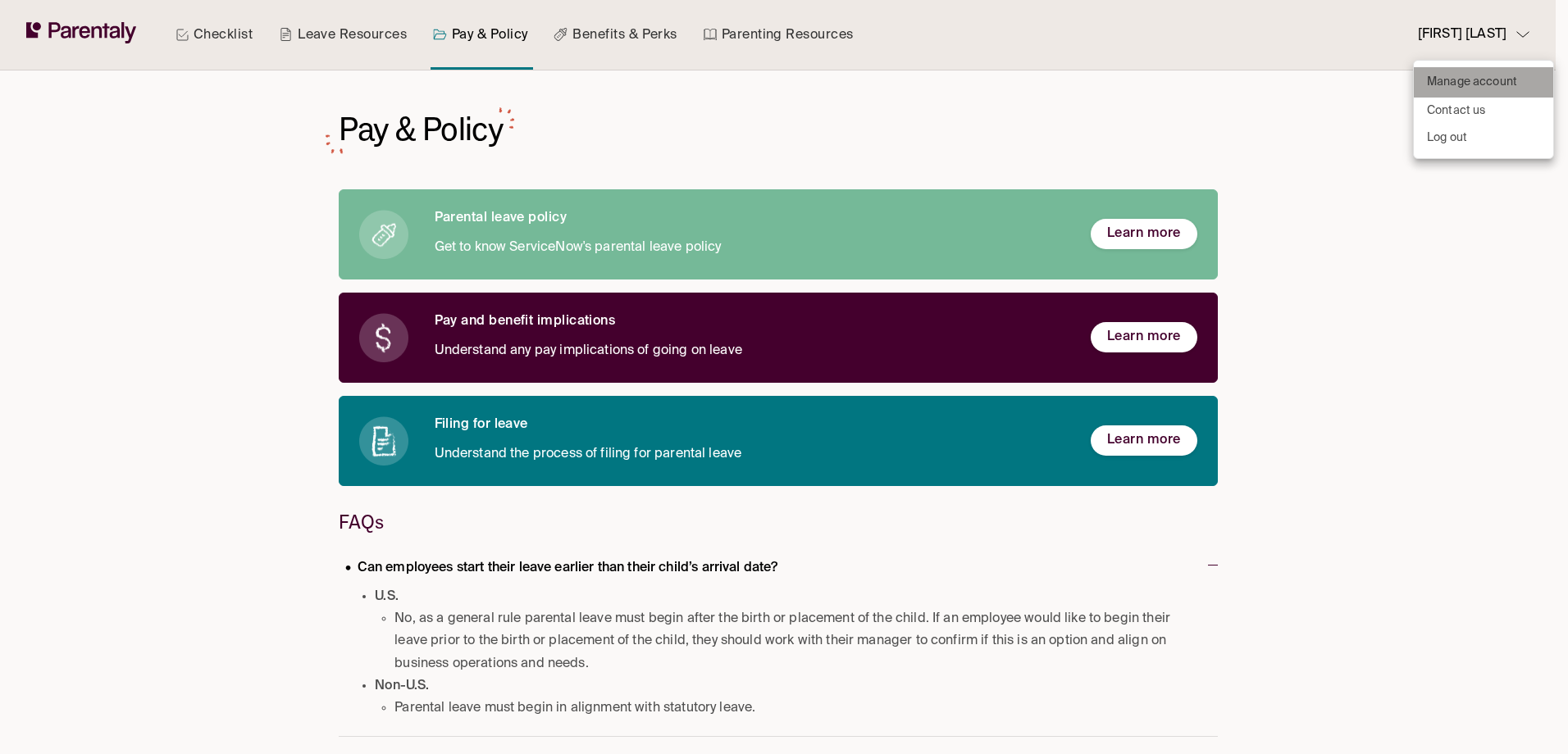 click on "Manage account" at bounding box center (1472, 82) 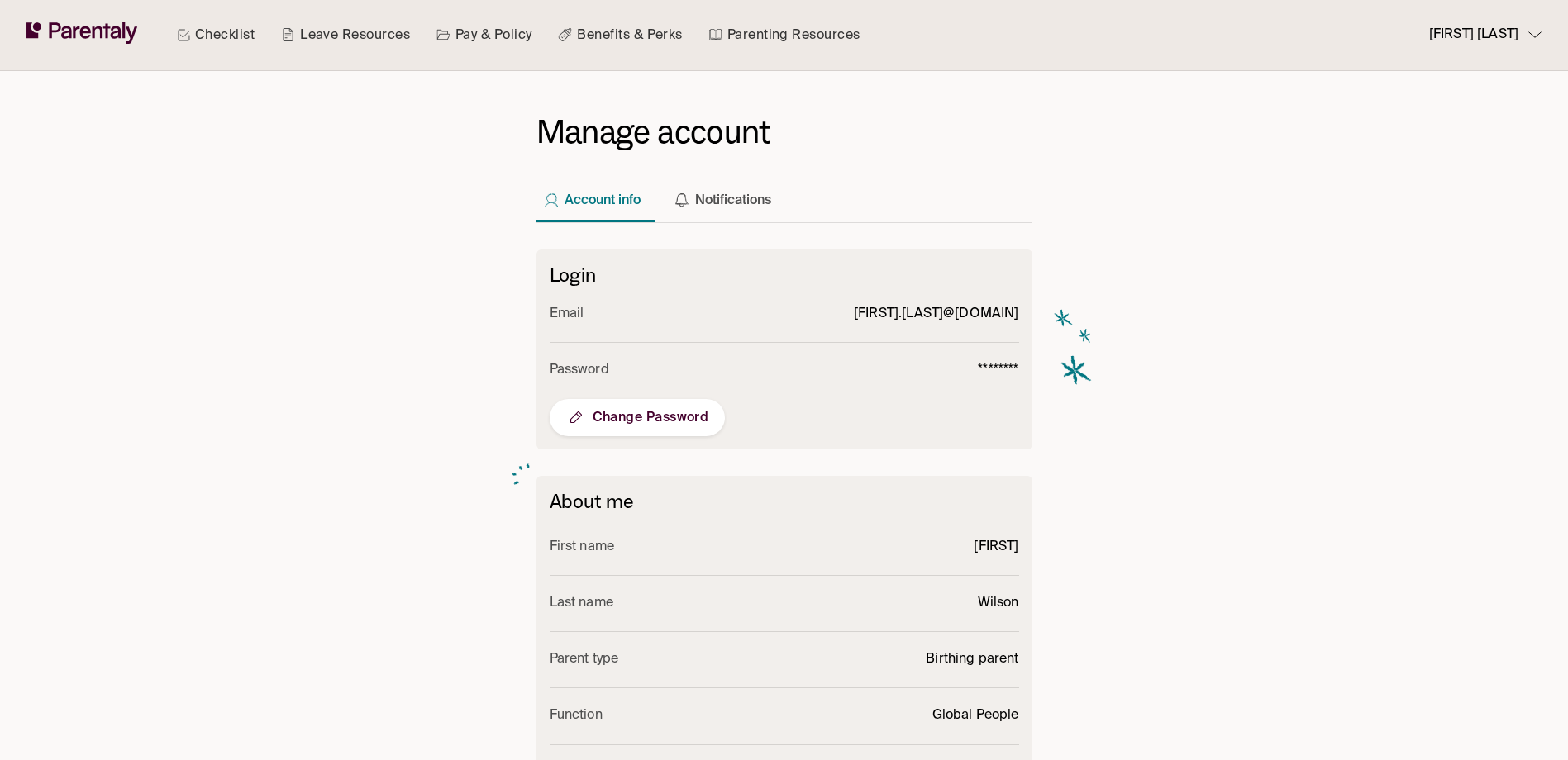 click on "Notifications" at bounding box center [726, 192] 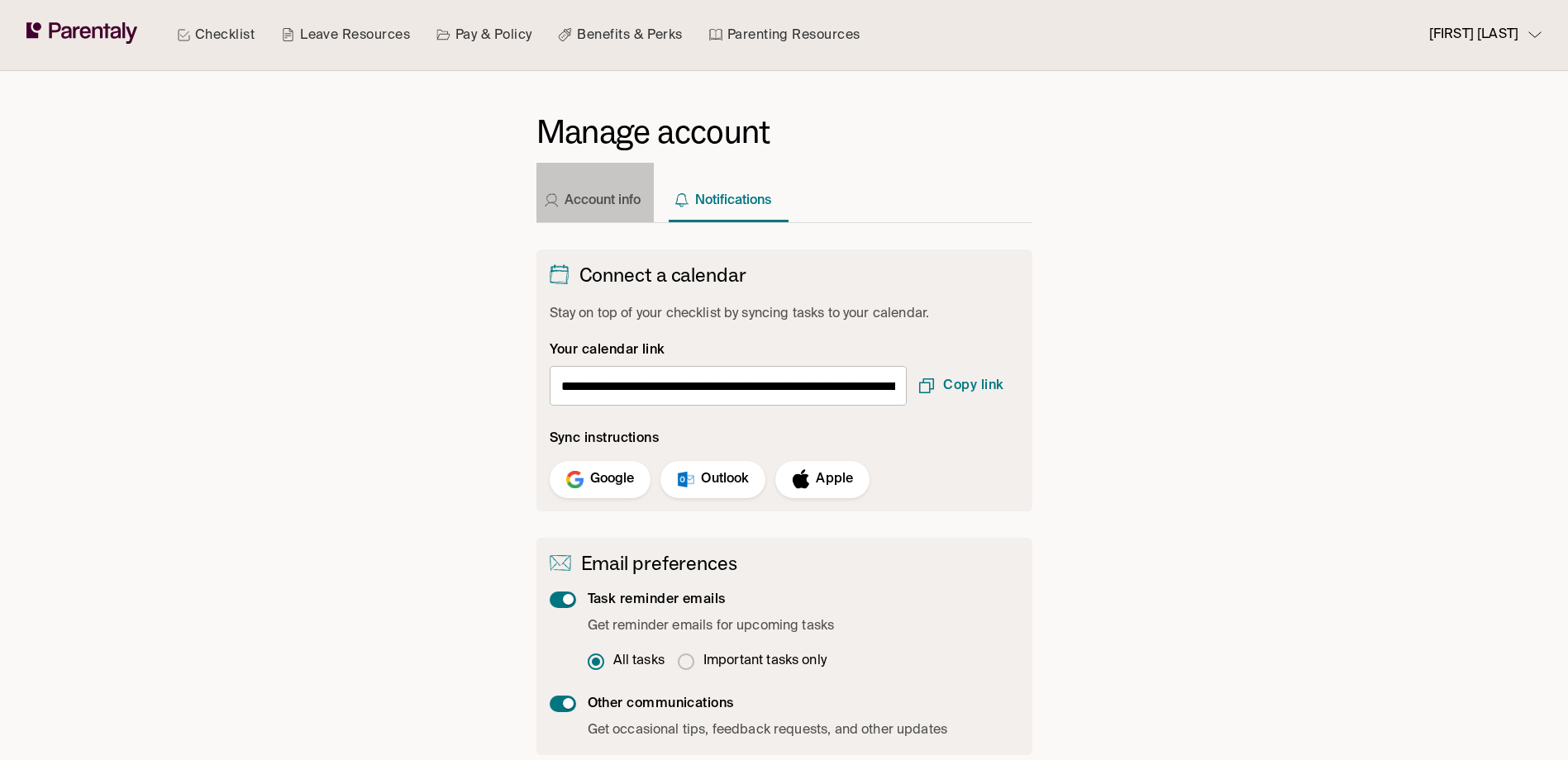 click on "Account info" at bounding box center (595, 192) 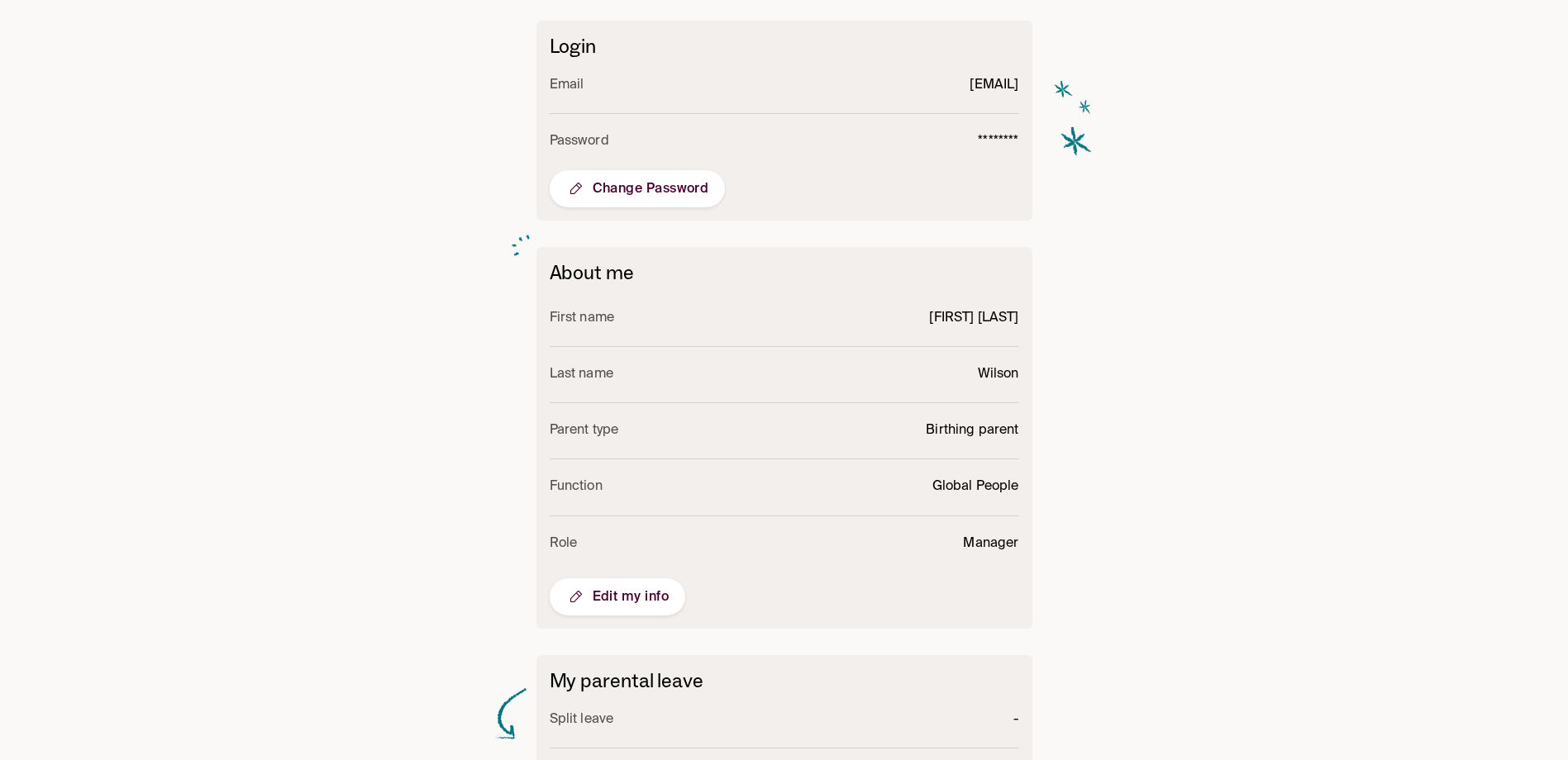 scroll, scrollTop: 248, scrollLeft: 0, axis: vertical 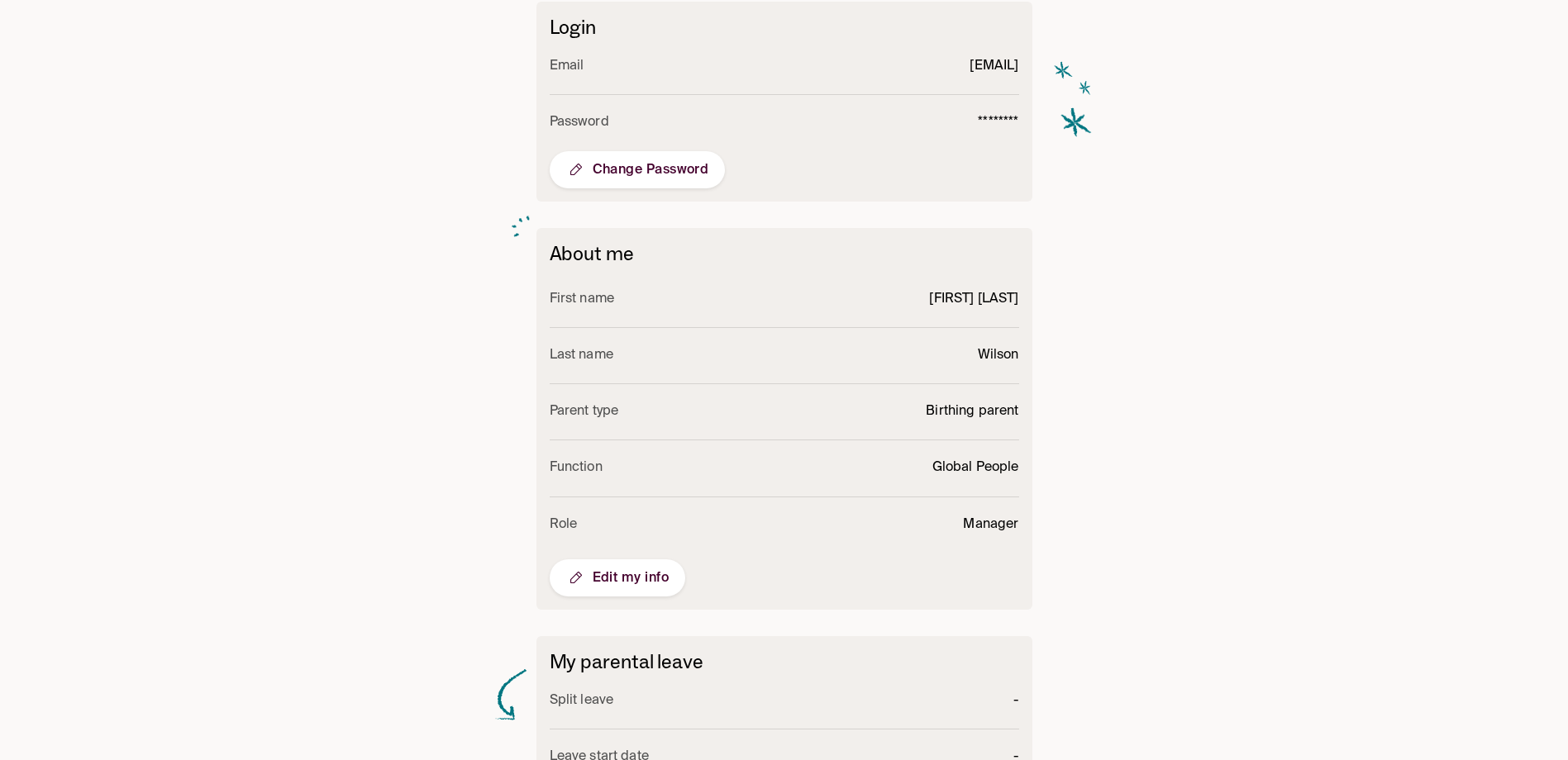 click on "Edit my info" at bounding box center (617, 577) 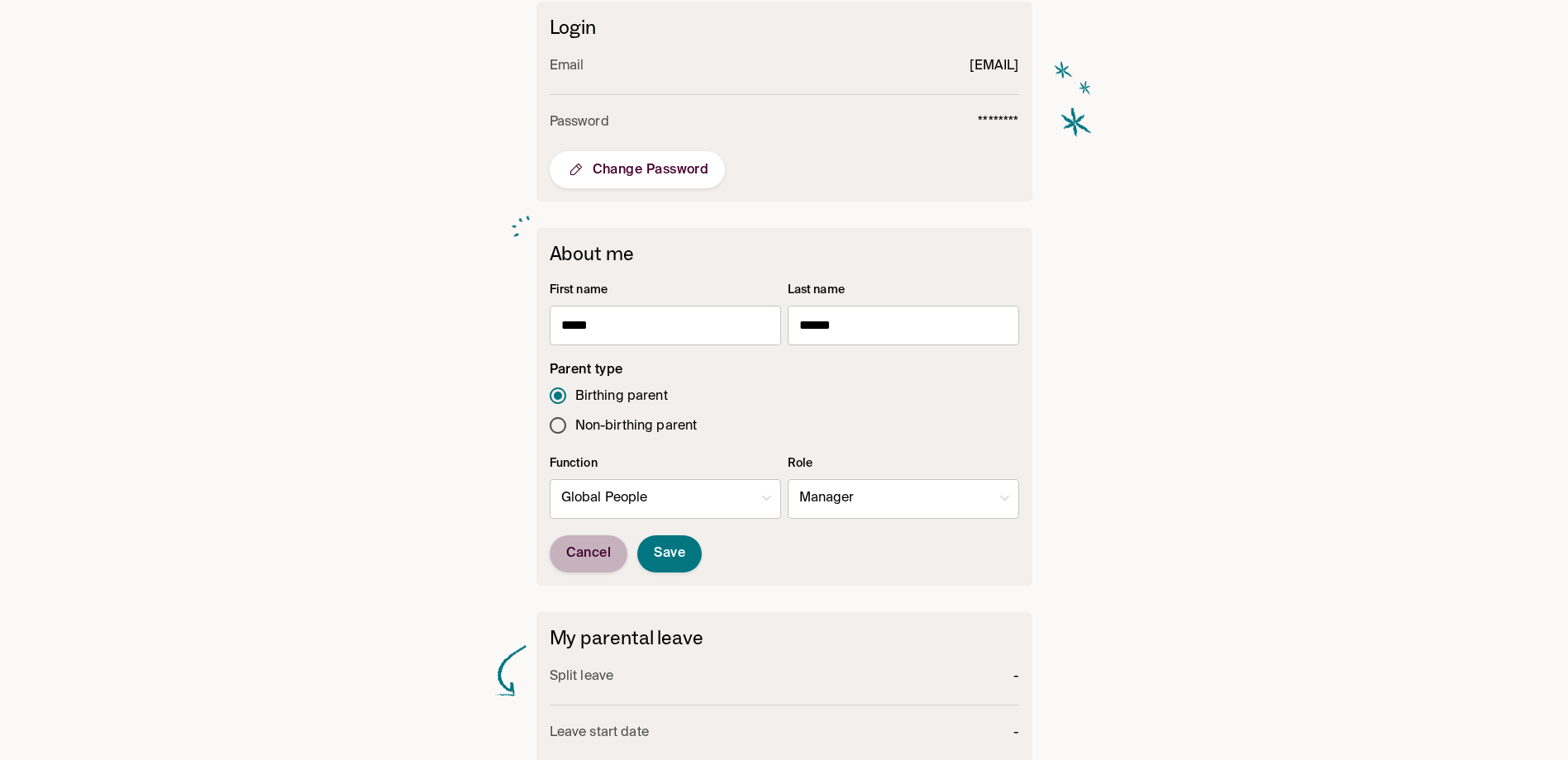 click on "Cancel" at bounding box center (589, 553) 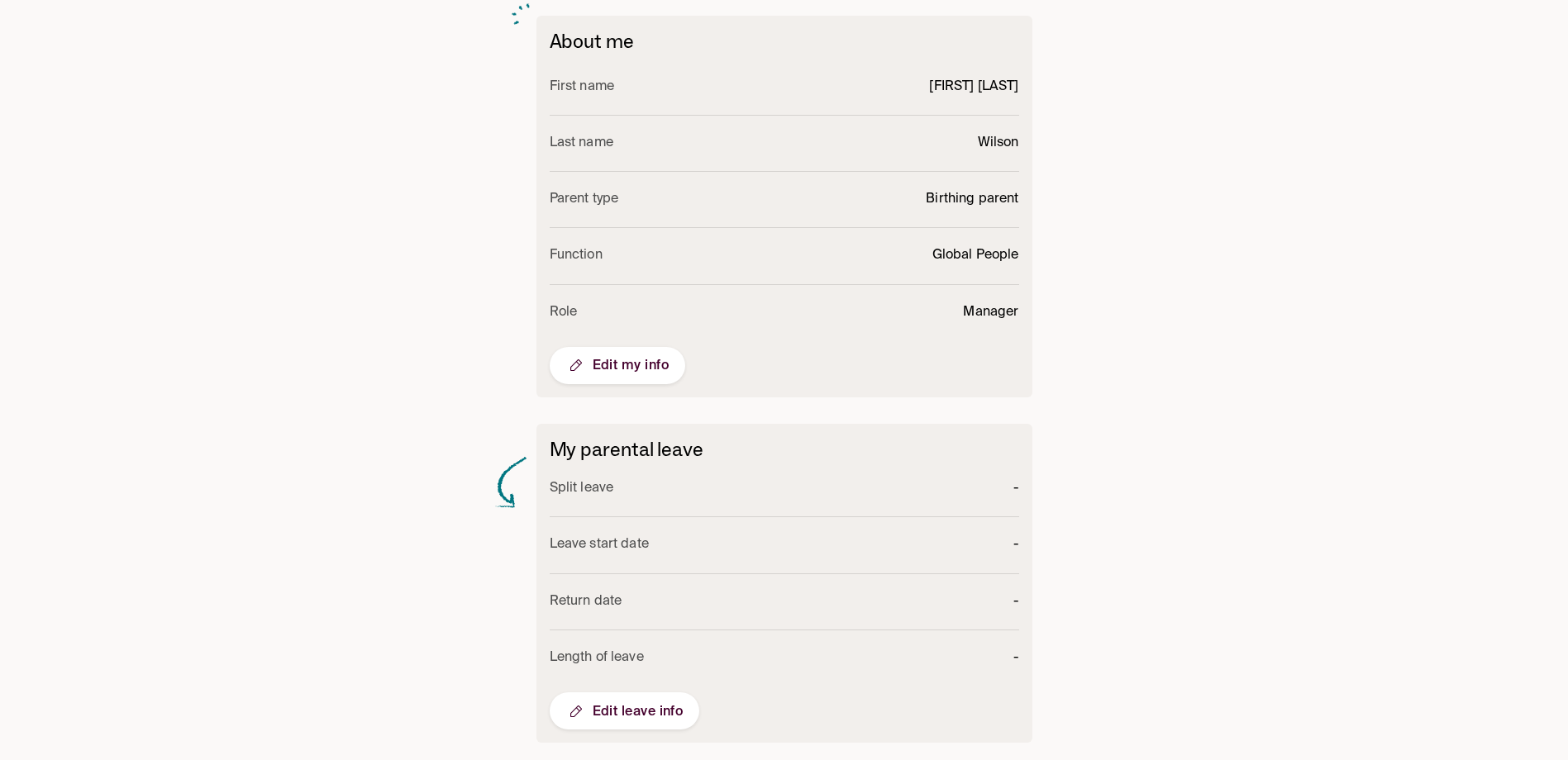 scroll, scrollTop: 469, scrollLeft: 0, axis: vertical 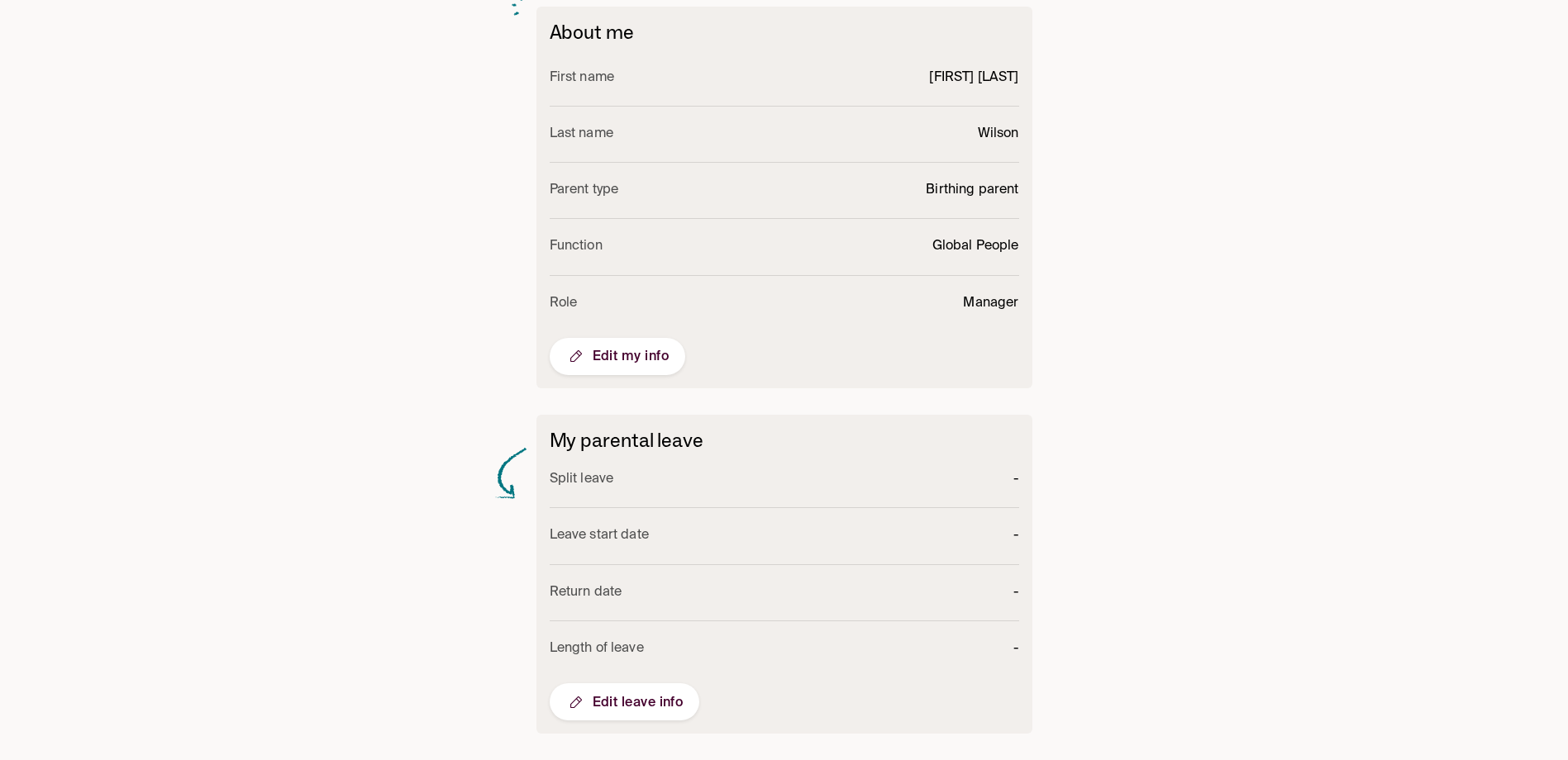 click on "Edit leave info" at bounding box center [625, 702] 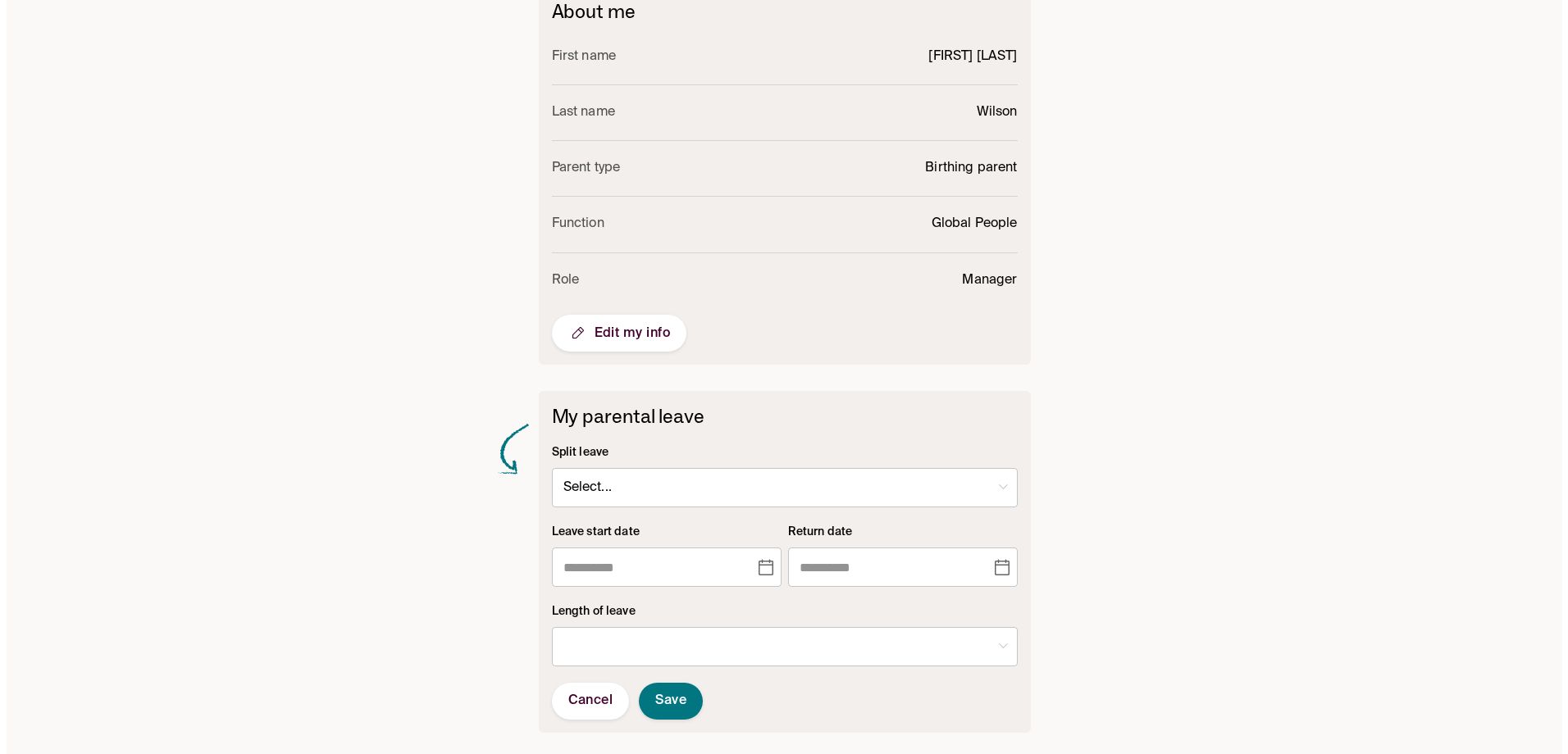 scroll, scrollTop: 491, scrollLeft: 0, axis: vertical 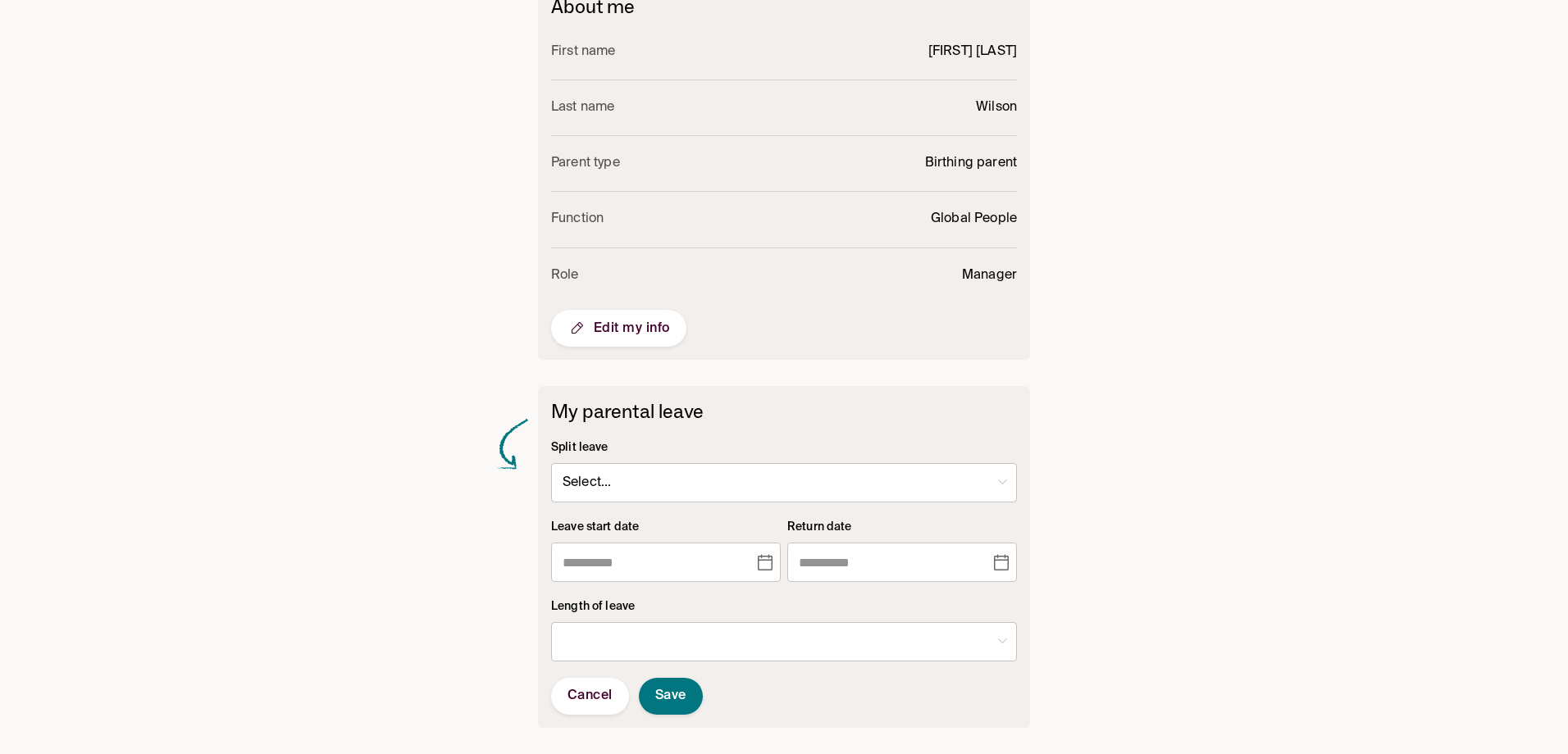 click on "Checklist Leave Resources Pay & Policy Benefits & Perks Parenting Resources [FIRST] [LAST] Manage account Account info Notifications Login Email [EMAIL] Password ******** Change Password About me First name [FIRST] Last name [LAST] Parent type Birthing parent Function Global People Role Manager Edit my info My parental leave Split leave Select... ​ Leave start date ​ Return date ​ Length of leave ​ ​ Cancel Save" at bounding box center (784, 131) 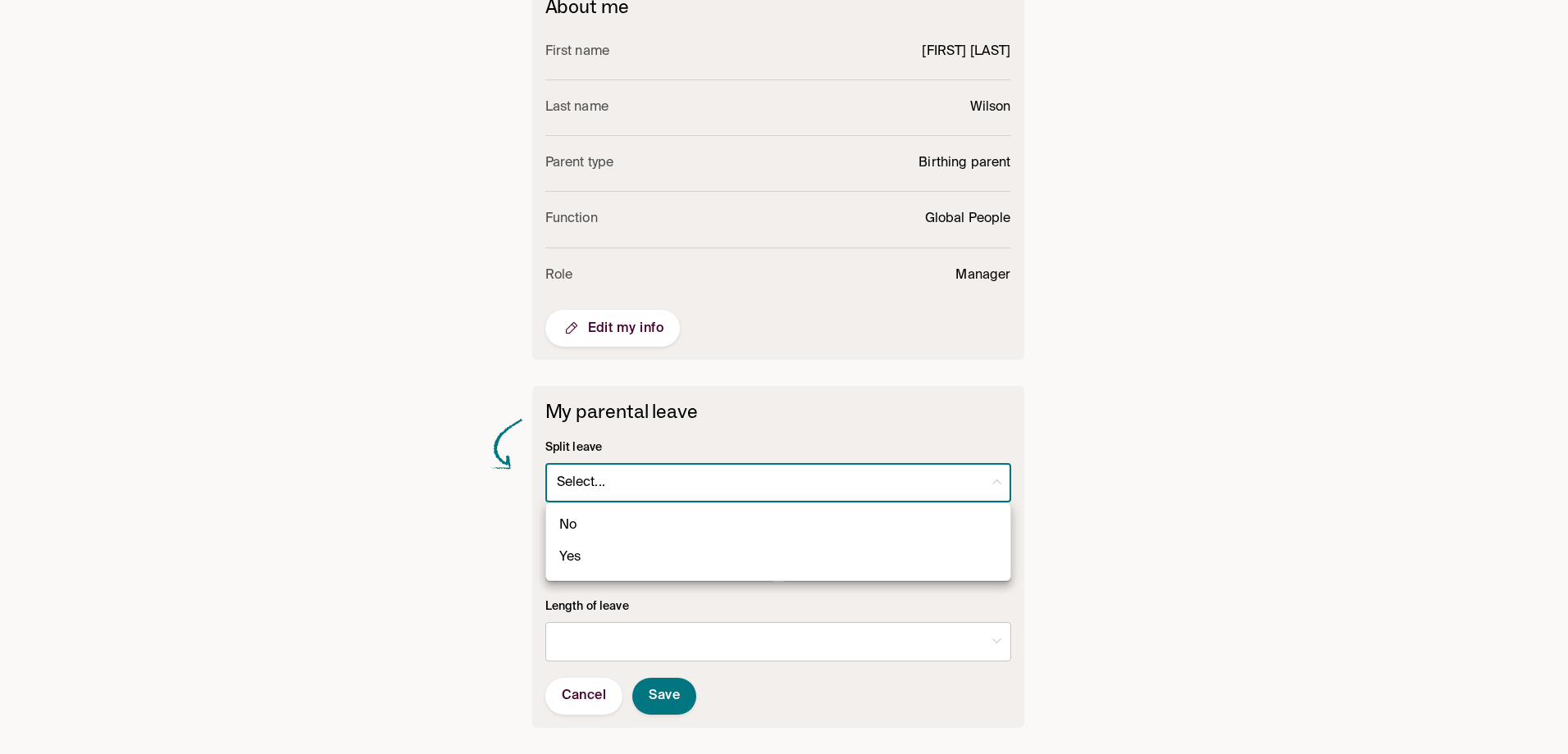 click at bounding box center (784, 377) 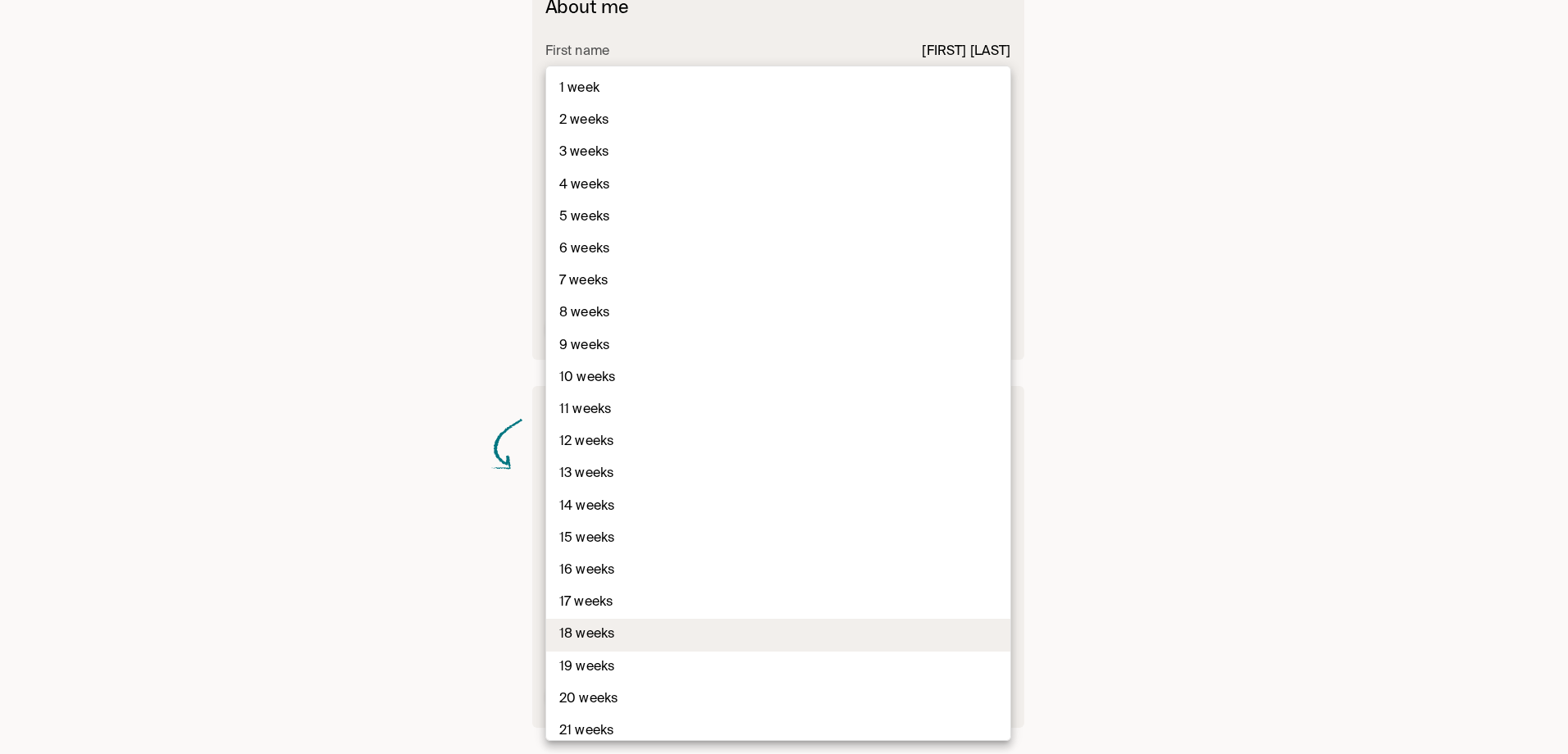 click on "Checklist Leave Resources Pay & Policy Benefits & Perks Parenting Resources [FIRST] [LAST] Manage account Account info Notifications Login Email [EMAIL] Password ******** Change Password About me First name [FIRST] Last name [LAST] Parent type Birthing parent Function Global People Role Manager Edit my info My parental leave Split leave Select... ​ Leave start date ​ Return date ​ Length of leave ​ ​ Cancel Save
1 week 2 weeks 3 weeks 4 weeks 5 weeks 6 weeks 7 weeks 8 weeks 9 weeks 10 weeks 11 weeks 12 weeks 13 weeks 14 weeks 15 weeks 16 weeks 17 weeks 18 weeks 19 weeks 20 weeks 21 weeks 22 weeks 23 weeks 24 weeks 25 weeks 26 weeks 27 weeks 28 weeks 29 weeks 30 weeks 31 weeks 32 weeks 33 weeks 34 weeks 35 weeks 36 weeks 37 weeks 38 weeks 39 weeks 40 weeks 41 weeks 42 weeks 43 weeks 44 weeks 45 weeks 46 weeks 47 weeks 48 weeks 49 weeks 50 weeks 51 weeks 52 weeks 53 weeks 54 weeks 55 weeks 56 weeks 57 weeks 58 weeks 59 weeks 60 weeks 61 weeks 62 weeks 63 weeks 64 weeks" at bounding box center [784, 131] 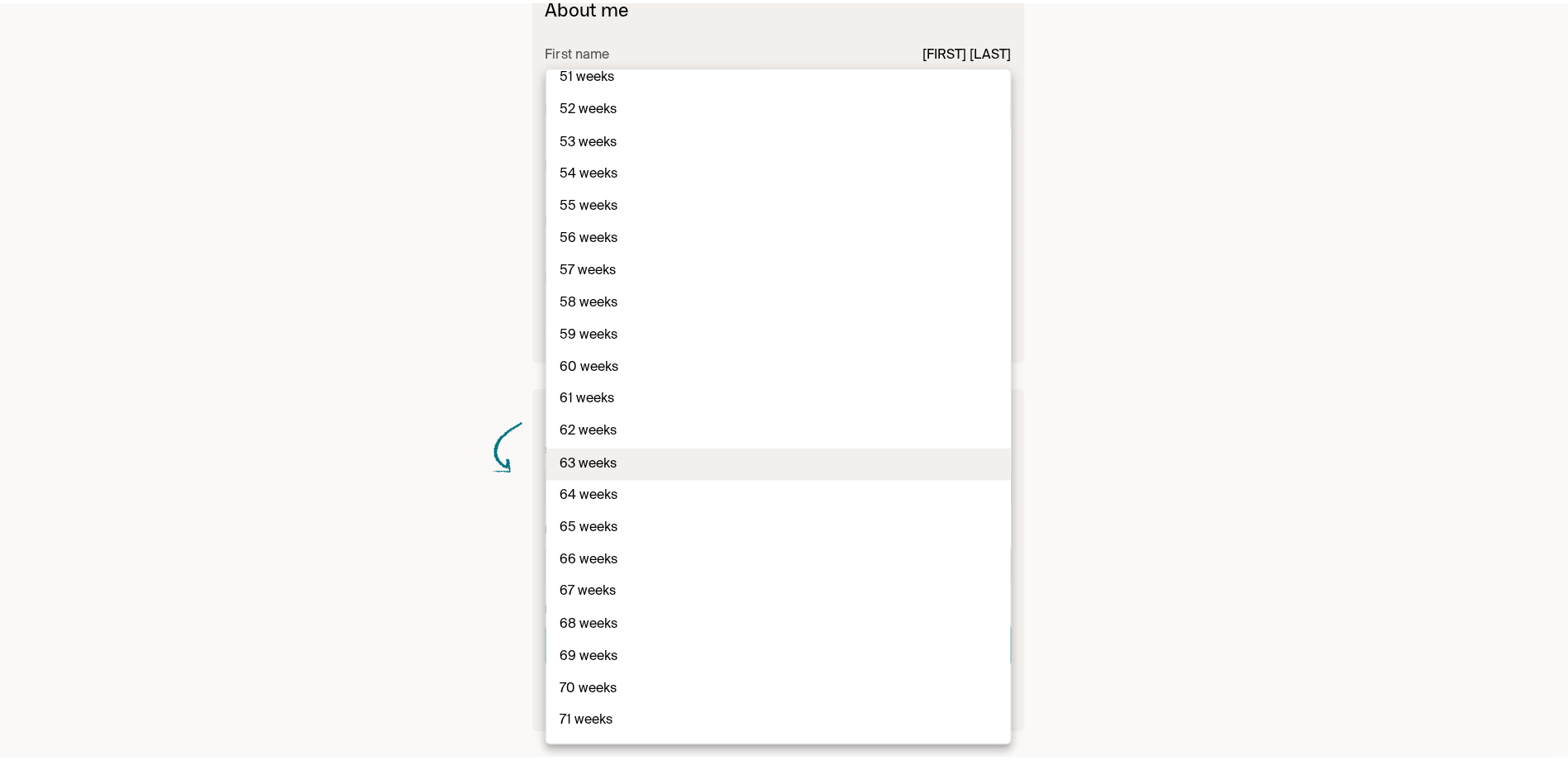 scroll, scrollTop: 1860, scrollLeft: 0, axis: vertical 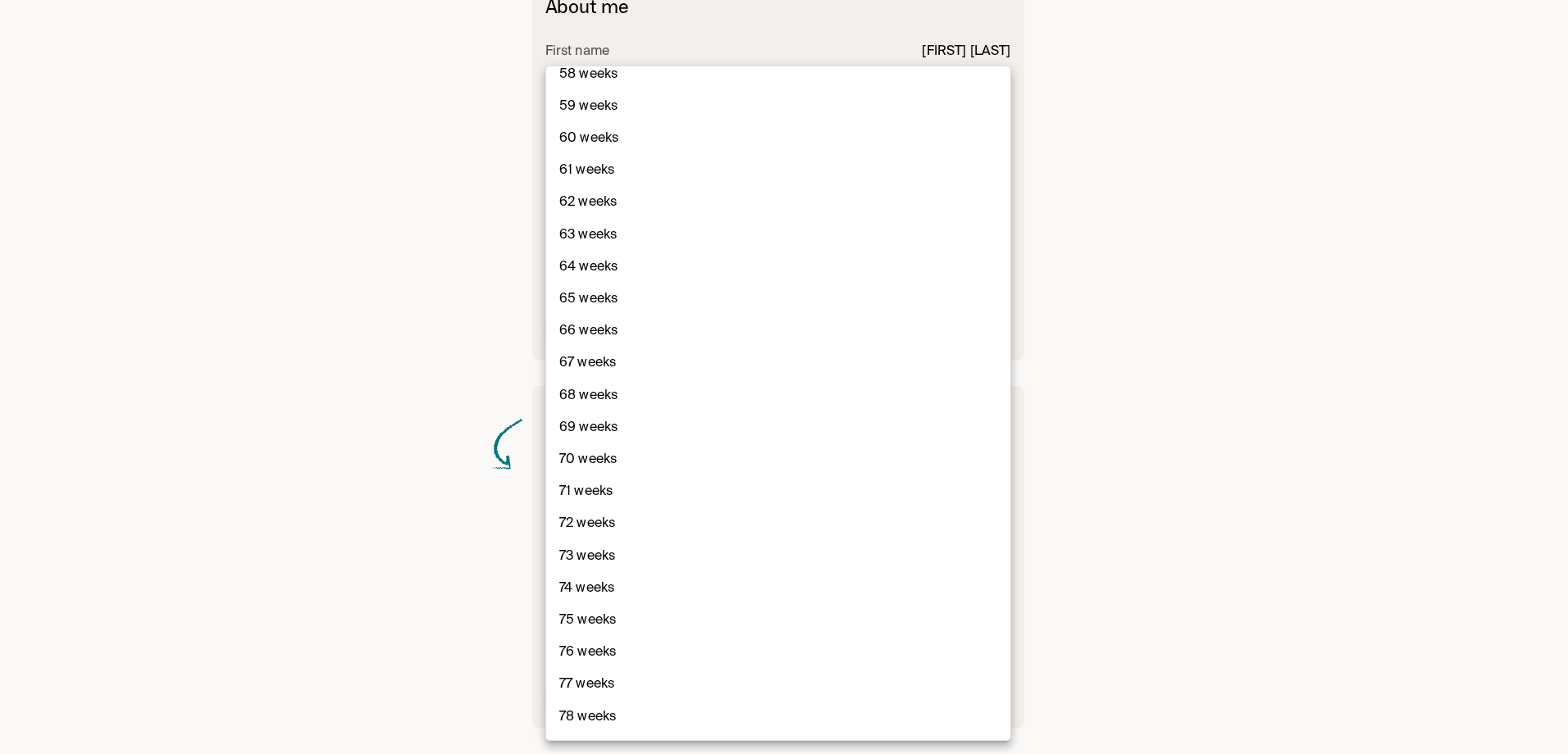click at bounding box center [784, 377] 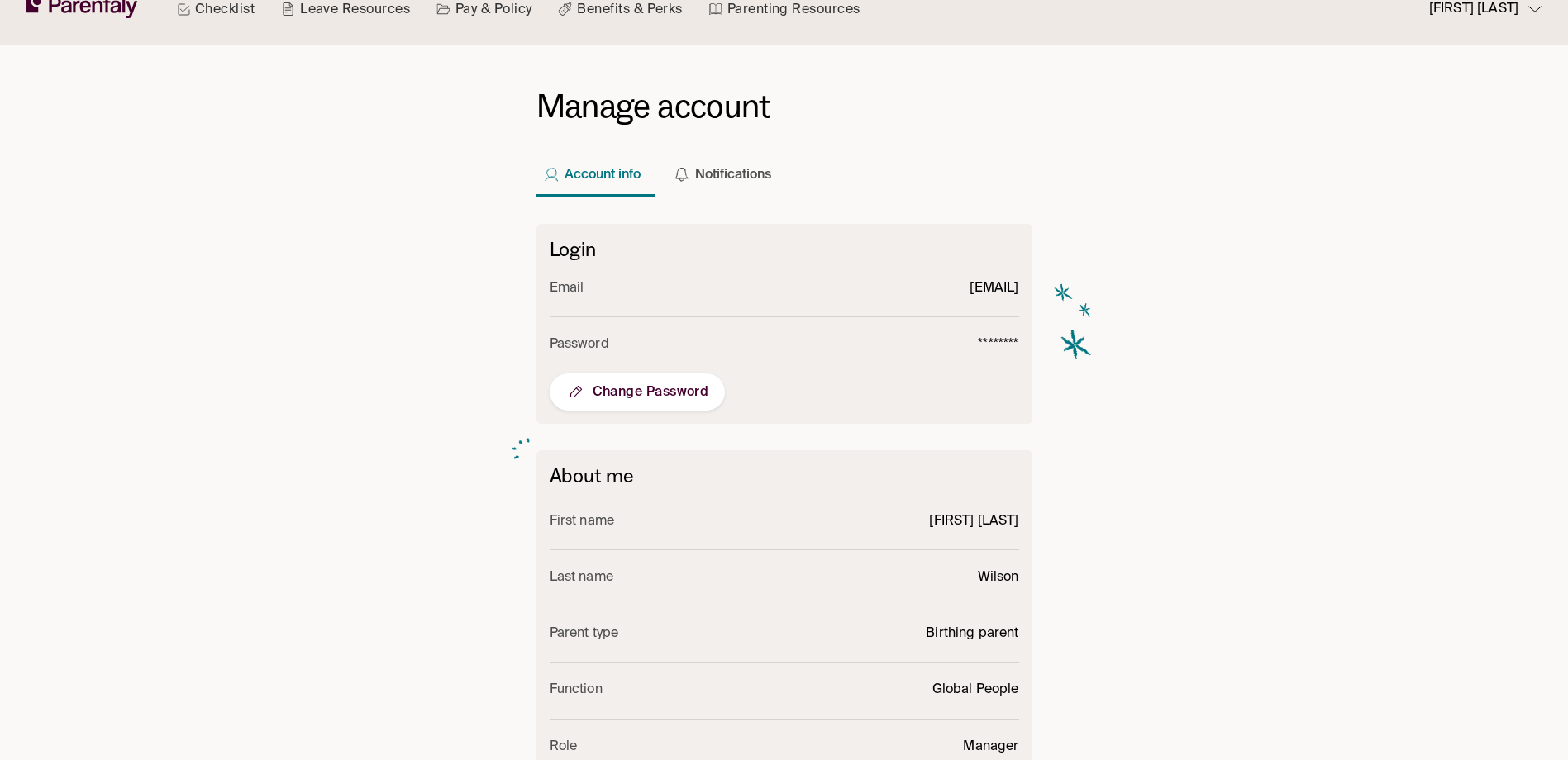 scroll, scrollTop: 0, scrollLeft: 0, axis: both 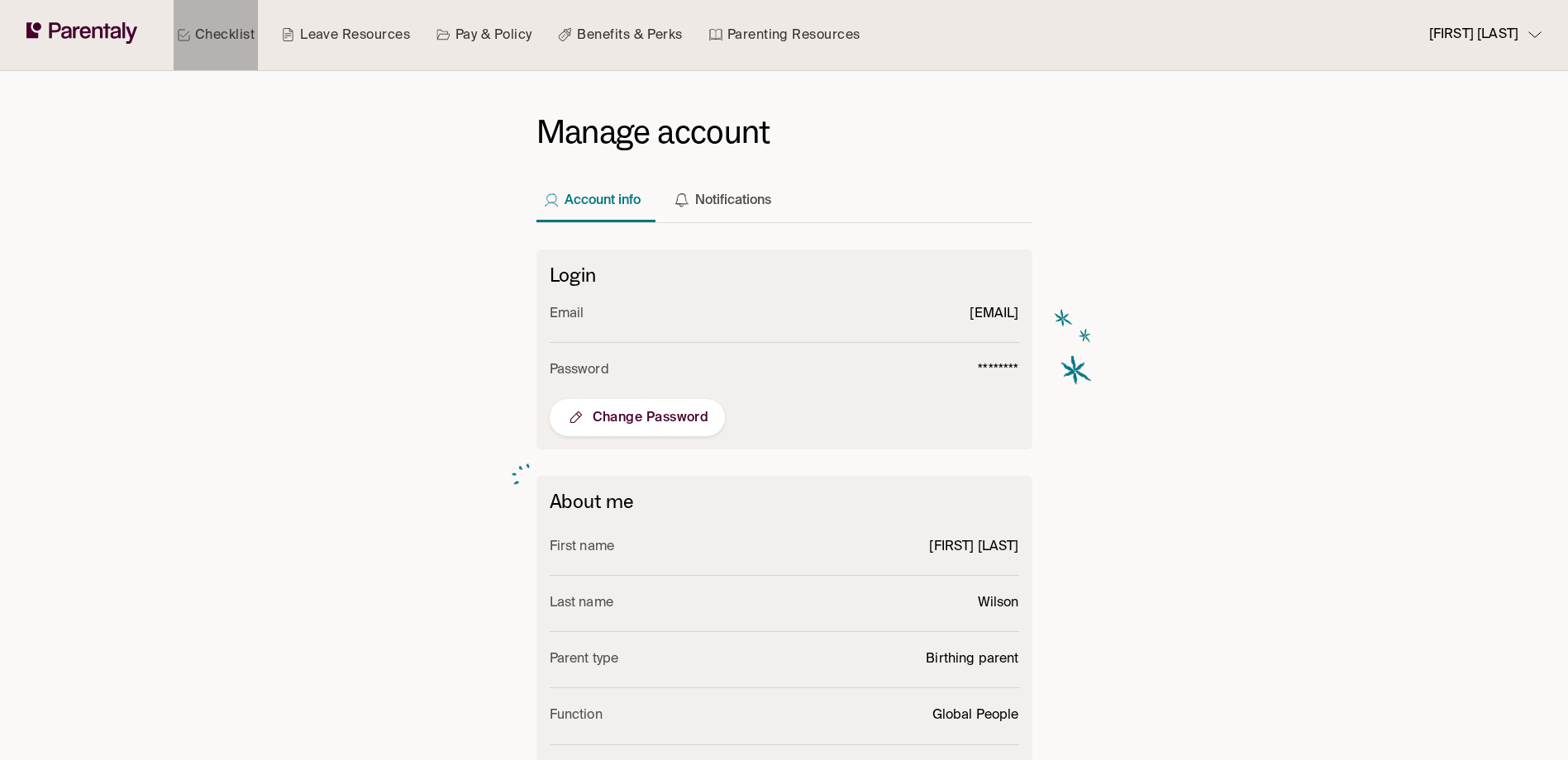 drag, startPoint x: 225, startPoint y: 34, endPoint x: 264, endPoint y: 183, distance: 154.01948 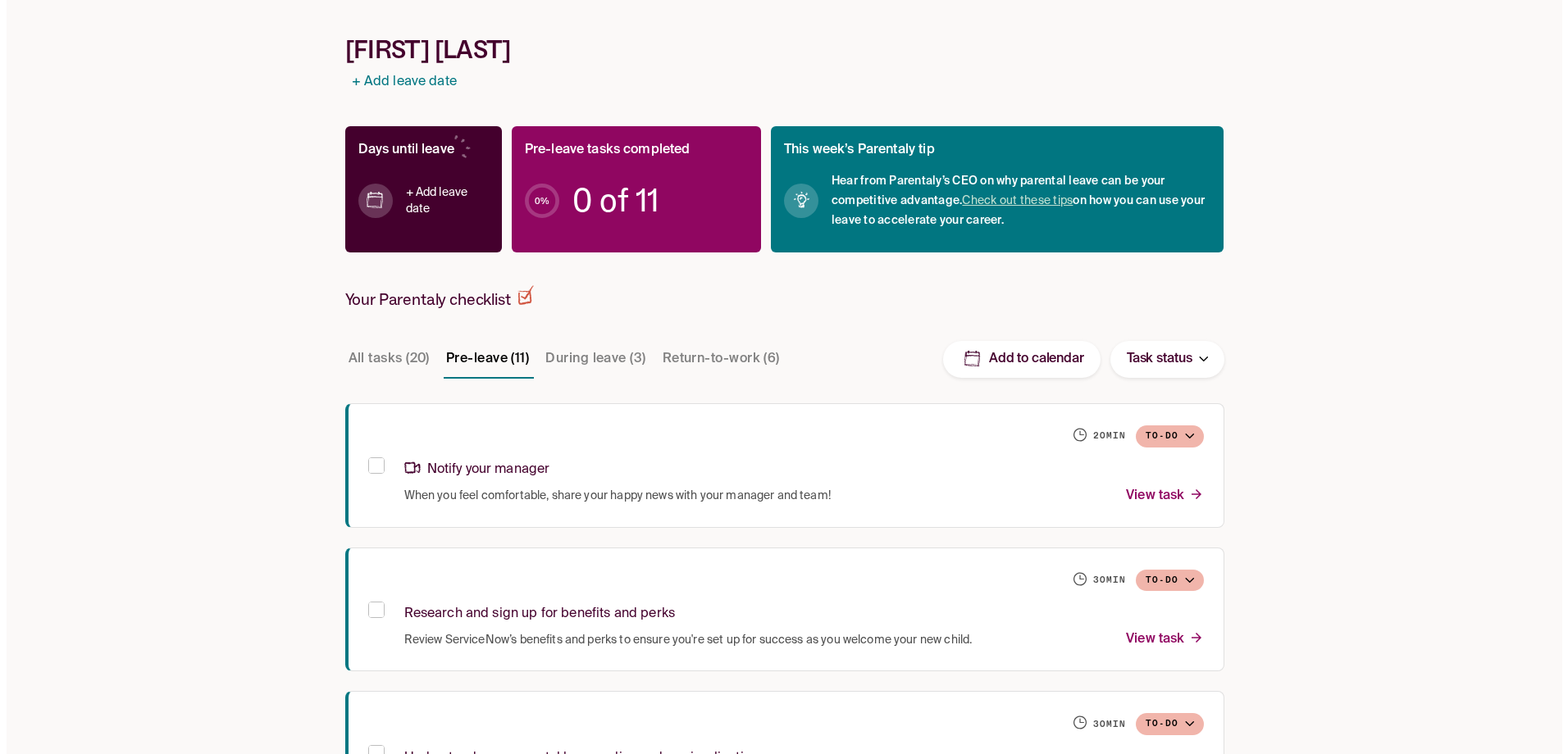 scroll, scrollTop: 246, scrollLeft: 0, axis: vertical 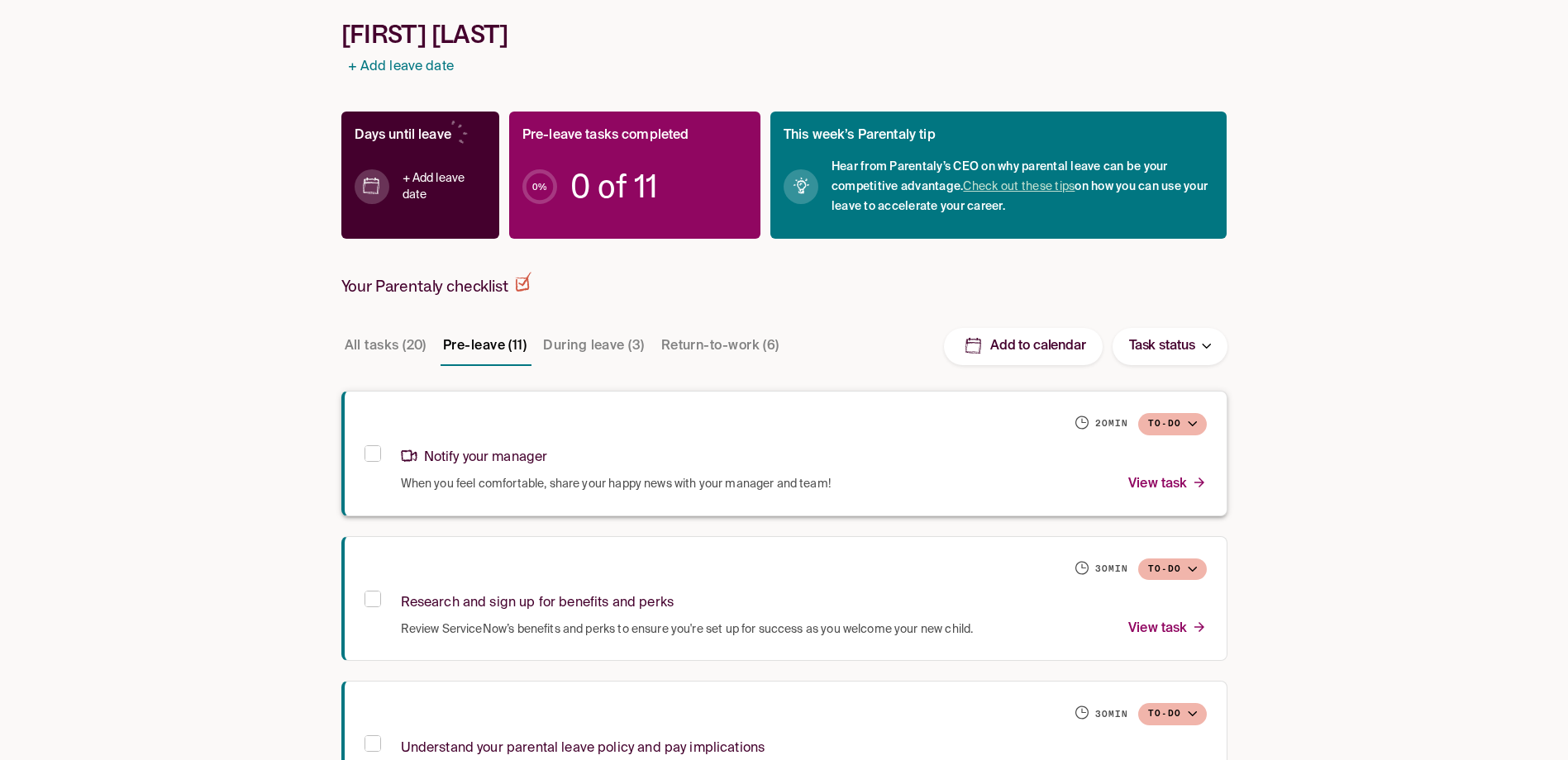 click on "Notify your manager" at bounding box center (803, 454) 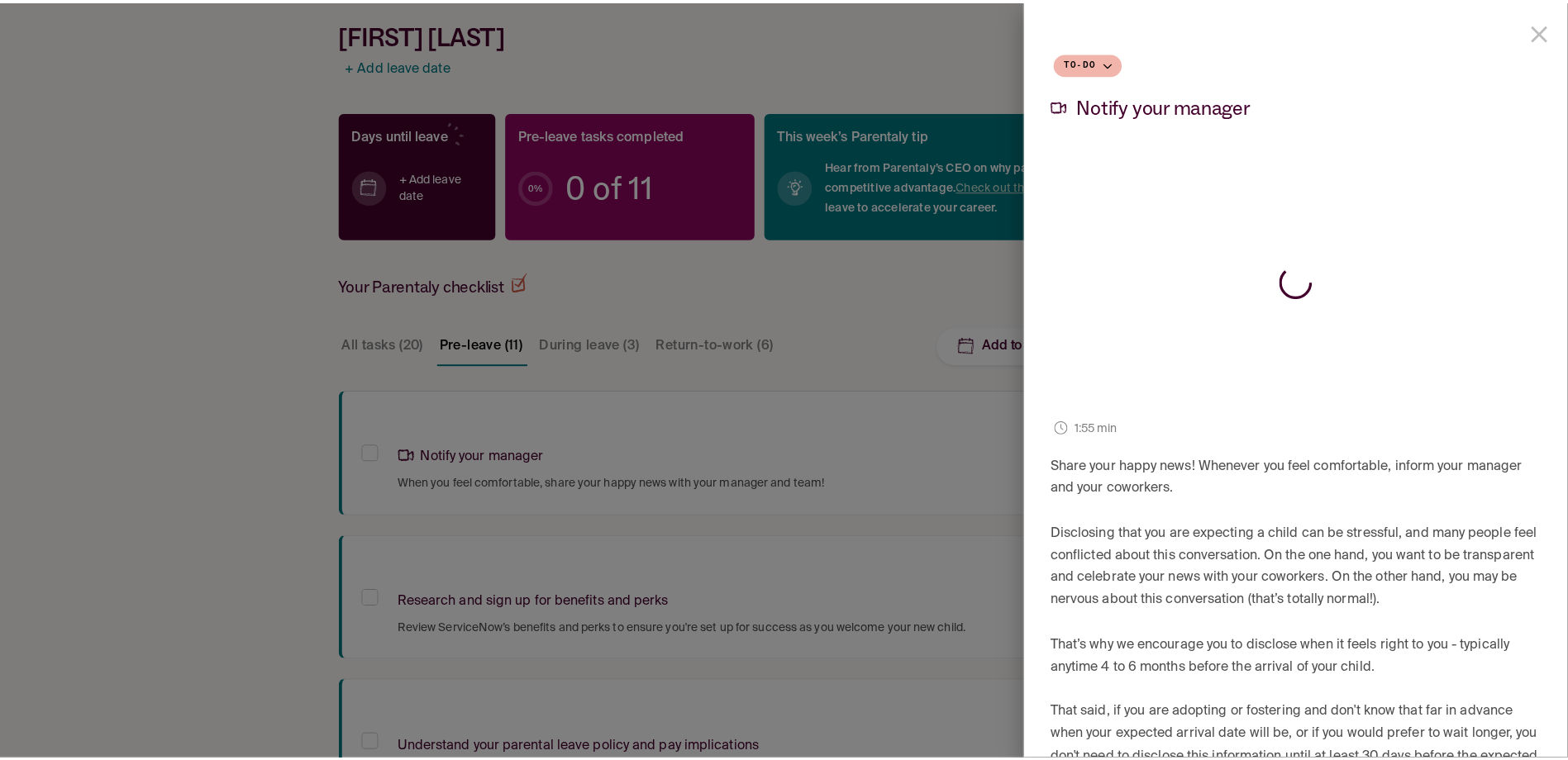 scroll, scrollTop: 0, scrollLeft: 0, axis: both 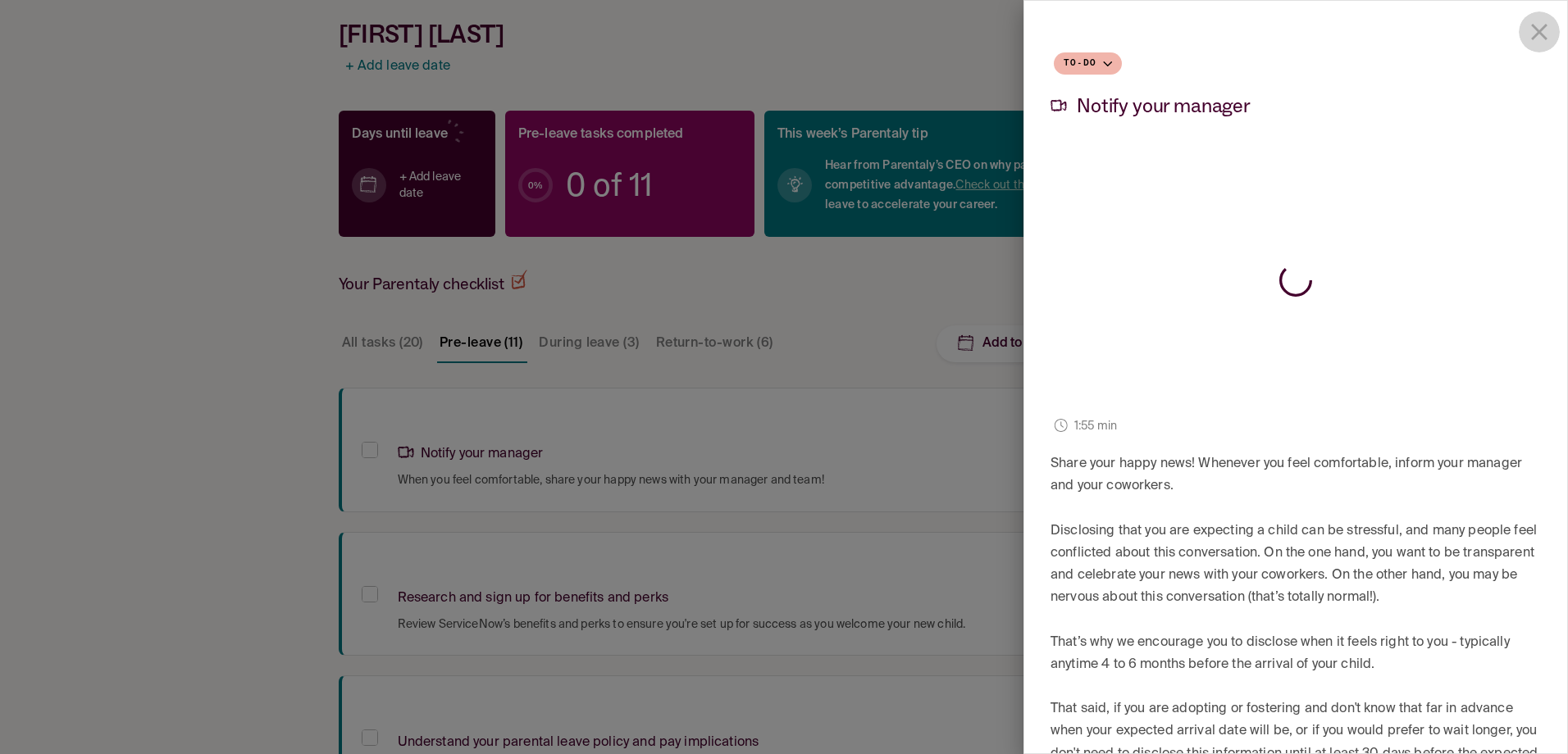 click 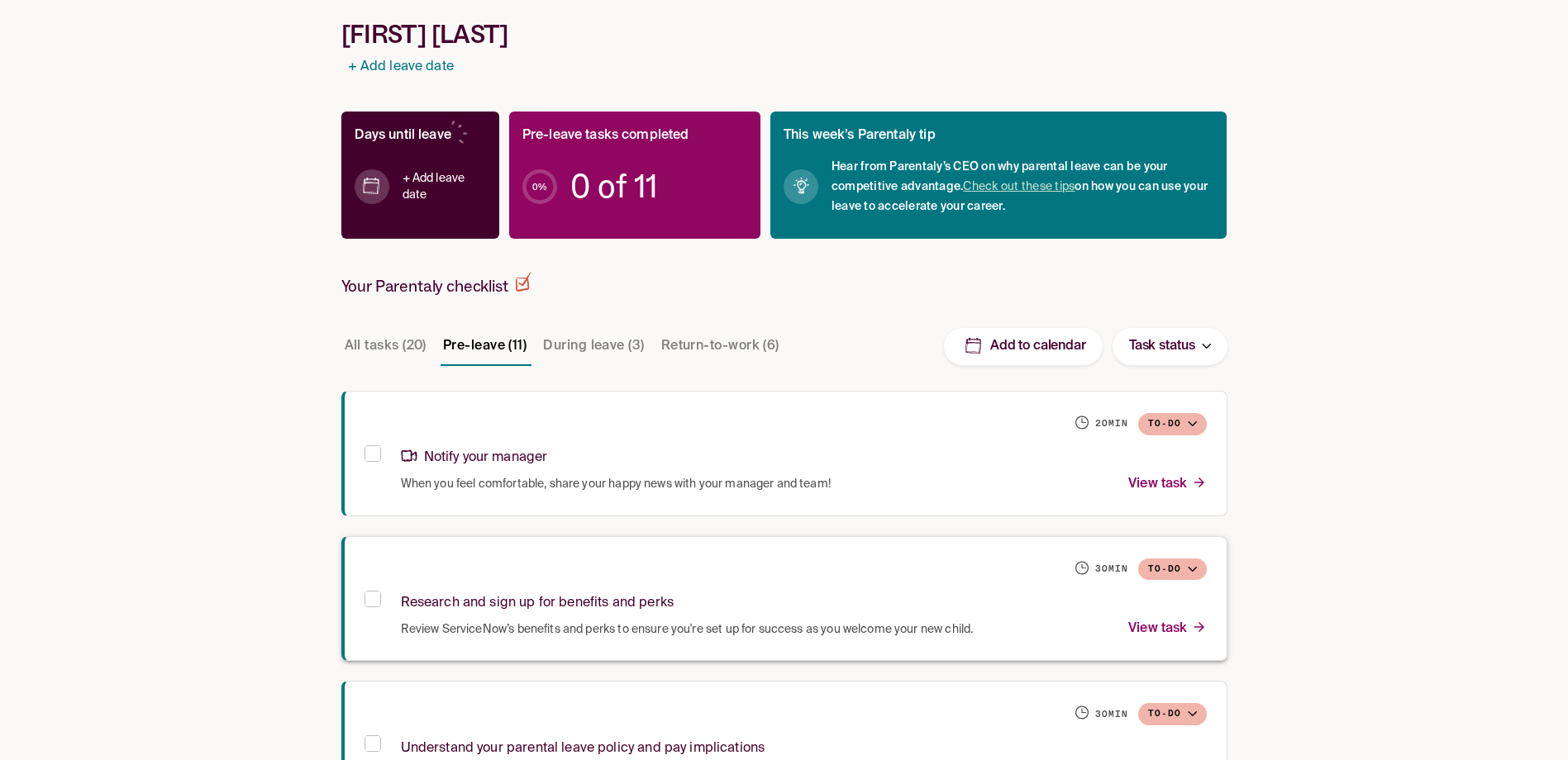 click on "Research and sign up for benefits and perks" at bounding box center [537, 603] 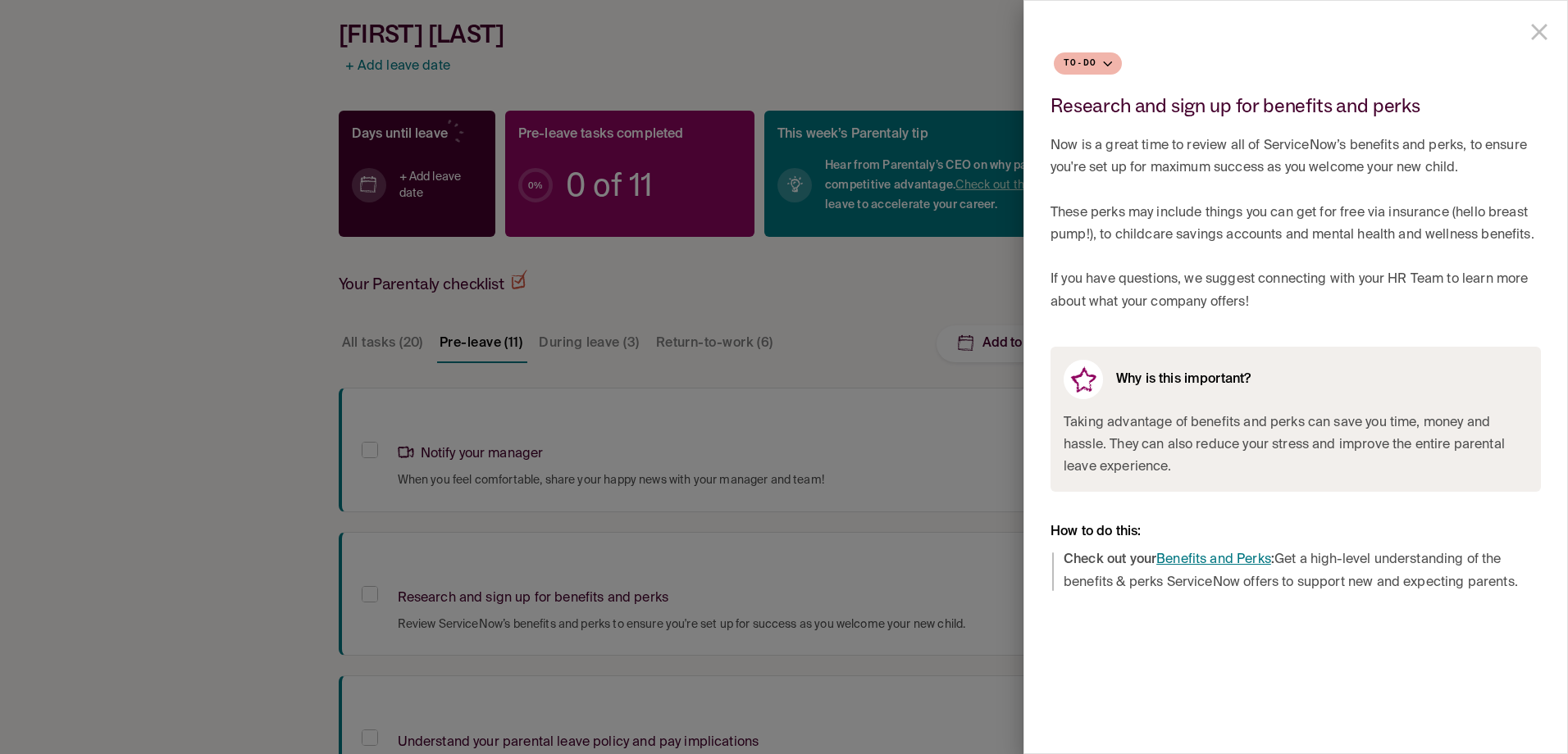 click 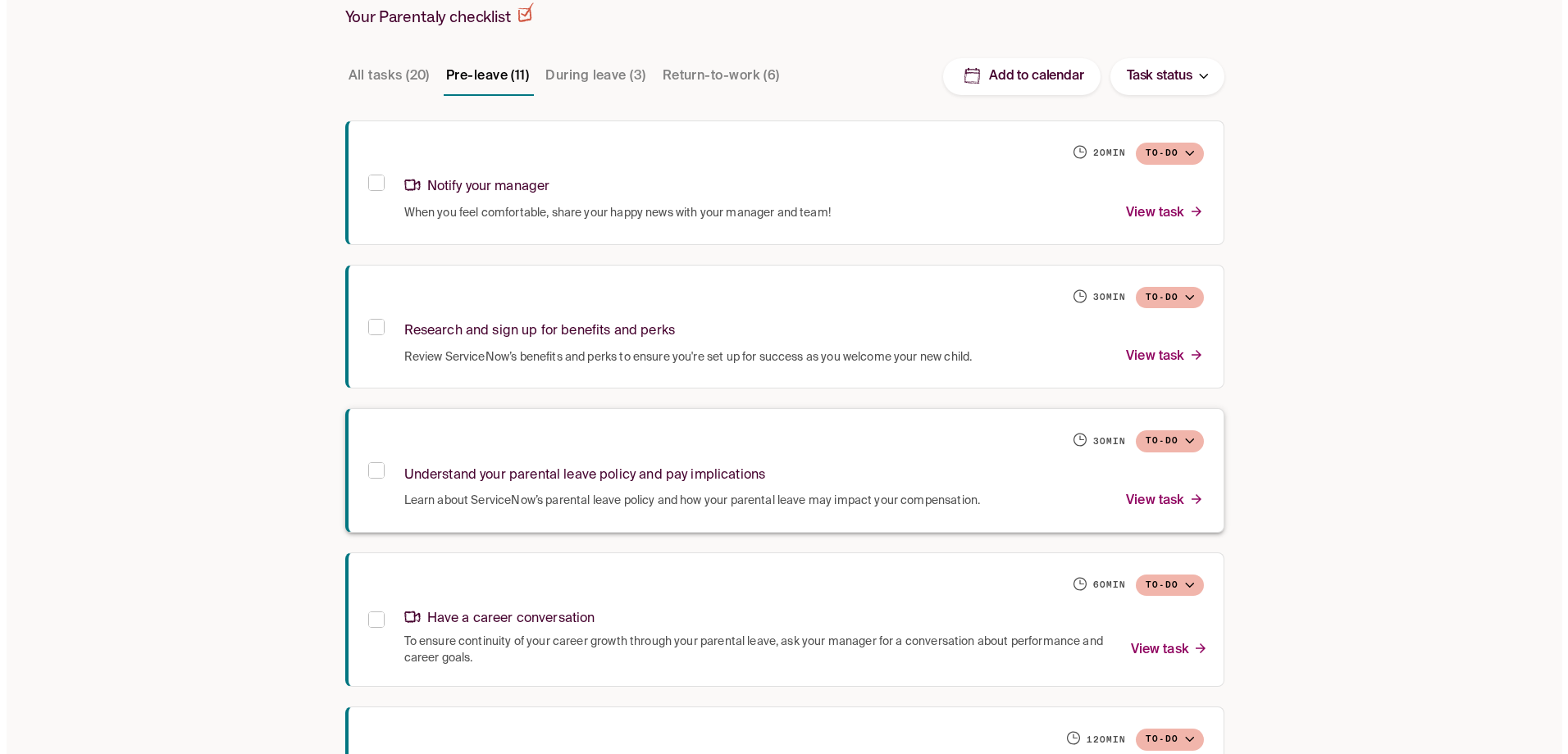 scroll, scrollTop: 574, scrollLeft: 0, axis: vertical 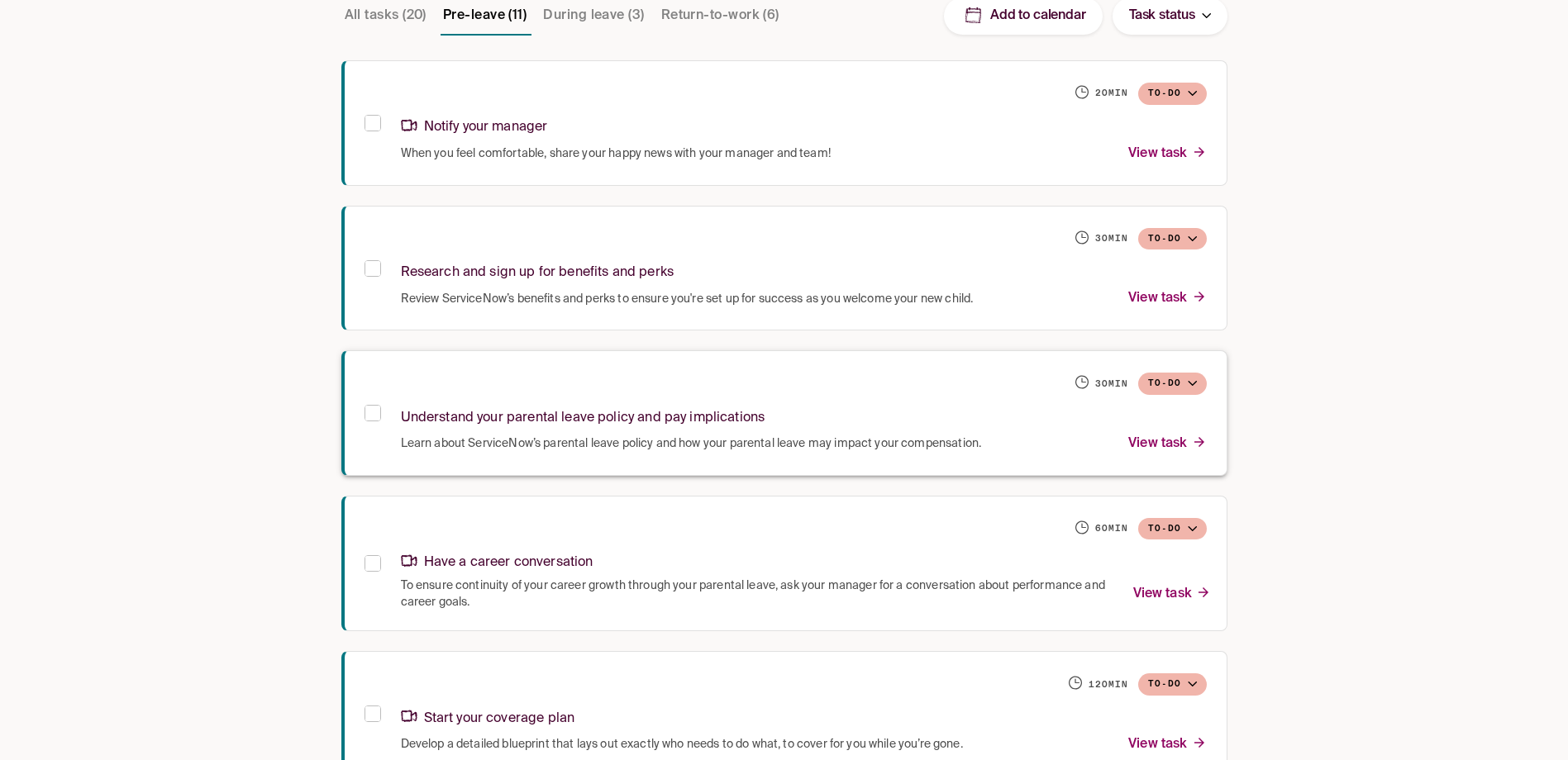 click on "Understand your parental leave policy and pay implications" at bounding box center (583, 418) 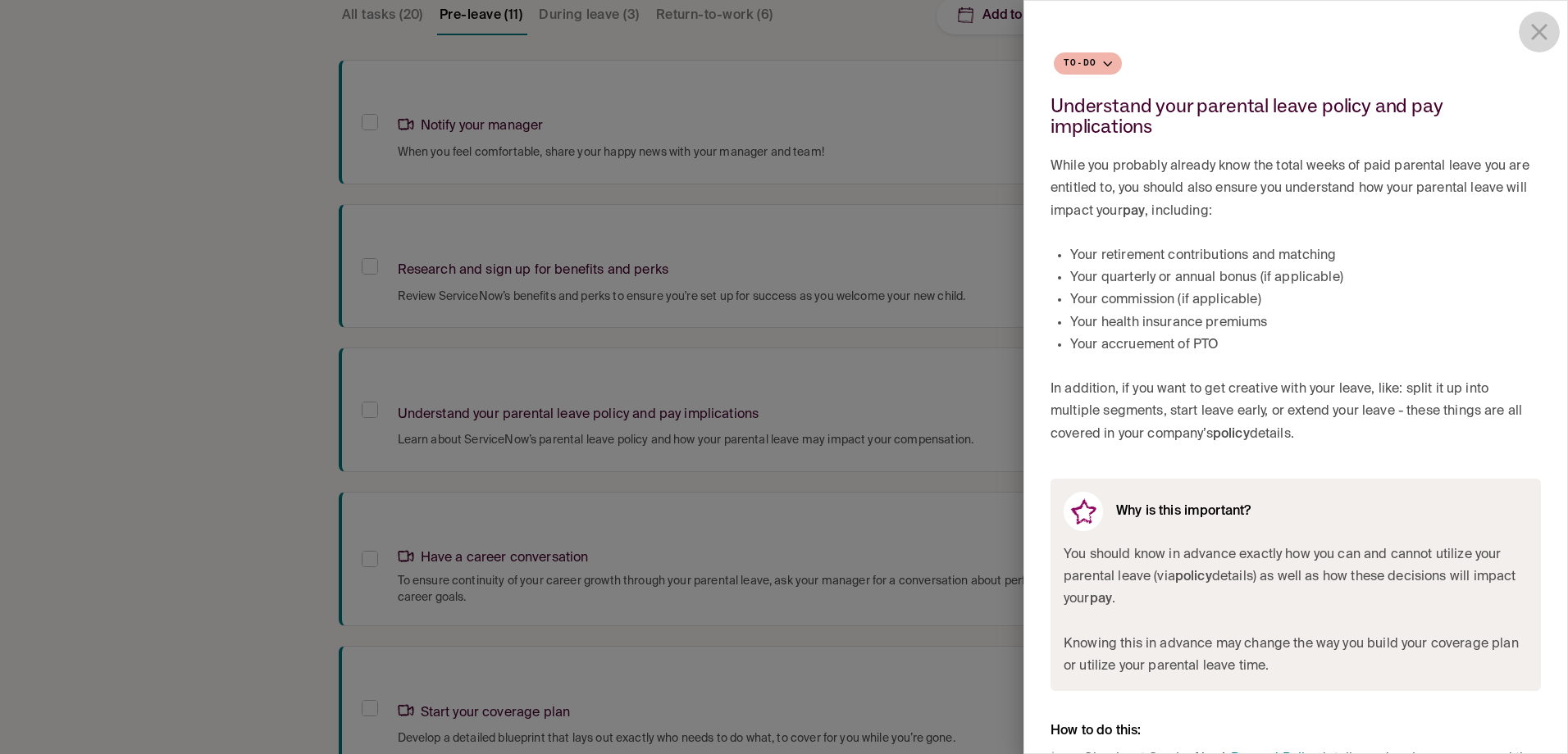 drag, startPoint x: 1529, startPoint y: 33, endPoint x: 1451, endPoint y: 71, distance: 86.764048 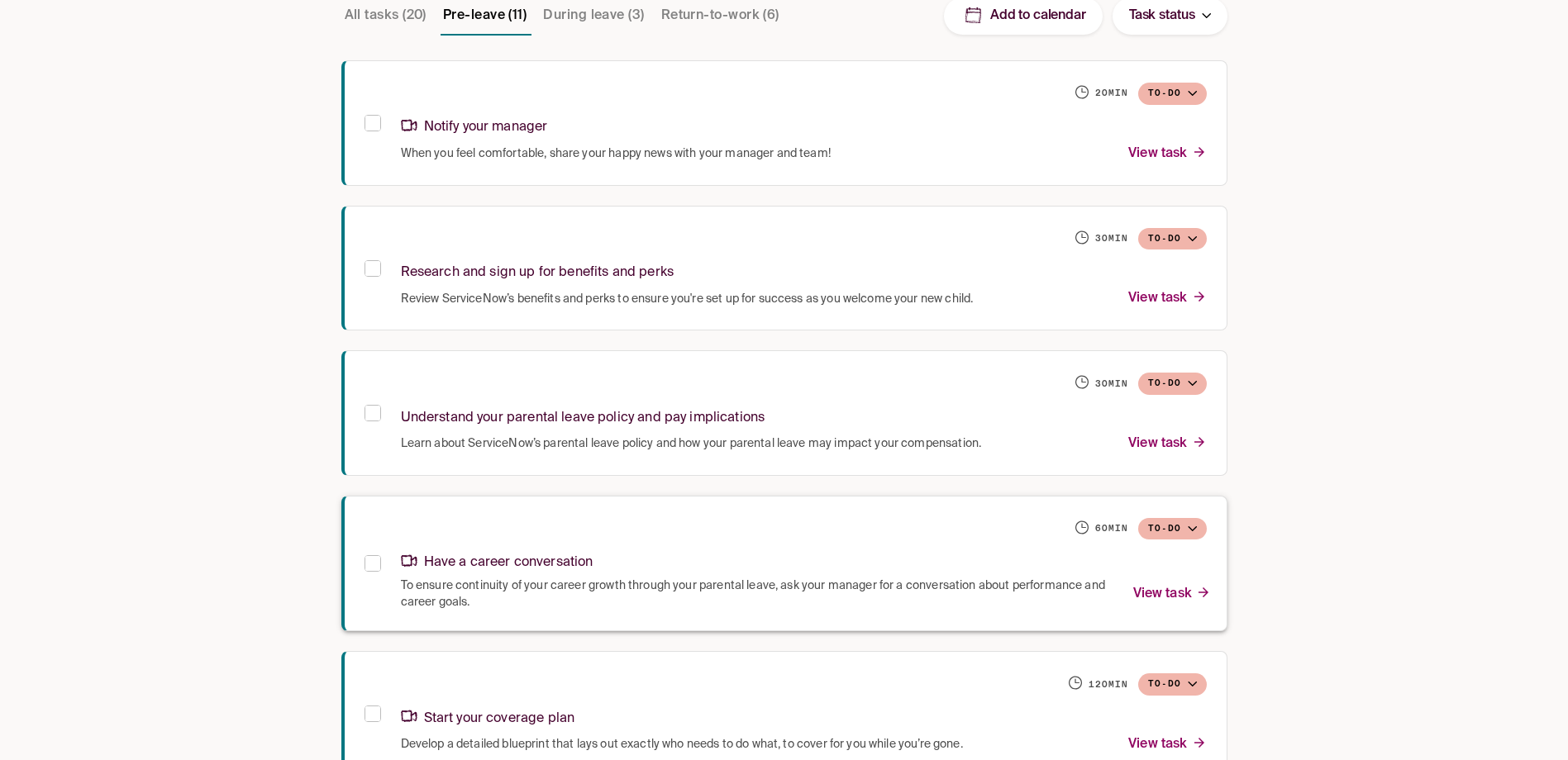 click on "Have a career conversation" at bounding box center [803, 559] 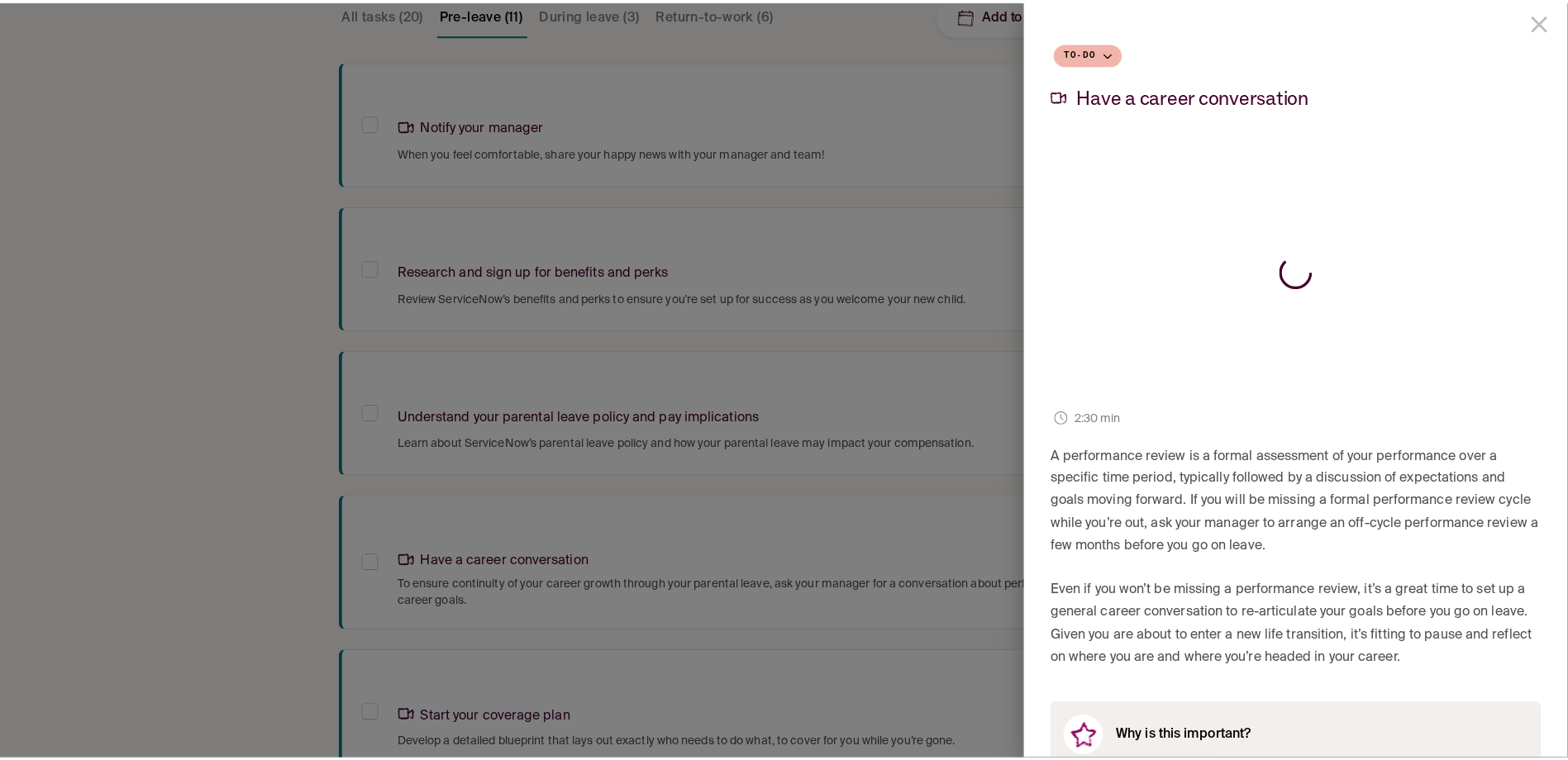 scroll, scrollTop: 0, scrollLeft: 0, axis: both 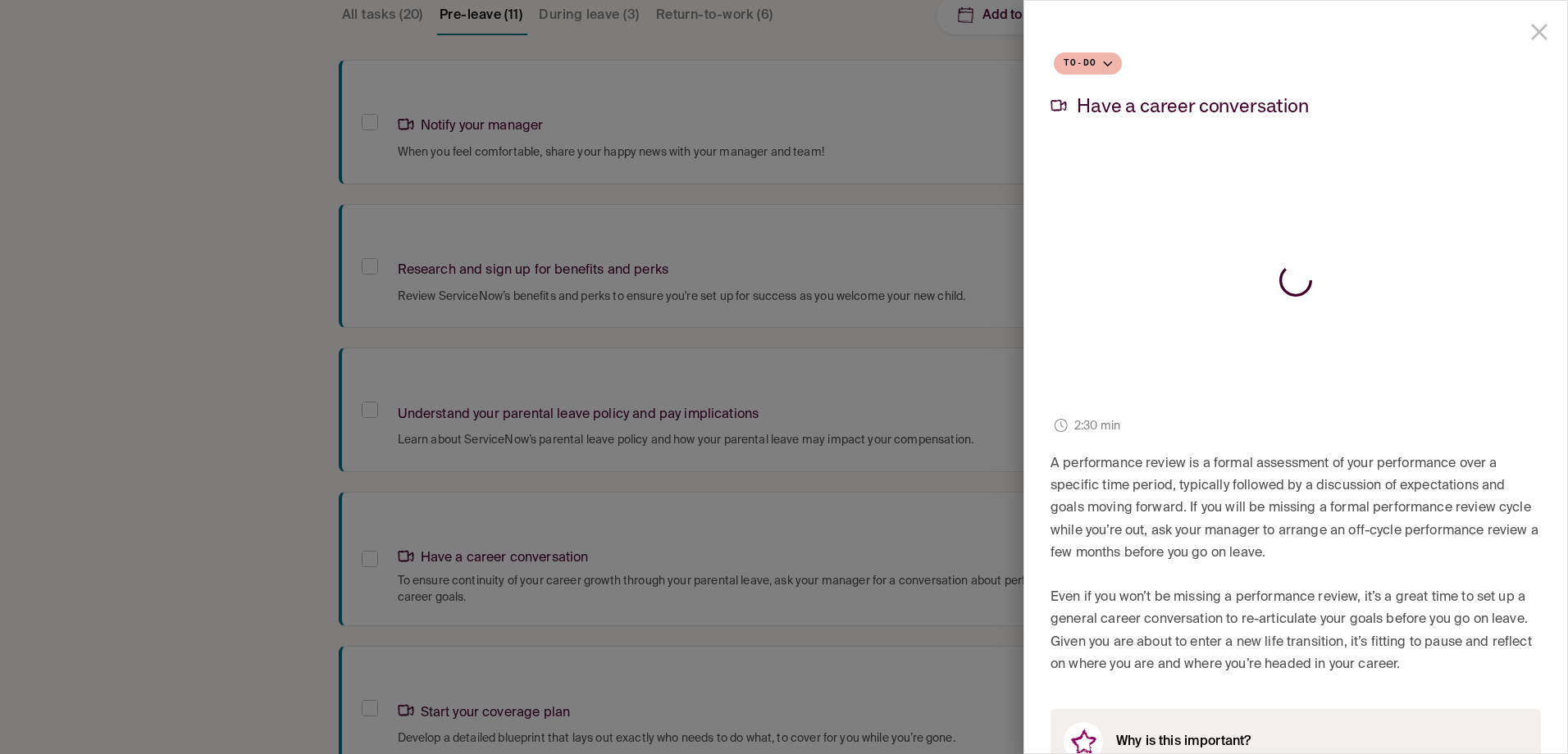 click 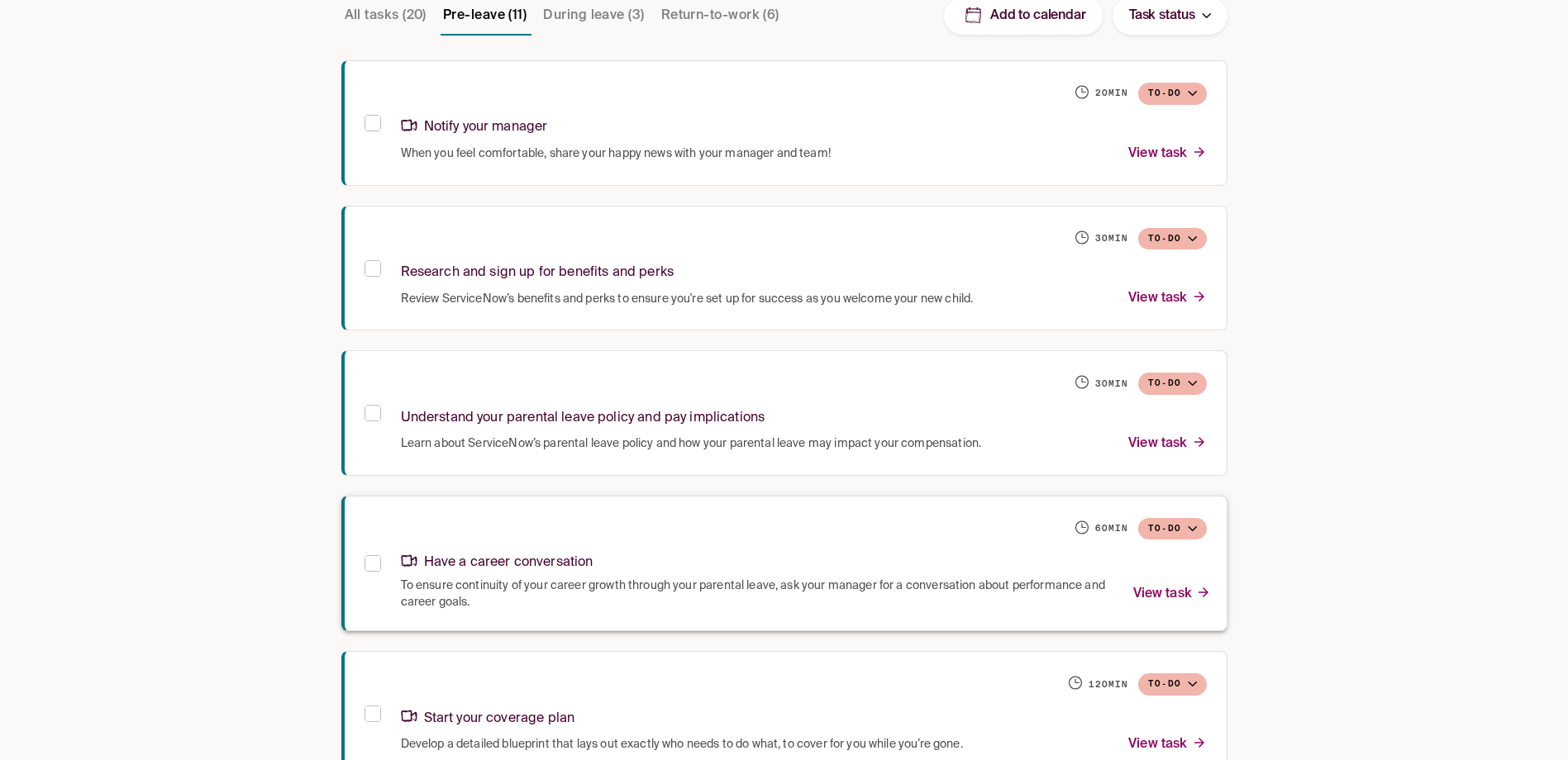 click on "Have a career conversation" at bounding box center (803, 559) 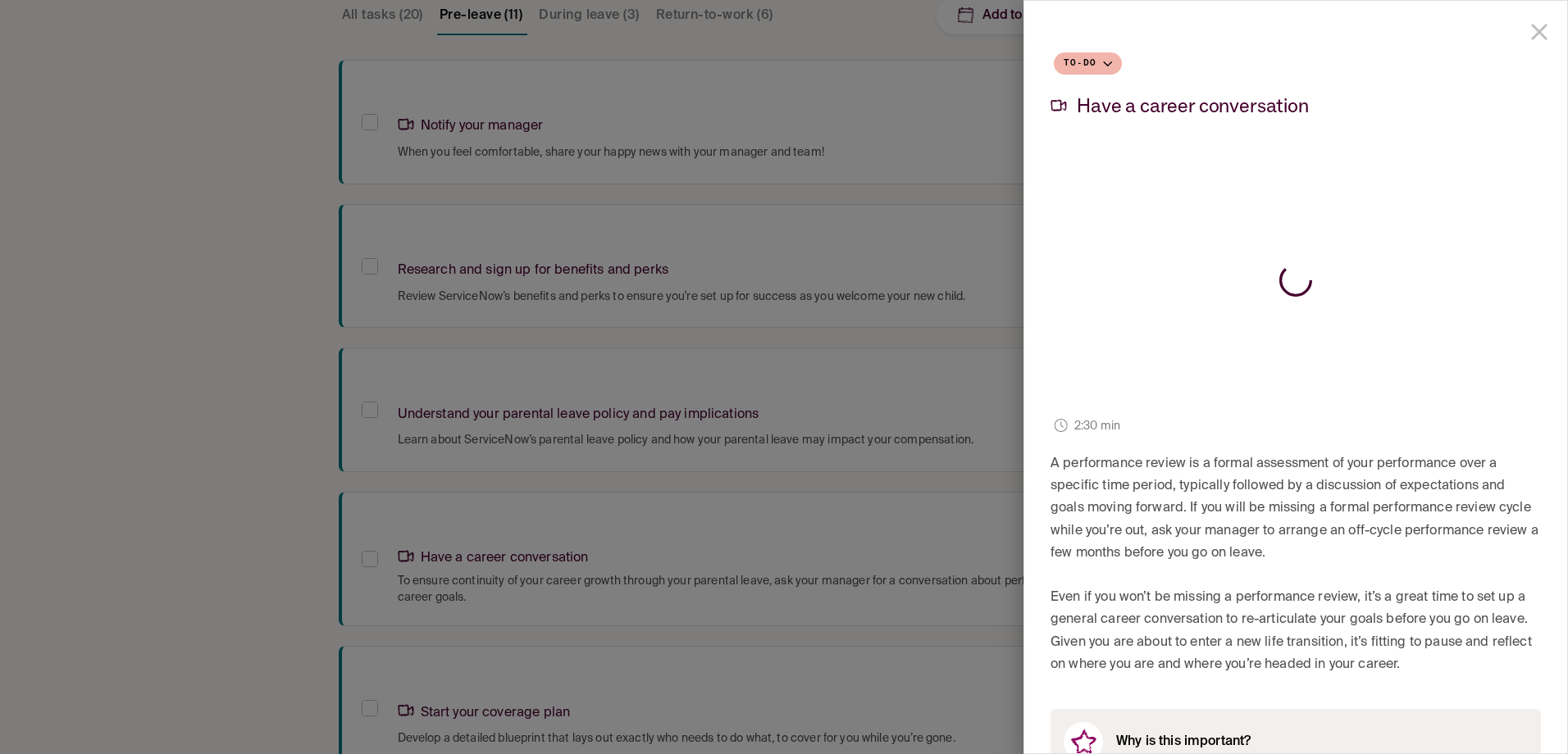drag, startPoint x: 1515, startPoint y: 23, endPoint x: 1406, endPoint y: 63, distance: 116.10771 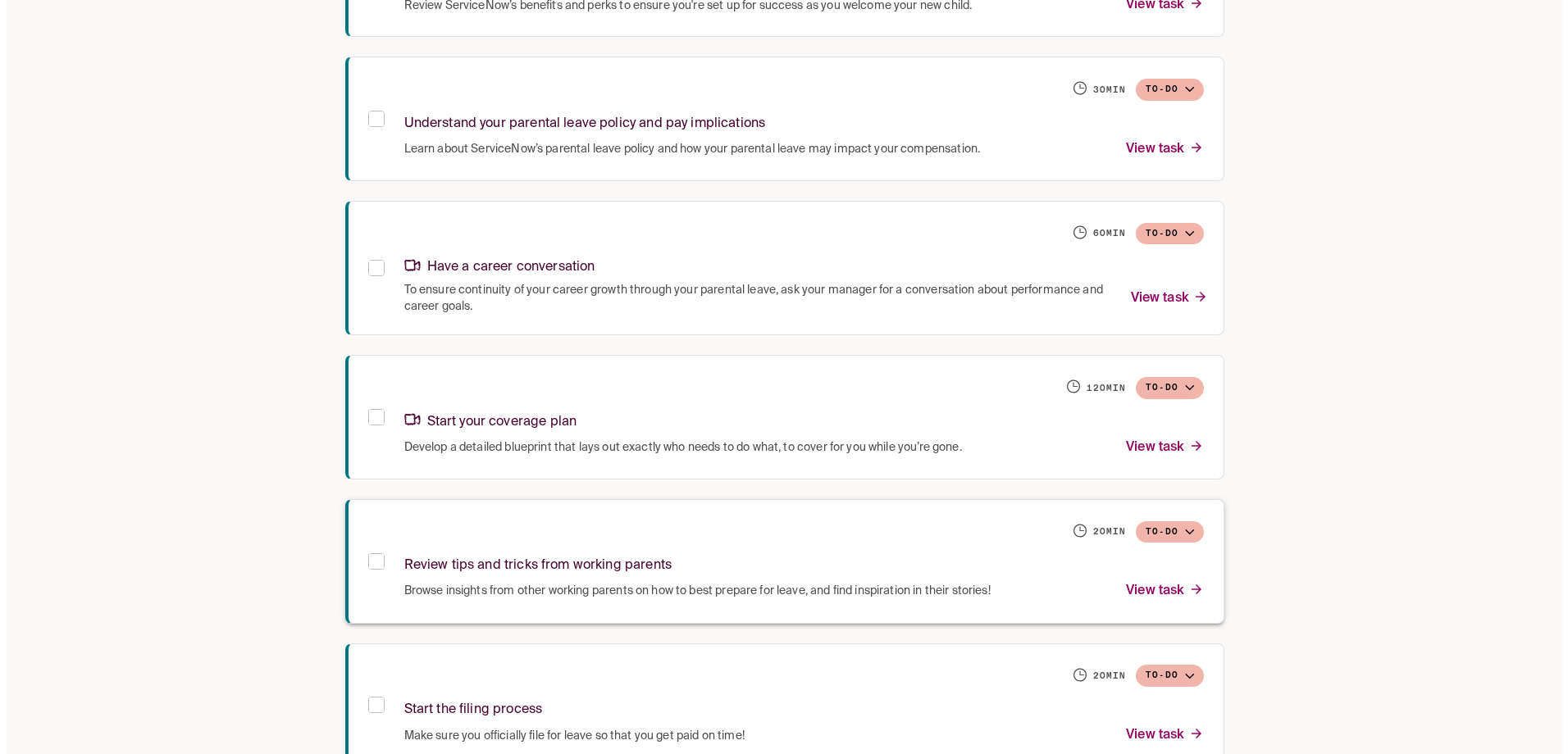 scroll, scrollTop: 902, scrollLeft: 0, axis: vertical 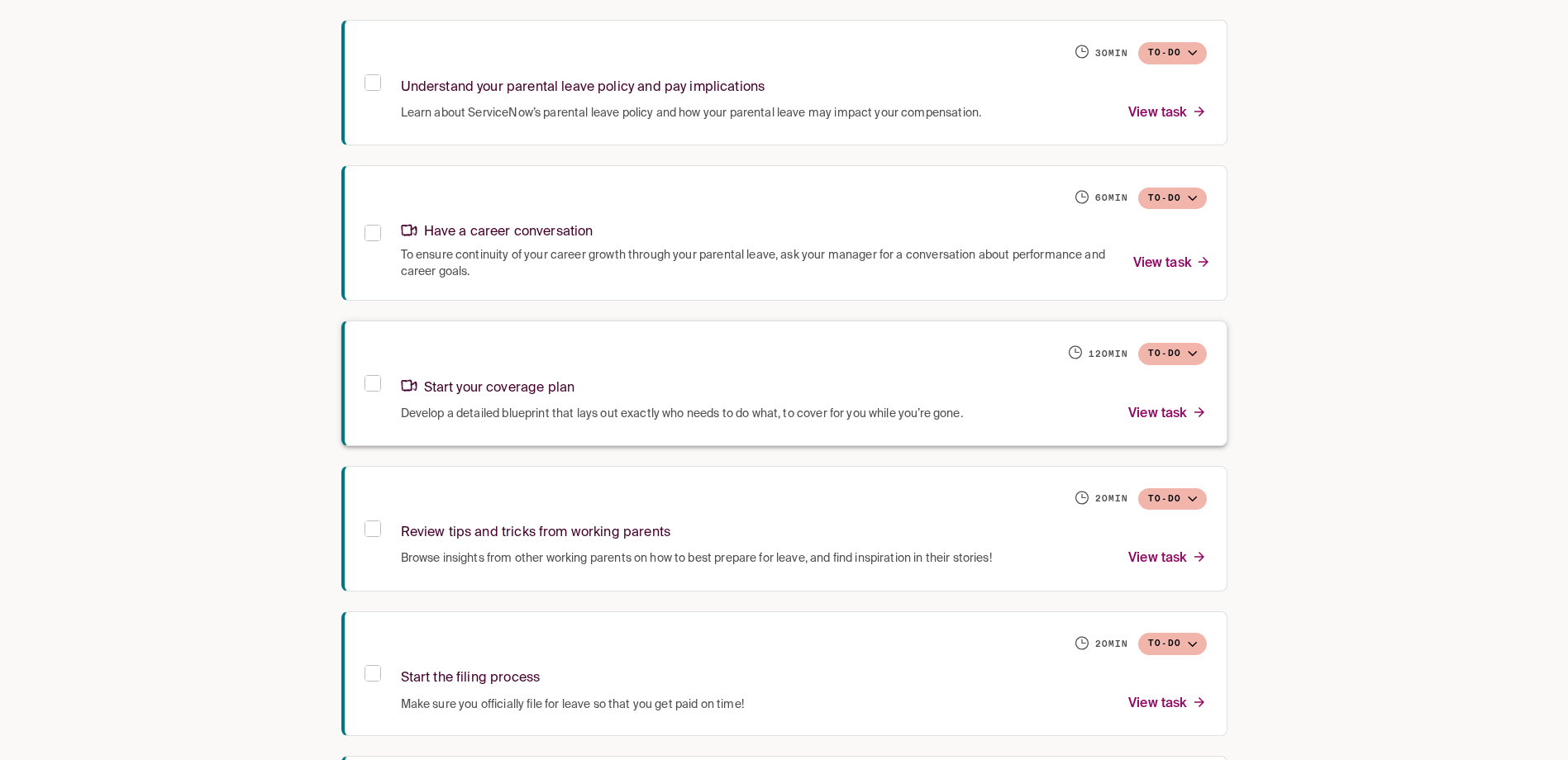 click on "Start your coverage plan" at bounding box center [803, 385] 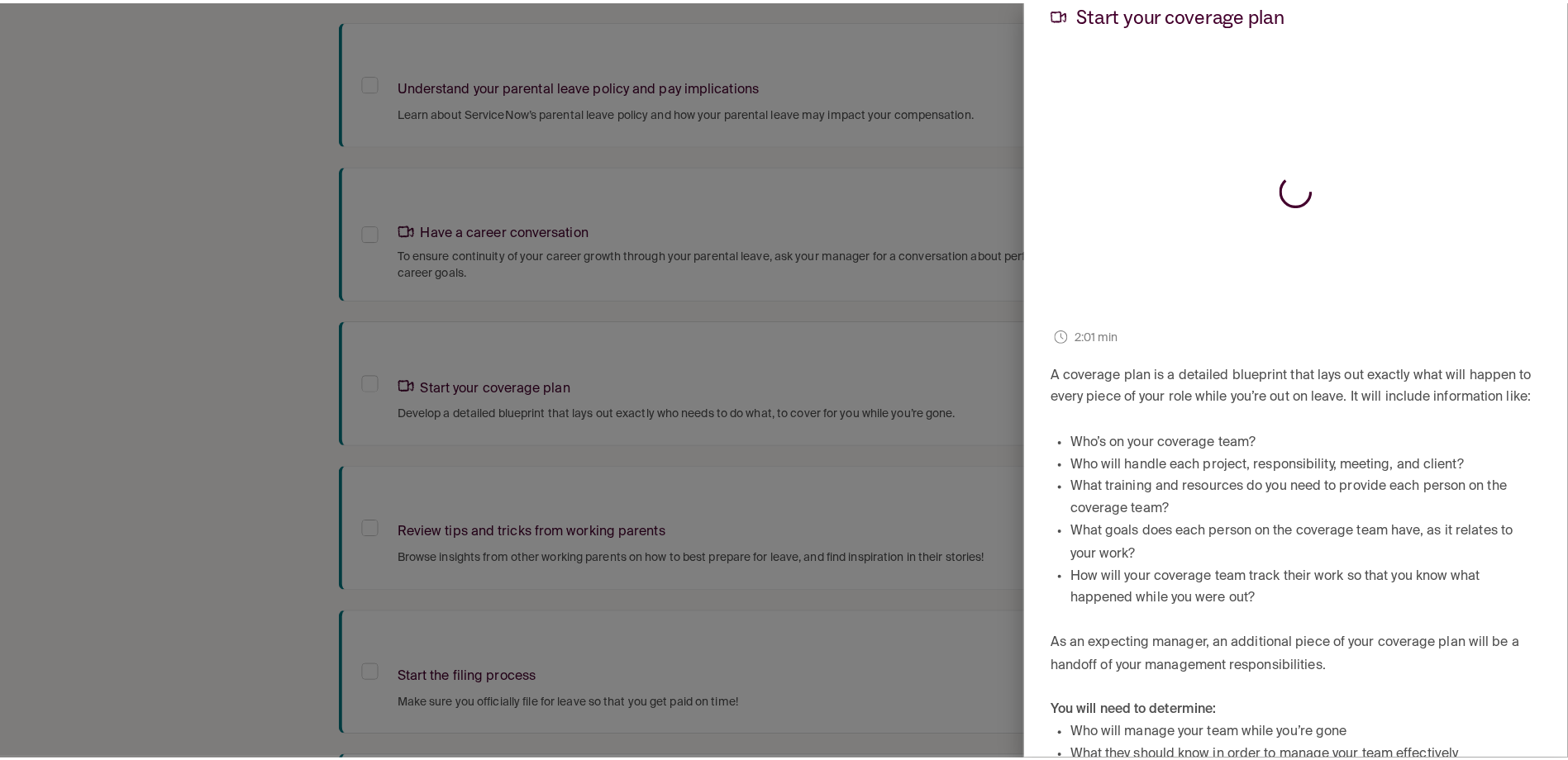 scroll, scrollTop: 0, scrollLeft: 0, axis: both 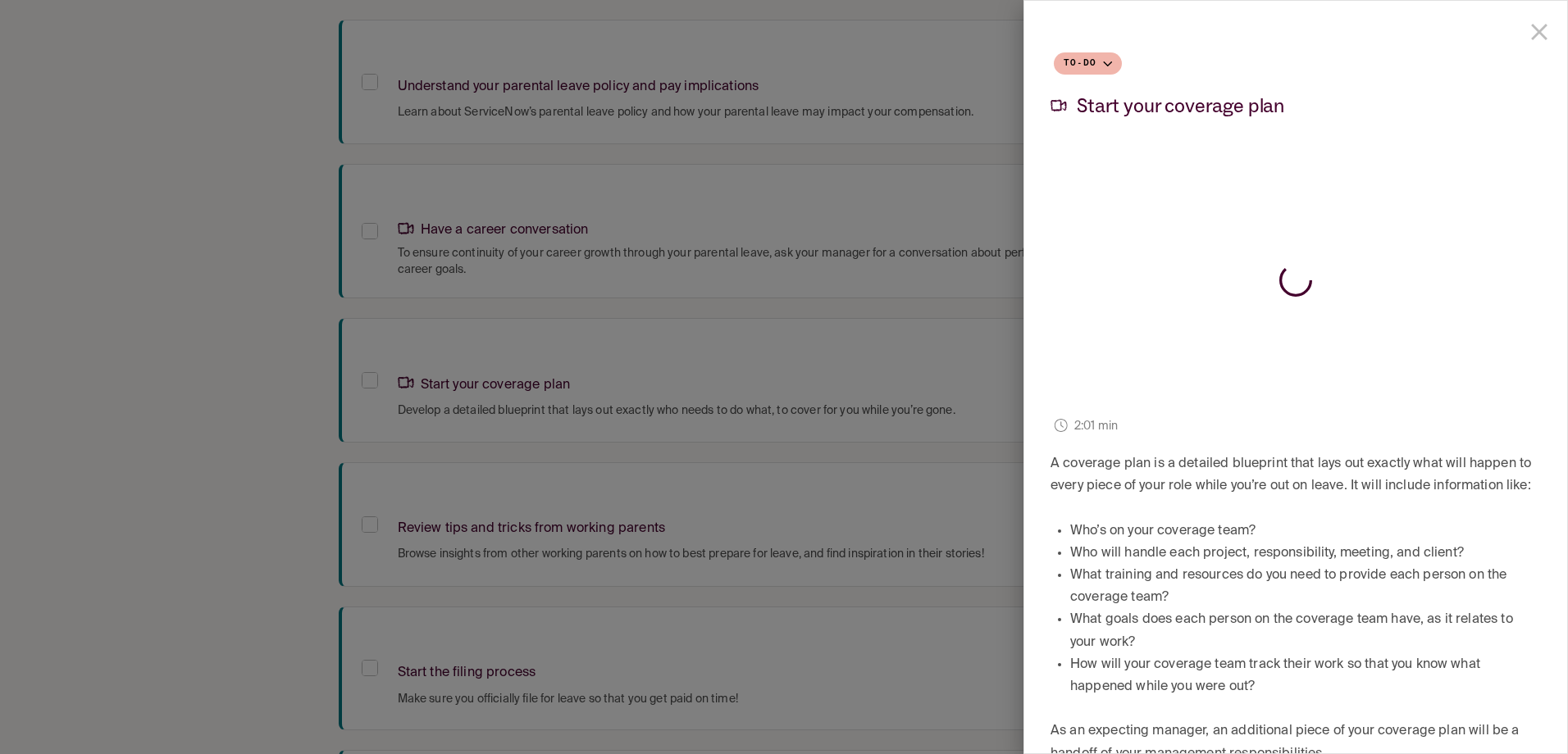 click 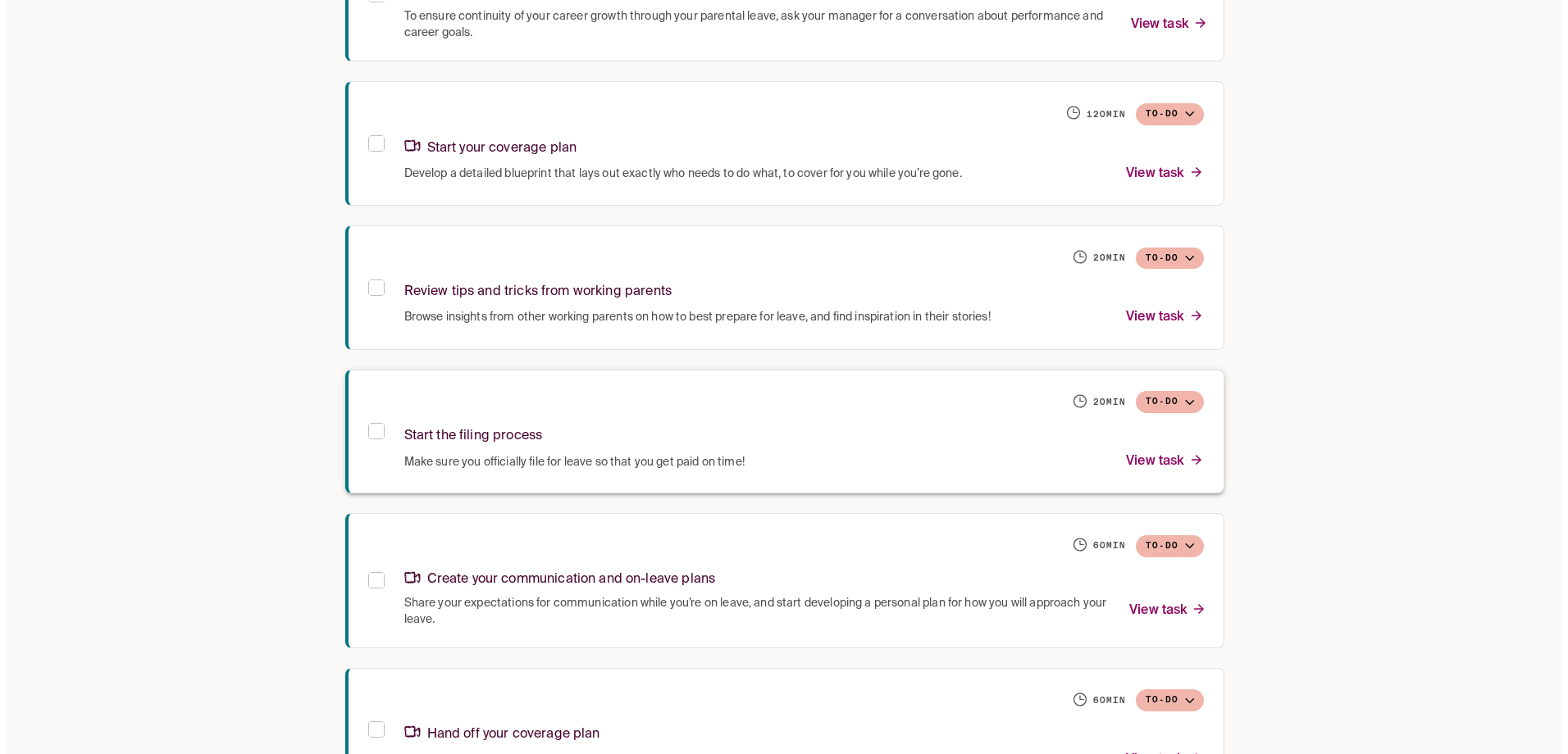 scroll, scrollTop: 1147, scrollLeft: 0, axis: vertical 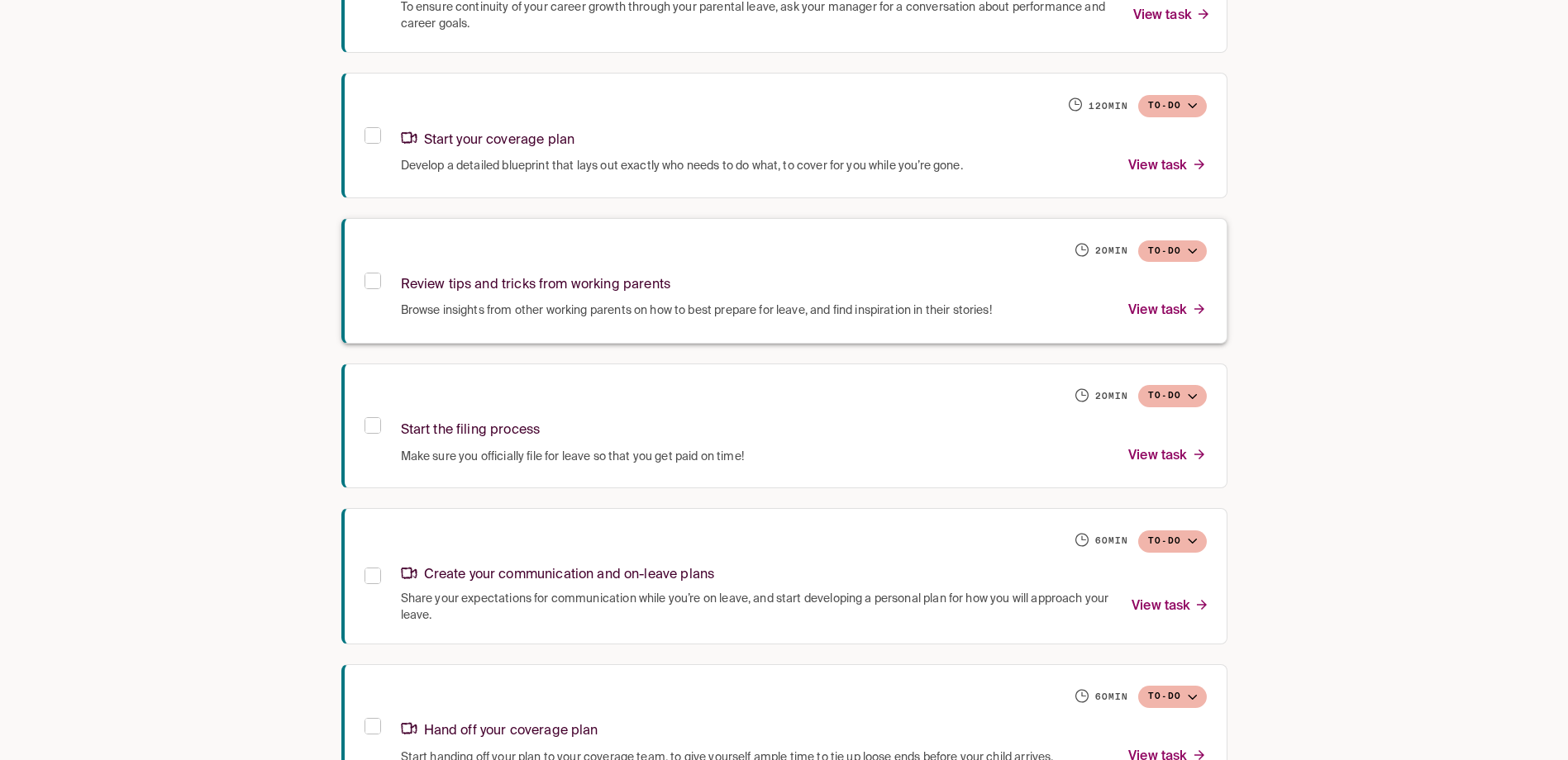 click on "Review tips and tricks from working parents" at bounding box center [803, 282] 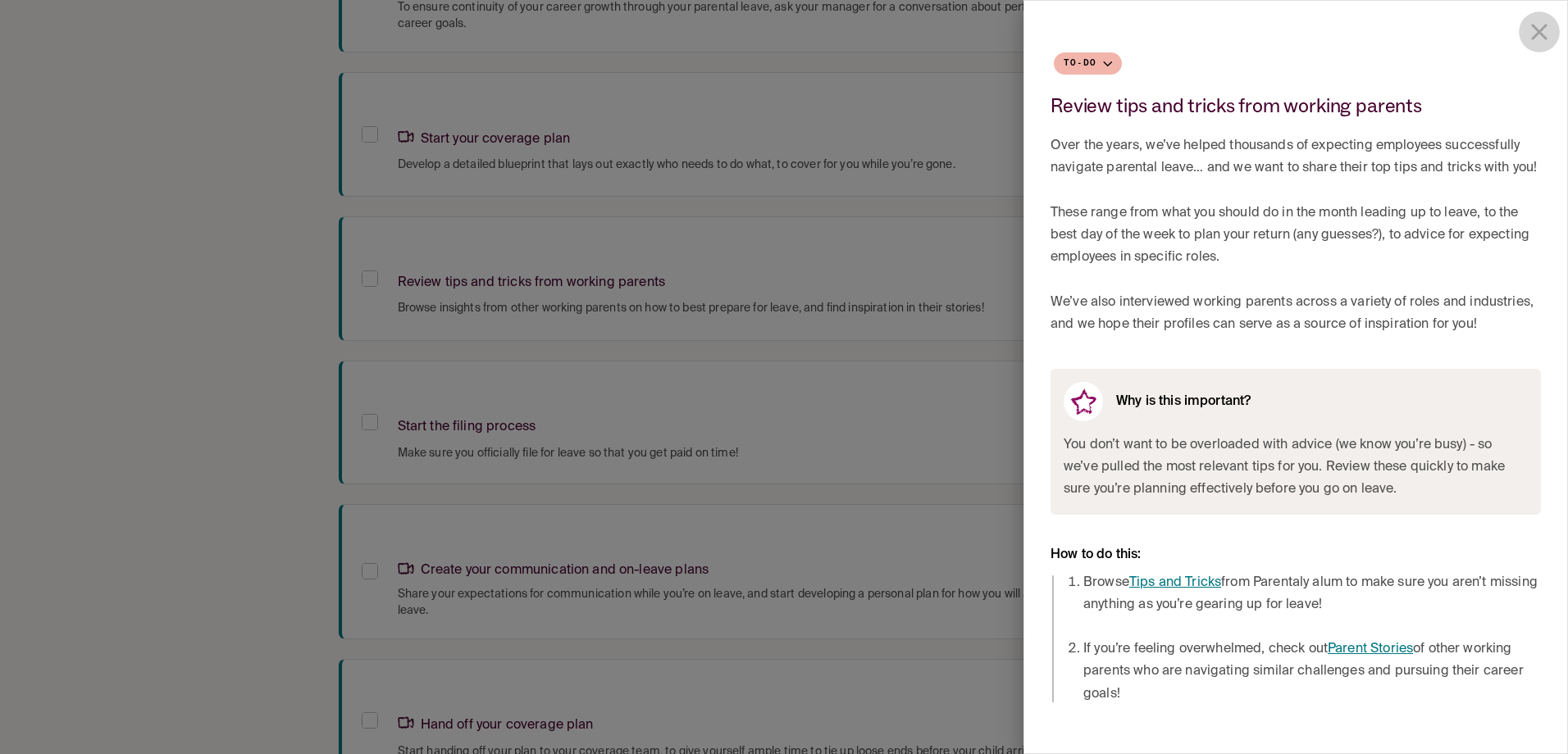 click 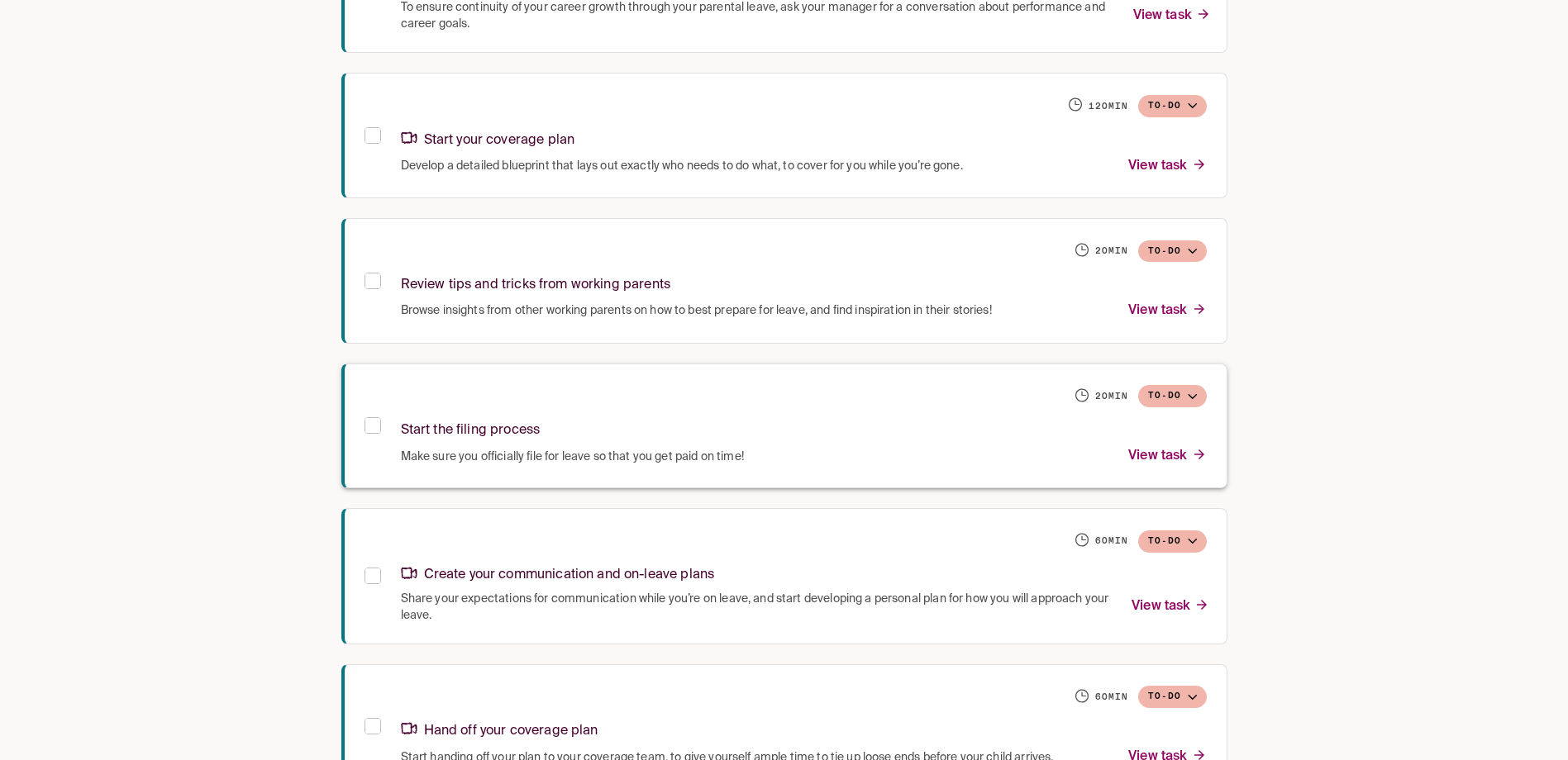 click on "Start the filing process" at bounding box center [803, 427] 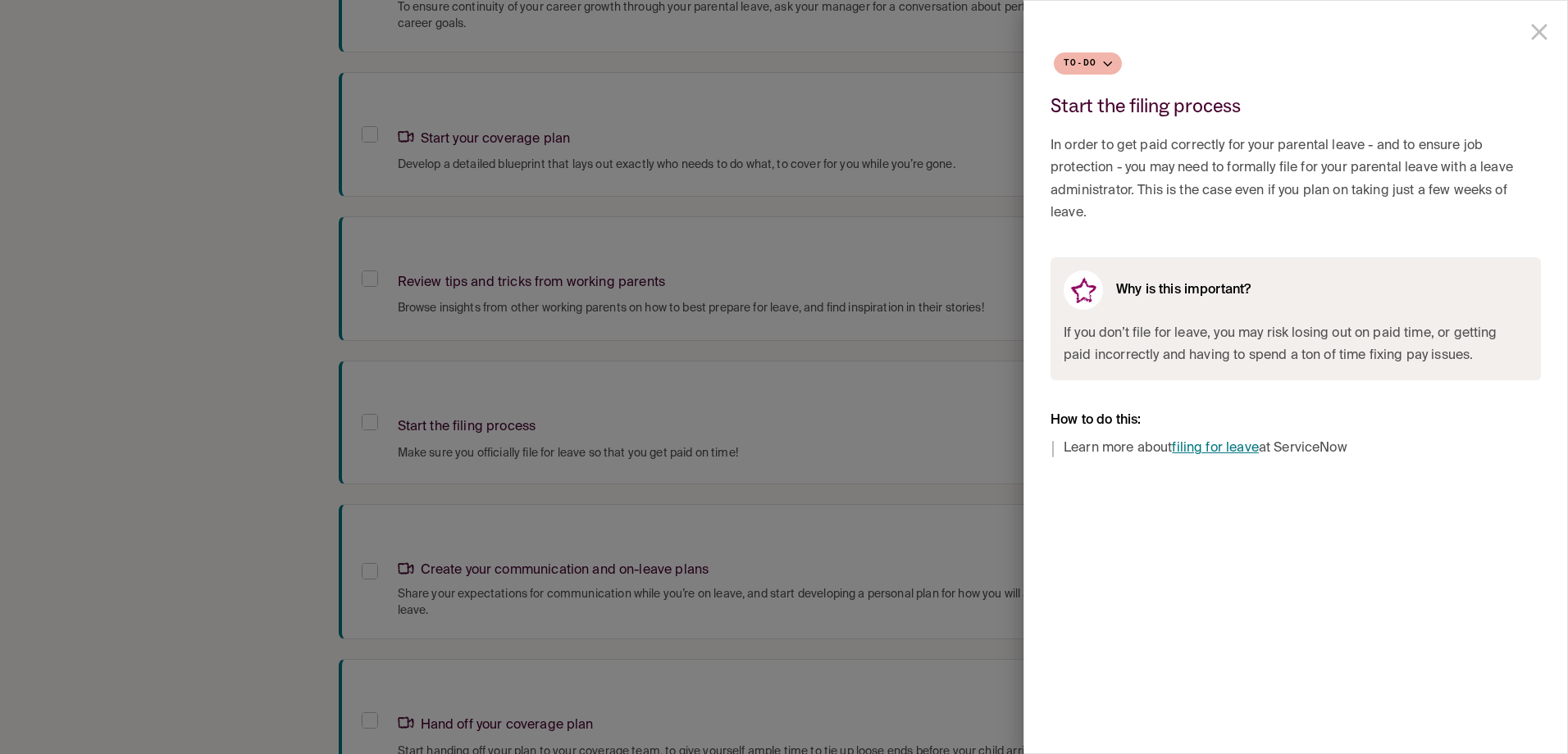 click on "filing for leave" at bounding box center (1215, 448) 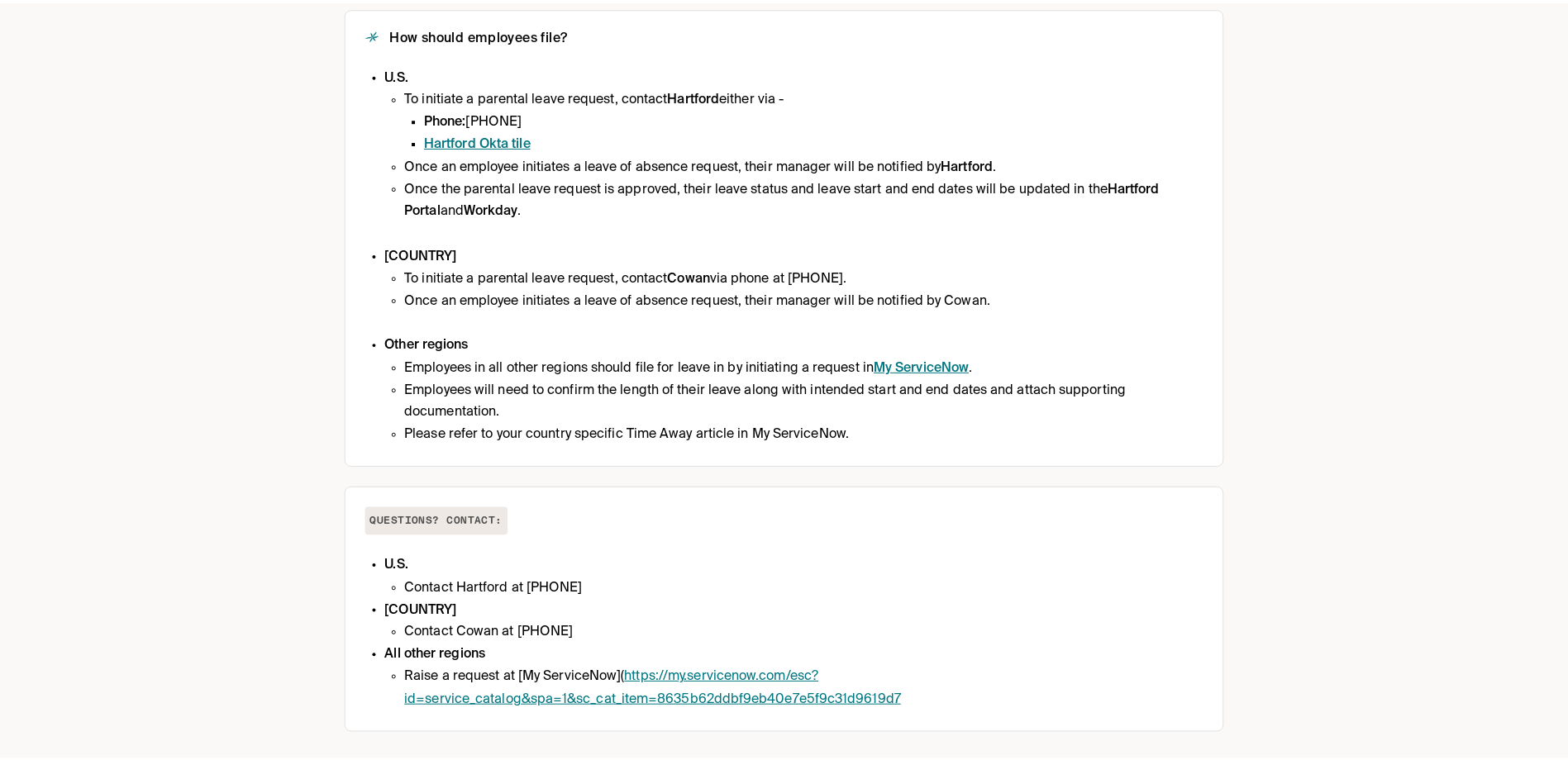 scroll, scrollTop: 0, scrollLeft: 0, axis: both 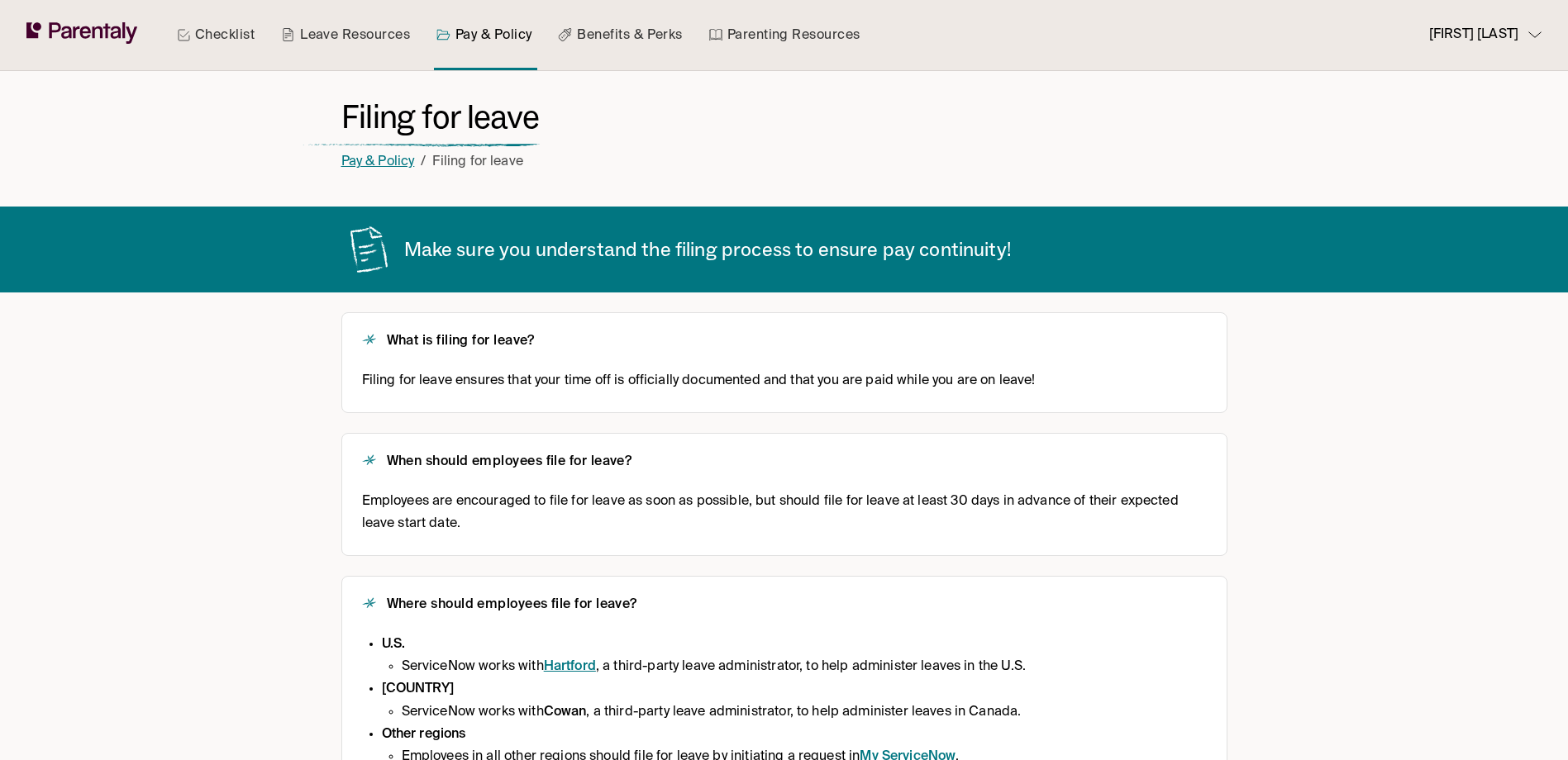 click on "Pay & Policy" at bounding box center [378, 162] 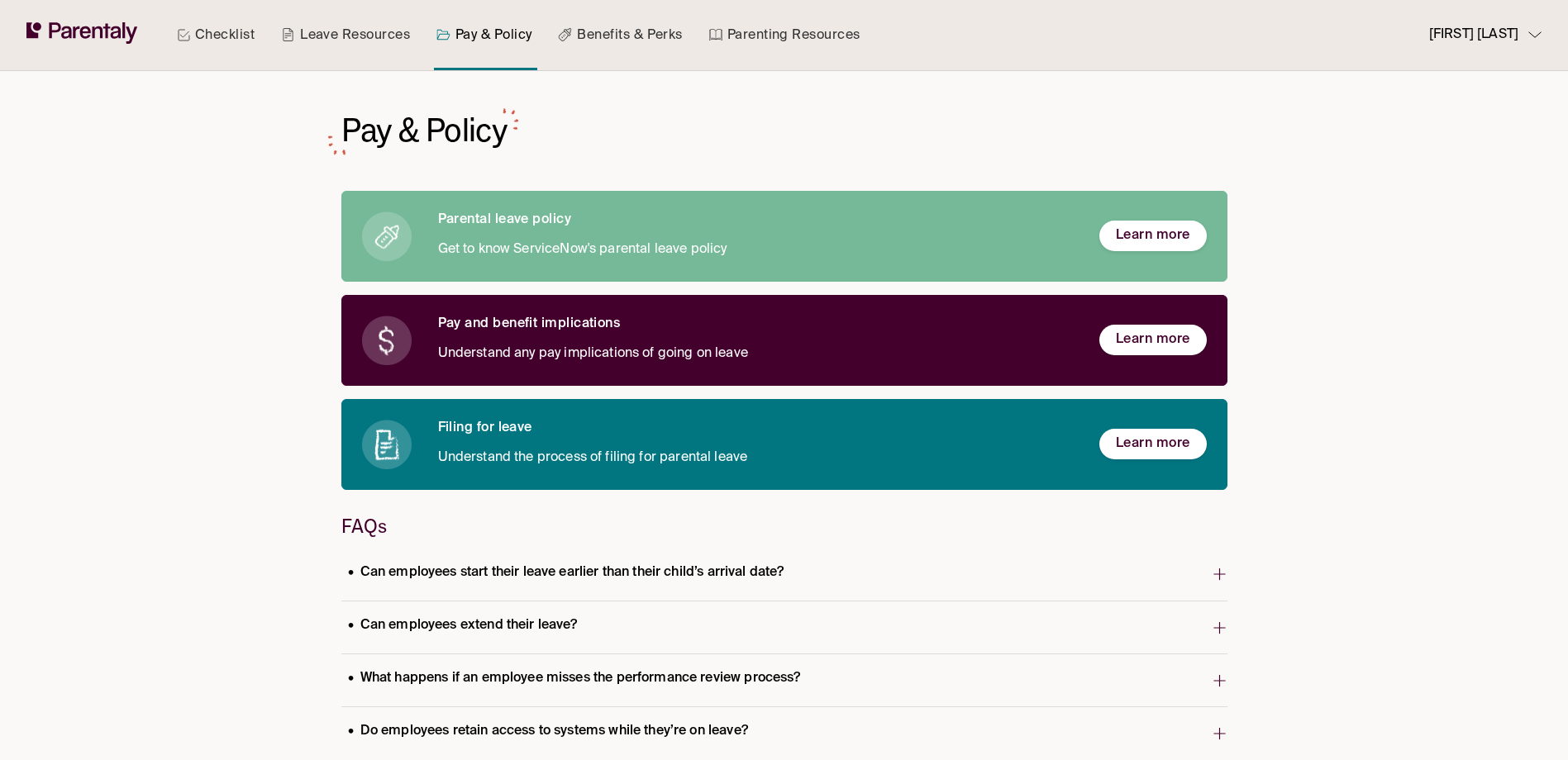 click on "Checklist" at bounding box center [216, 35] 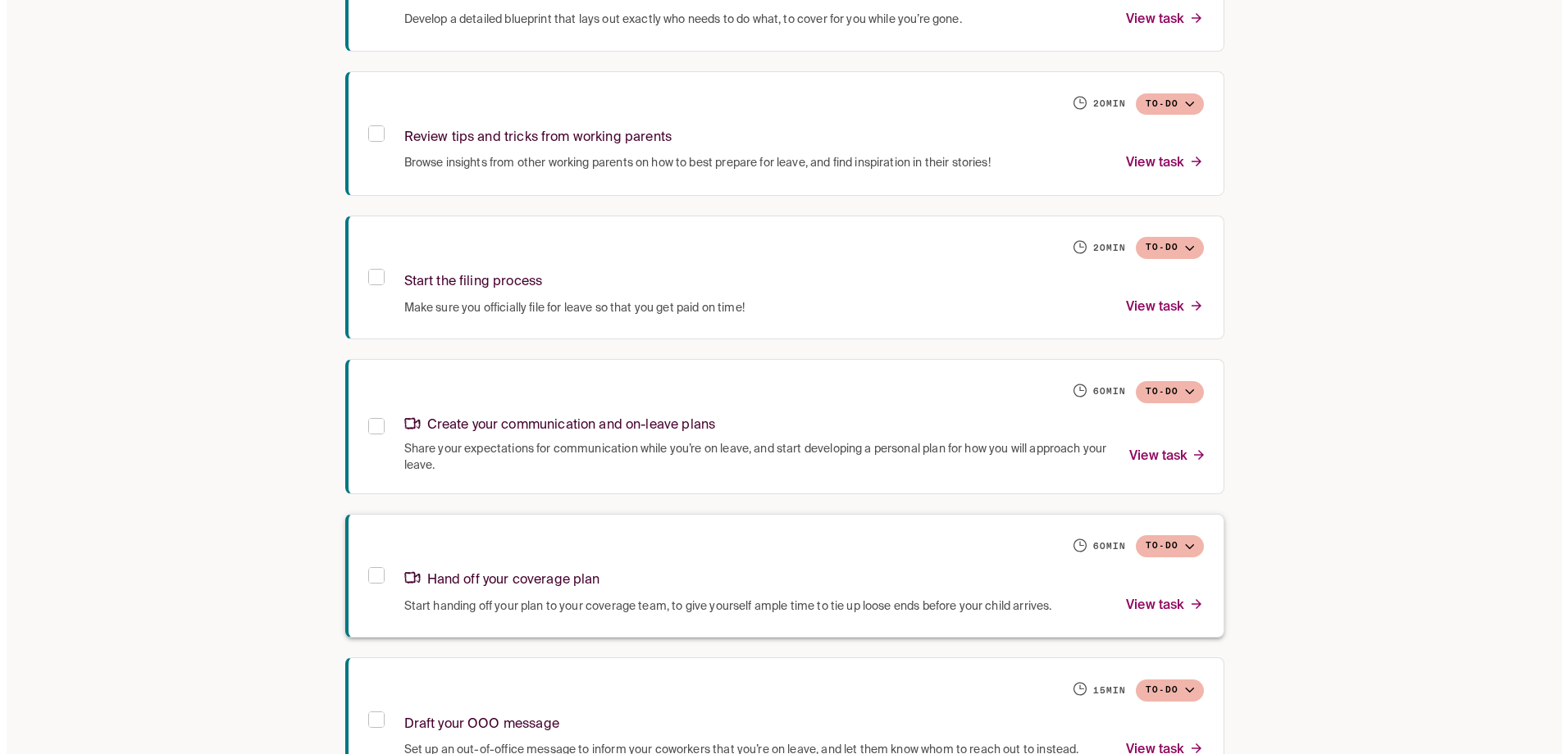 scroll, scrollTop: 1311, scrollLeft: 0, axis: vertical 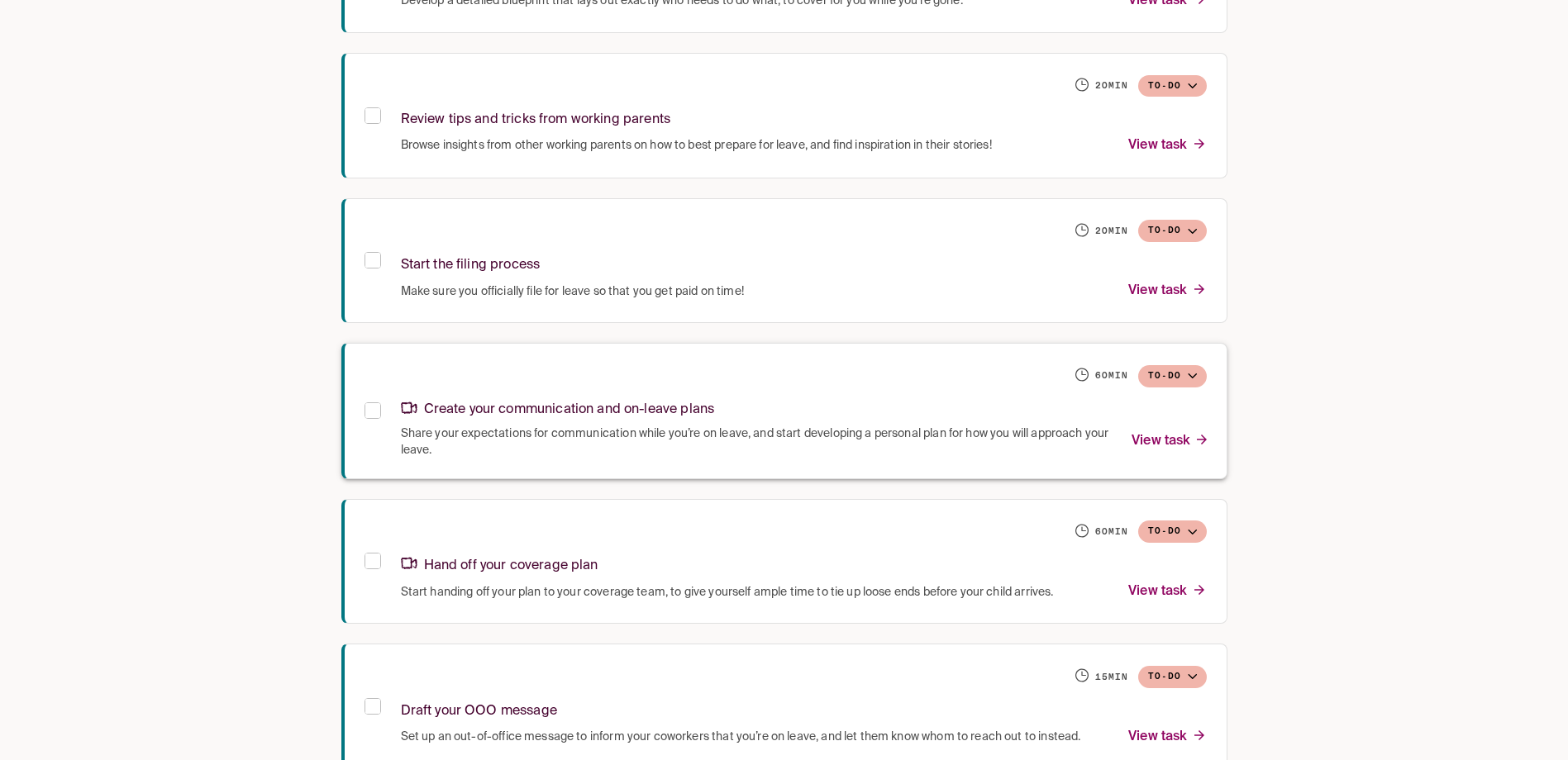 click on "Create your communication and on-leave plans" at bounding box center [803, 406] 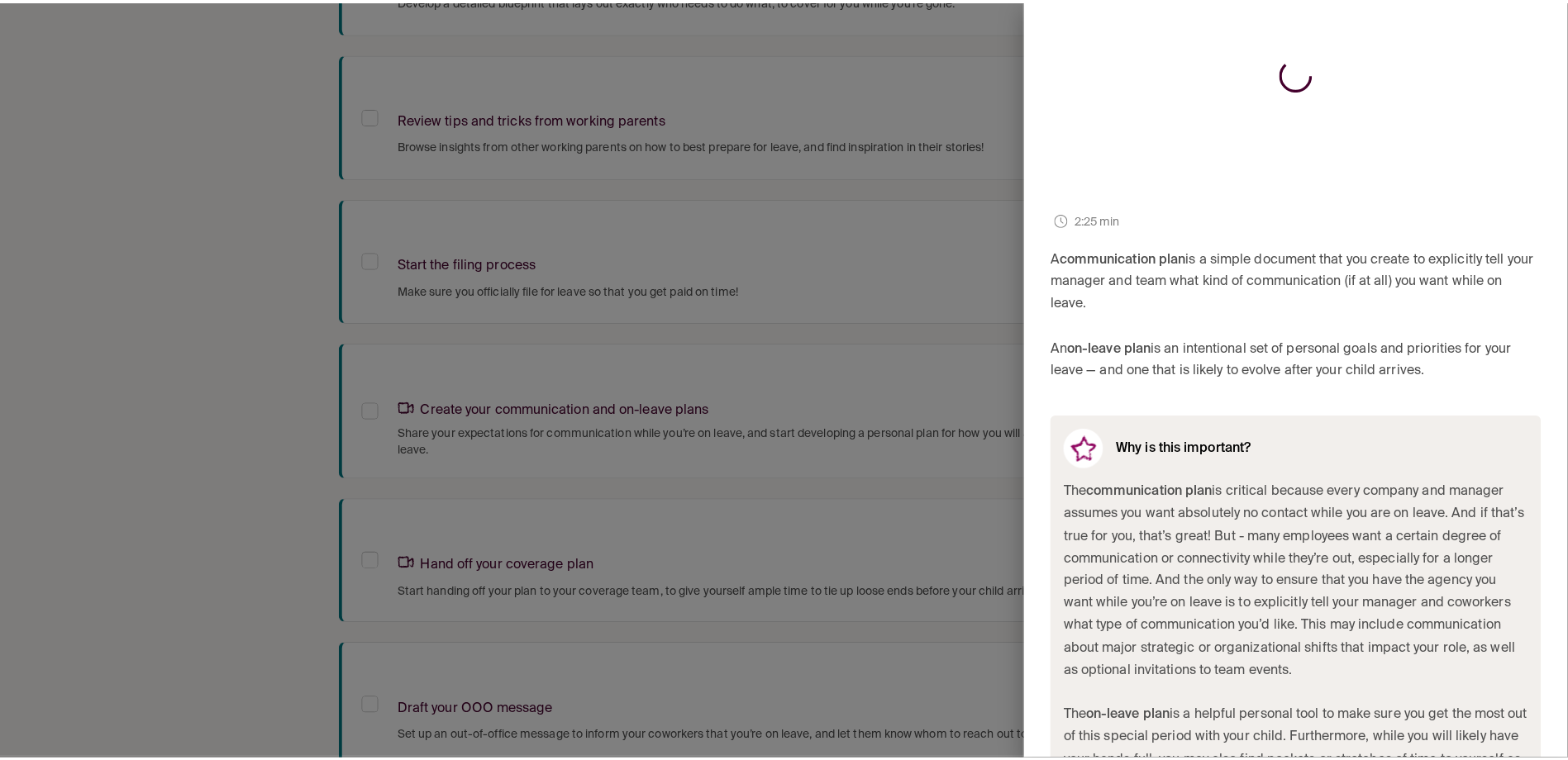 scroll, scrollTop: 0, scrollLeft: 0, axis: both 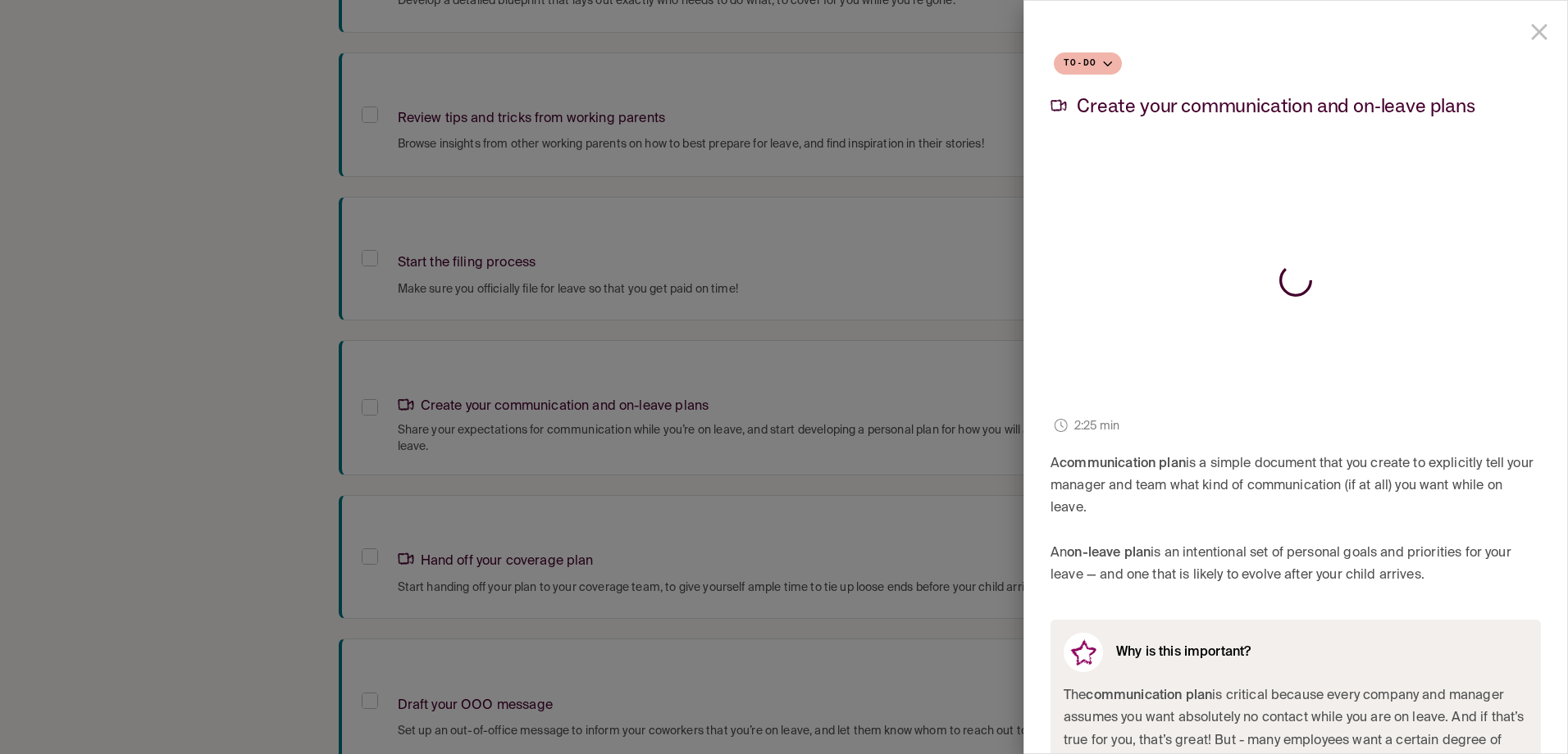 click 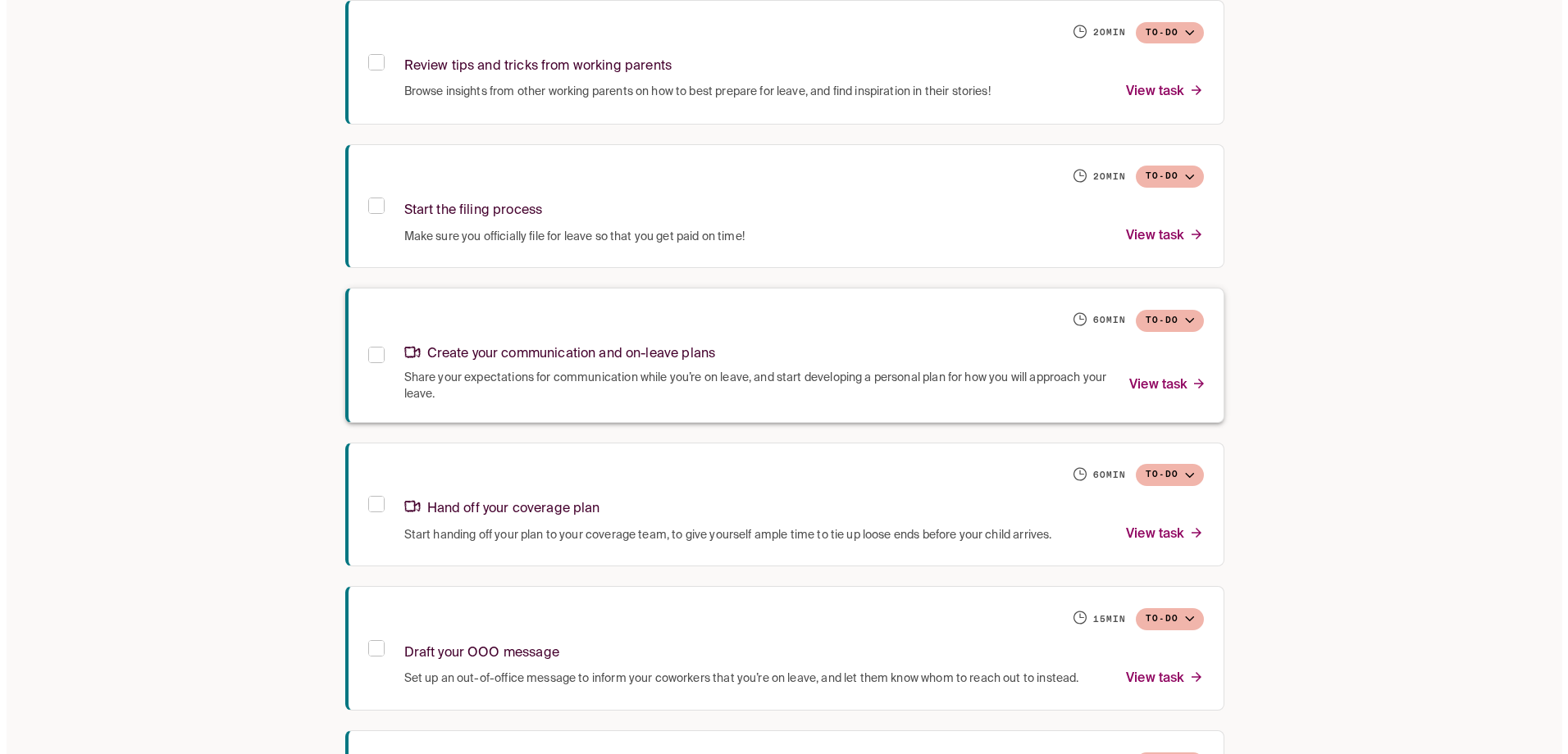 scroll, scrollTop: 1491, scrollLeft: 0, axis: vertical 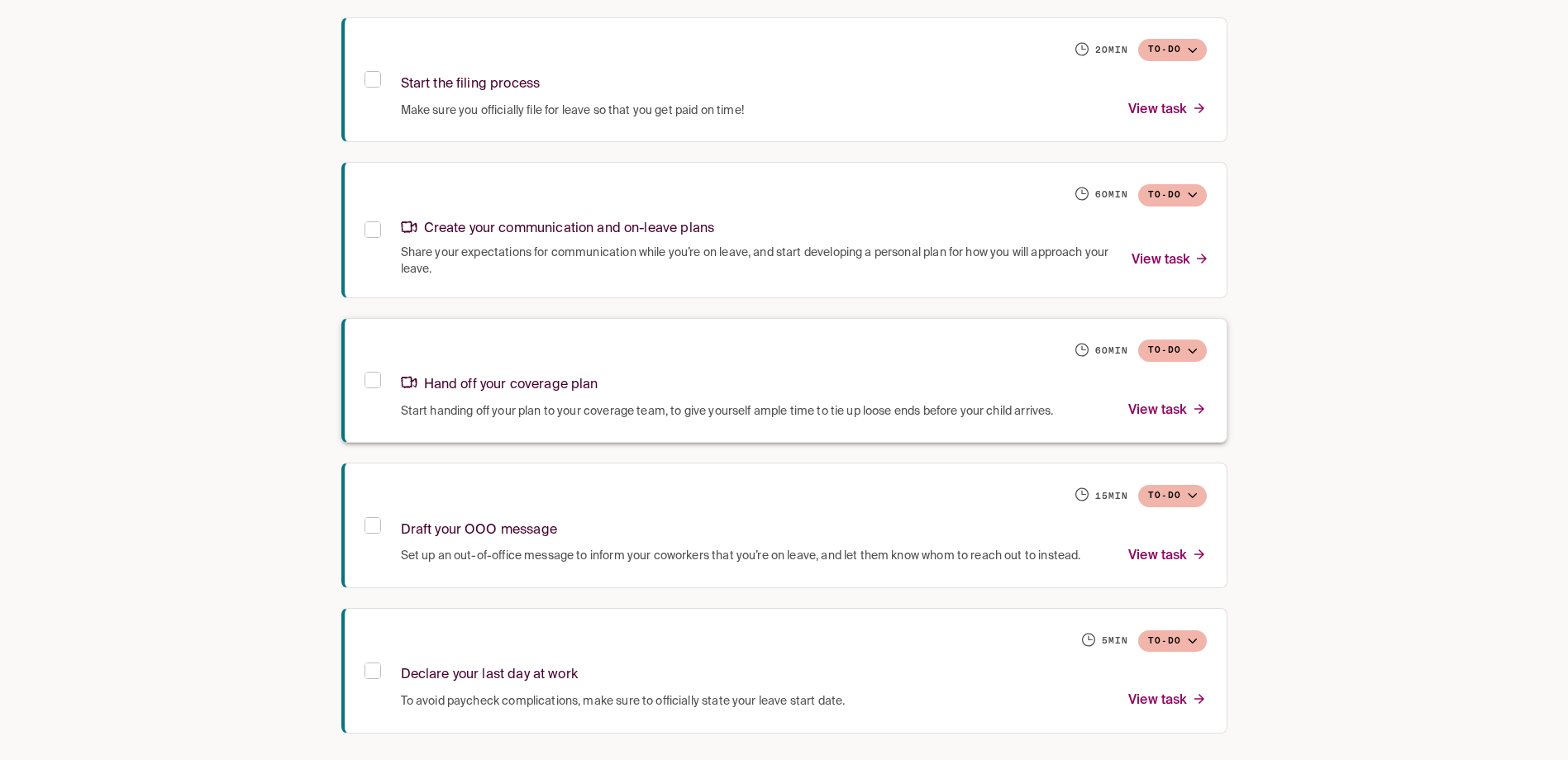 click on "Hand off your coverage plan" at bounding box center (803, 382) 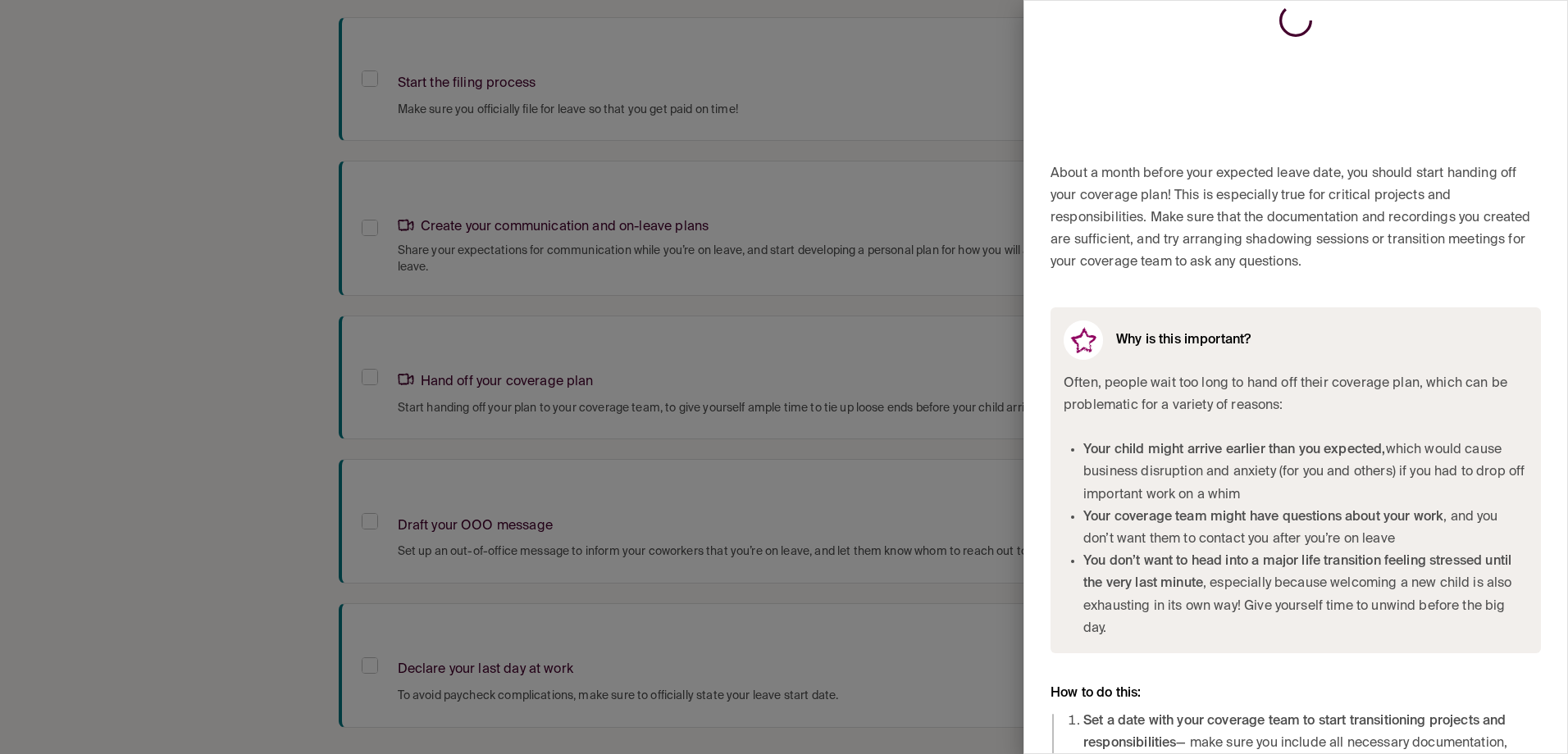 scroll, scrollTop: 0, scrollLeft: 0, axis: both 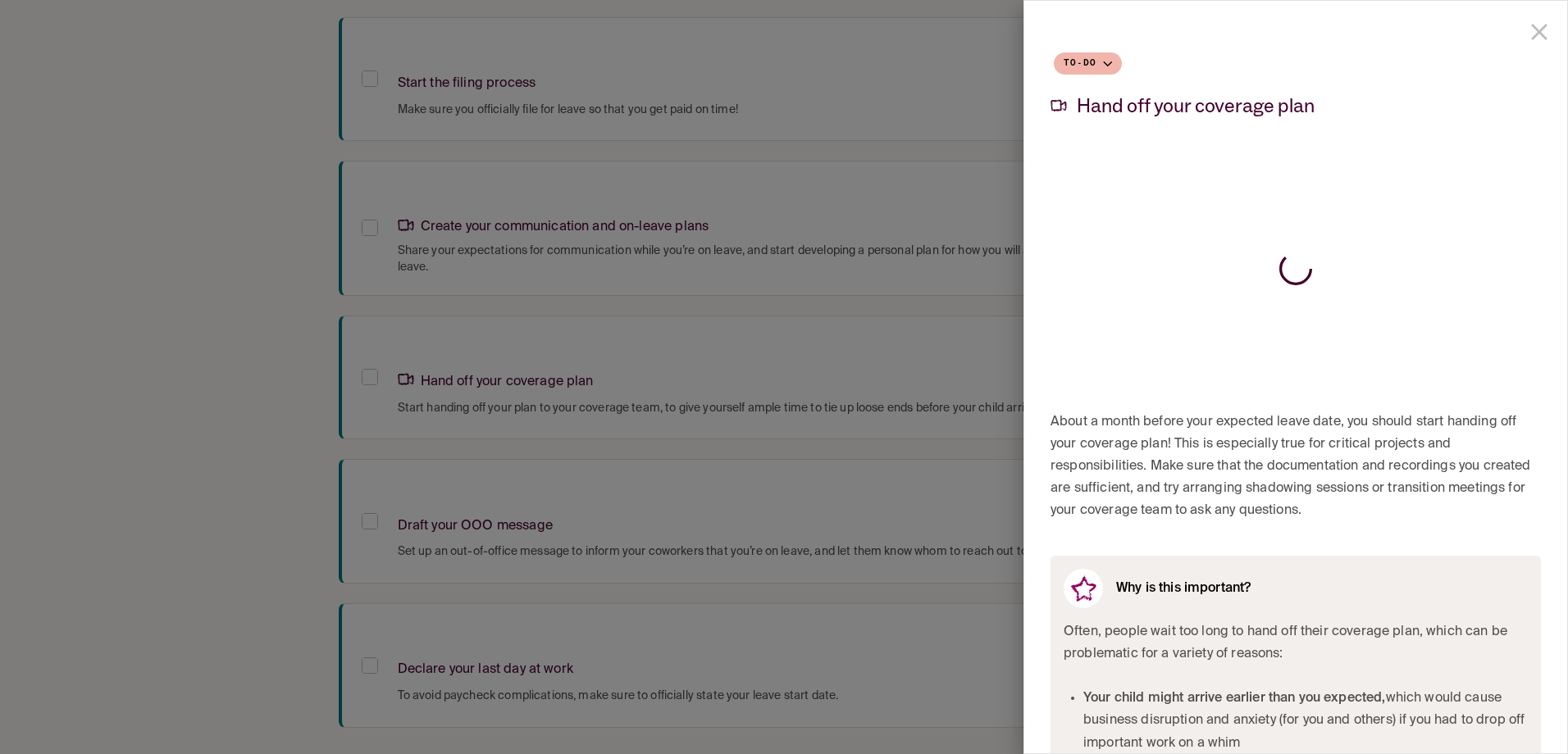 click 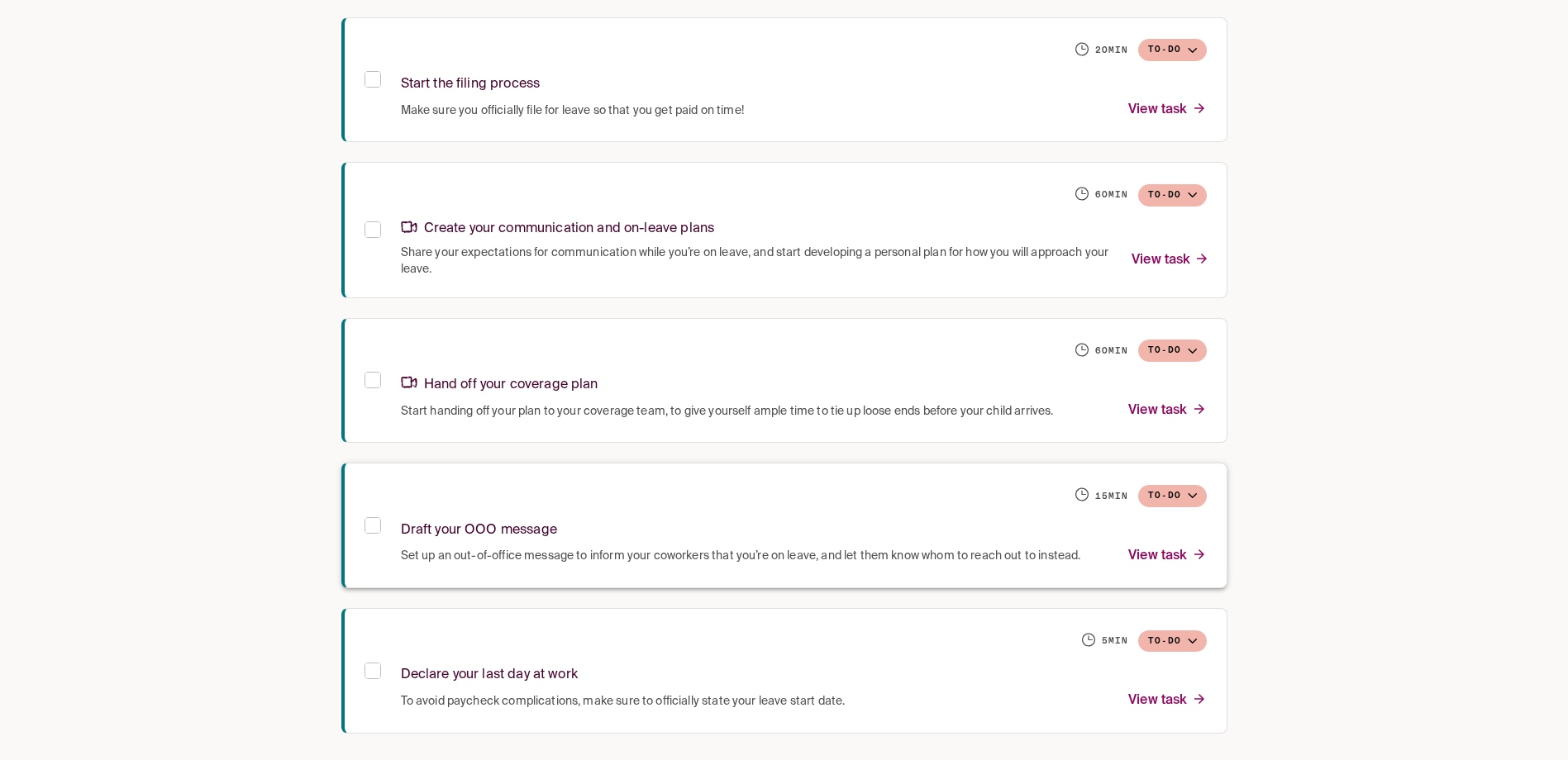 click on "Draft your OOO message" at bounding box center (803, 527) 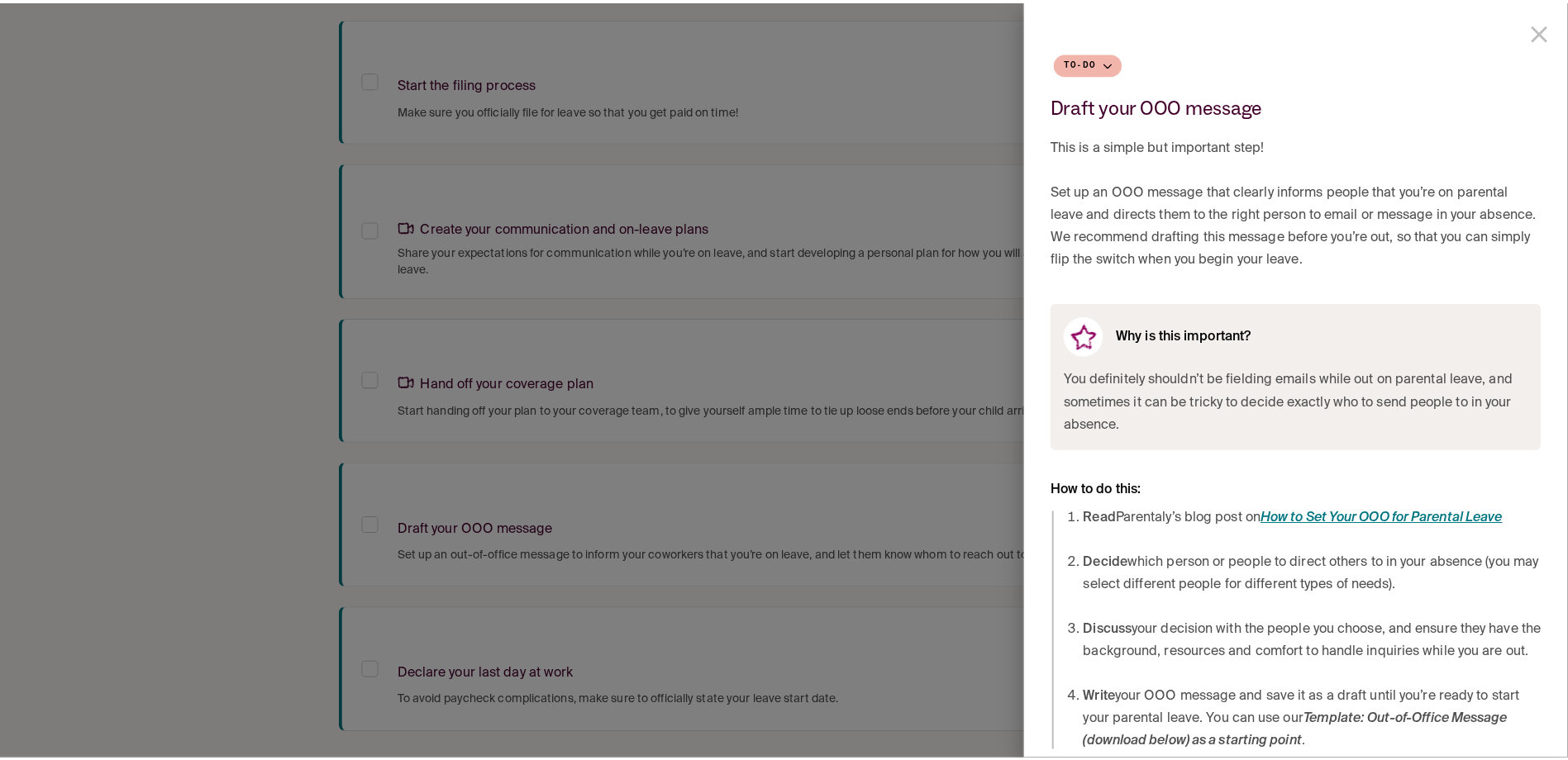 scroll, scrollTop: 0, scrollLeft: 0, axis: both 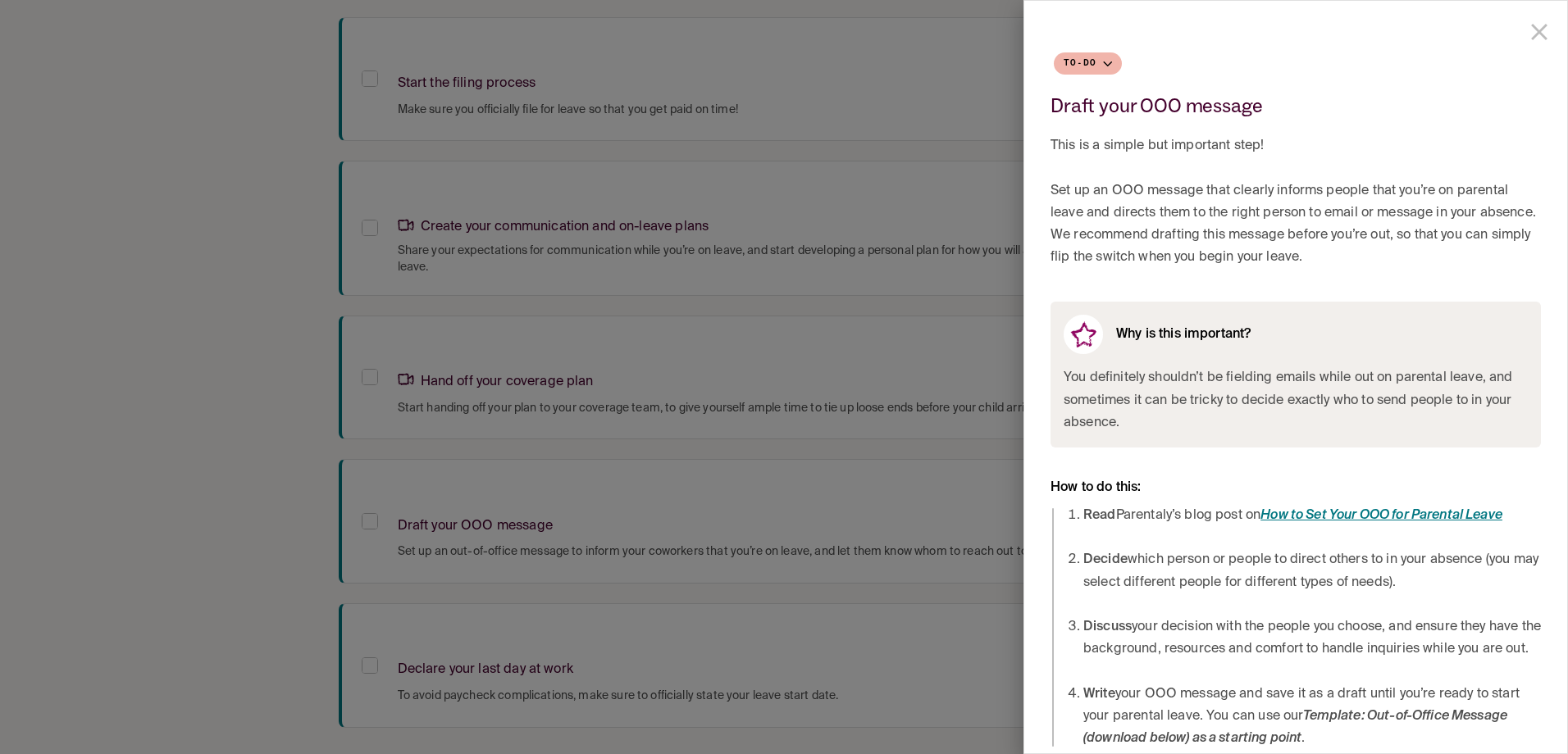 click 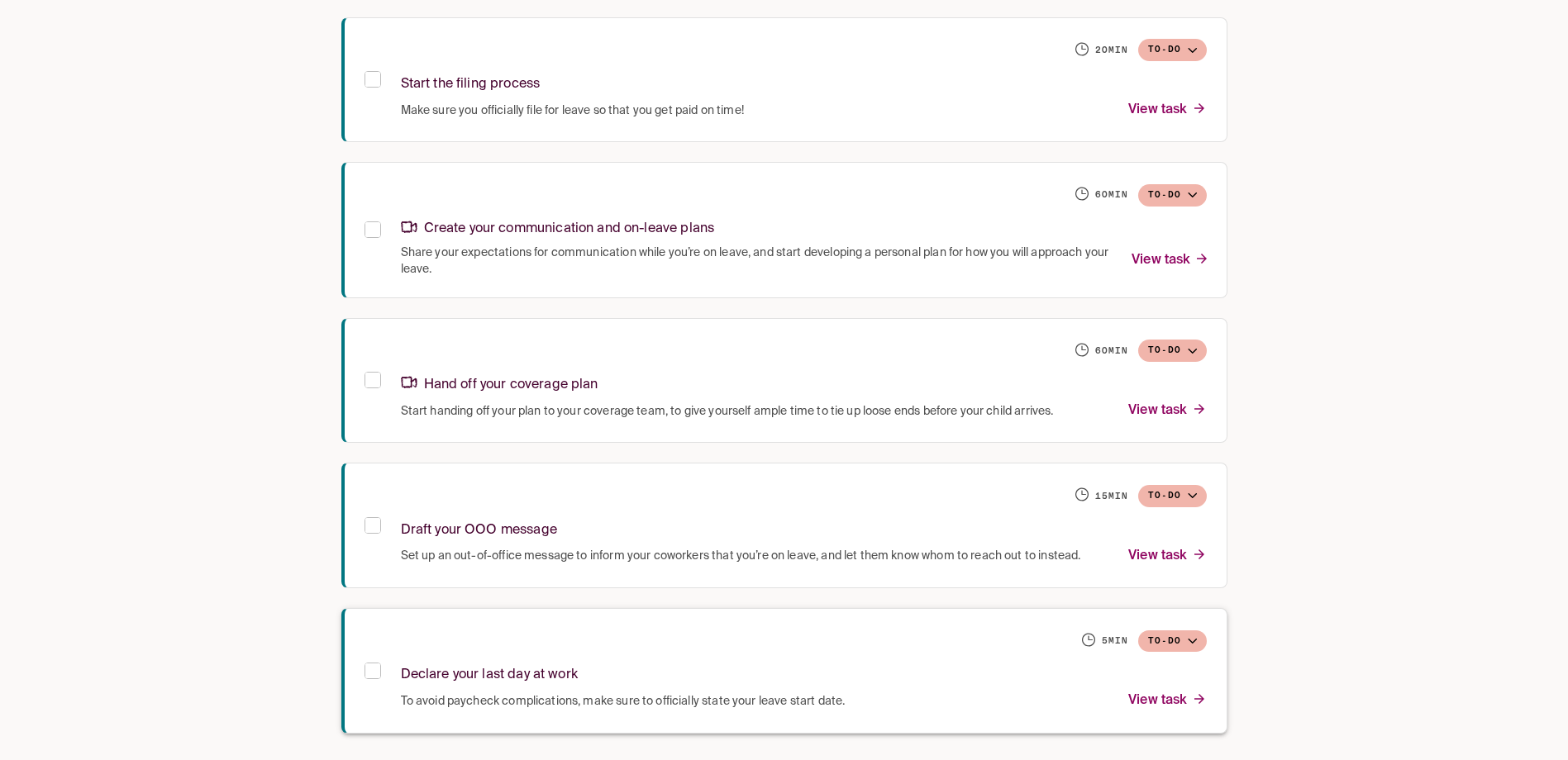click on "5  min To-do" at bounding box center [803, 641] 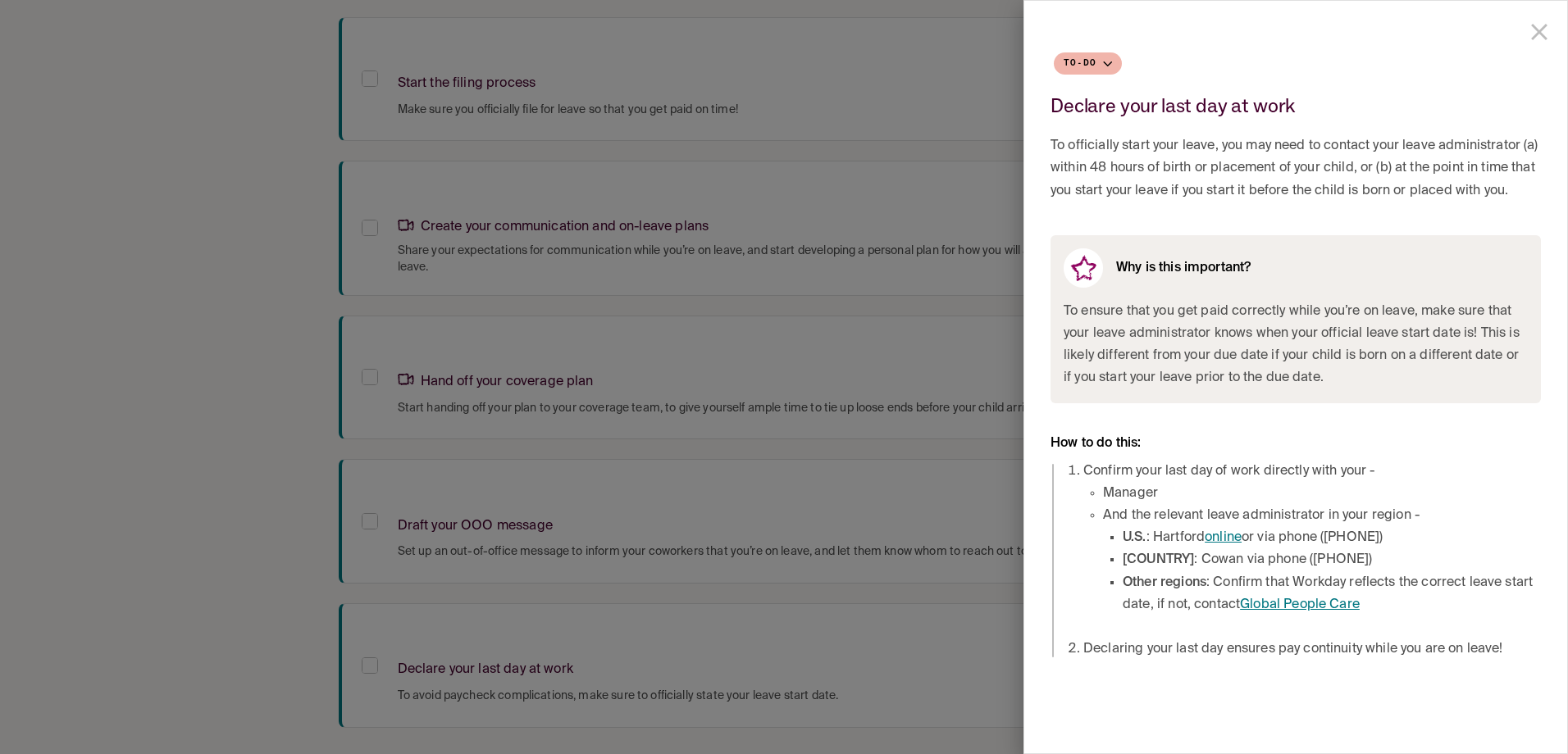 drag, startPoint x: 1538, startPoint y: 25, endPoint x: 1497, endPoint y: 50, distance: 48.02083 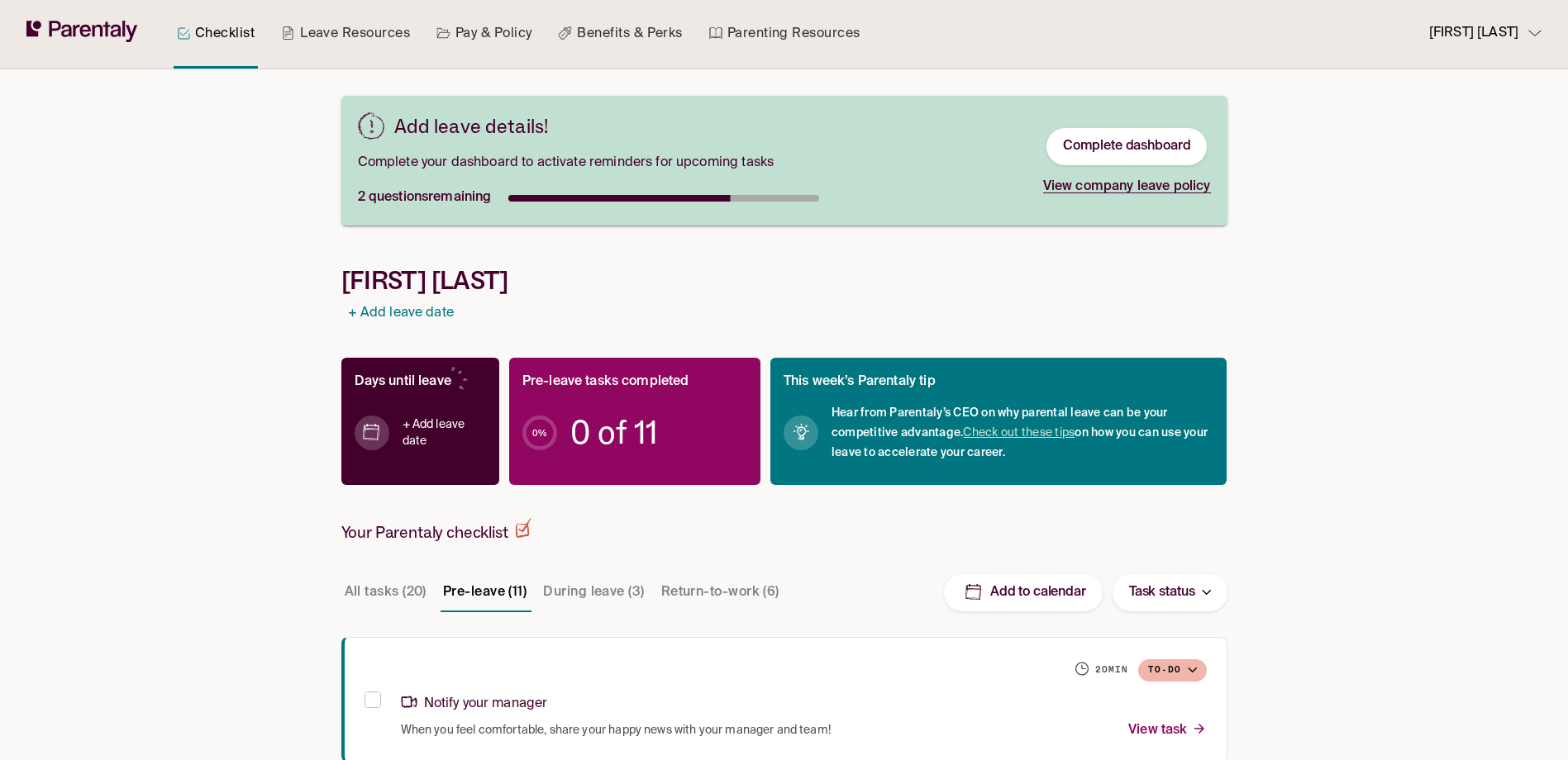 scroll, scrollTop: 0, scrollLeft: 0, axis: both 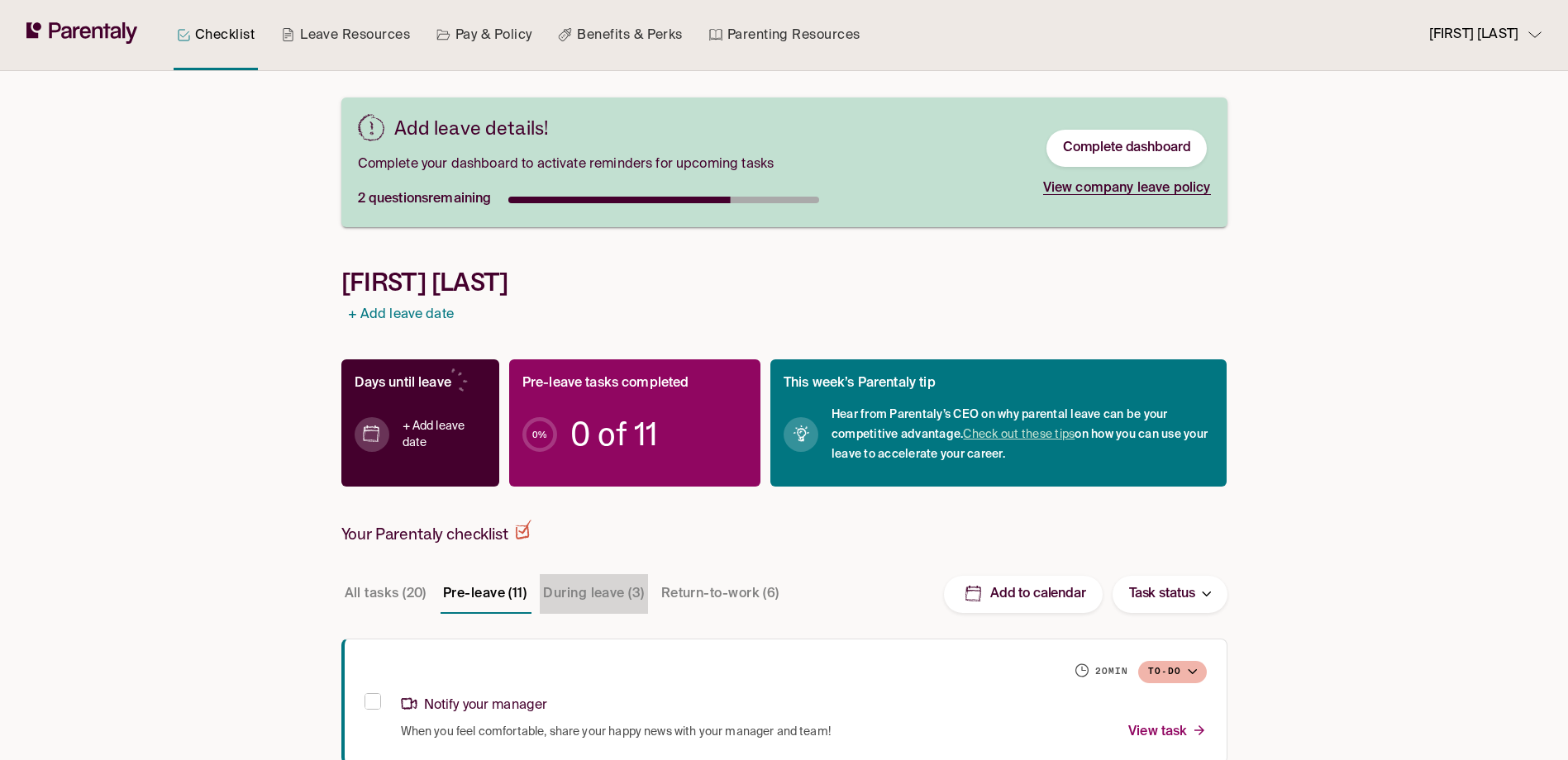 click on "During leave (3)" at bounding box center (593, 594) 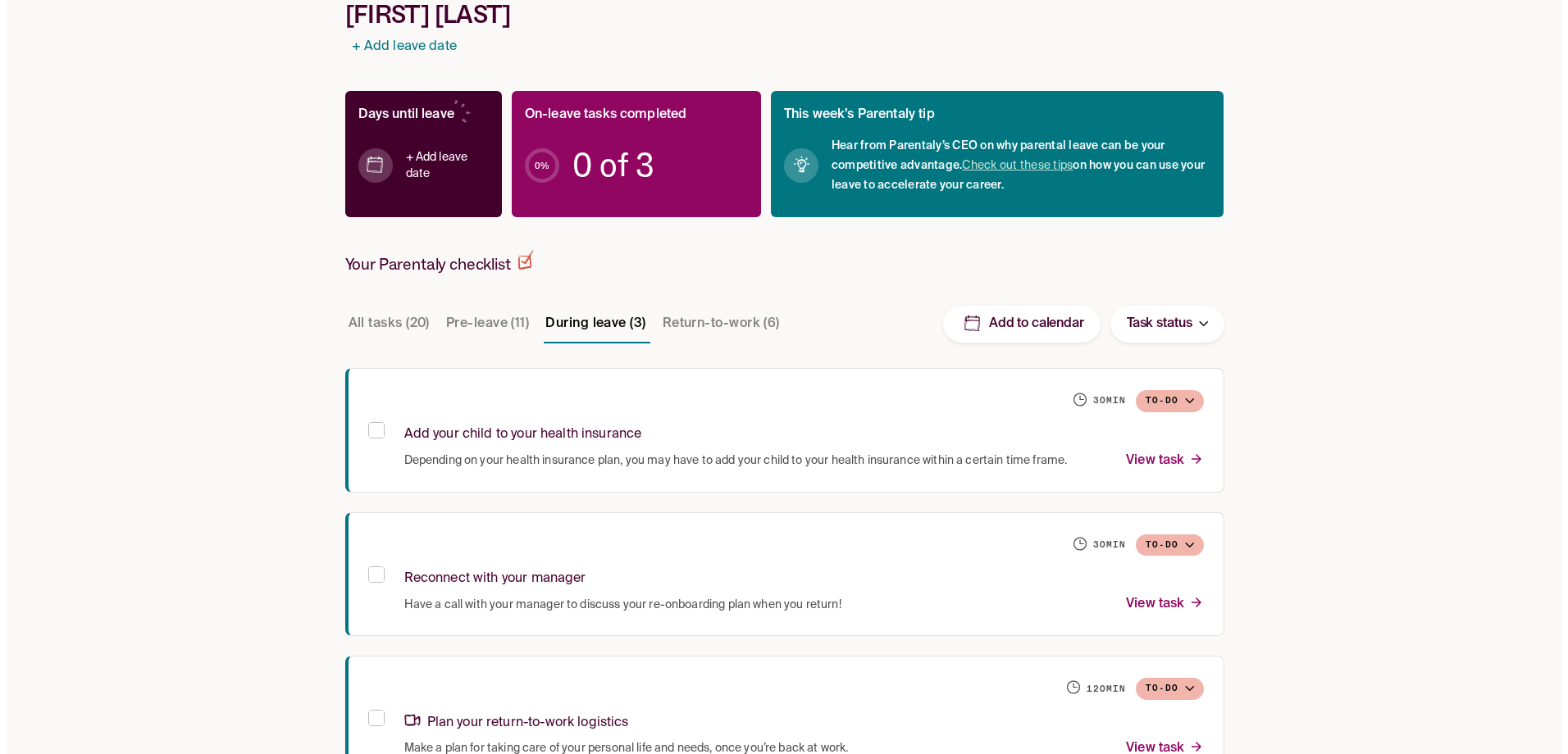 scroll, scrollTop: 318, scrollLeft: 0, axis: vertical 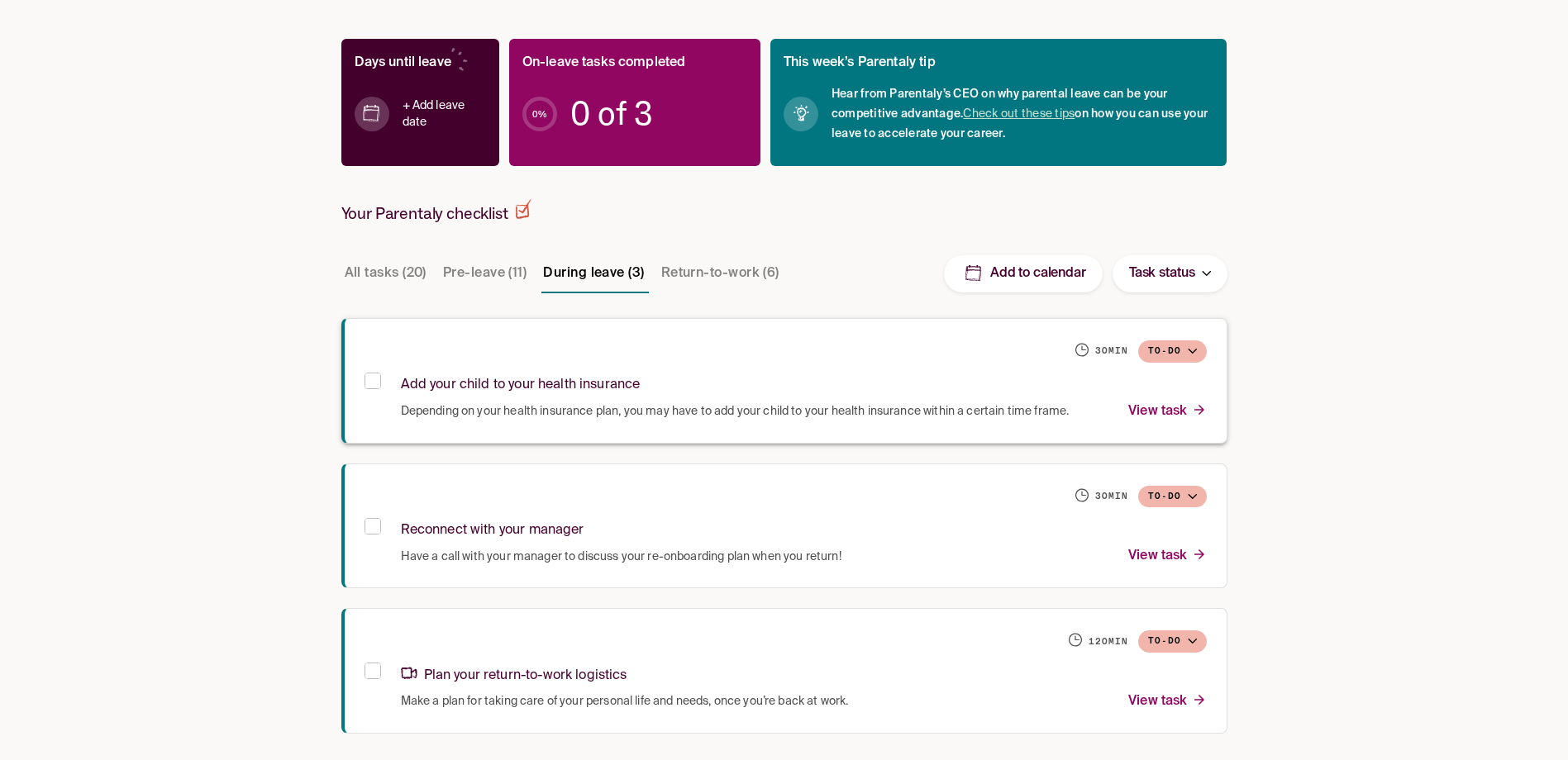 click on "Add your child to your health insurance" at bounding box center [803, 382] 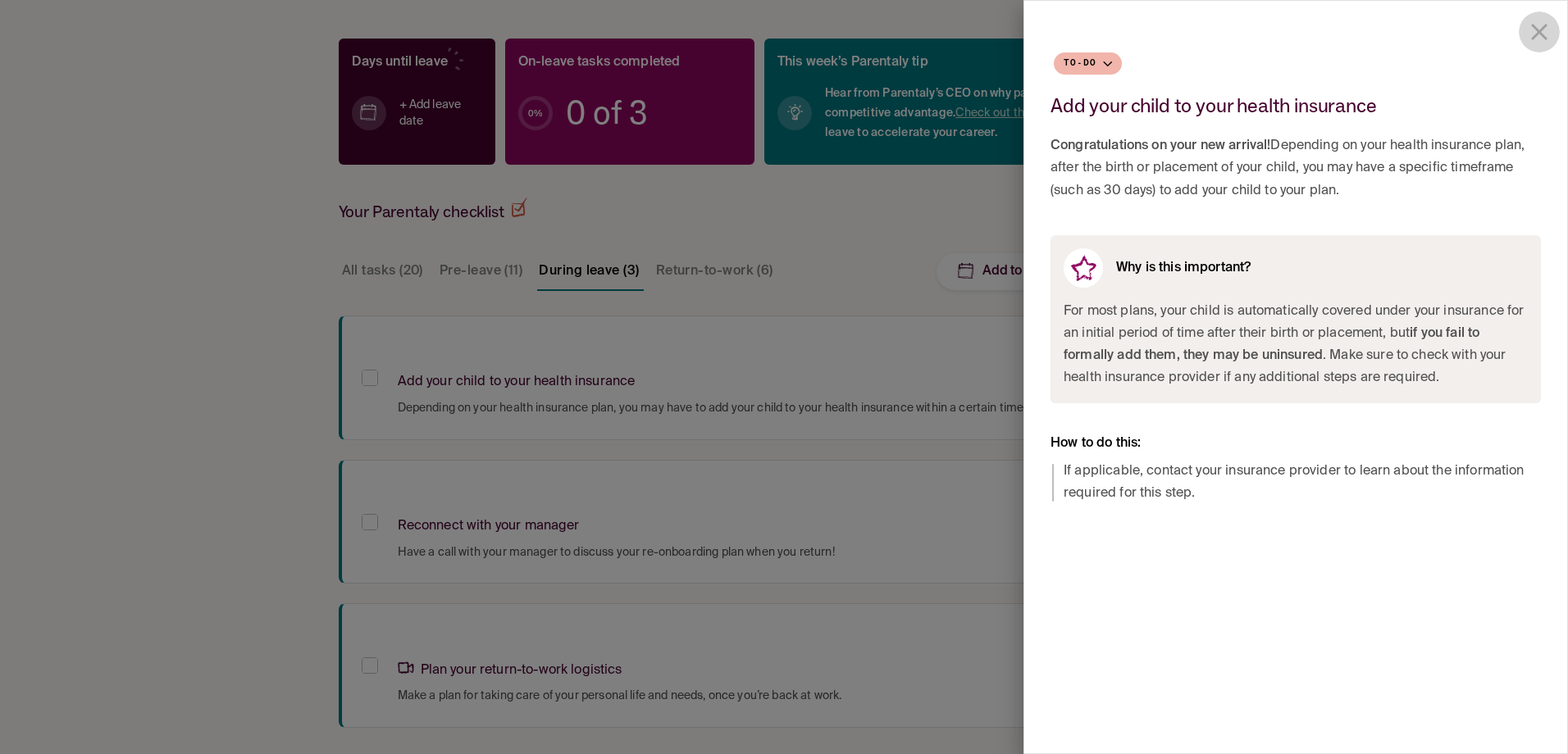 click 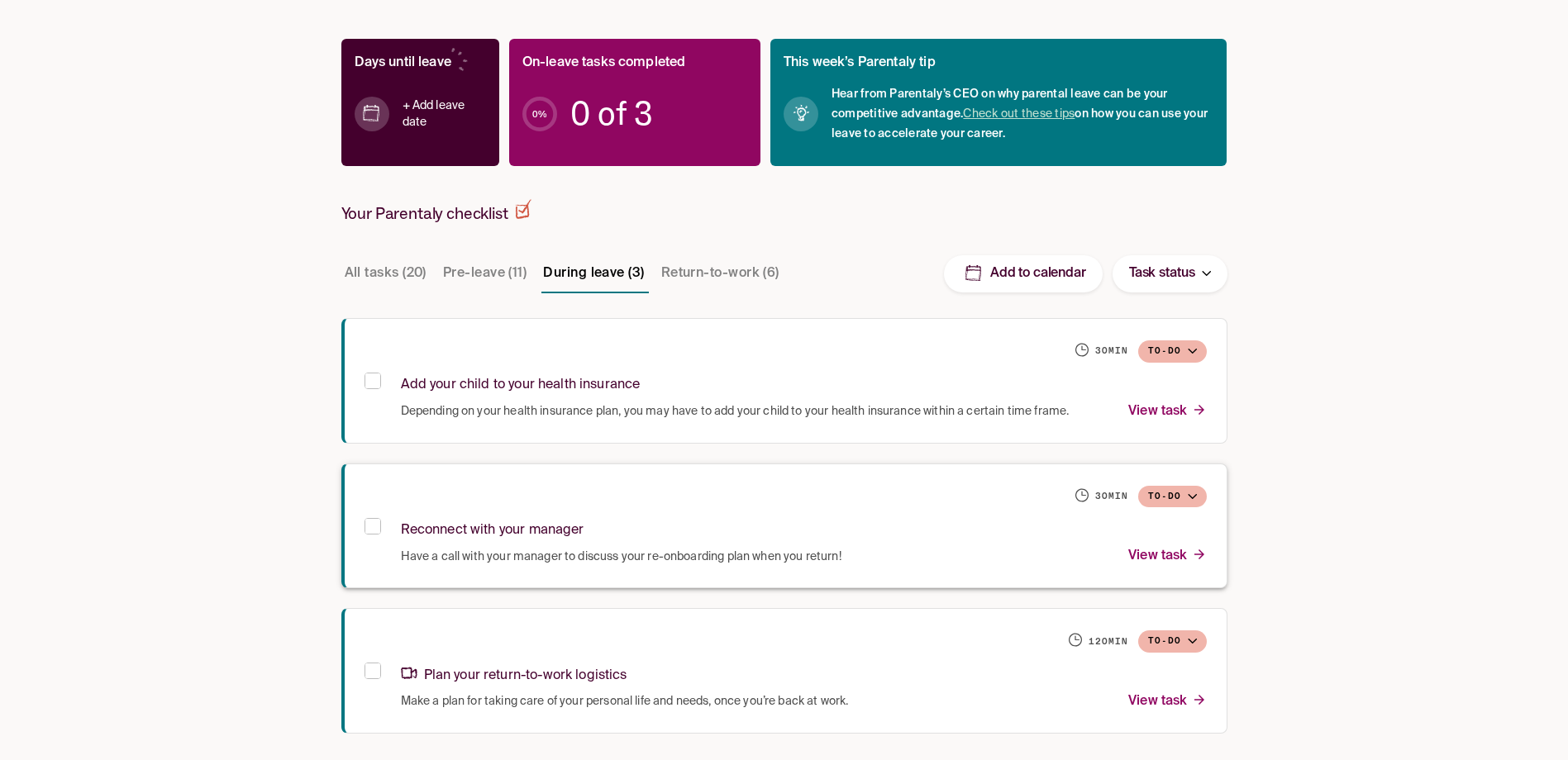 click on "Reconnect with your manager" at bounding box center (493, 530) 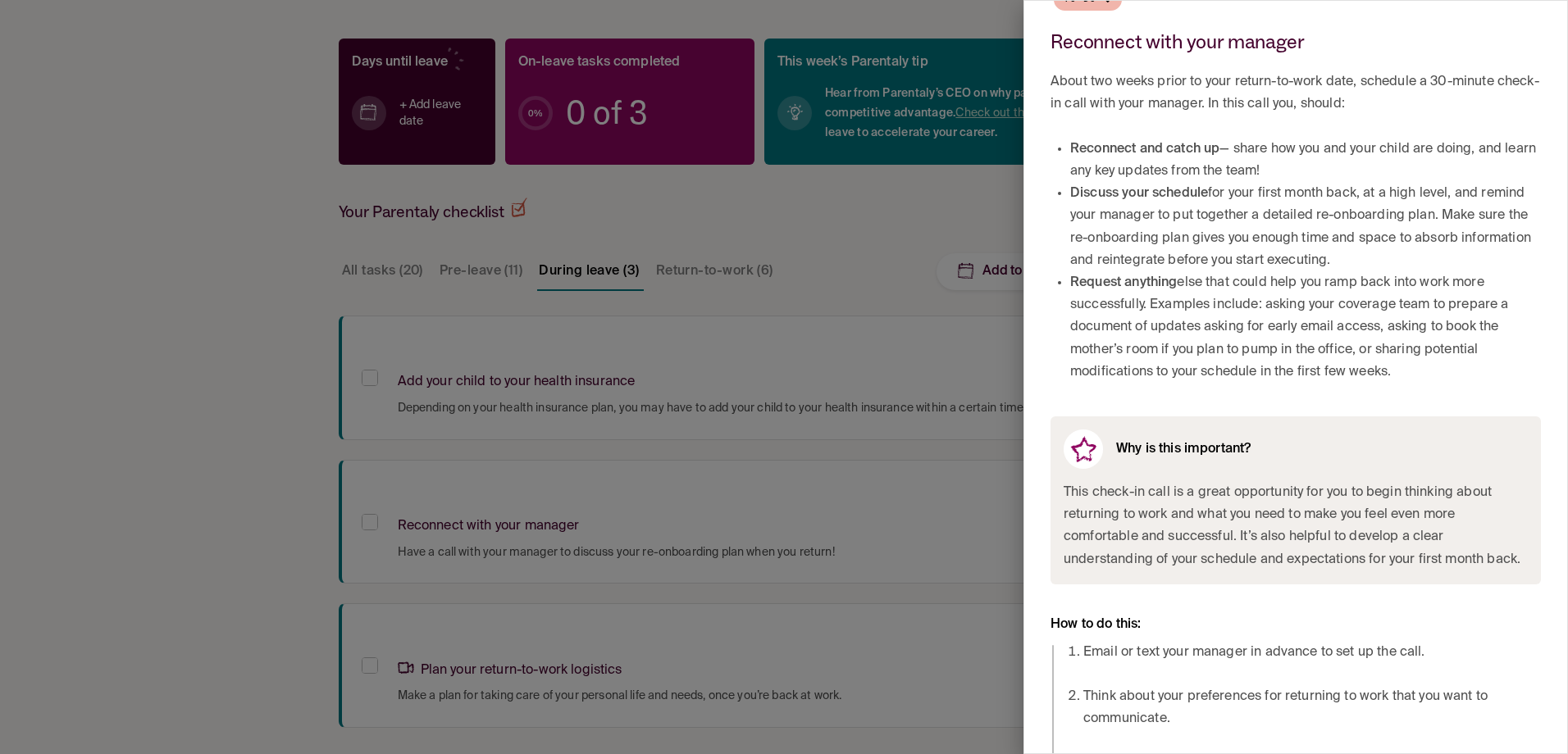 scroll, scrollTop: 0, scrollLeft: 0, axis: both 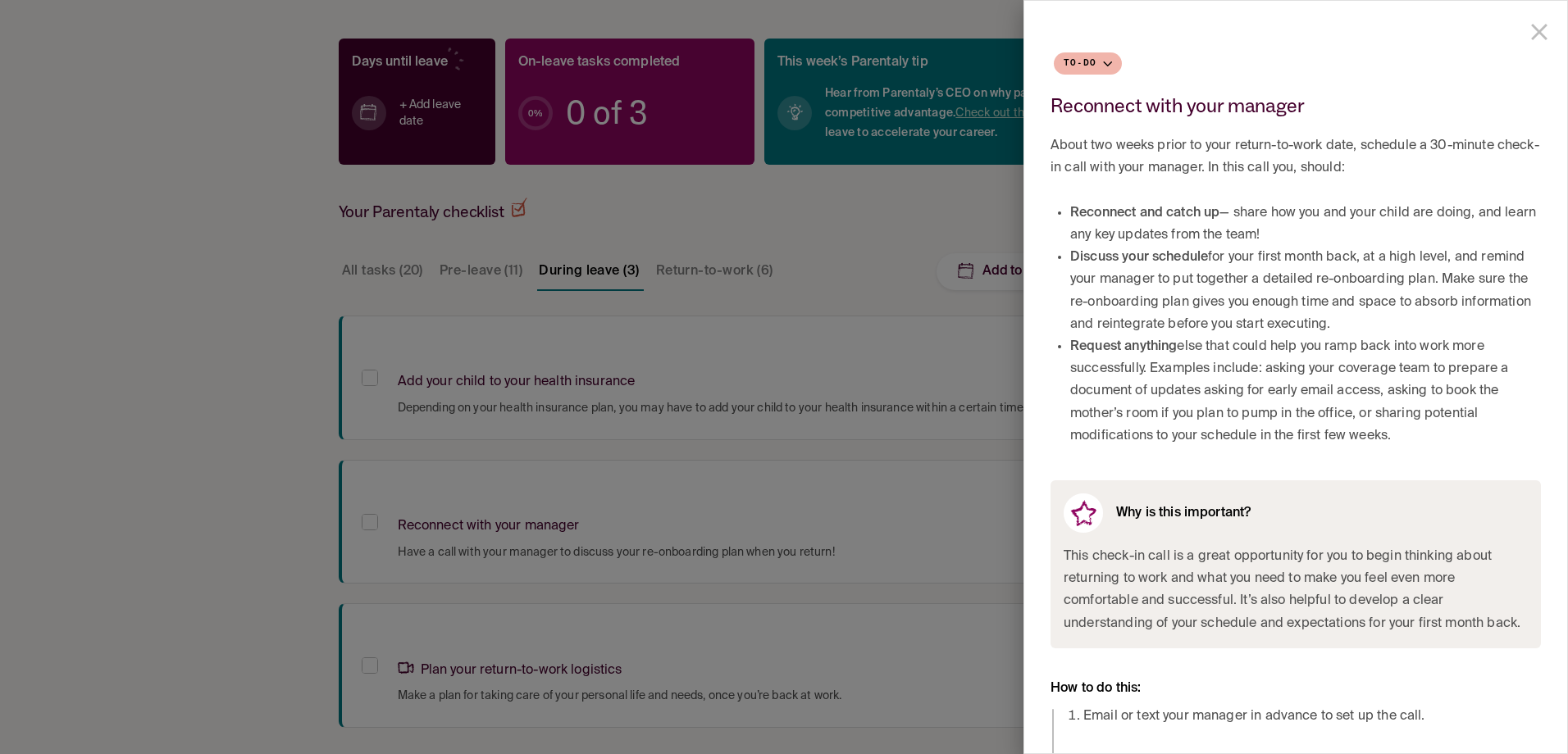 click 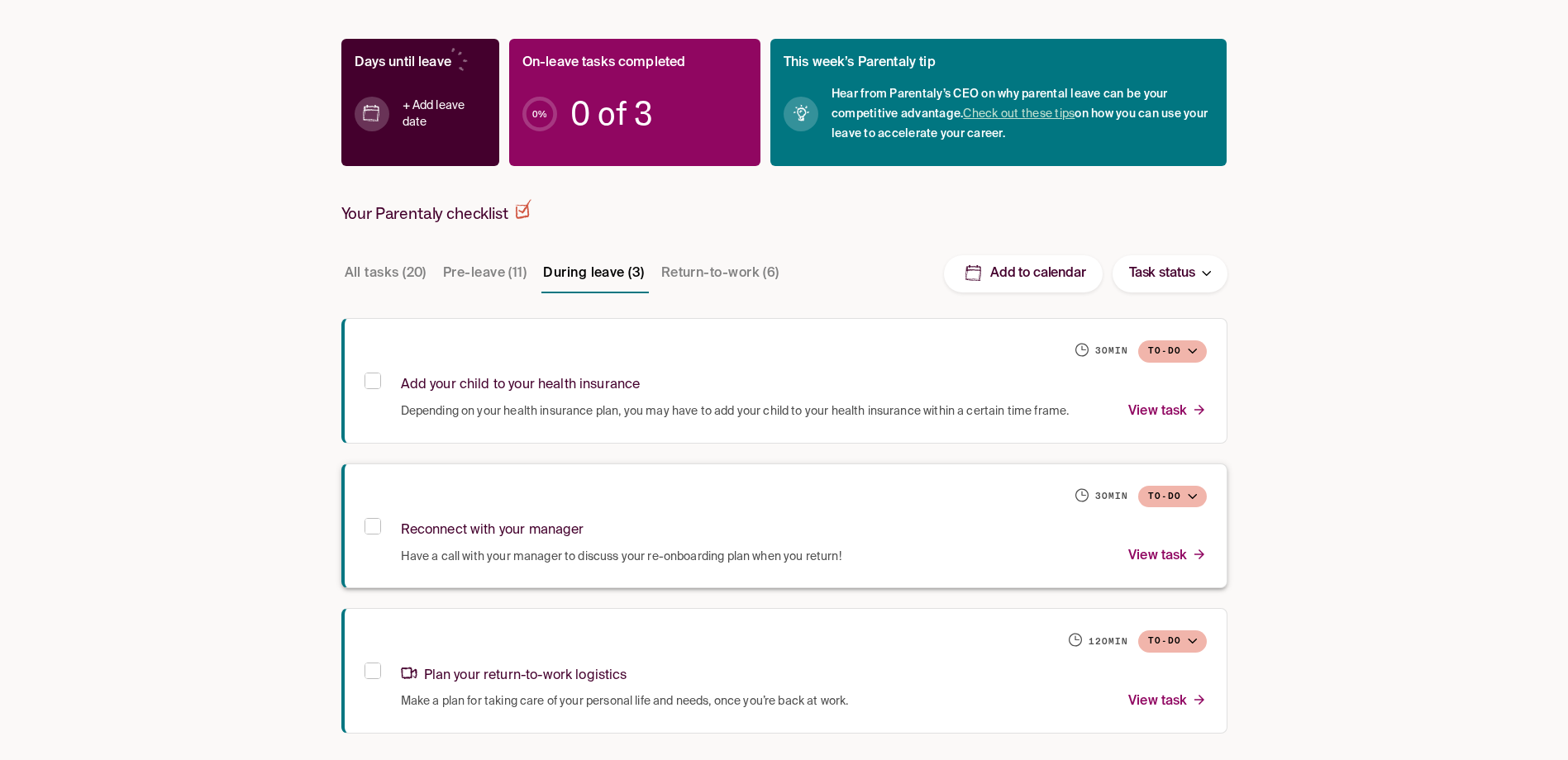 click on "Reconnect with your manager" at bounding box center [803, 527] 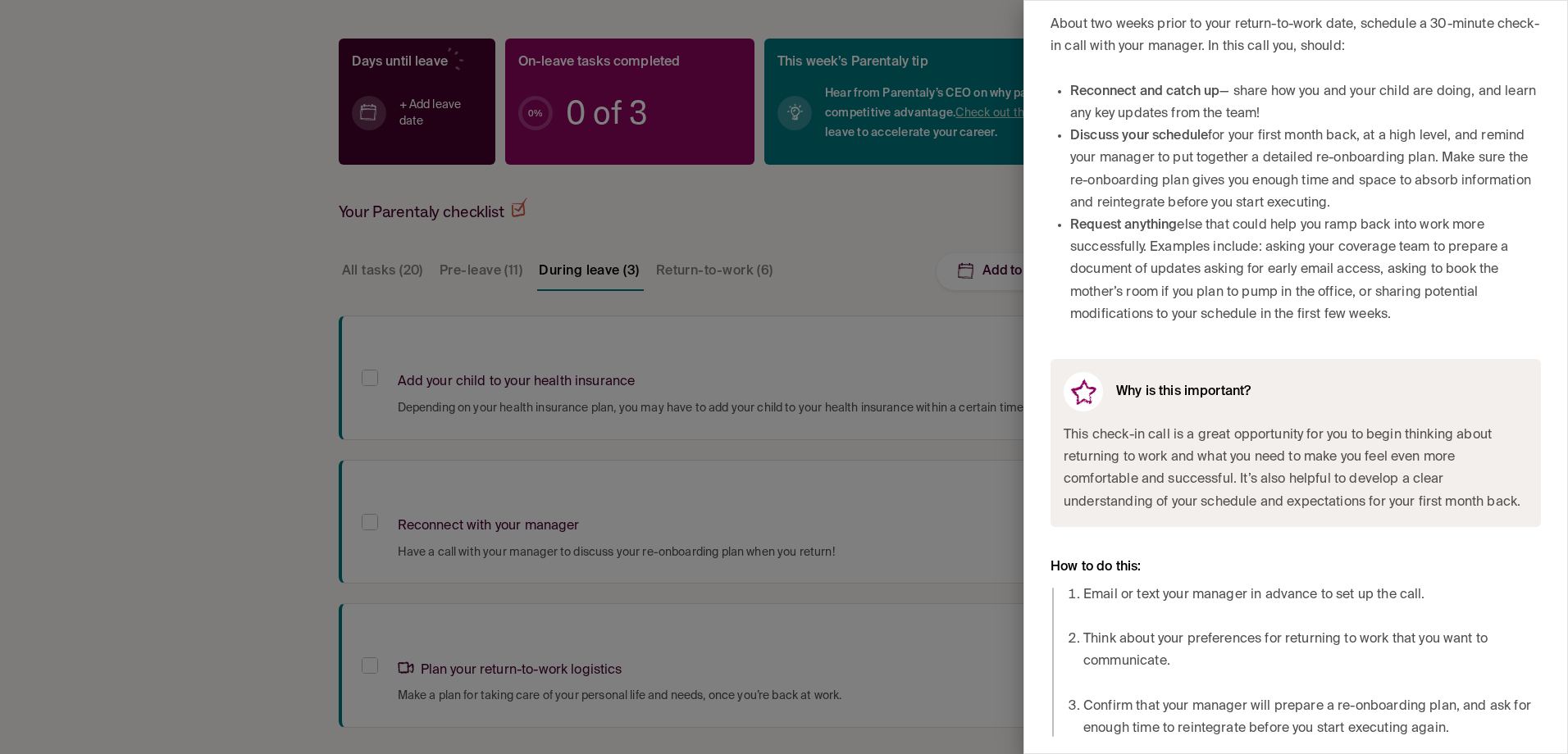 scroll, scrollTop: 0, scrollLeft: 0, axis: both 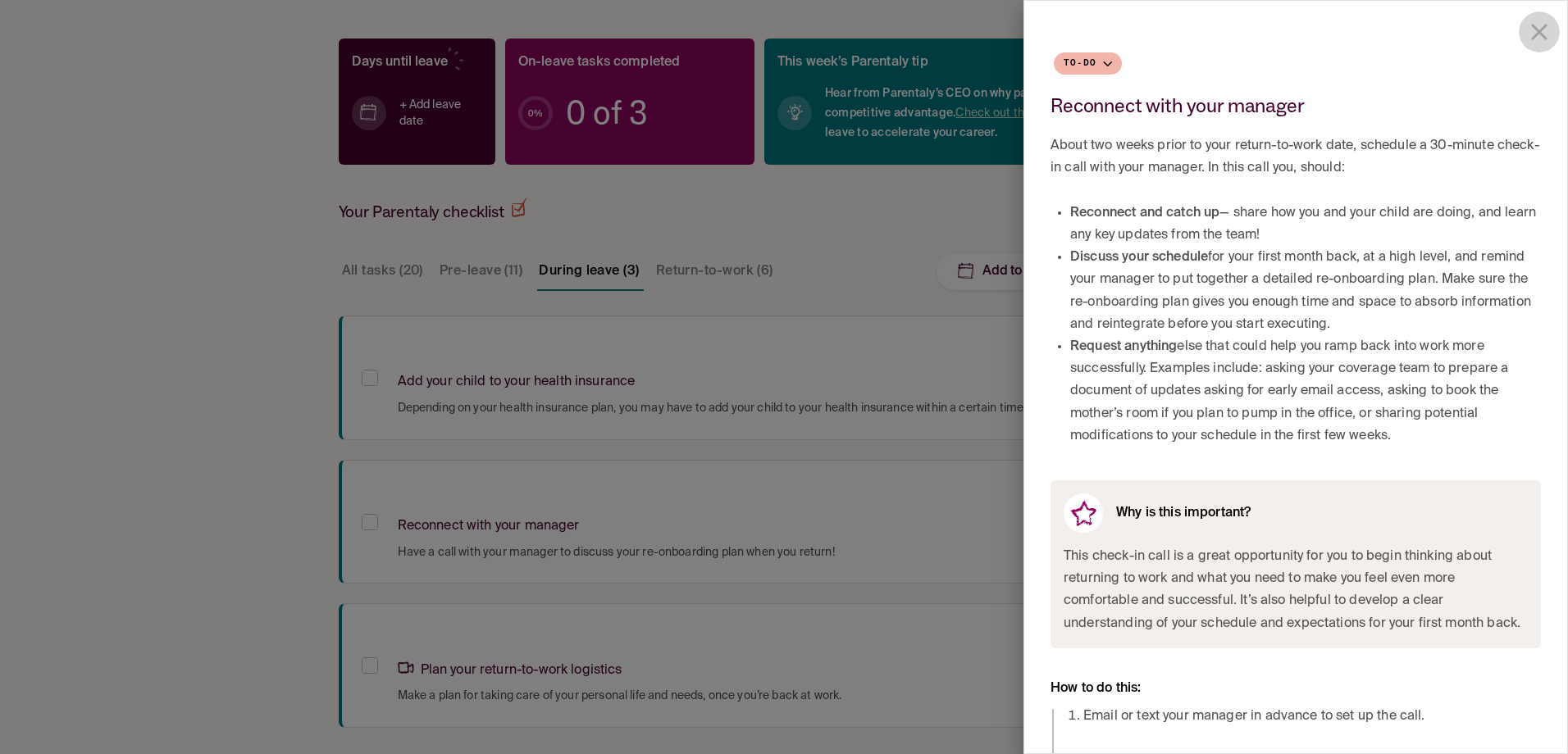 click 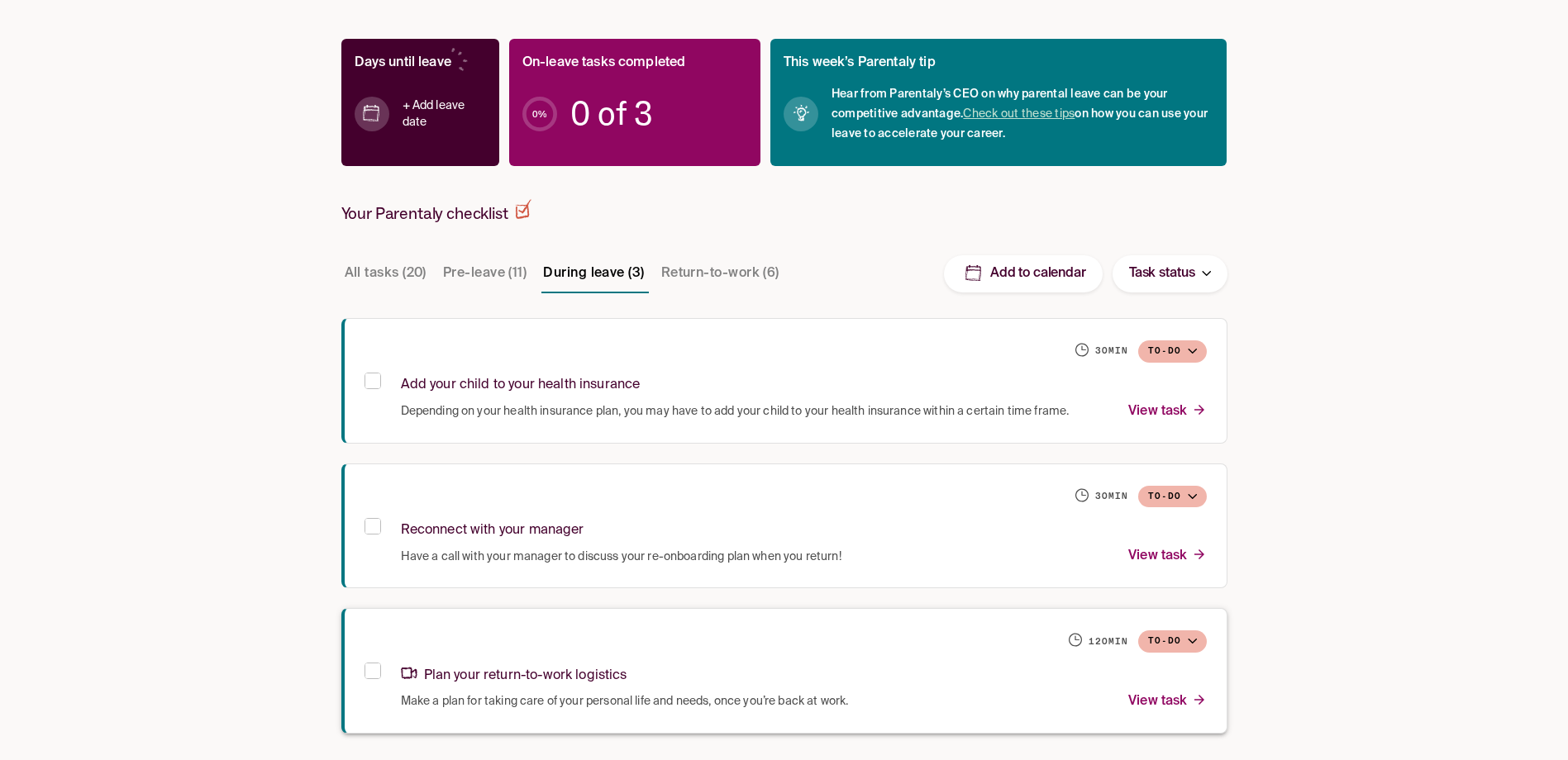 click on "Plan your return-to-work logistics" at bounding box center (514, 676) 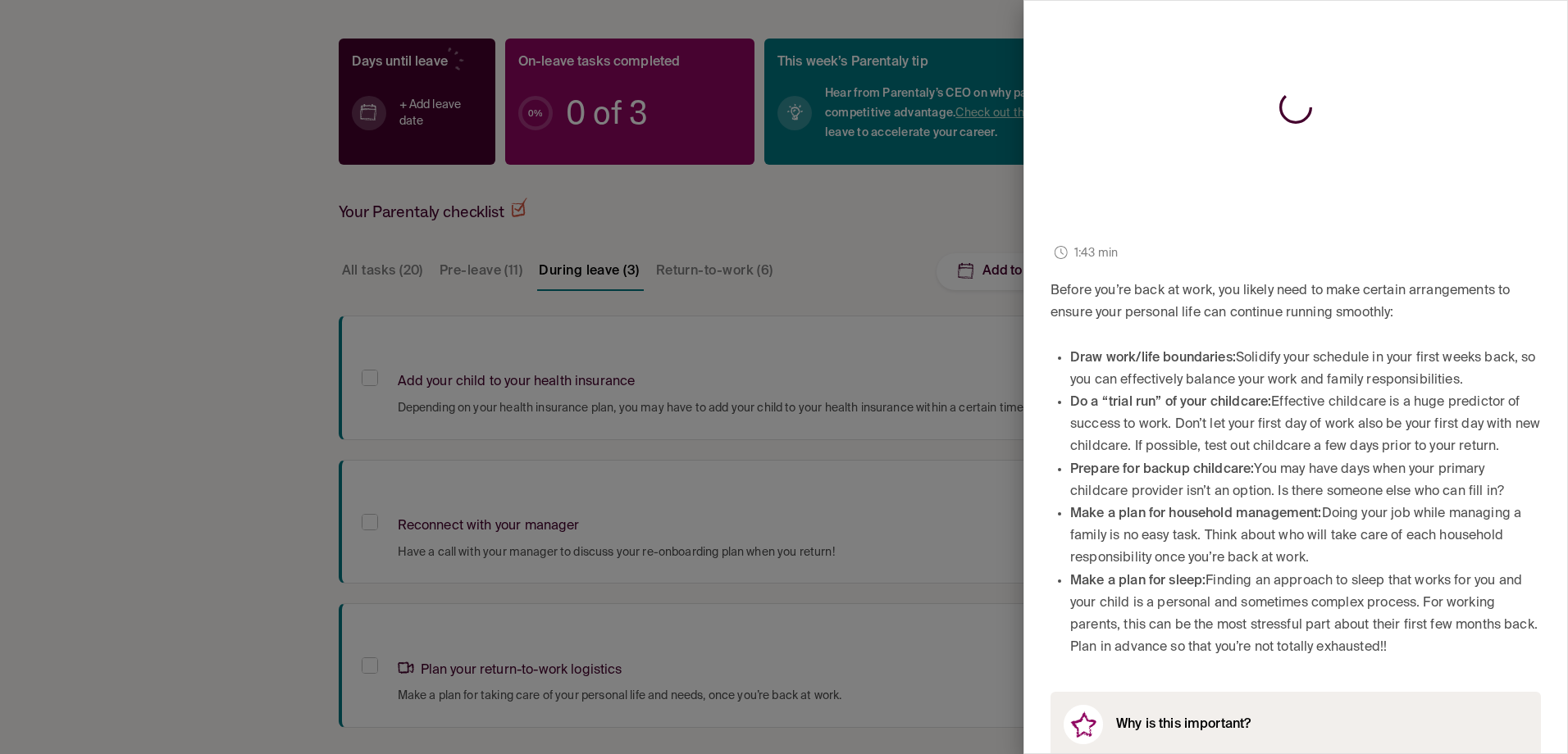 scroll, scrollTop: 0, scrollLeft: 0, axis: both 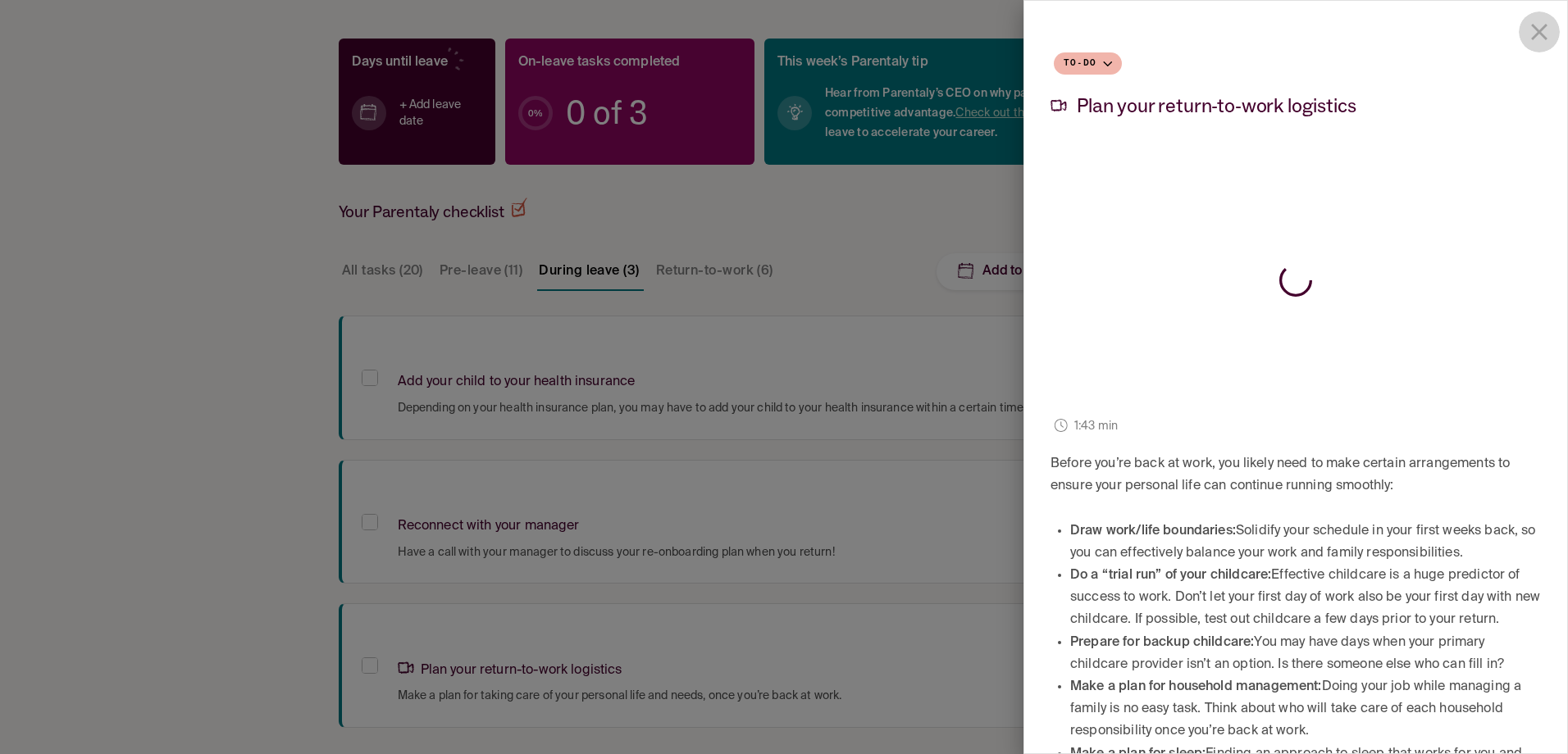 click 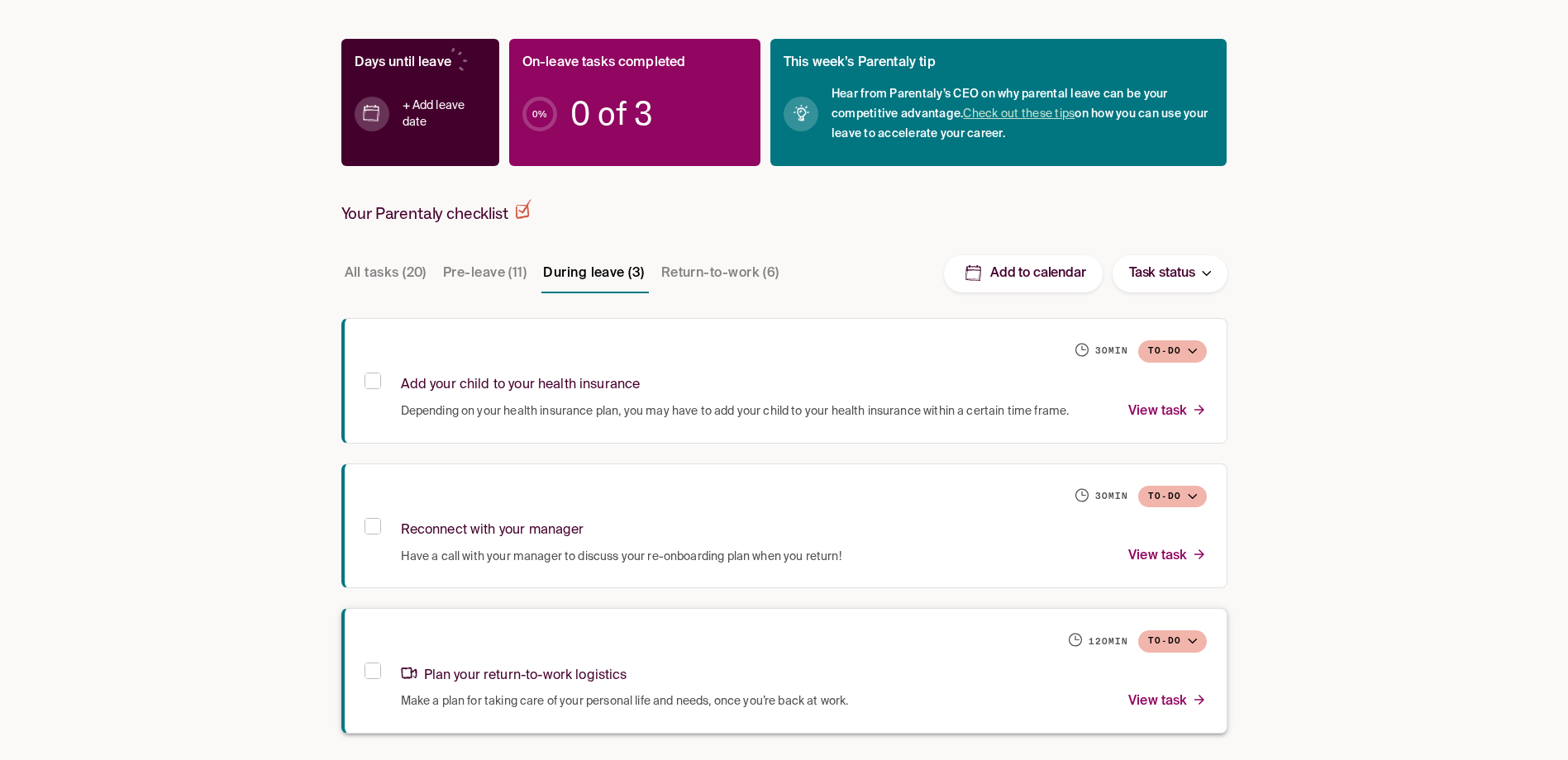 click on "Plan your return-to-work logistics" at bounding box center (803, 672) 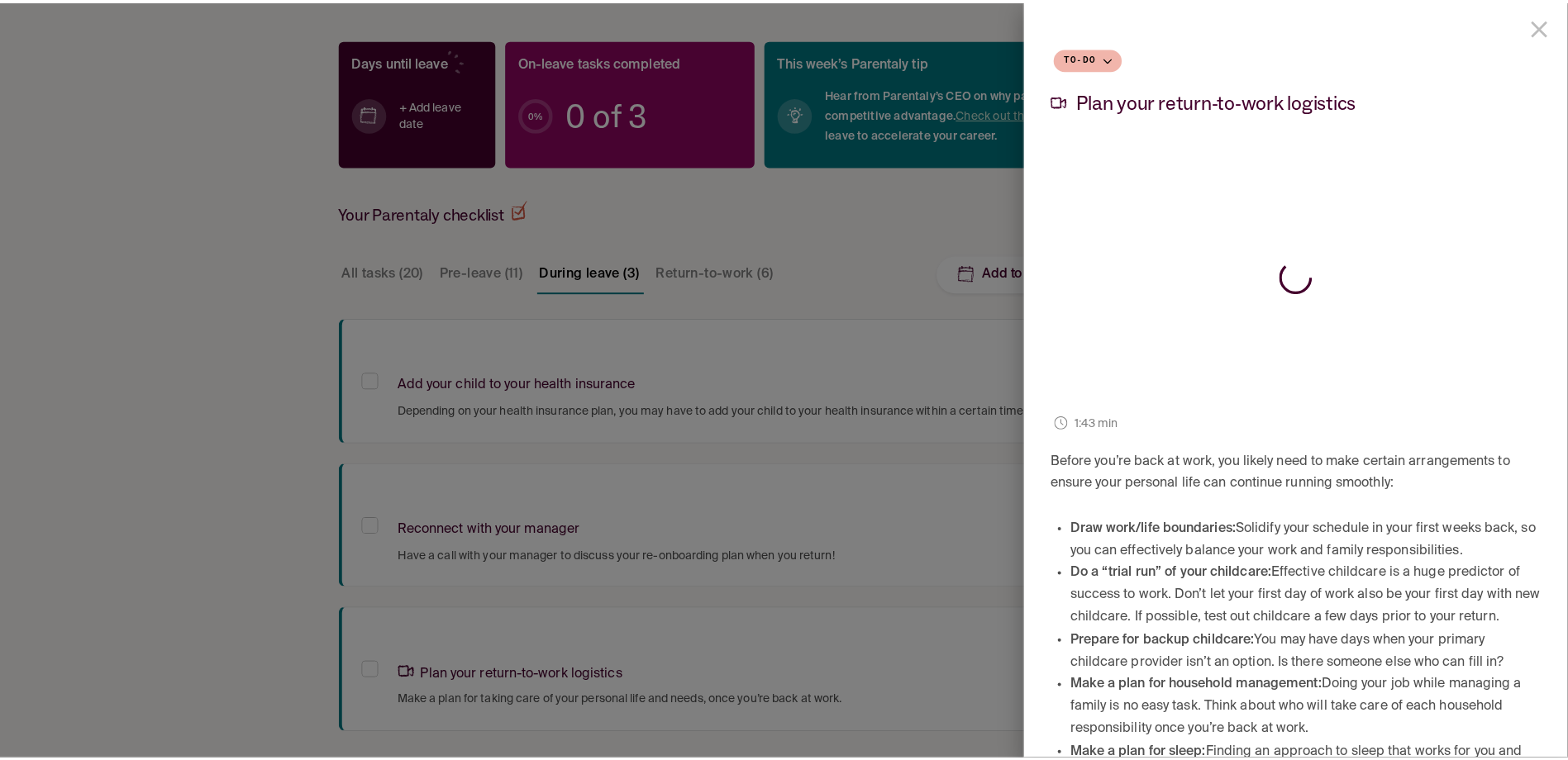 scroll, scrollTop: 0, scrollLeft: 0, axis: both 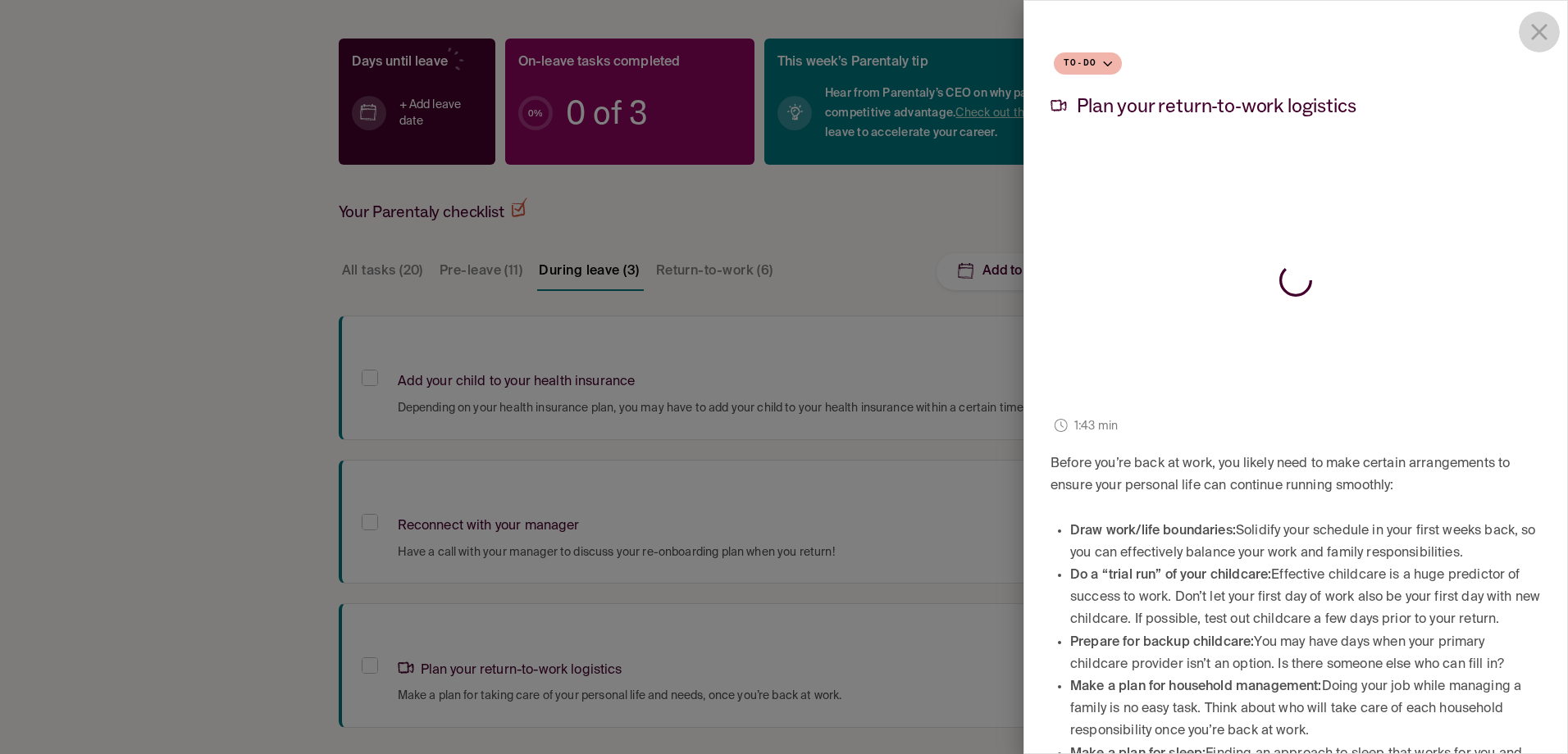 drag, startPoint x: 1527, startPoint y: 30, endPoint x: 1497, endPoint y: 56, distance: 39.698866 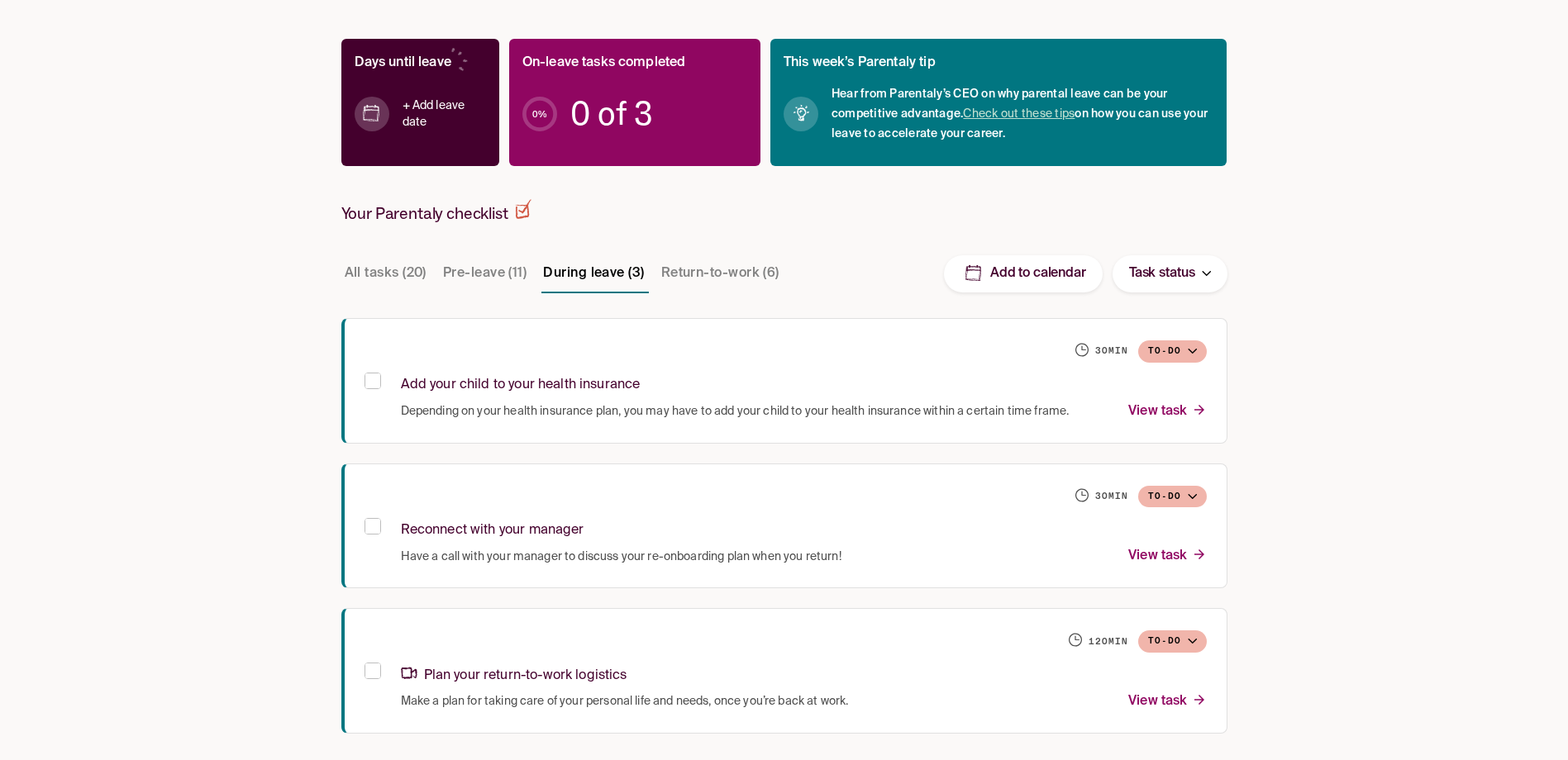 click on "Return-to-work (6)" at bounding box center (720, 273) 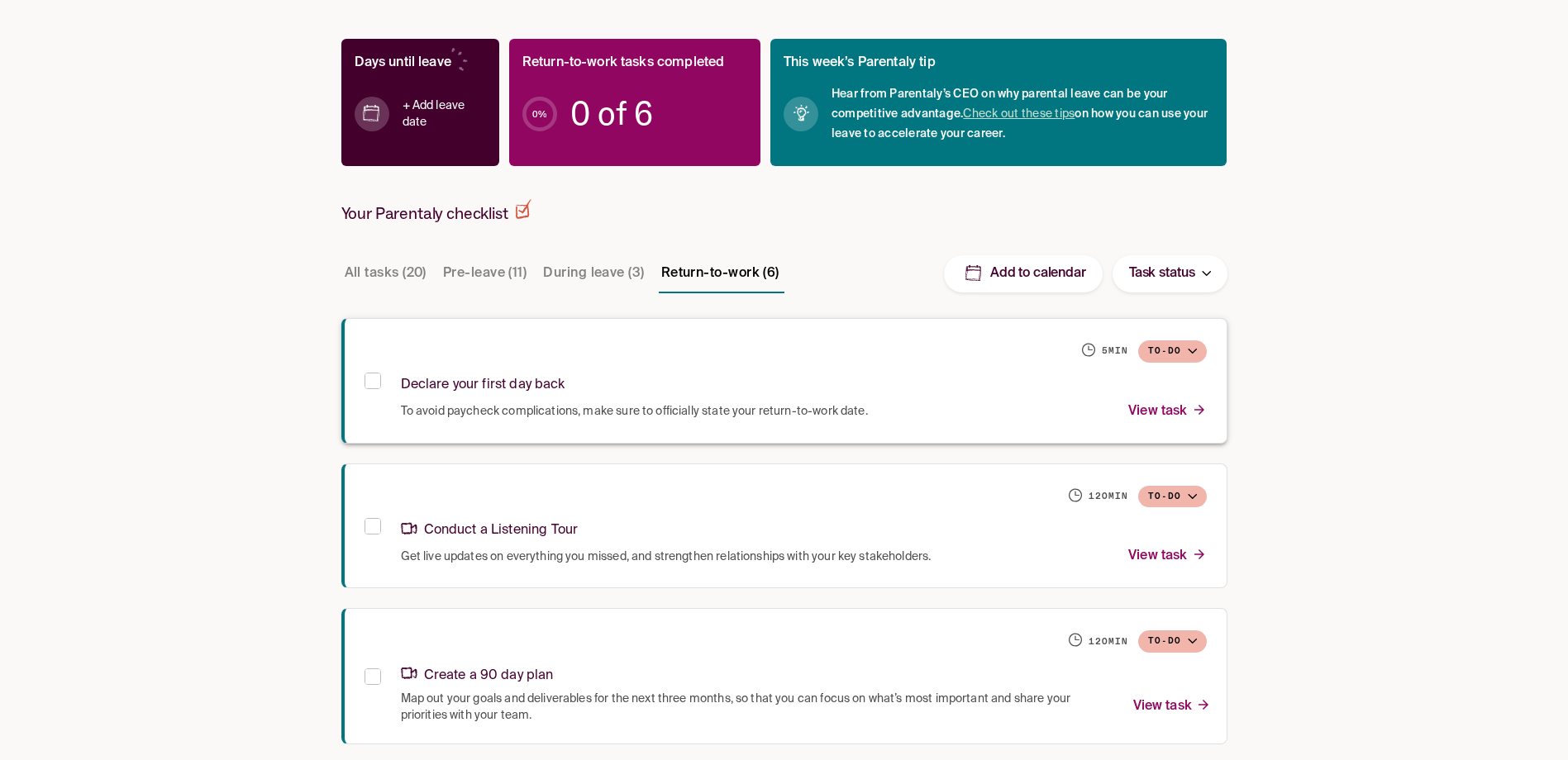 click on "Declare your first day back" at bounding box center [483, 385] 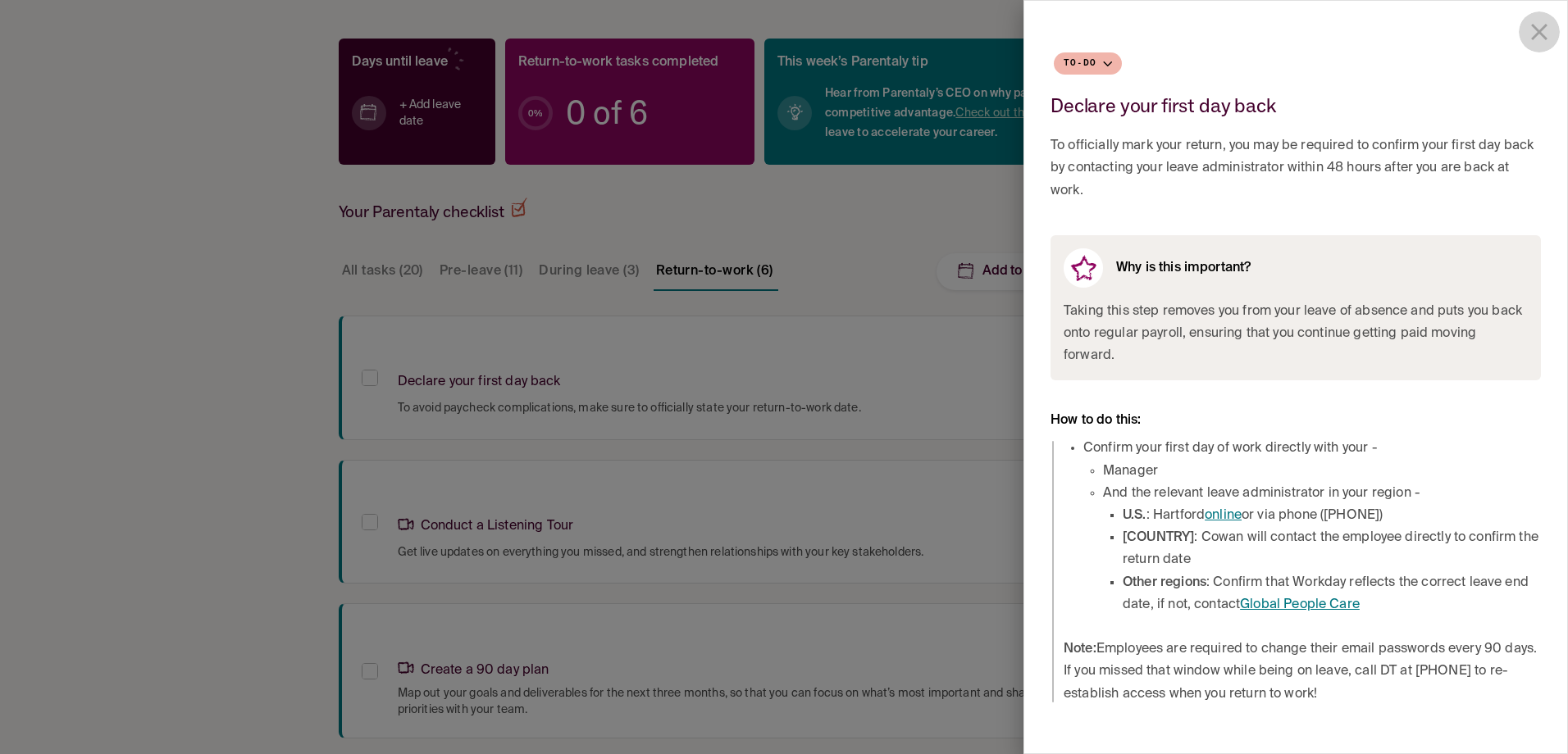 click 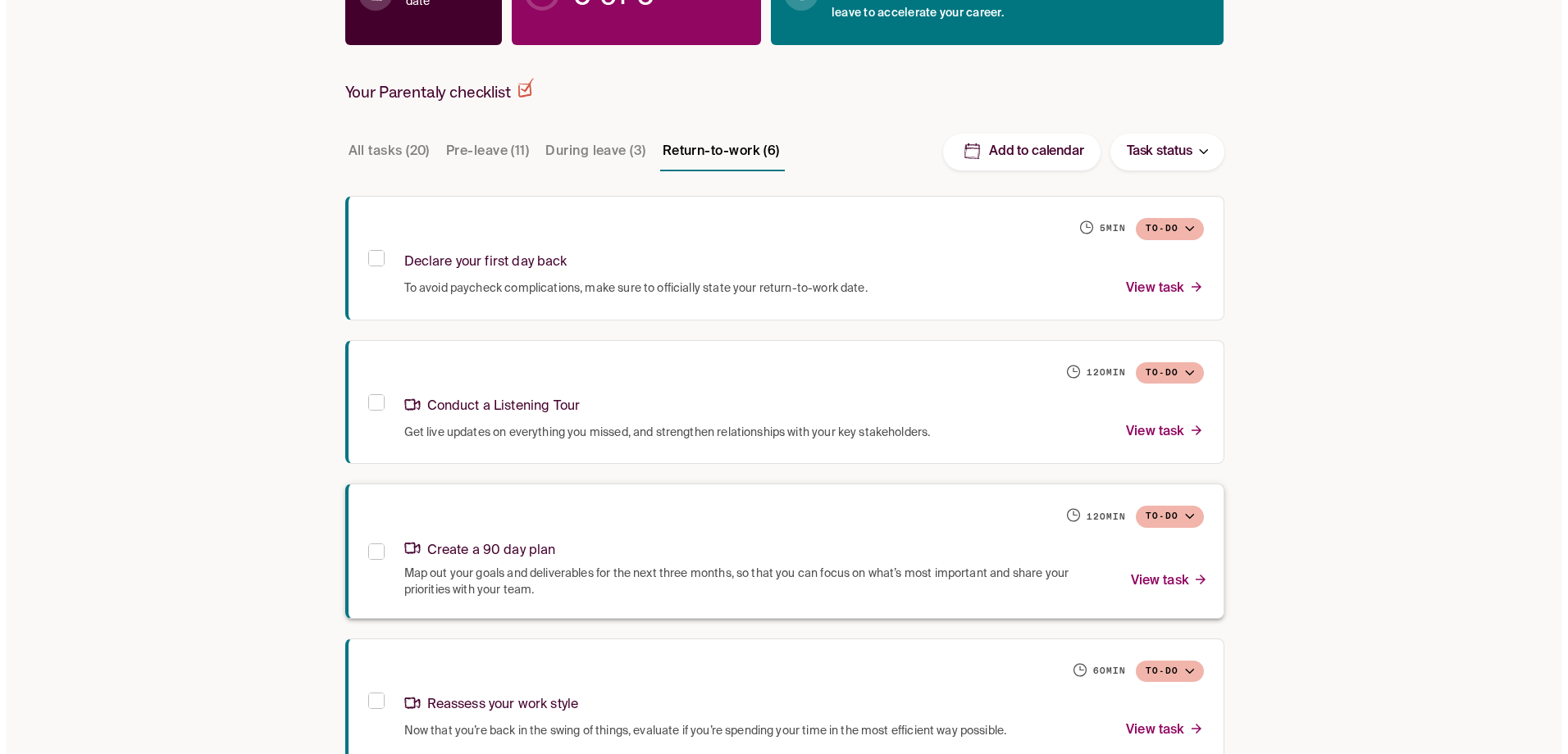 scroll, scrollTop: 482, scrollLeft: 0, axis: vertical 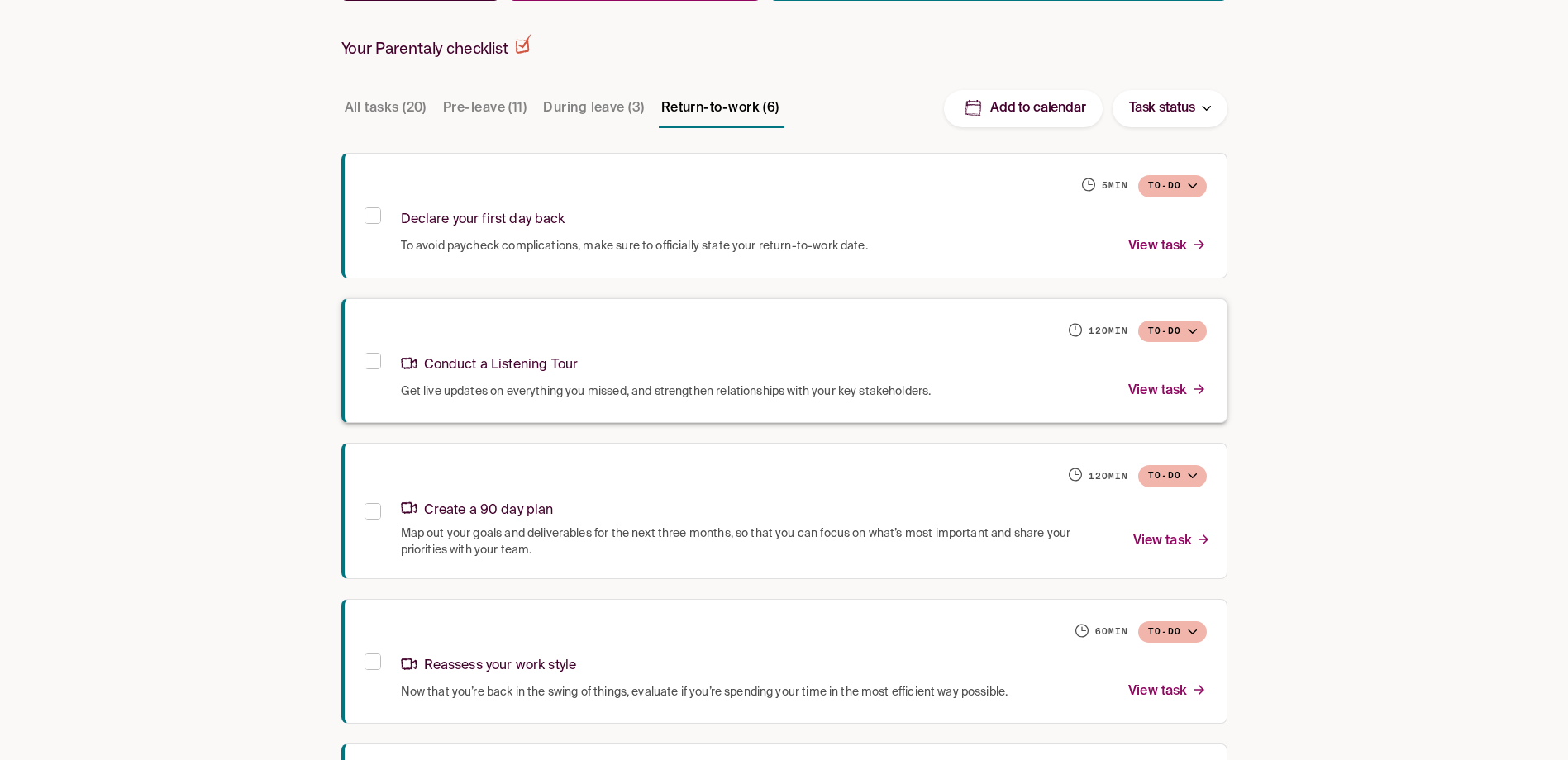 click on "Conduct a Listening Tour" at bounding box center (803, 362) 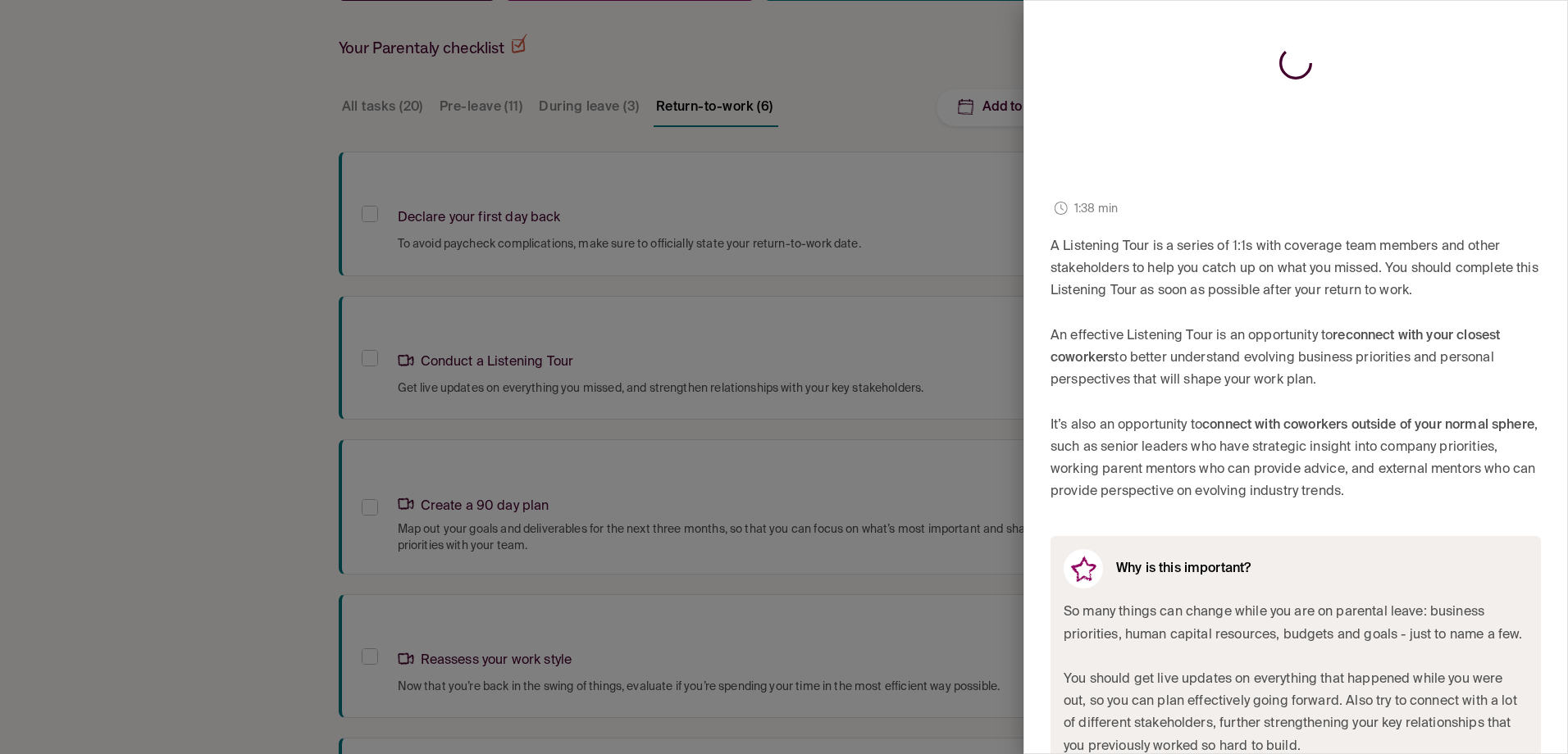 scroll, scrollTop: 0, scrollLeft: 0, axis: both 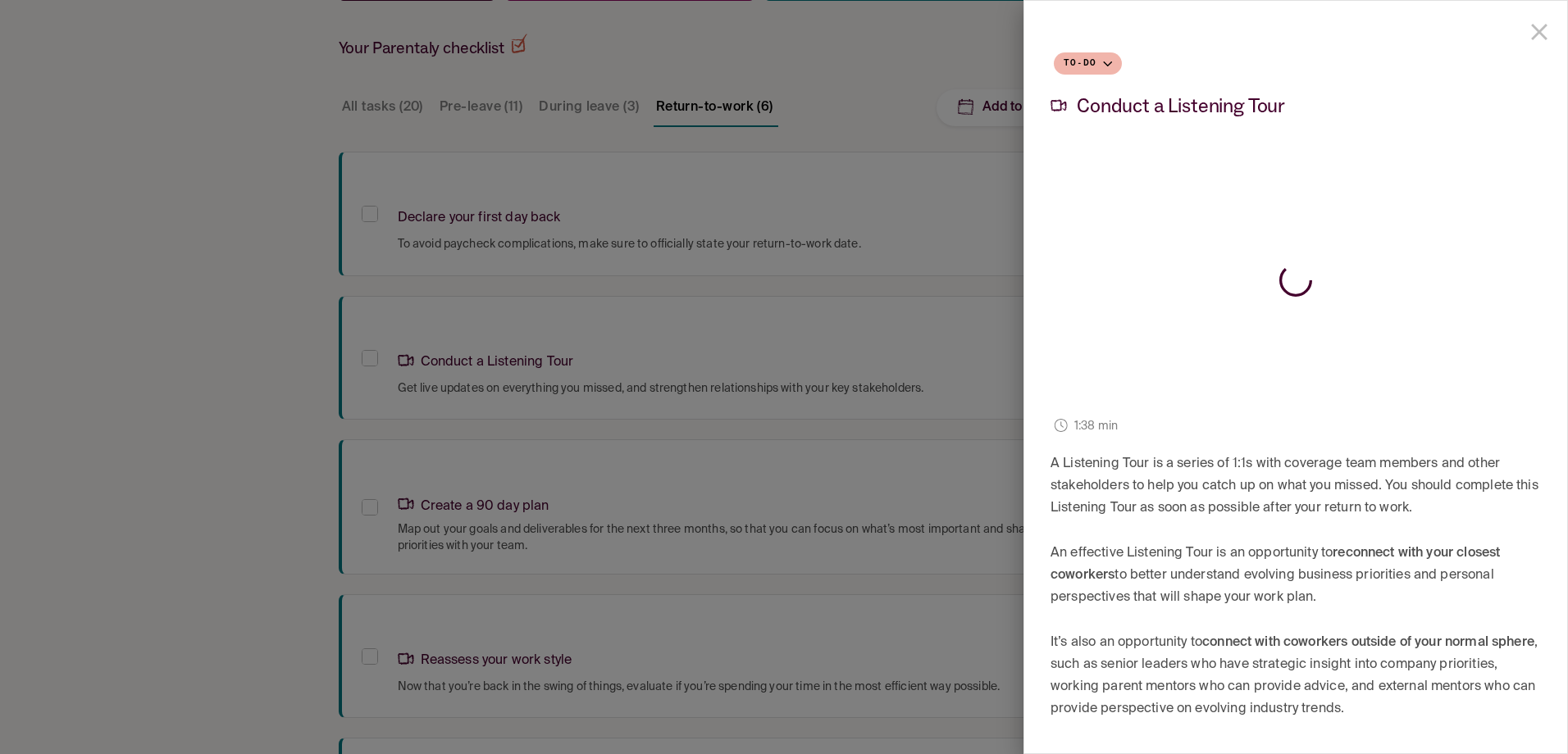 click 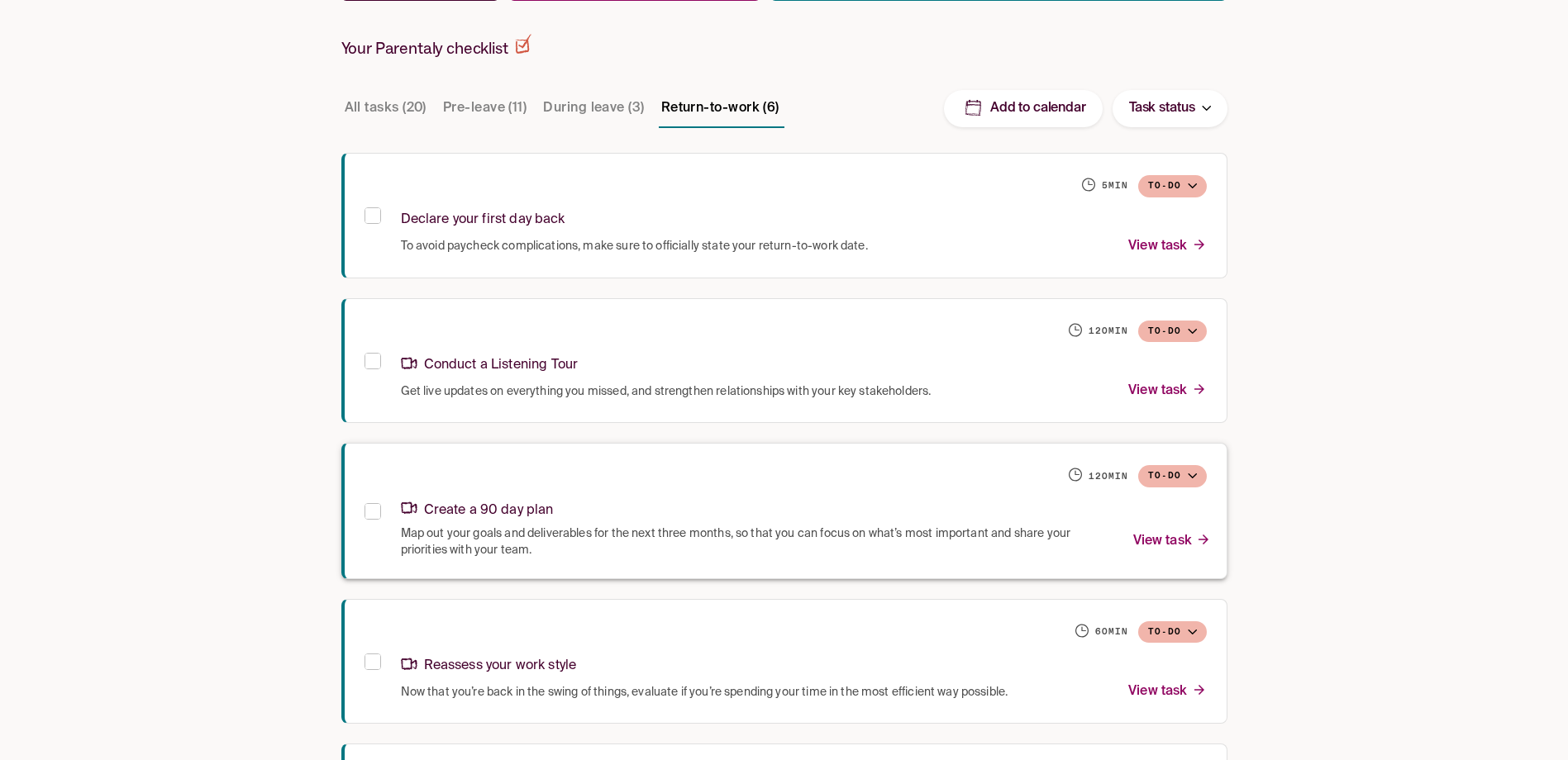 click on "Map out your goals and deliverables for the next three months, so that you can focus on what’s most important and share your priorities with your team." at bounding box center (757, 542) 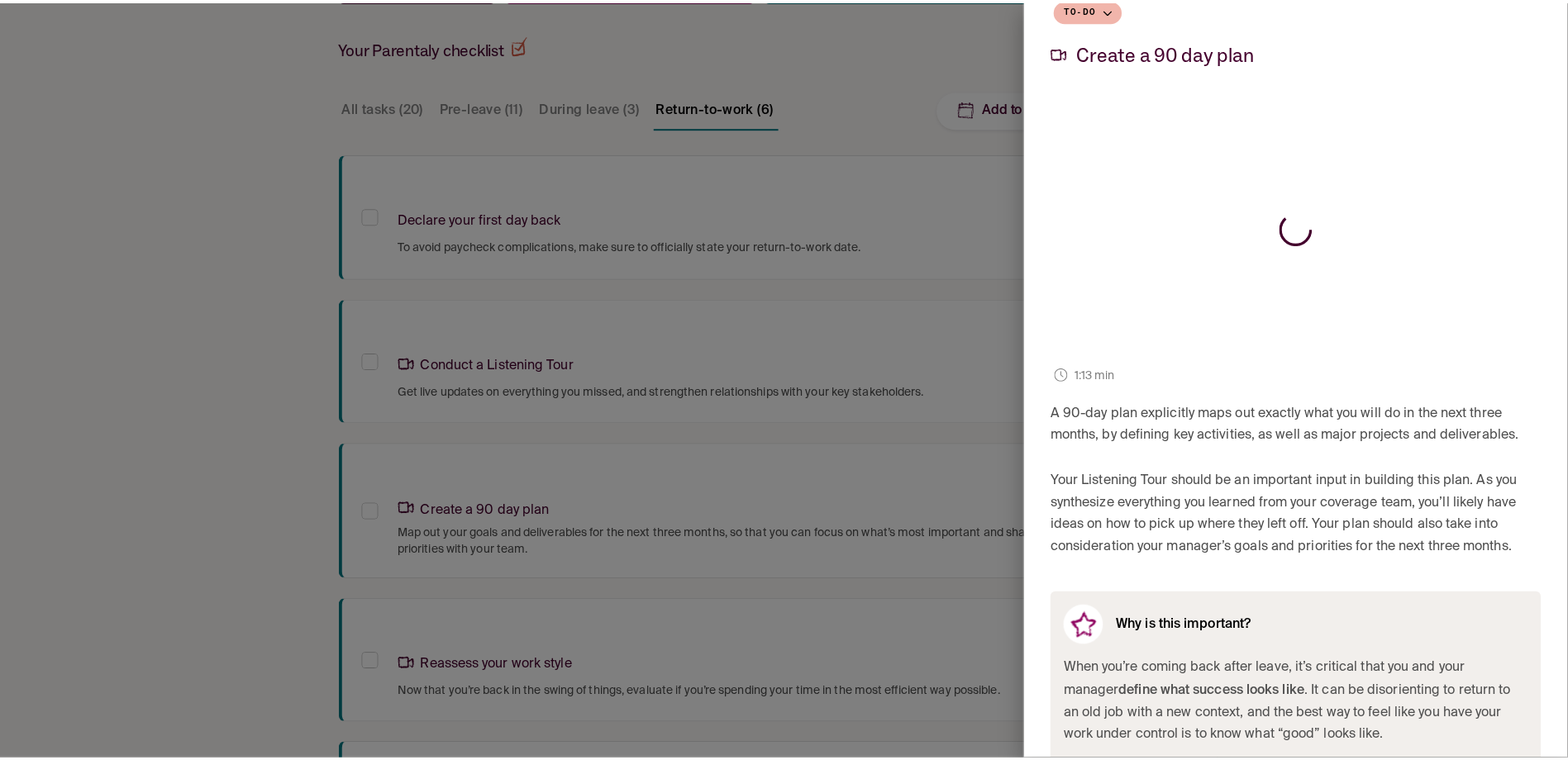 scroll, scrollTop: 0, scrollLeft: 0, axis: both 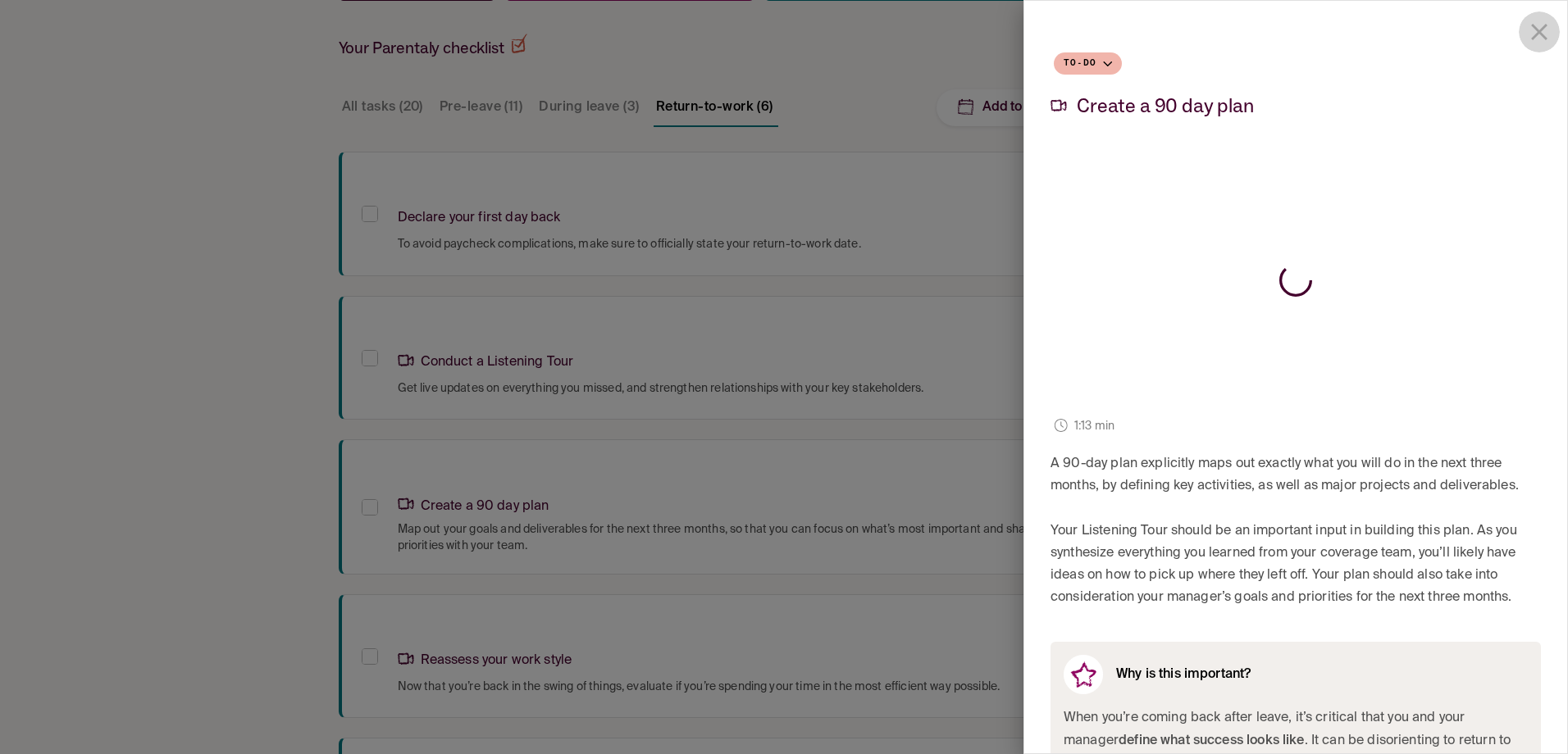 drag, startPoint x: 1532, startPoint y: 29, endPoint x: 1443, endPoint y: 95, distance: 110.80162 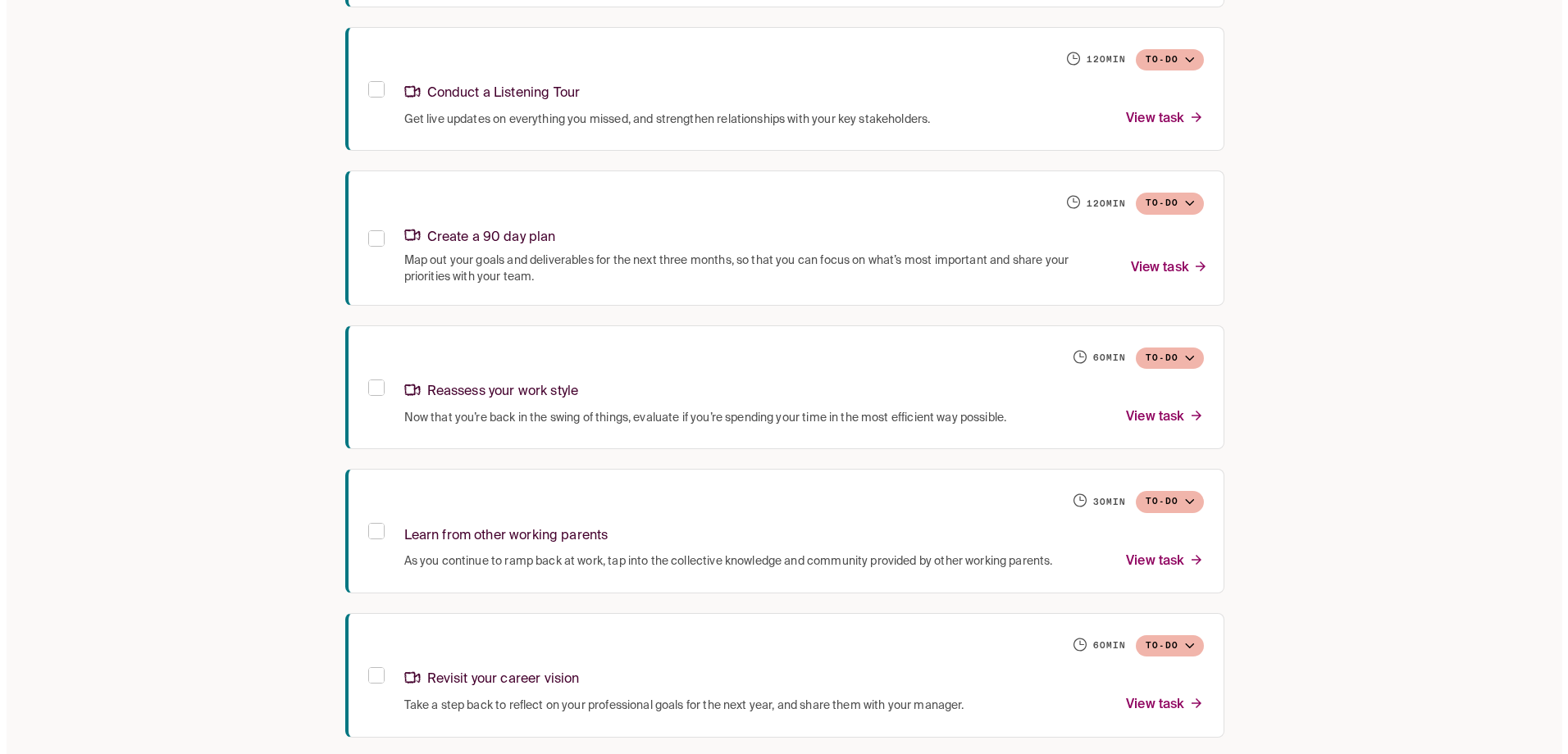 scroll, scrollTop: 761, scrollLeft: 0, axis: vertical 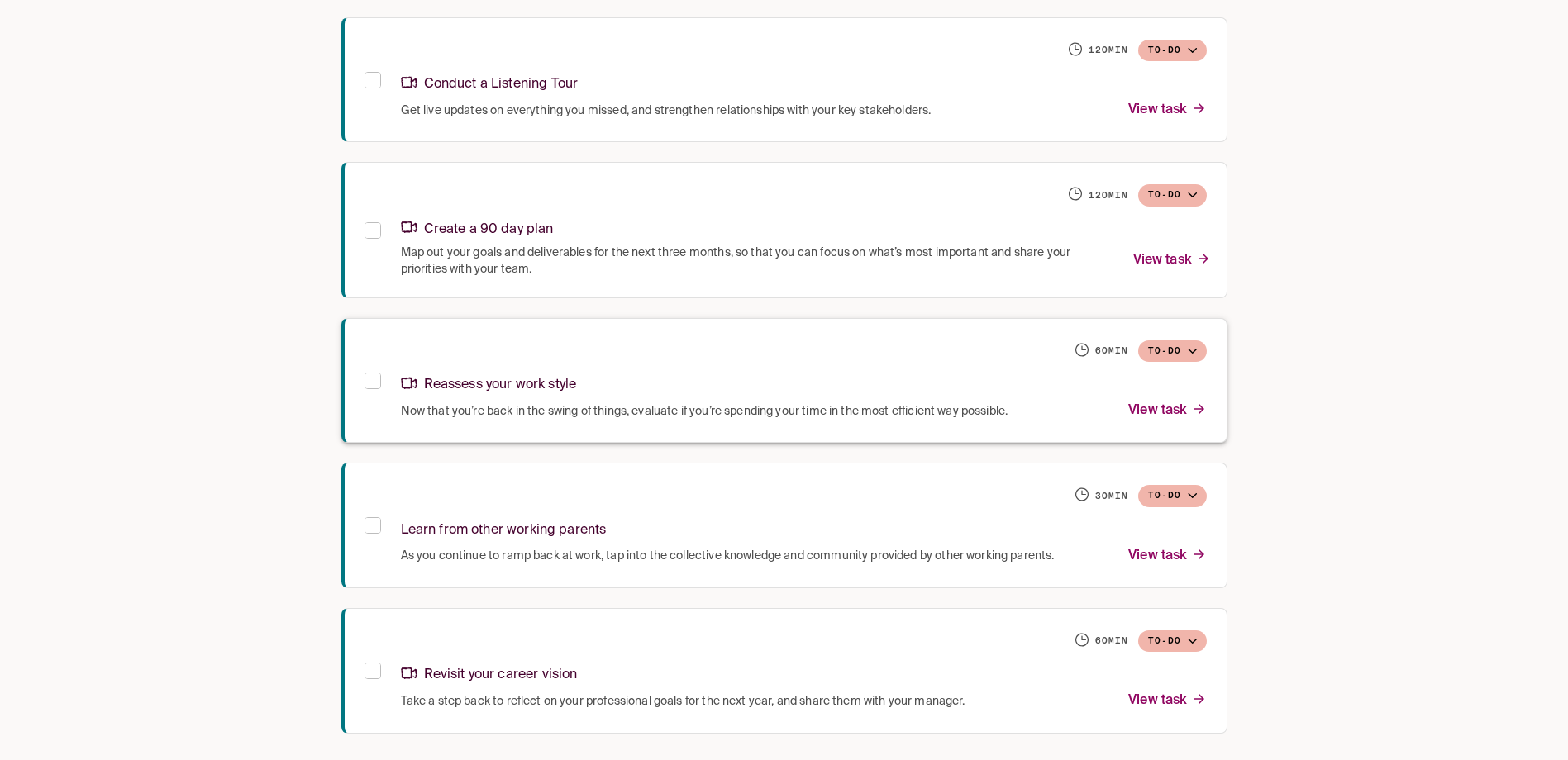 click on "Reassess your work style" at bounding box center (803, 382) 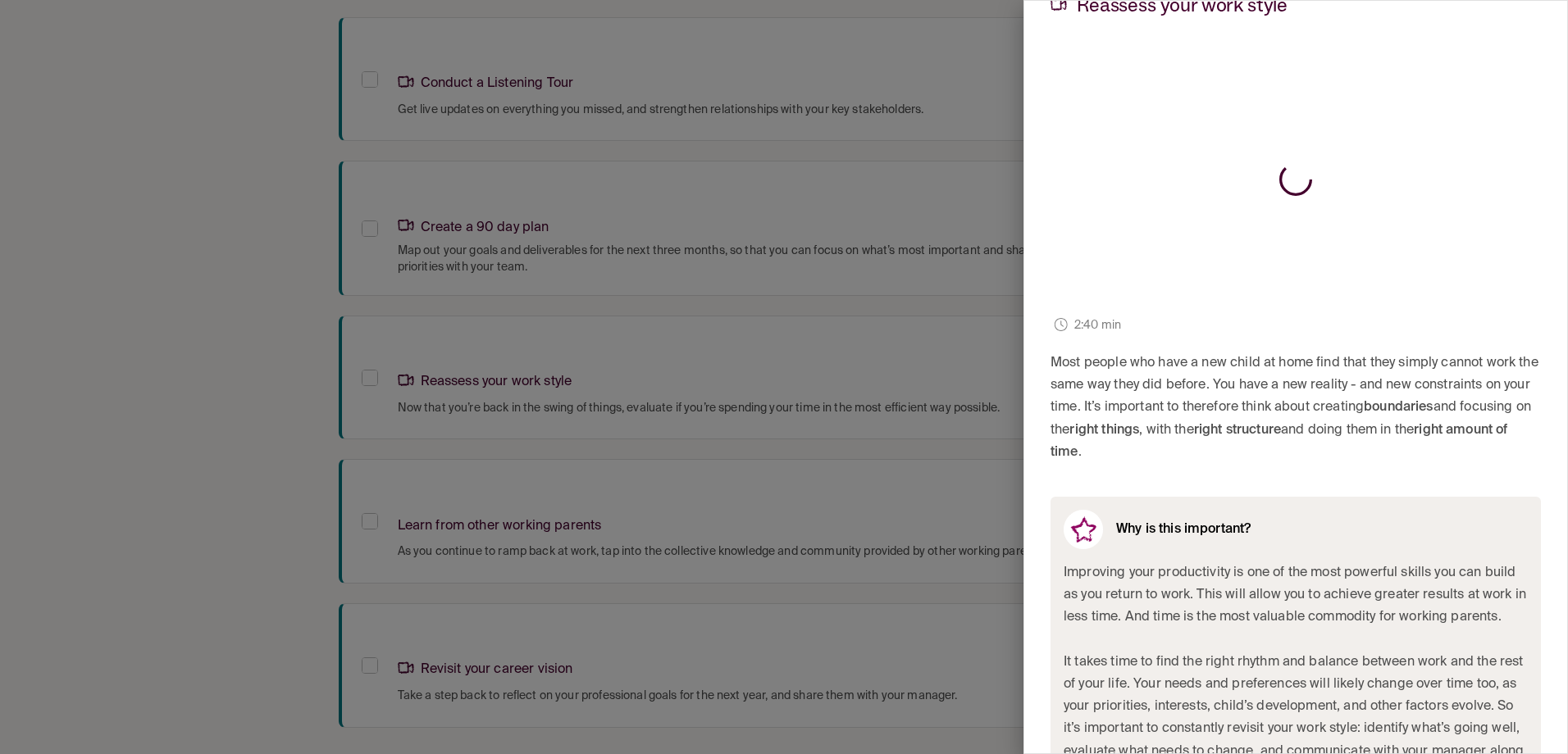 scroll, scrollTop: 0, scrollLeft: 0, axis: both 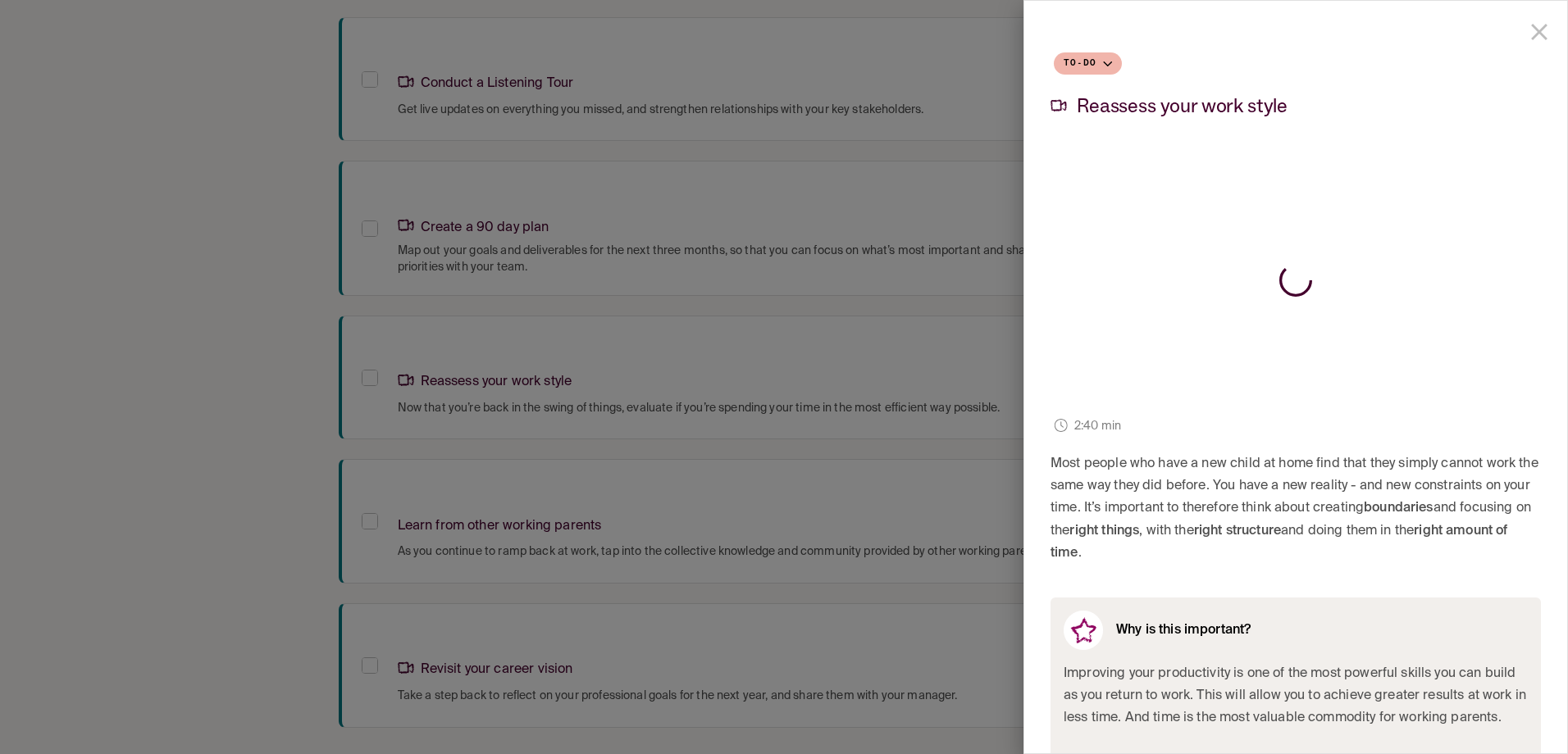drag, startPoint x: 1526, startPoint y: 26, endPoint x: 1371, endPoint y: 189, distance: 224.9311 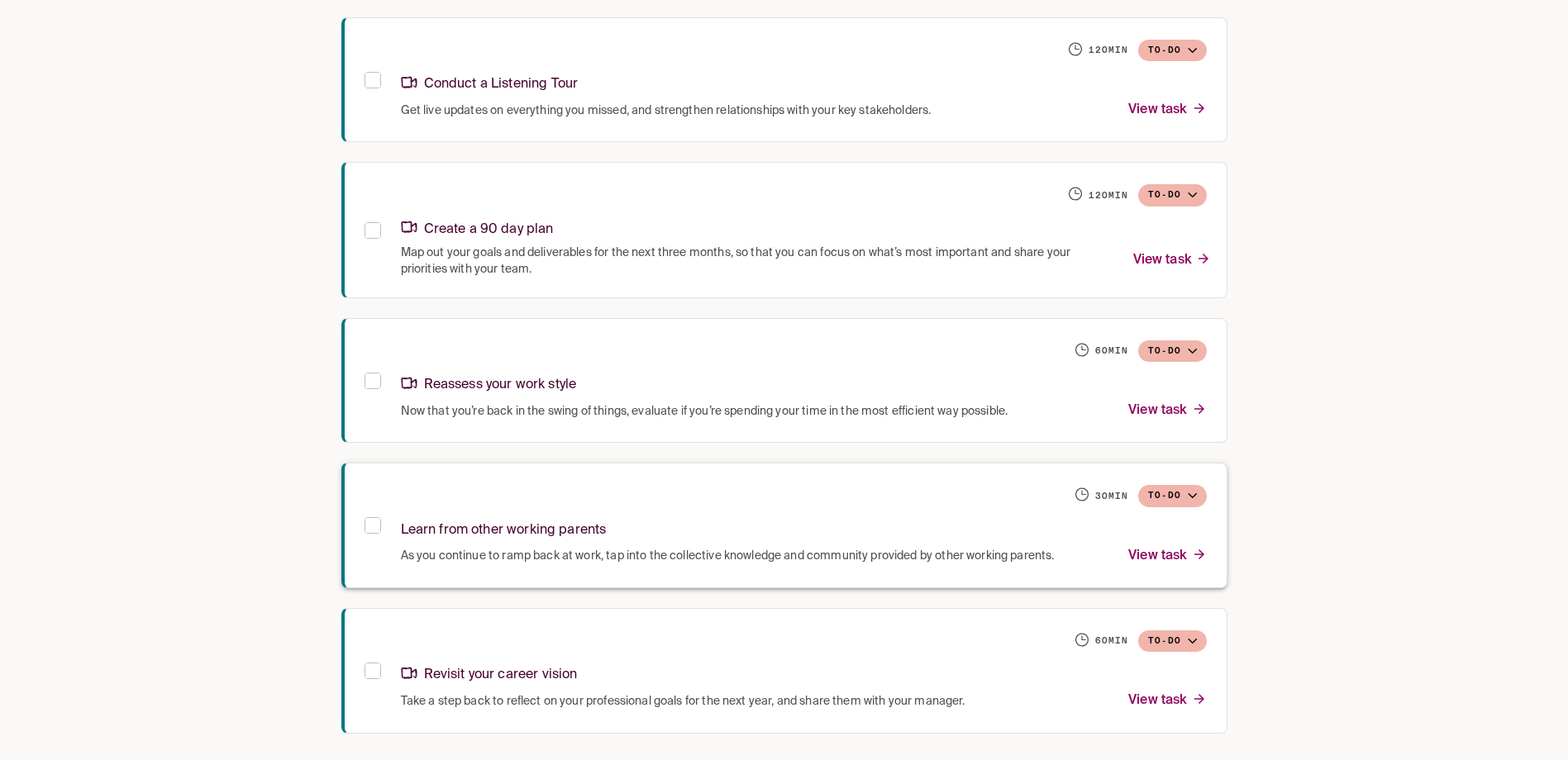 click on "Learn from other working parents" at bounding box center (803, 527) 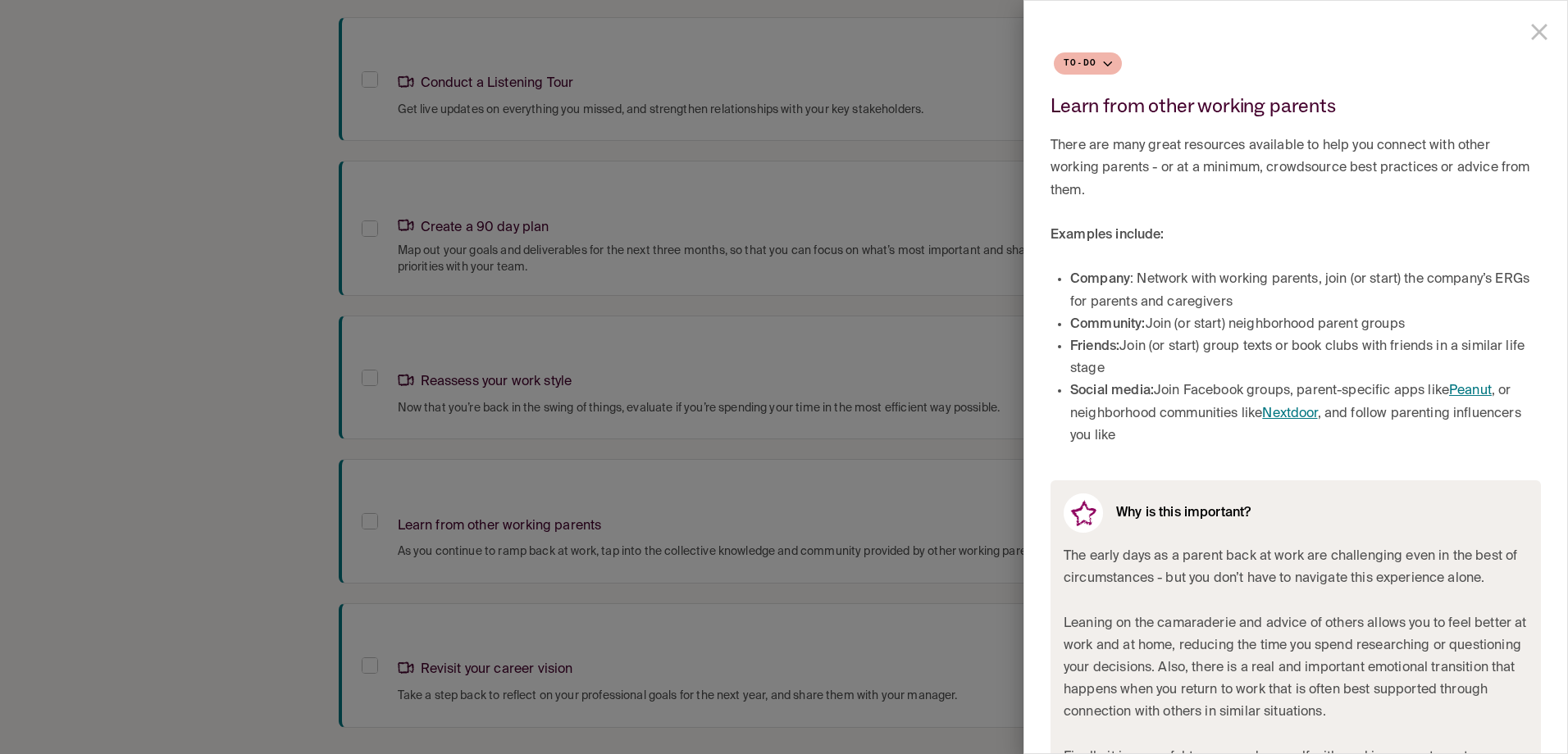scroll, scrollTop: 758, scrollLeft: 0, axis: vertical 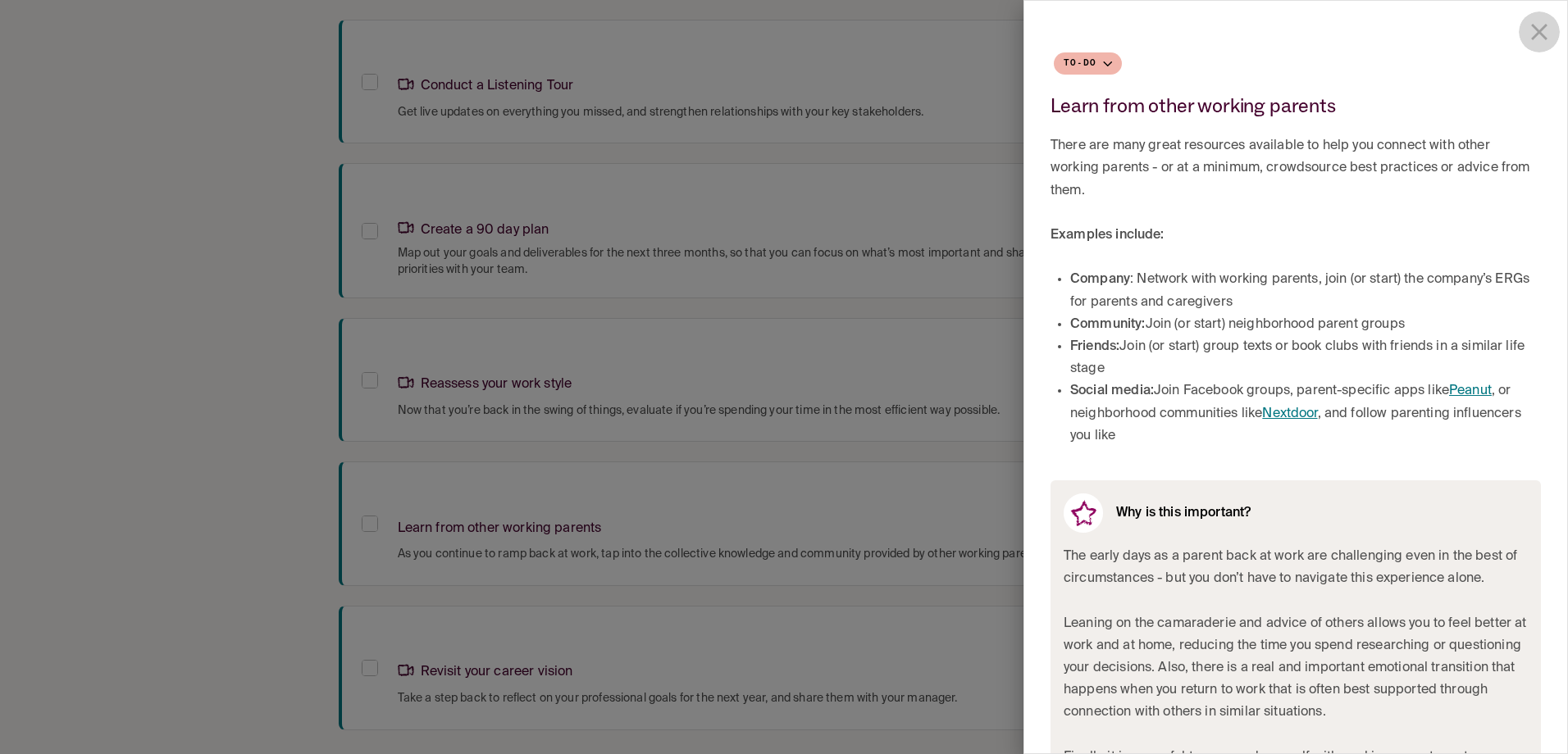 click 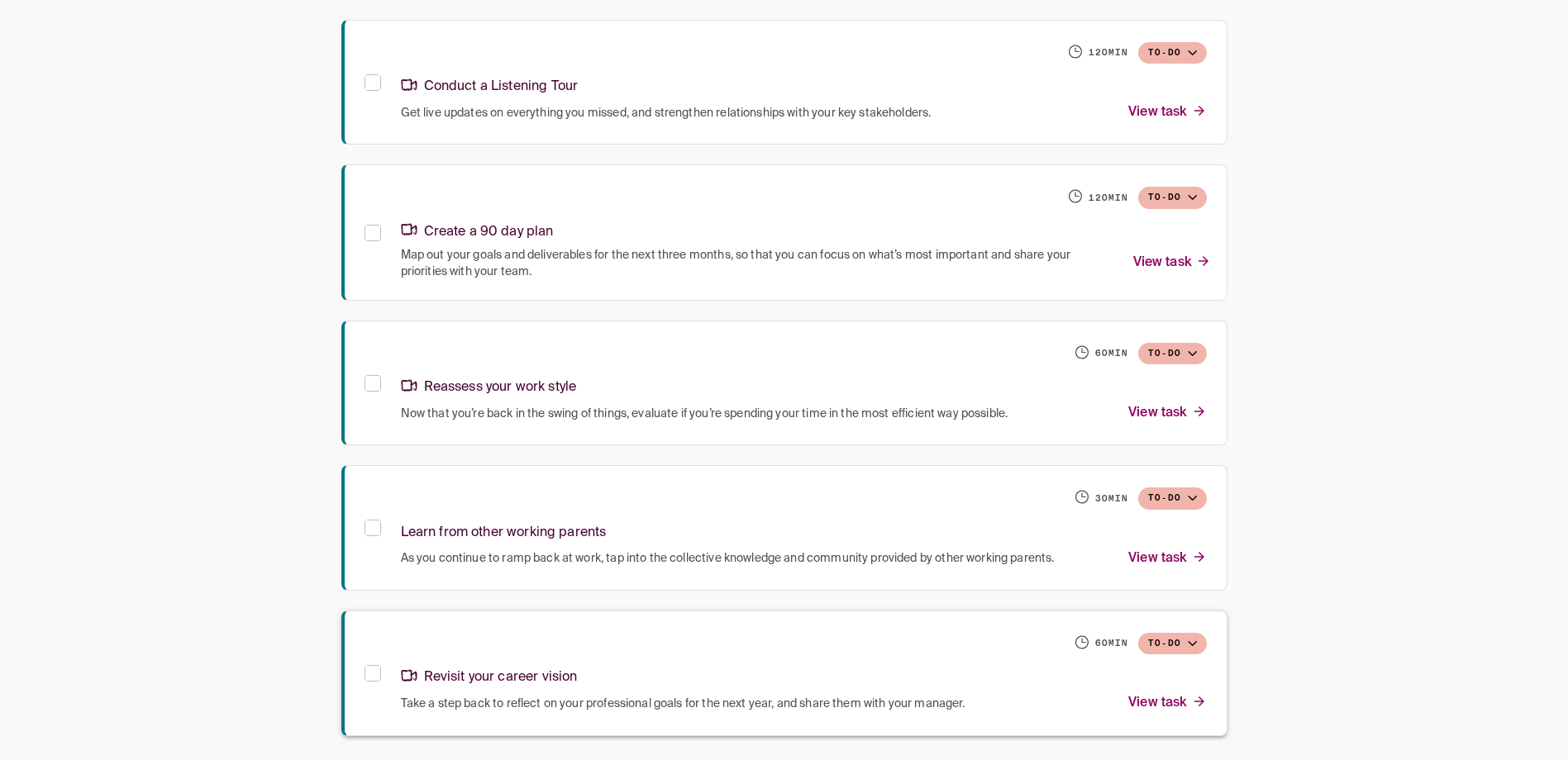 click on "Take a step back to reflect on your professional goals for the next year, and share them with your manager. View task" at bounding box center (803, 703) 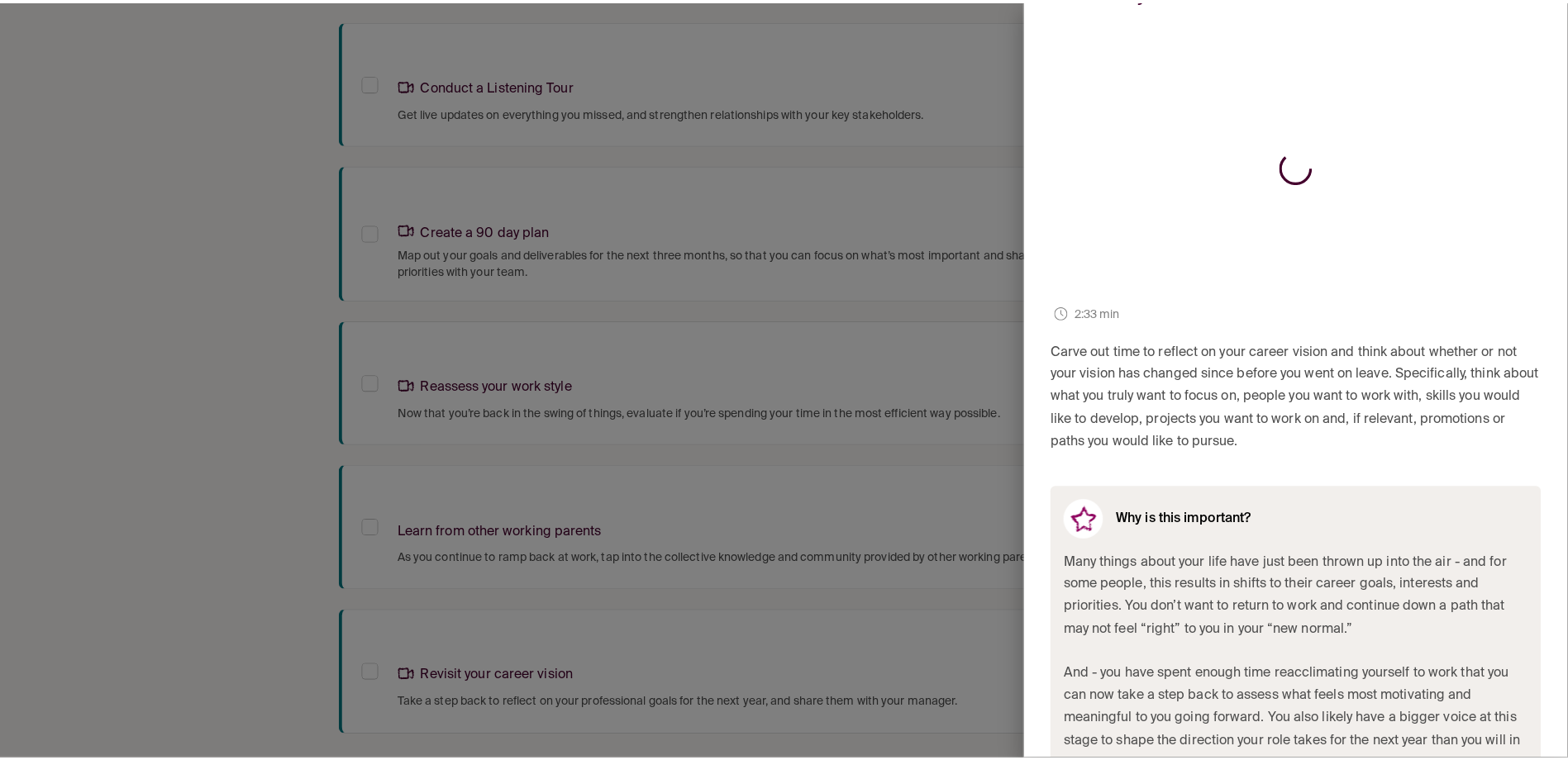 scroll, scrollTop: 0, scrollLeft: 0, axis: both 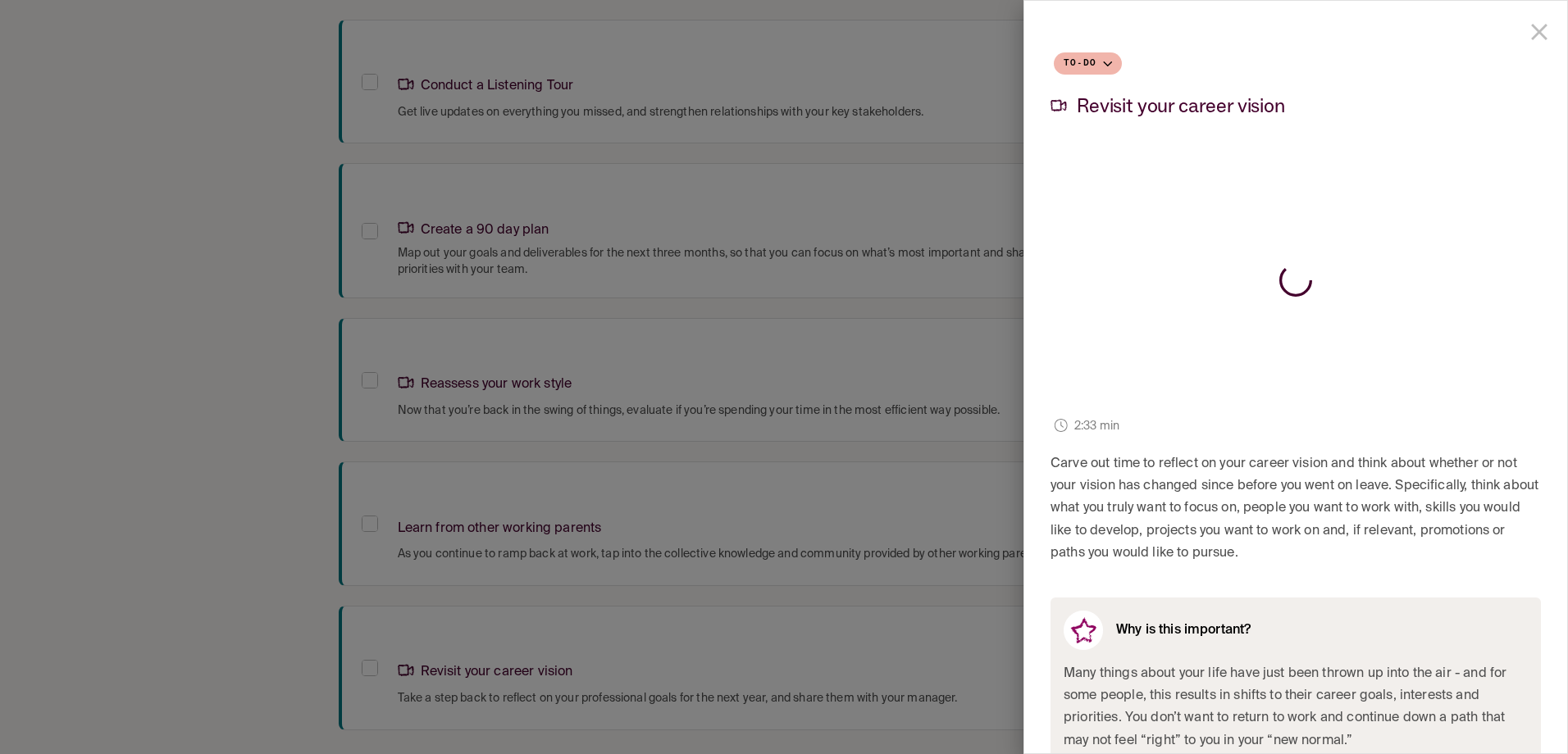 click 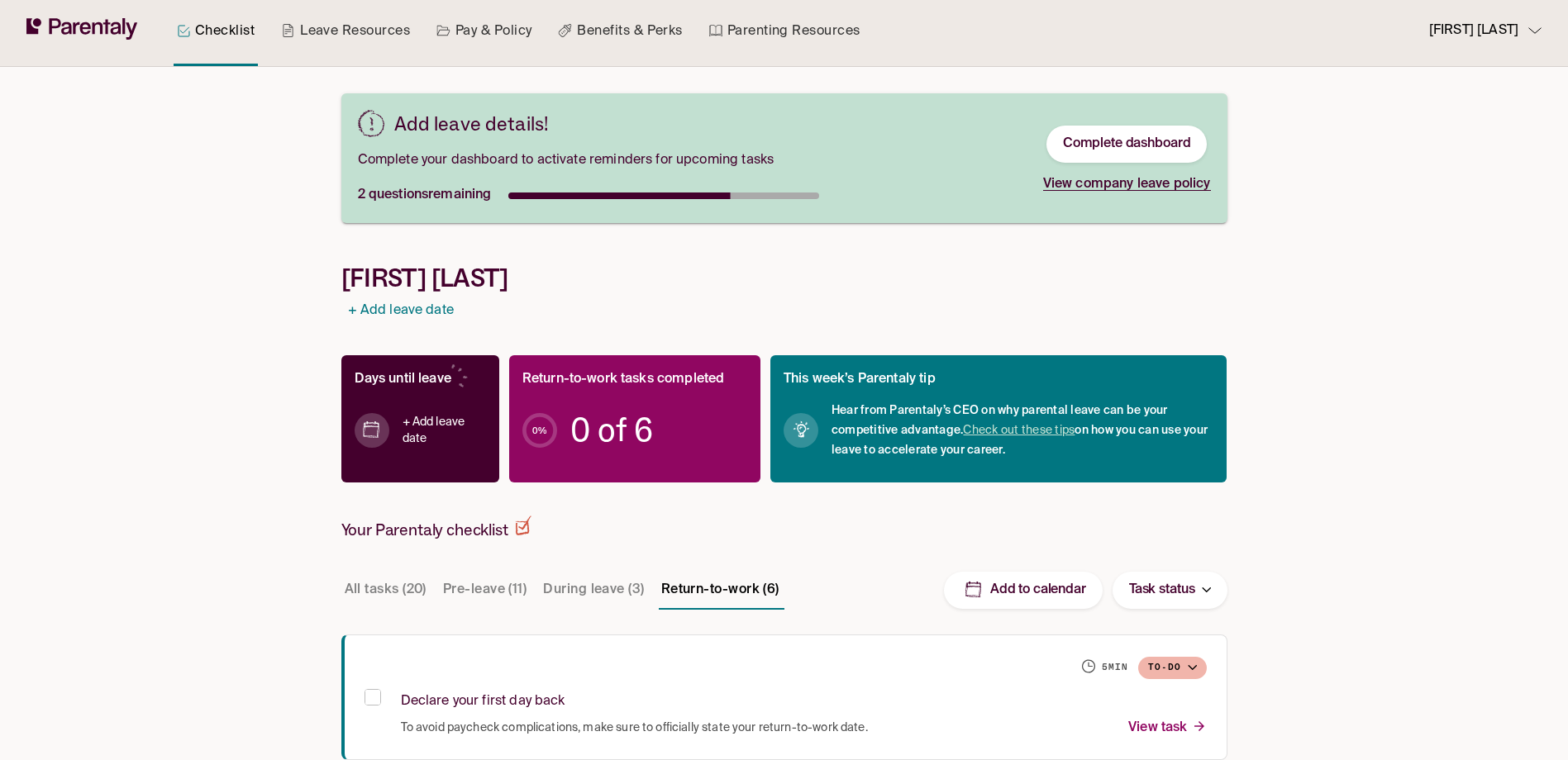 scroll, scrollTop: 0, scrollLeft: 0, axis: both 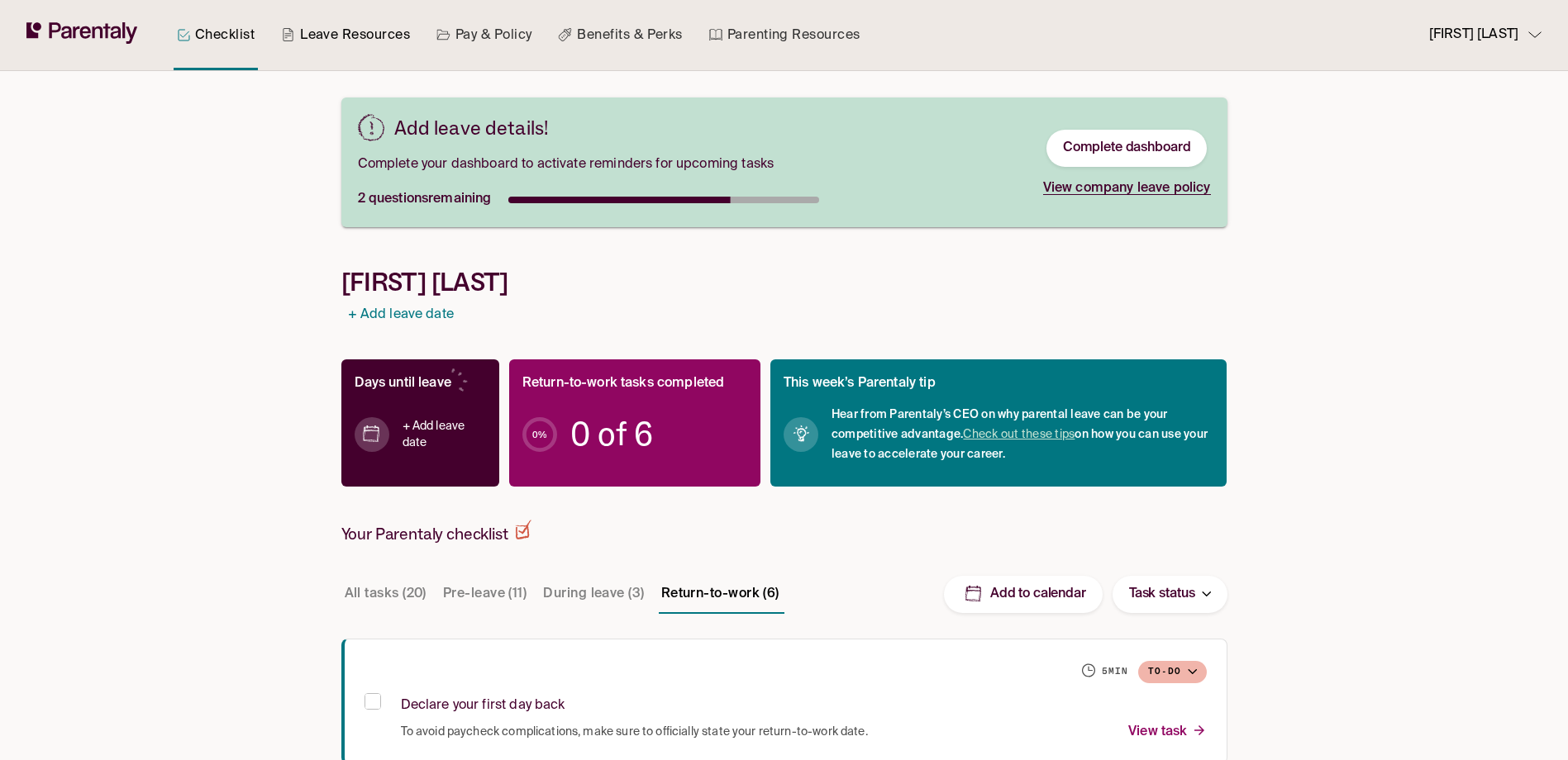 click on "Leave Resources" at bounding box center (346, 35) 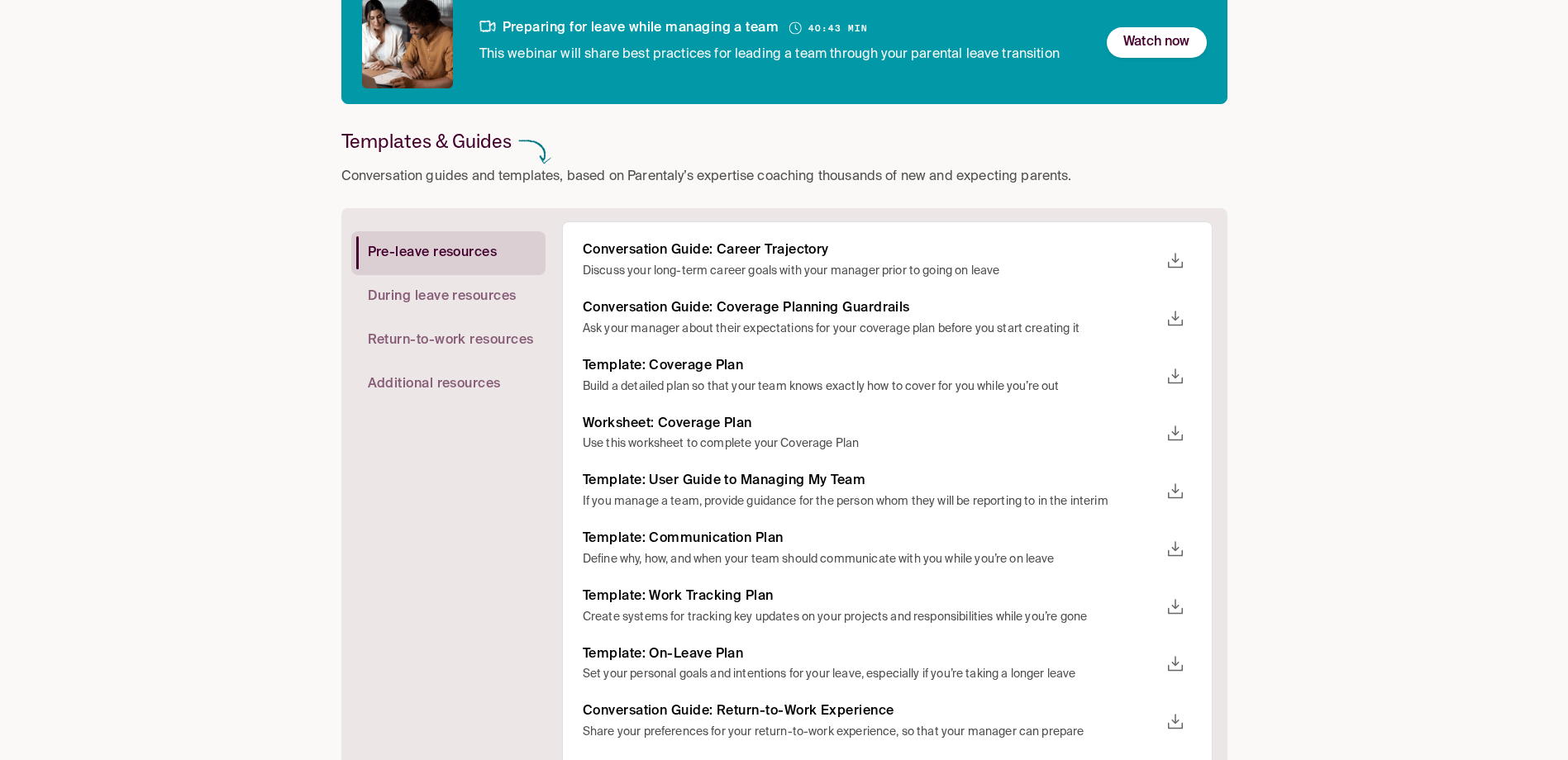 scroll, scrollTop: 248, scrollLeft: 0, axis: vertical 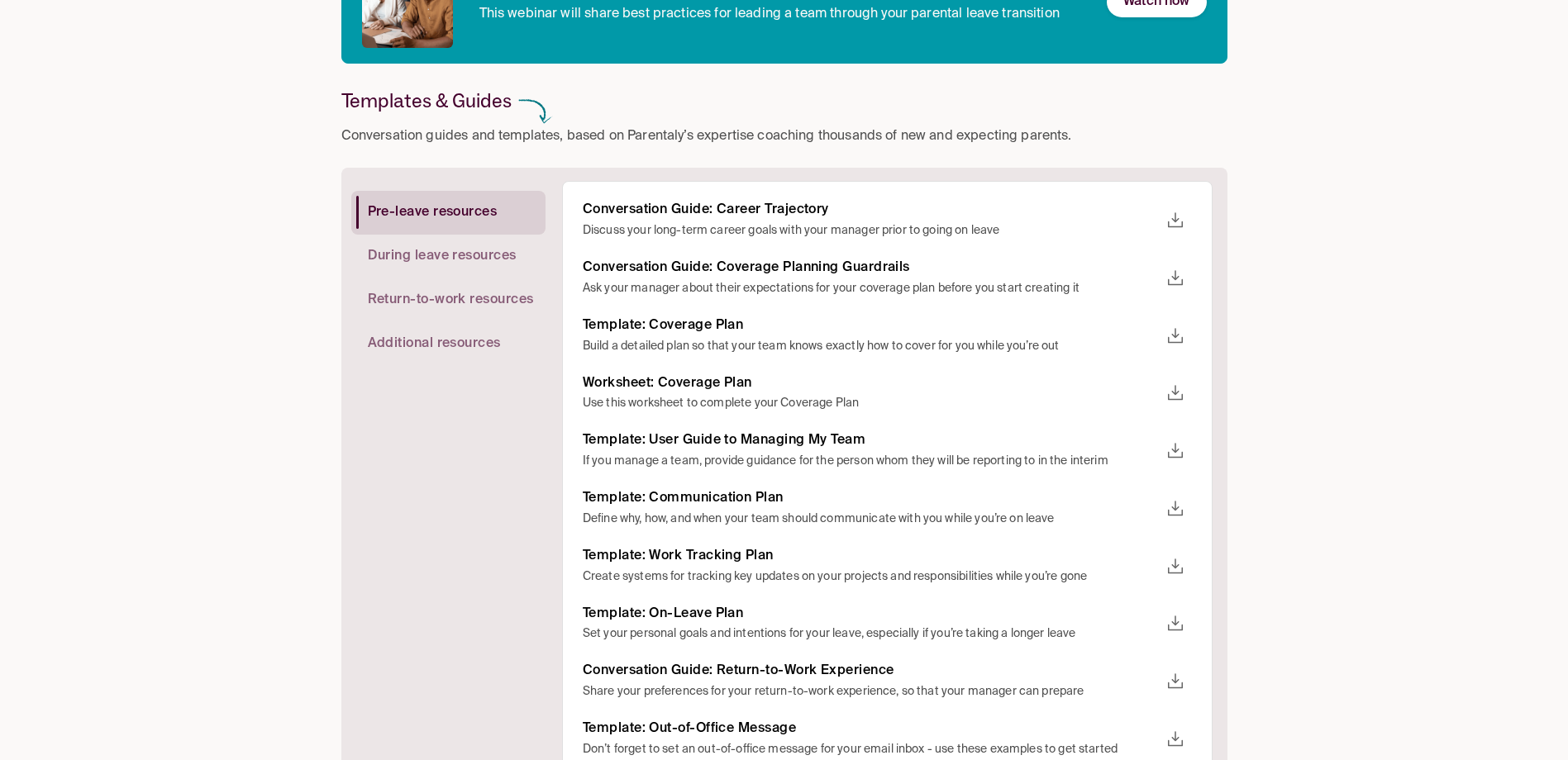 click on "Discuss your long-term career goals with your manager prior to going on leave" at bounding box center [870, 230] 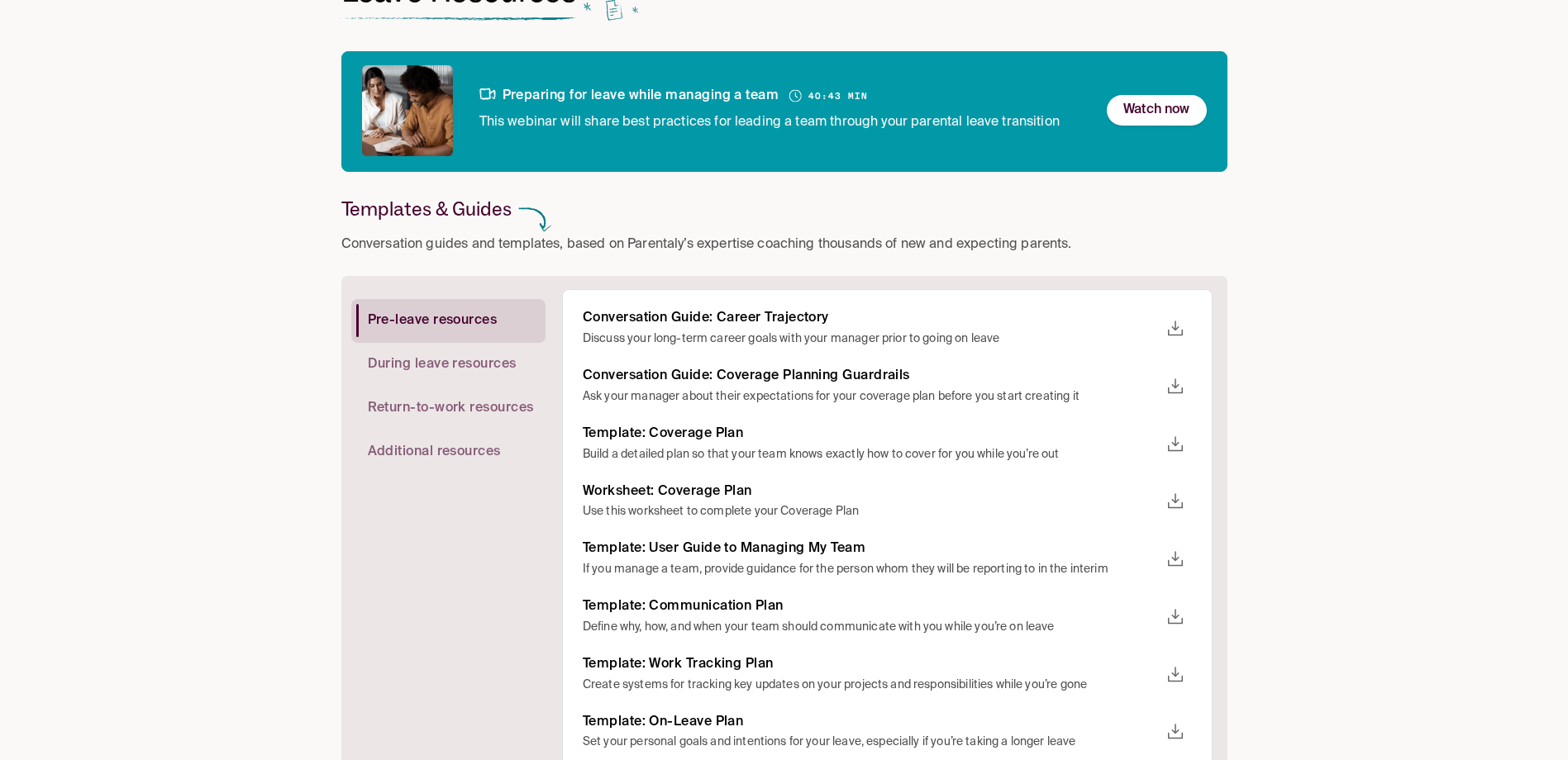 scroll, scrollTop: 105, scrollLeft: 0, axis: vertical 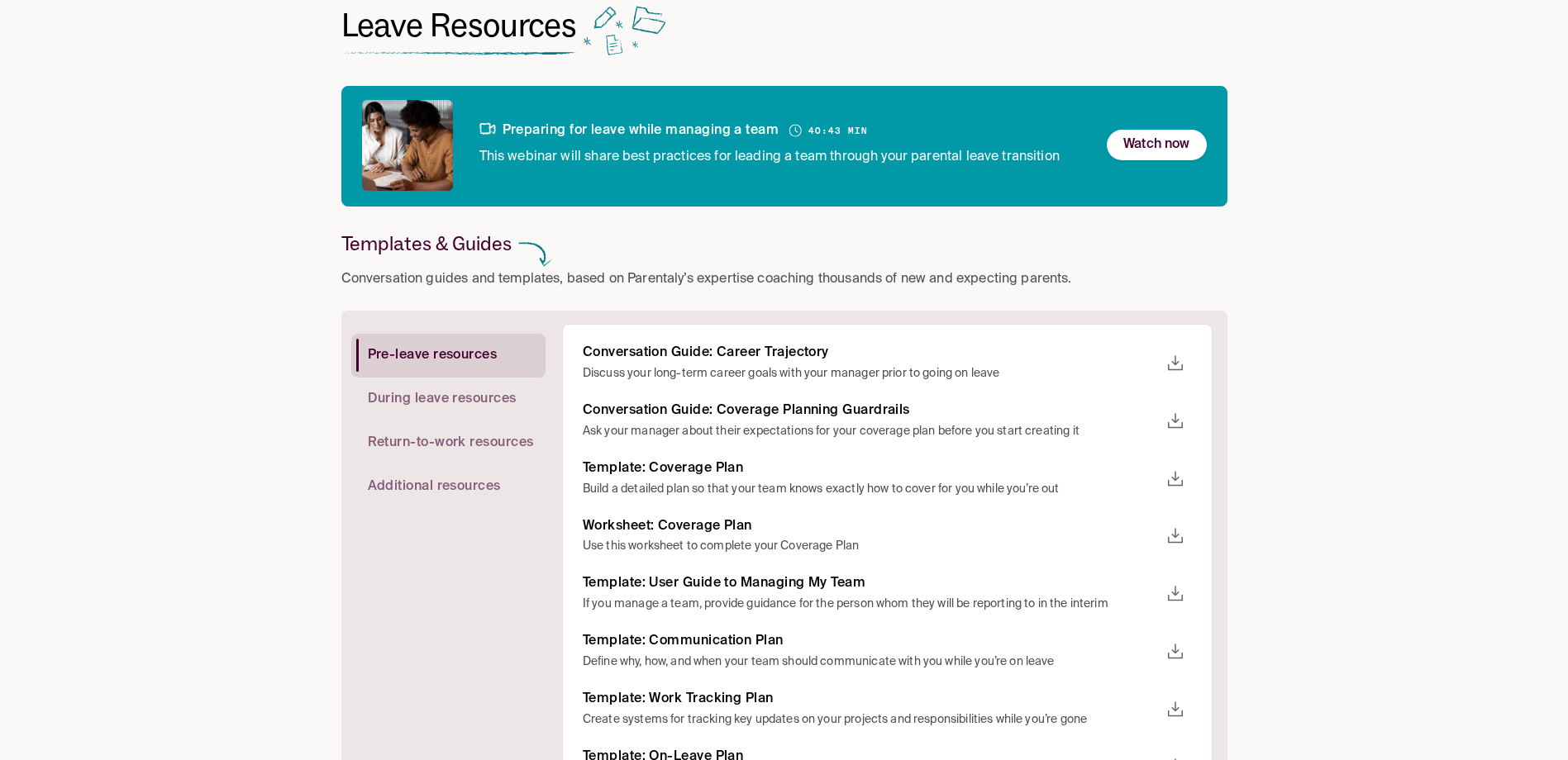 click on "During leave resources" at bounding box center [442, 399] 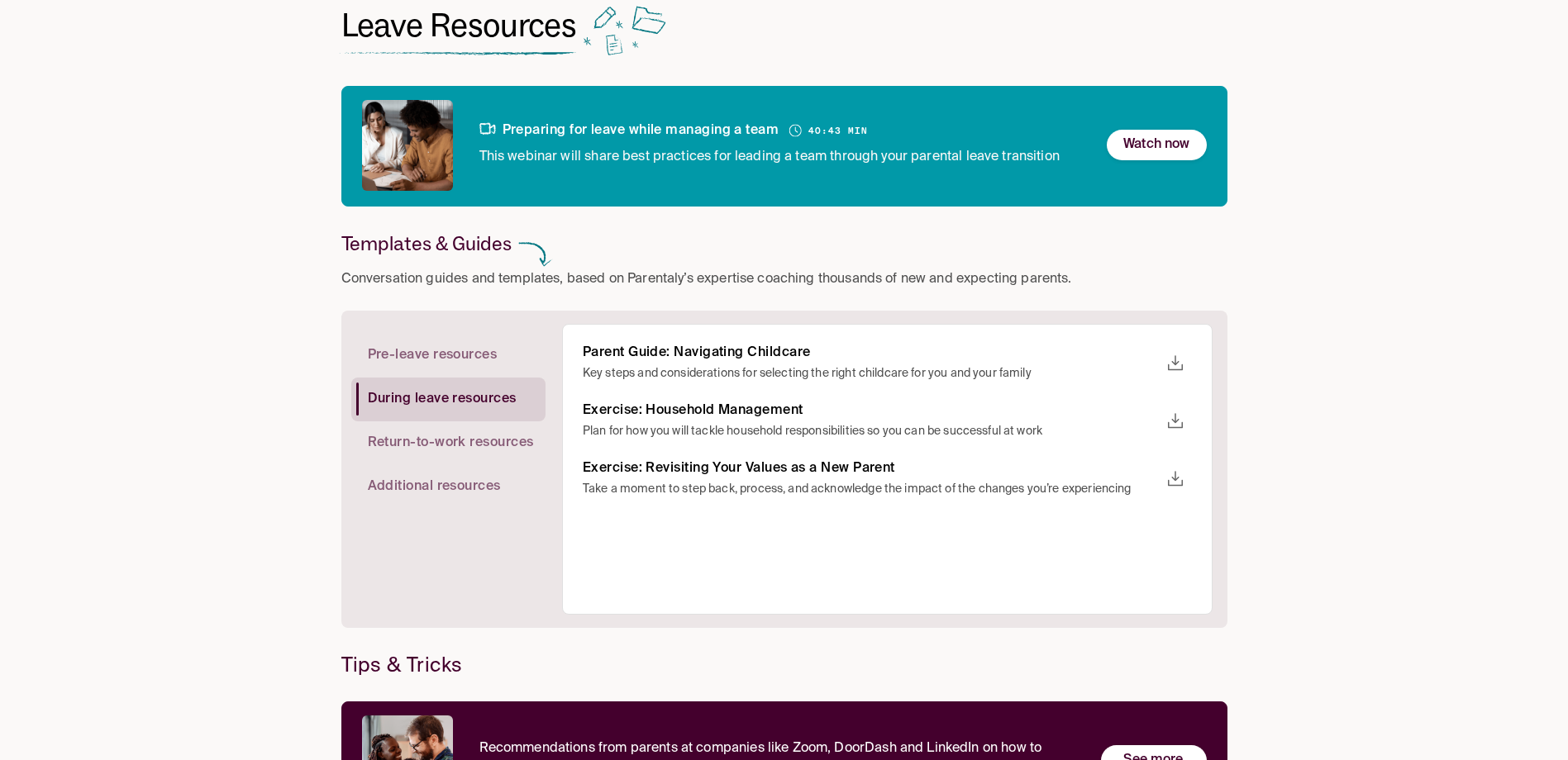 click on "Return-to-work resources" at bounding box center (450, 443) 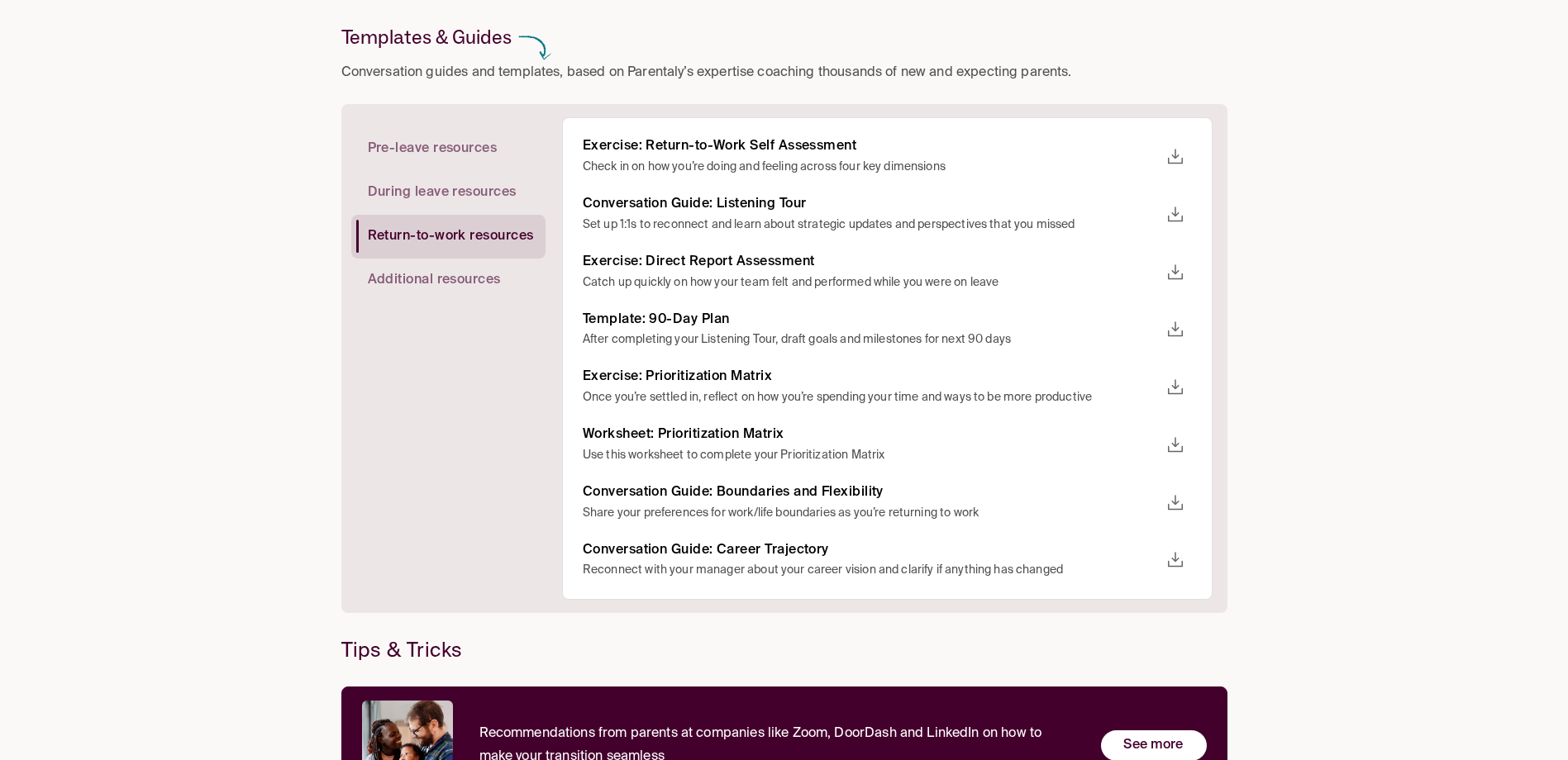 scroll, scrollTop: 353, scrollLeft: 0, axis: vertical 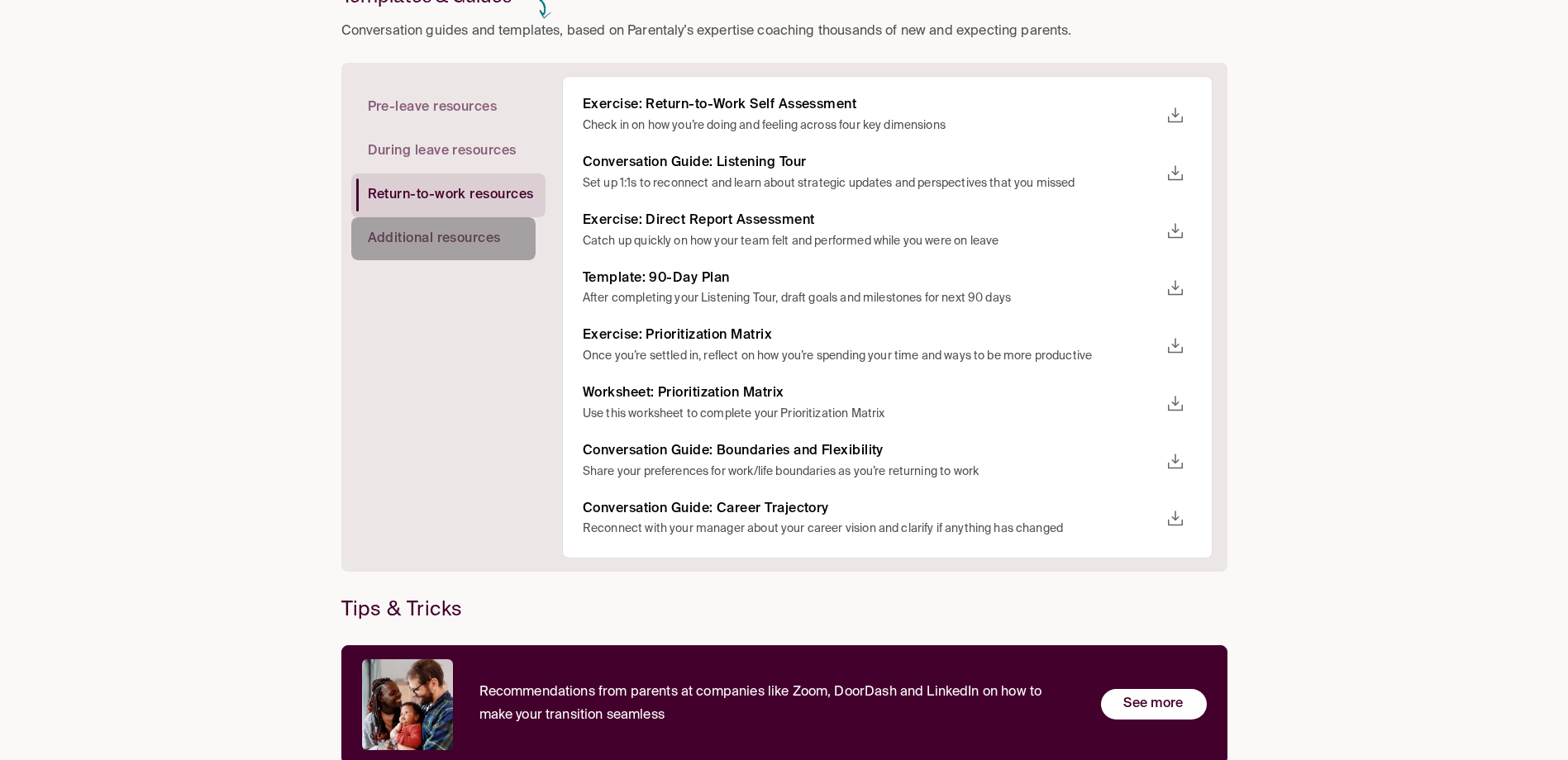 click on "Additional resources" at bounding box center (434, 239) 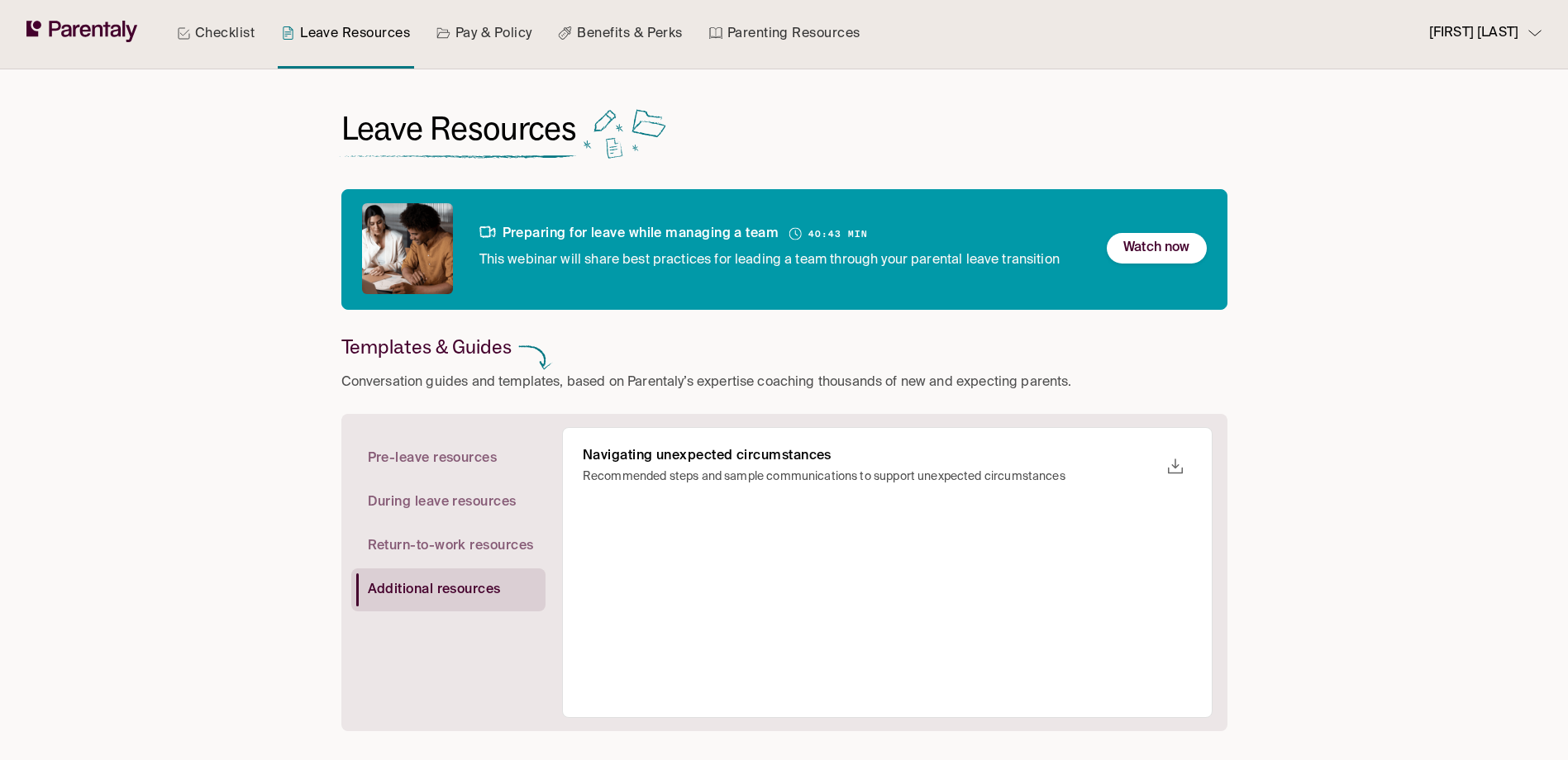 scroll, scrollTop: 0, scrollLeft: 0, axis: both 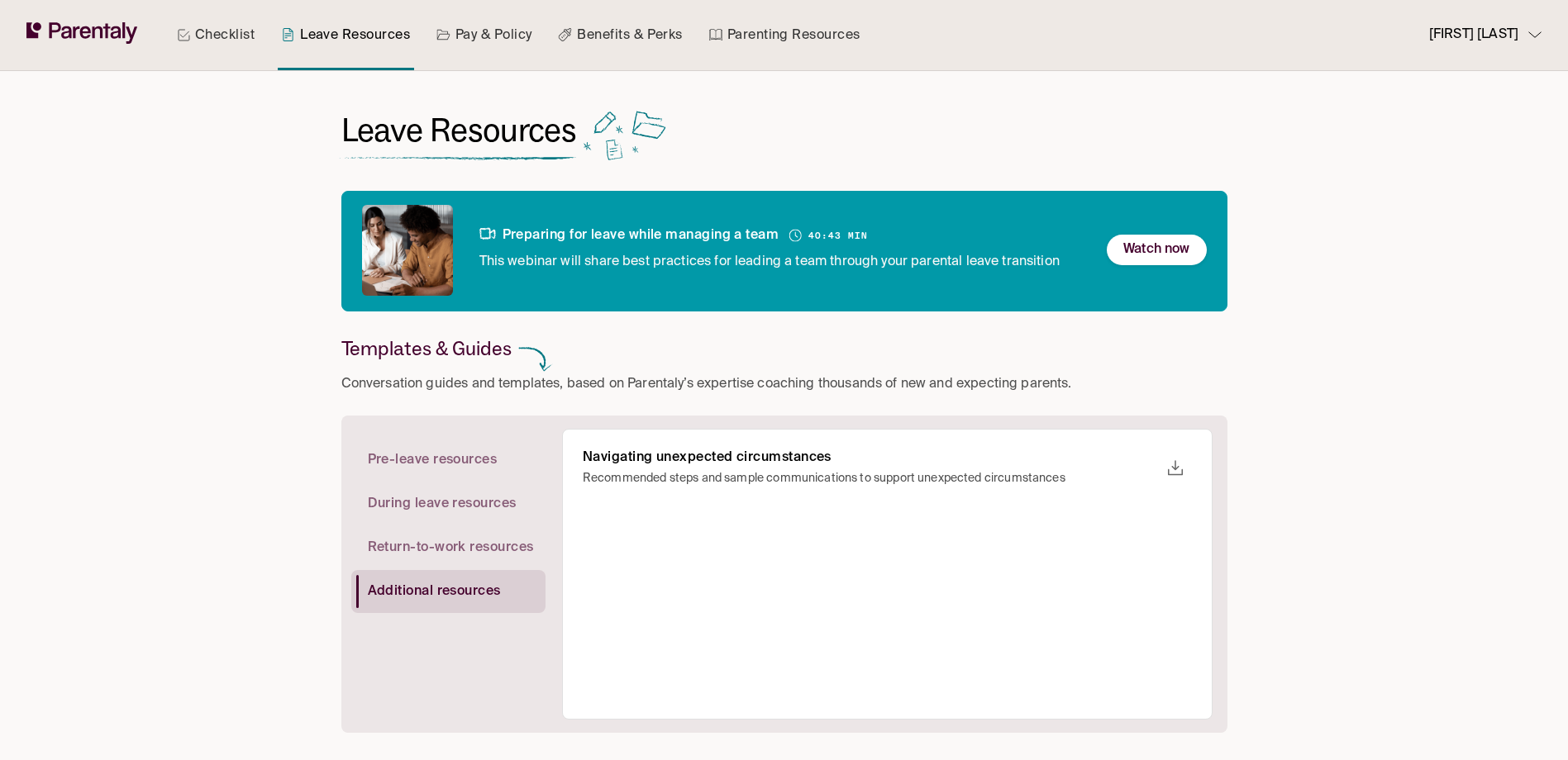 click on "Pay & Policy" at bounding box center (484, 35) 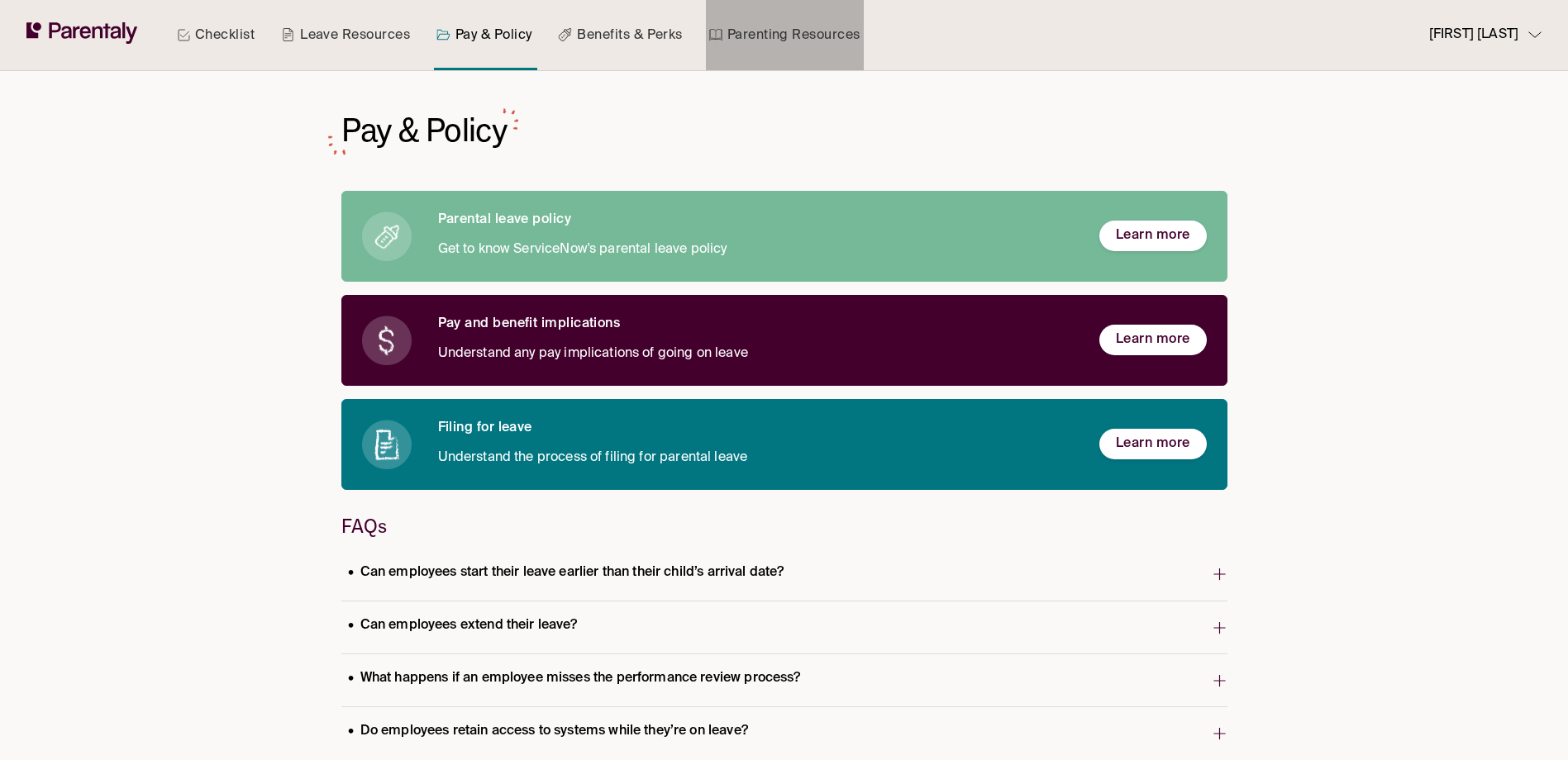 click on "Parenting Resources" at bounding box center [784, 35] 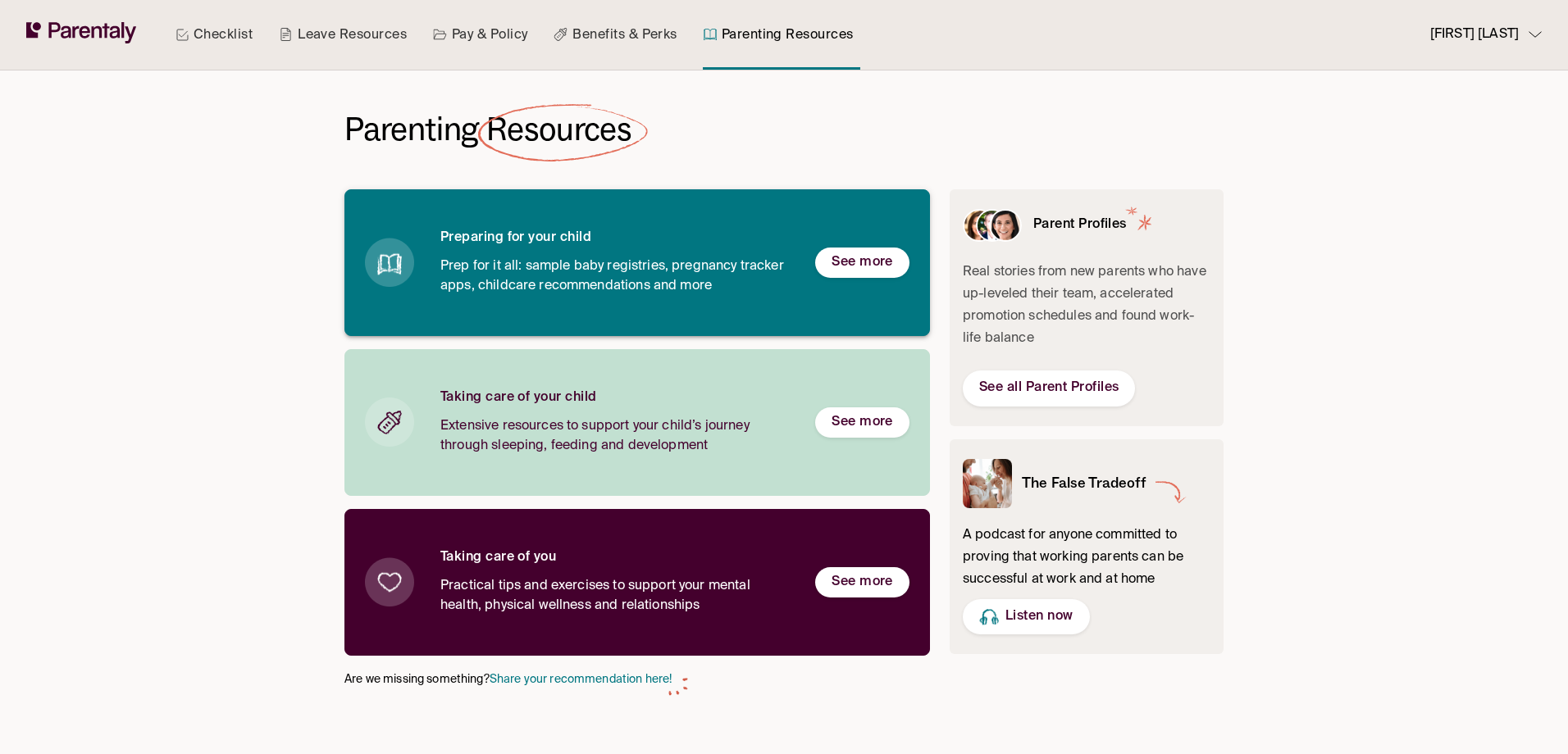 click on "Prep for it all: sample baby registries, pregnancy tracker apps, childcare recommendations and more" at bounding box center [614, 276] 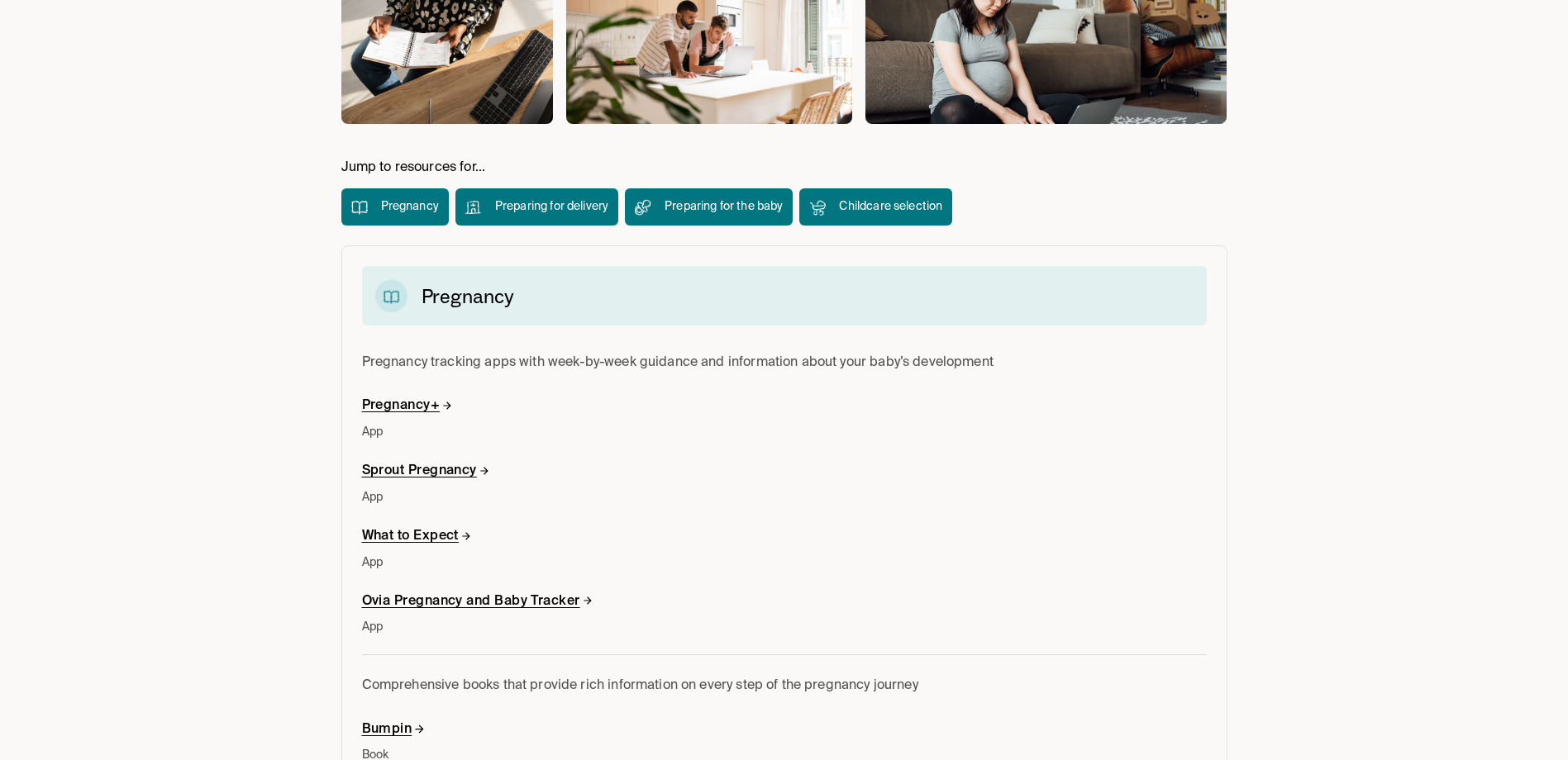 scroll, scrollTop: 0, scrollLeft: 0, axis: both 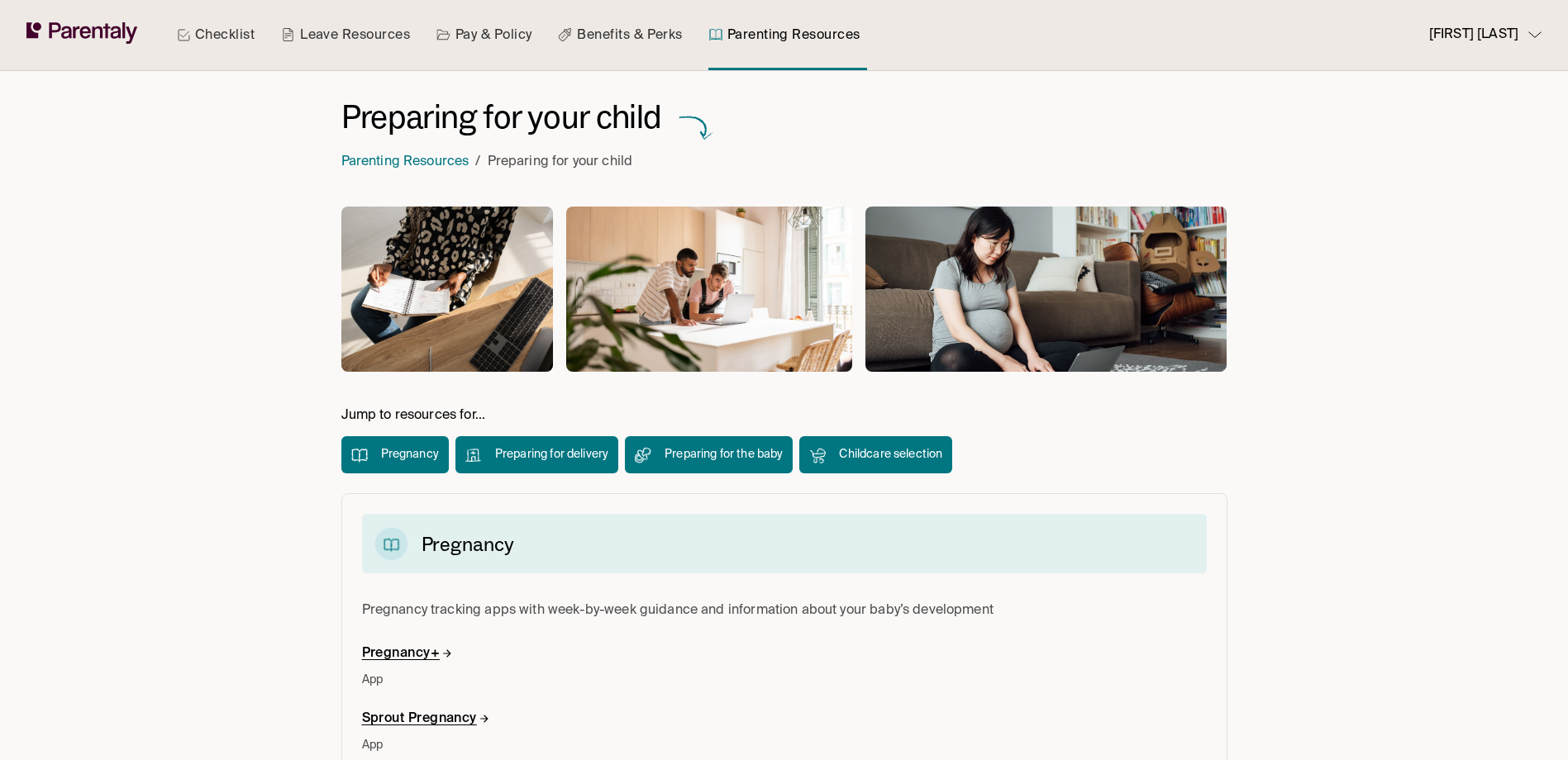 click on "Benefits & Perks" at bounding box center (620, 35) 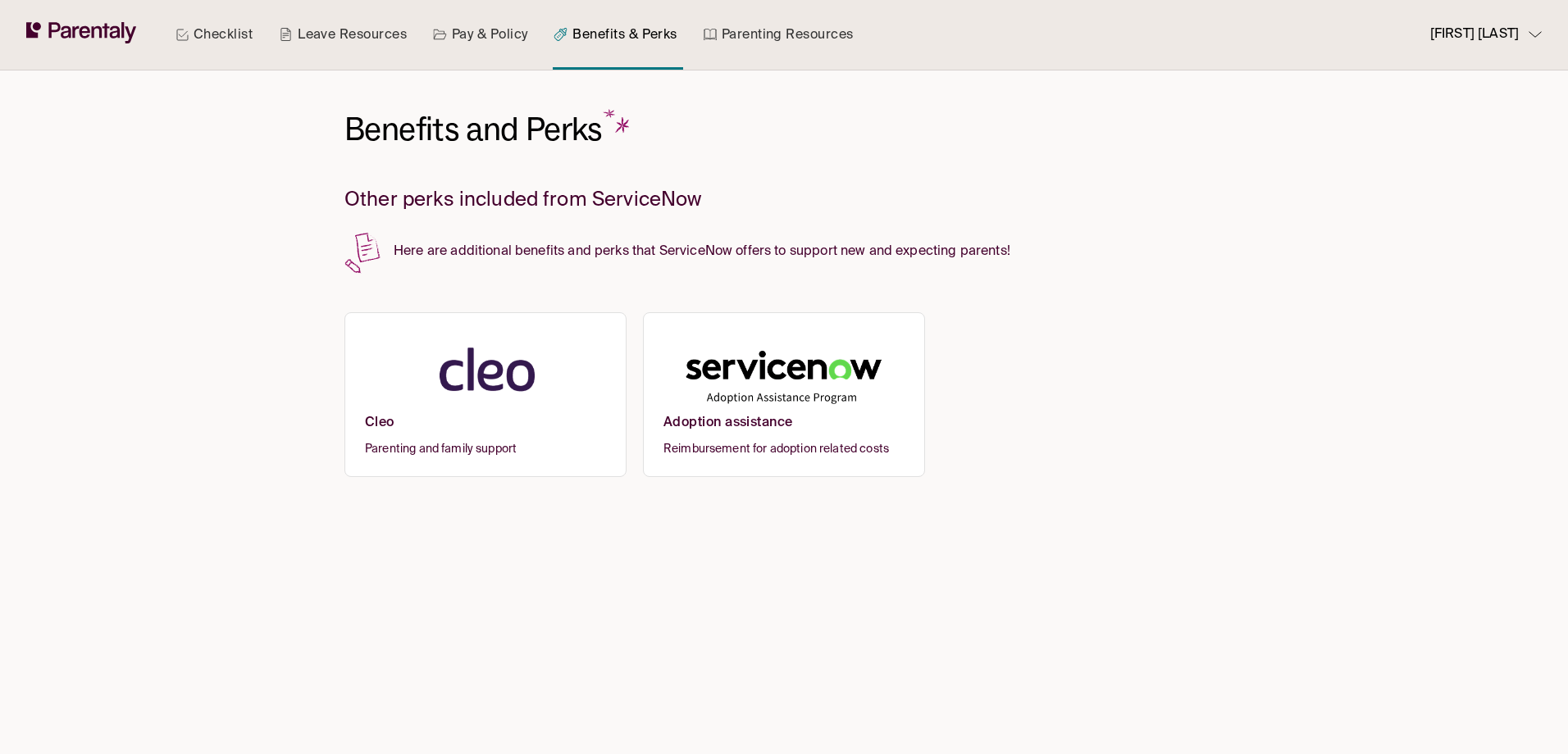 click at bounding box center (485, 374) 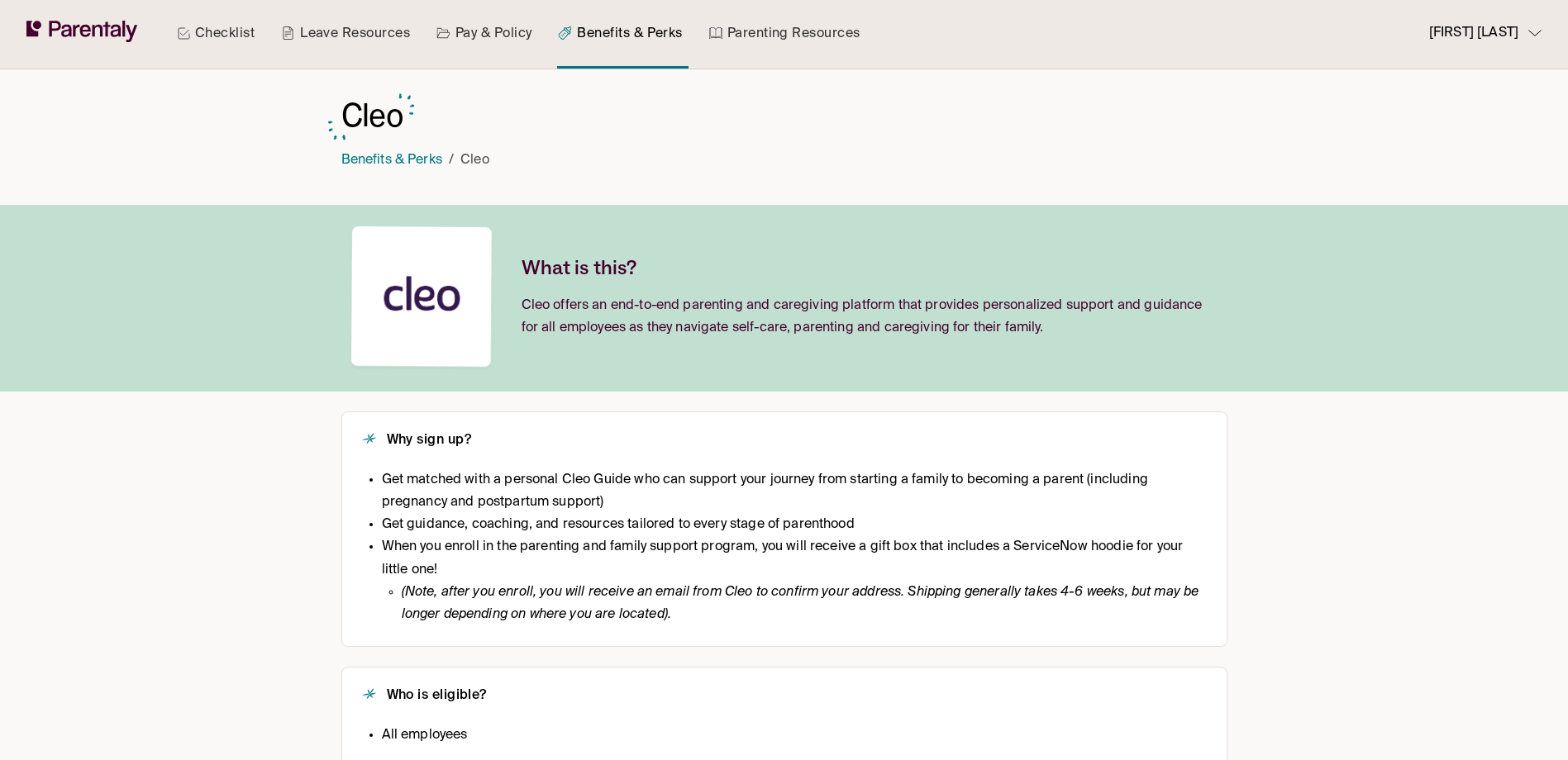 scroll, scrollTop: 0, scrollLeft: 0, axis: both 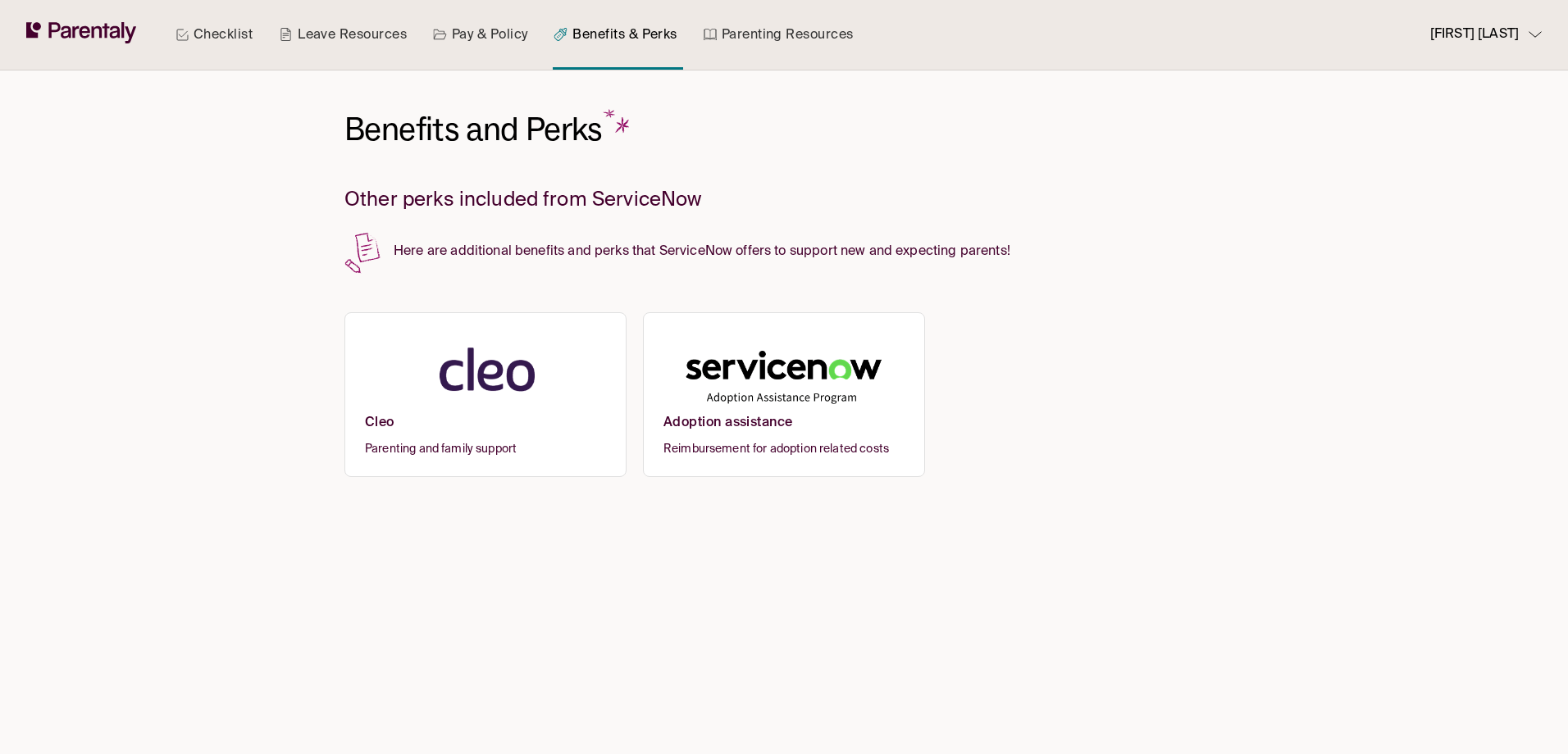 click at bounding box center [784, 374] 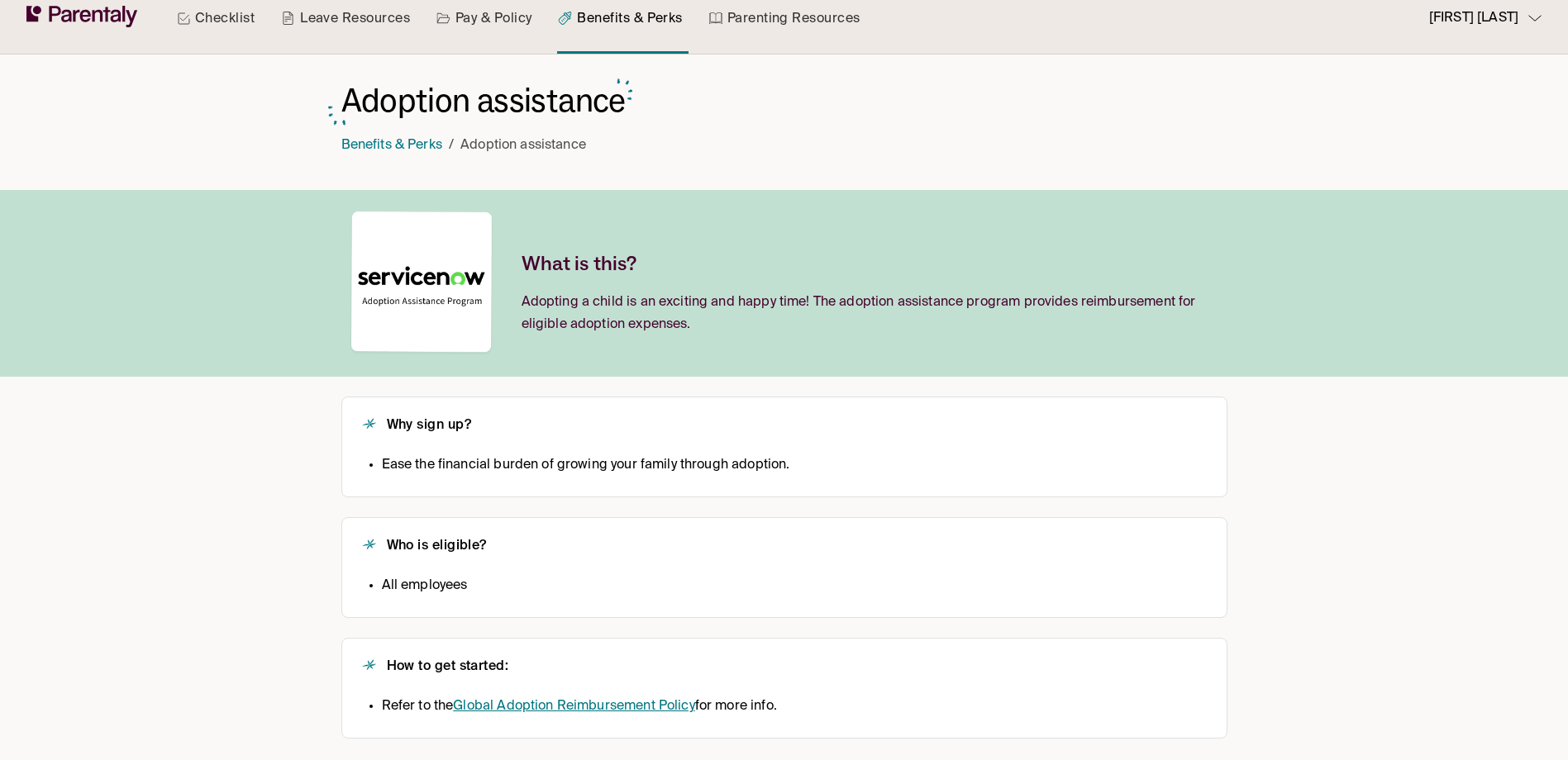 scroll, scrollTop: 21, scrollLeft: 0, axis: vertical 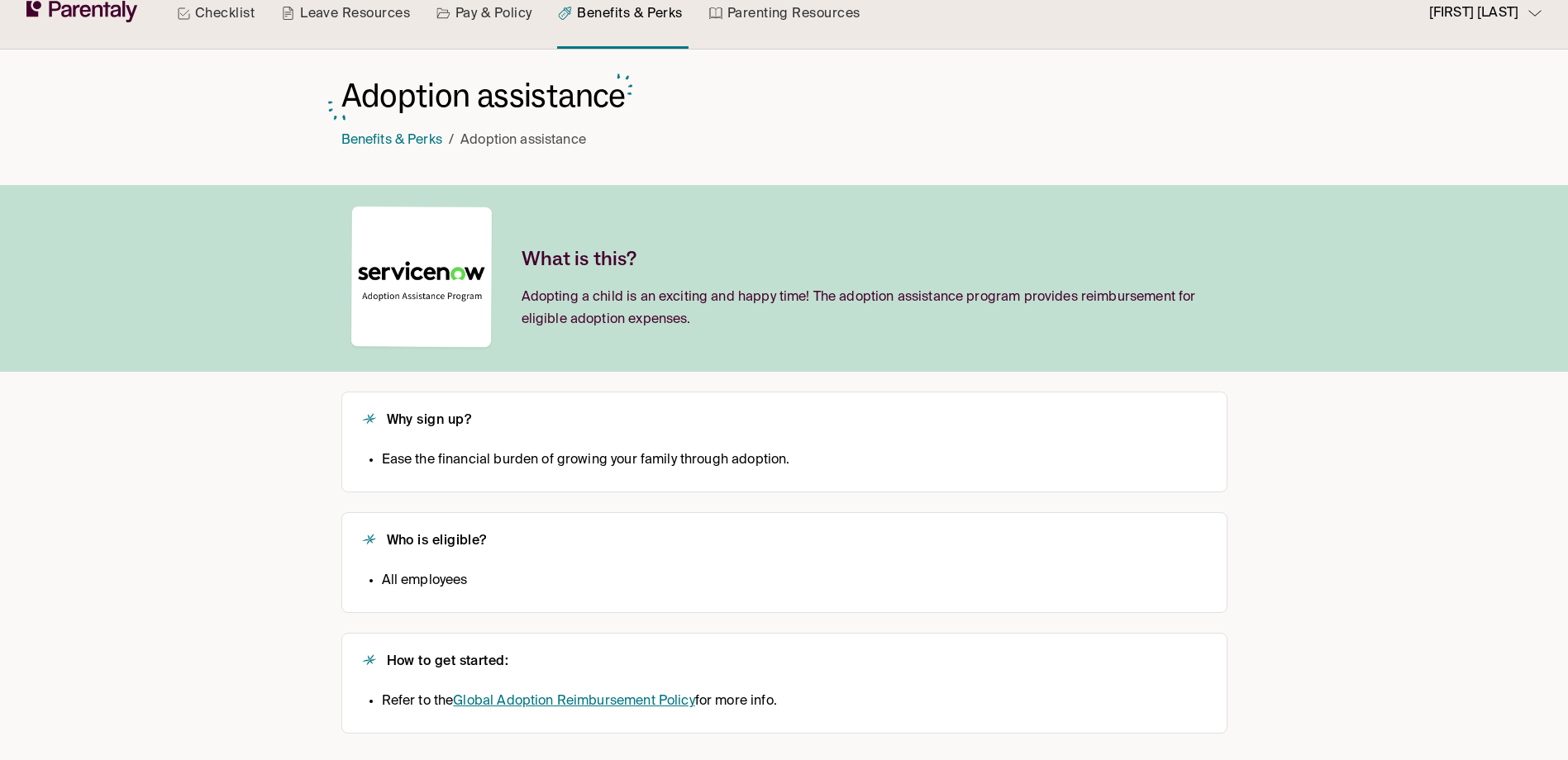 click on "Global Adoption Reimbursement Policy" at bounding box center [574, 701] 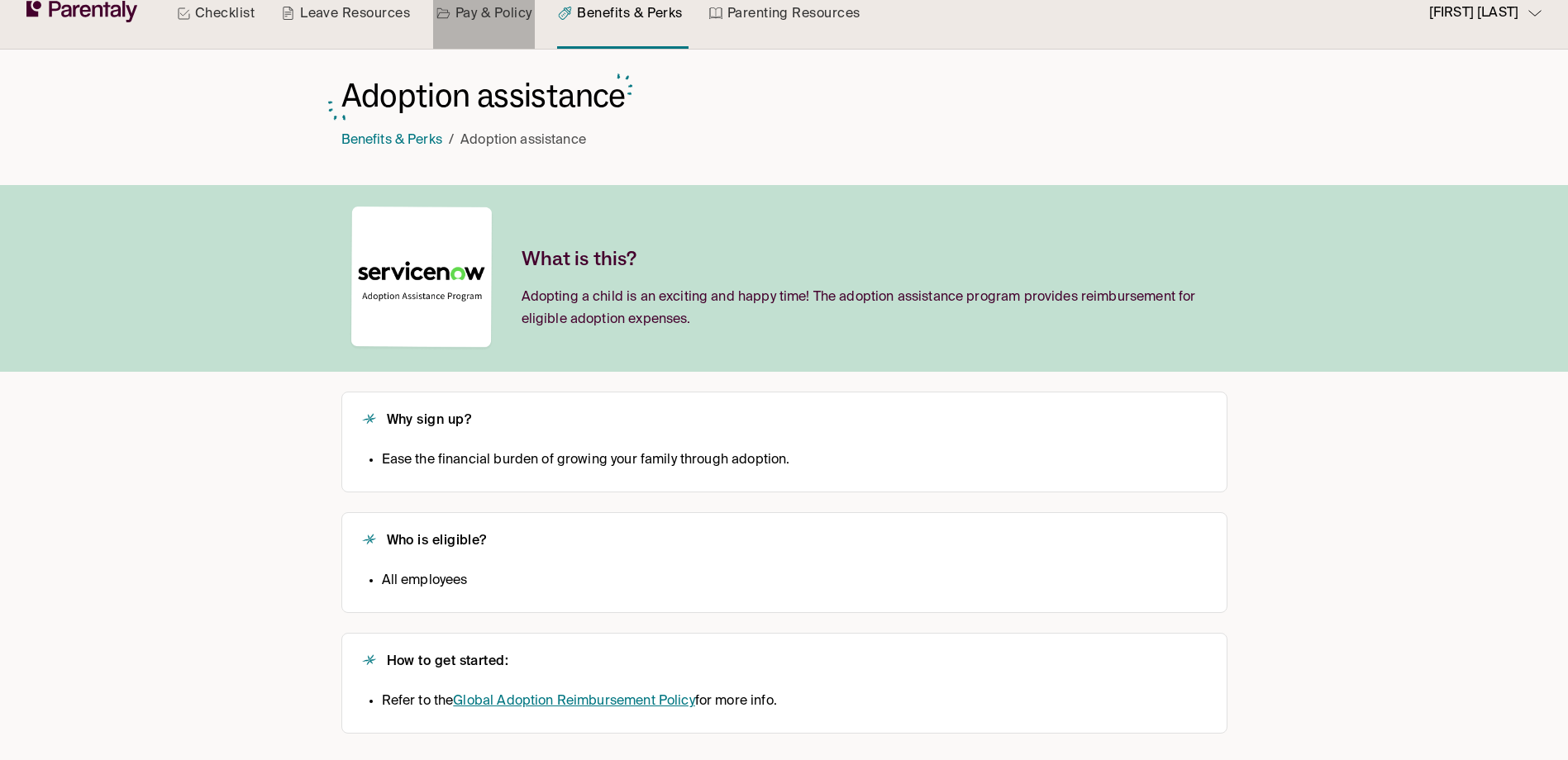 click on "Pay & Policy" at bounding box center [484, 13] 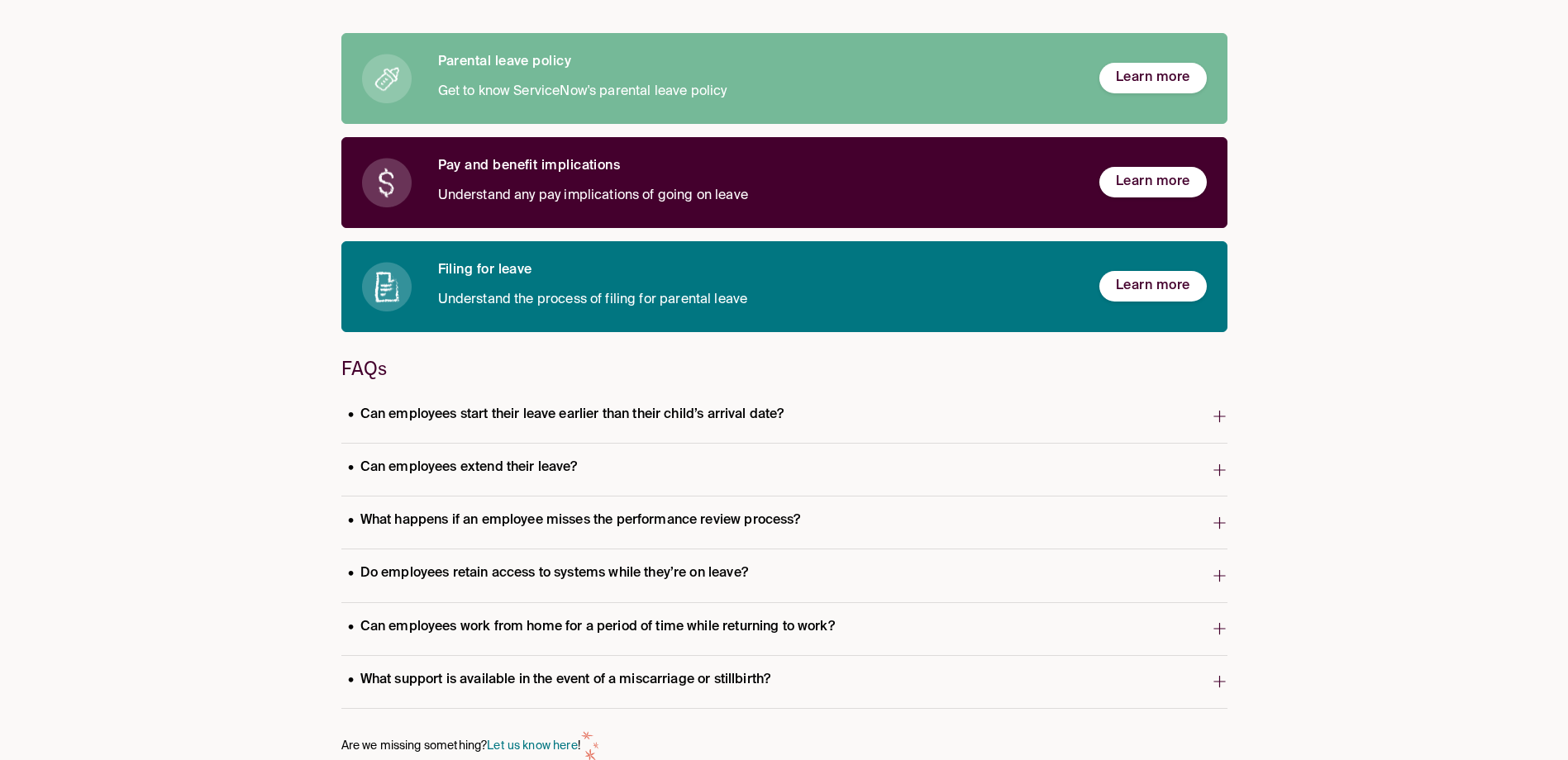 scroll, scrollTop: 187, scrollLeft: 0, axis: vertical 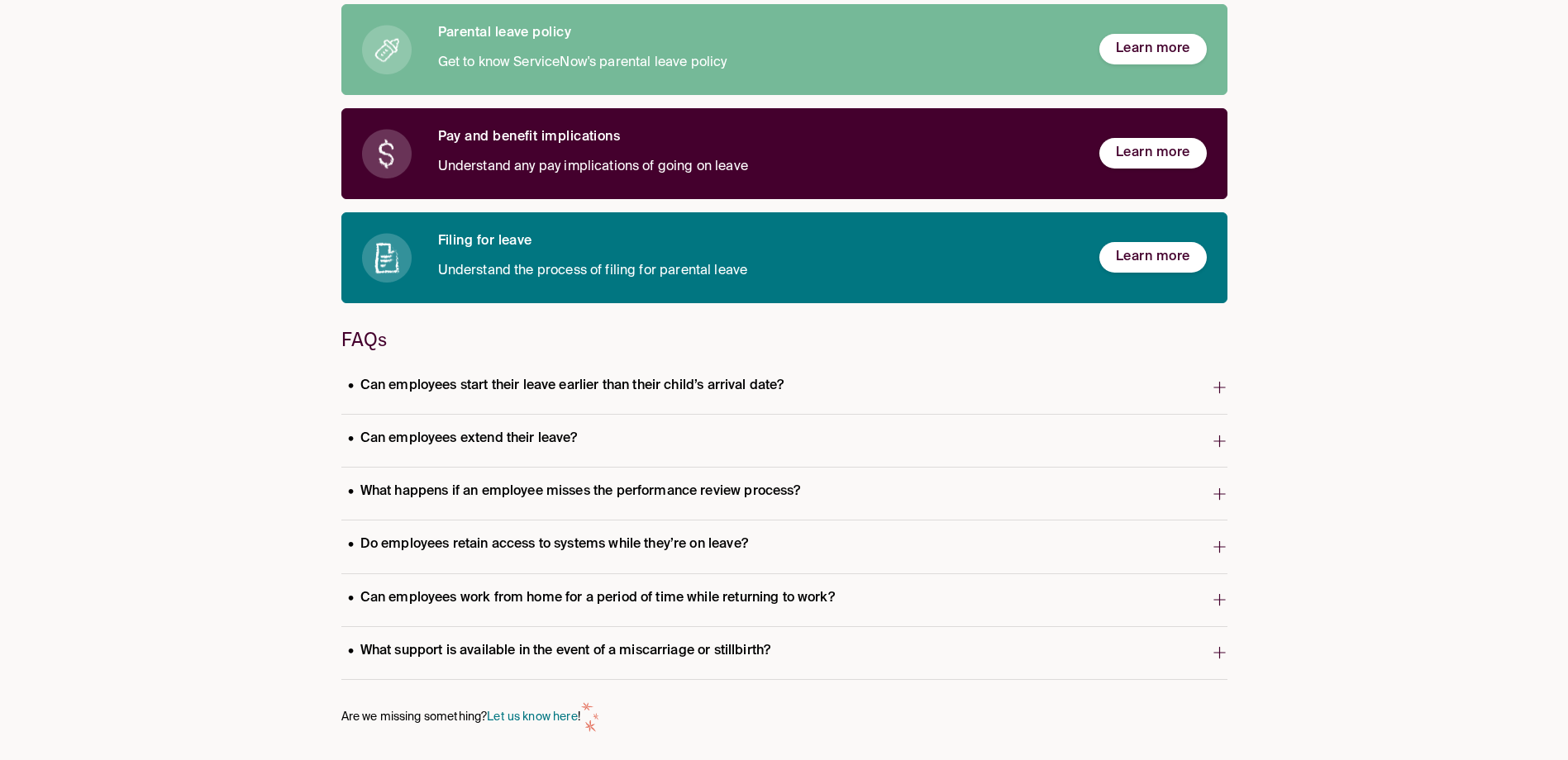 click on "Can employees start their leave earlier than their child’s arrival date?" at bounding box center [566, 386] 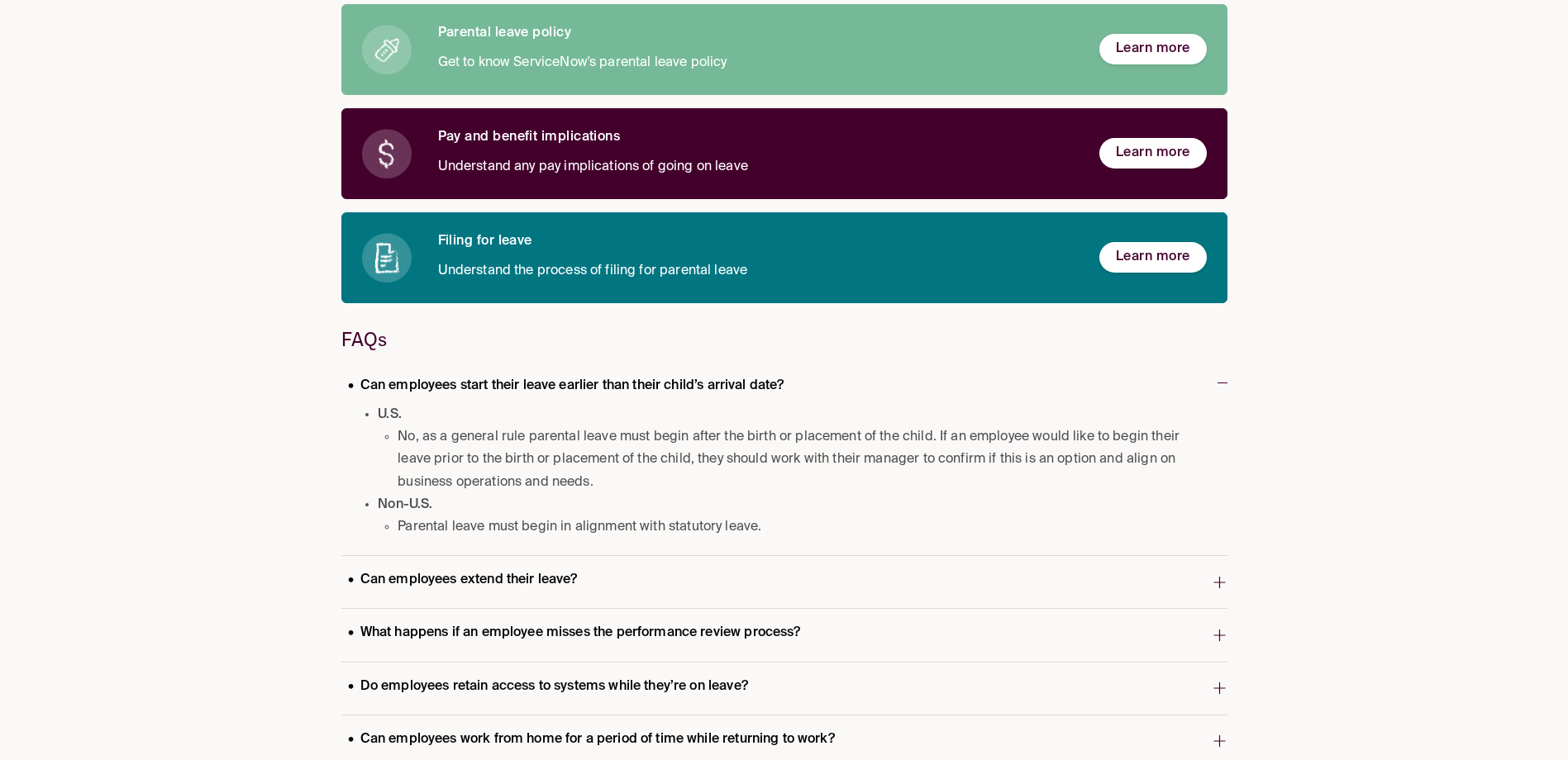 click on "Can employees start their leave earlier than their child’s arrival date?" at bounding box center [566, 386] 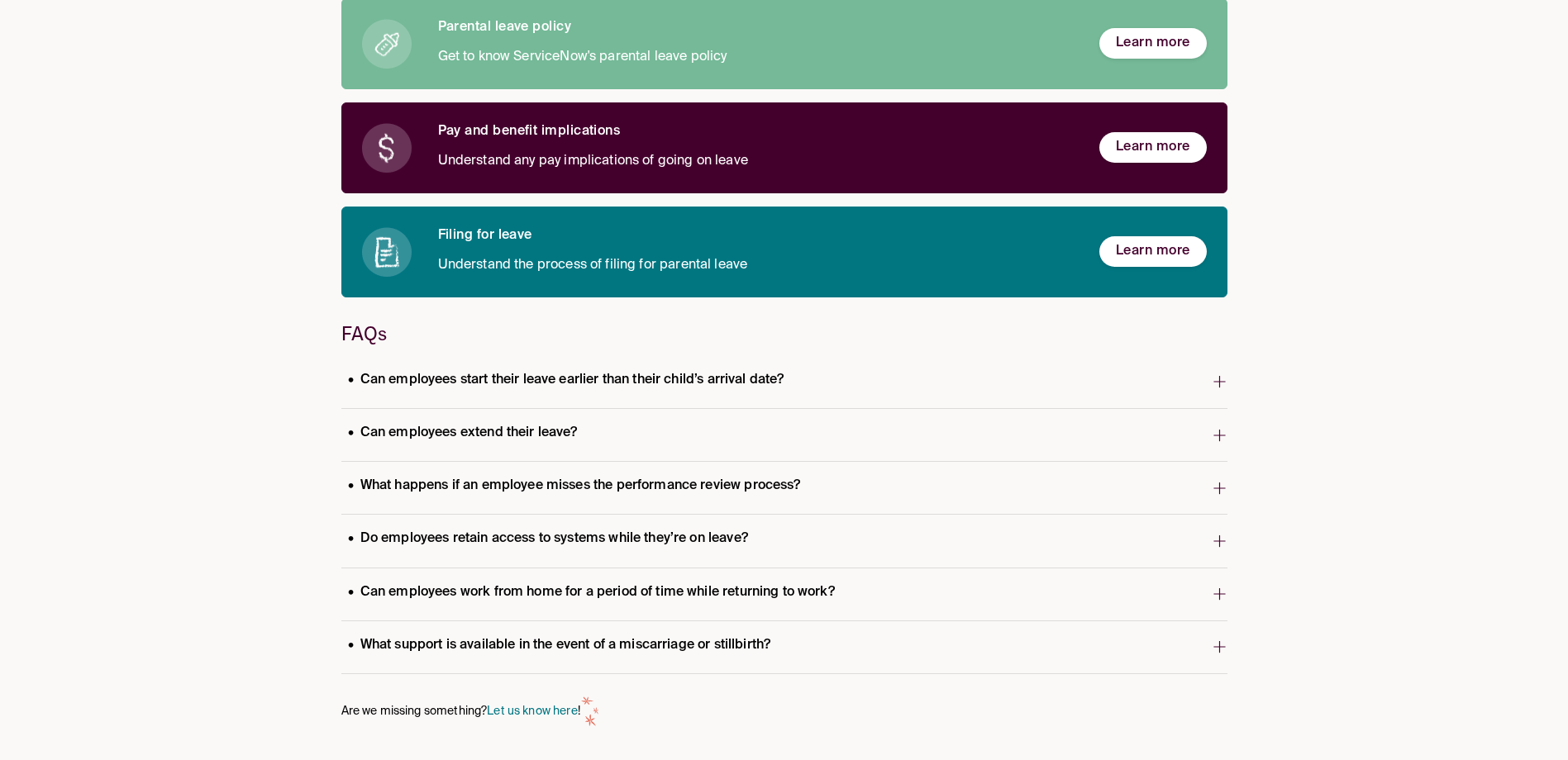 scroll, scrollTop: 193, scrollLeft: 0, axis: vertical 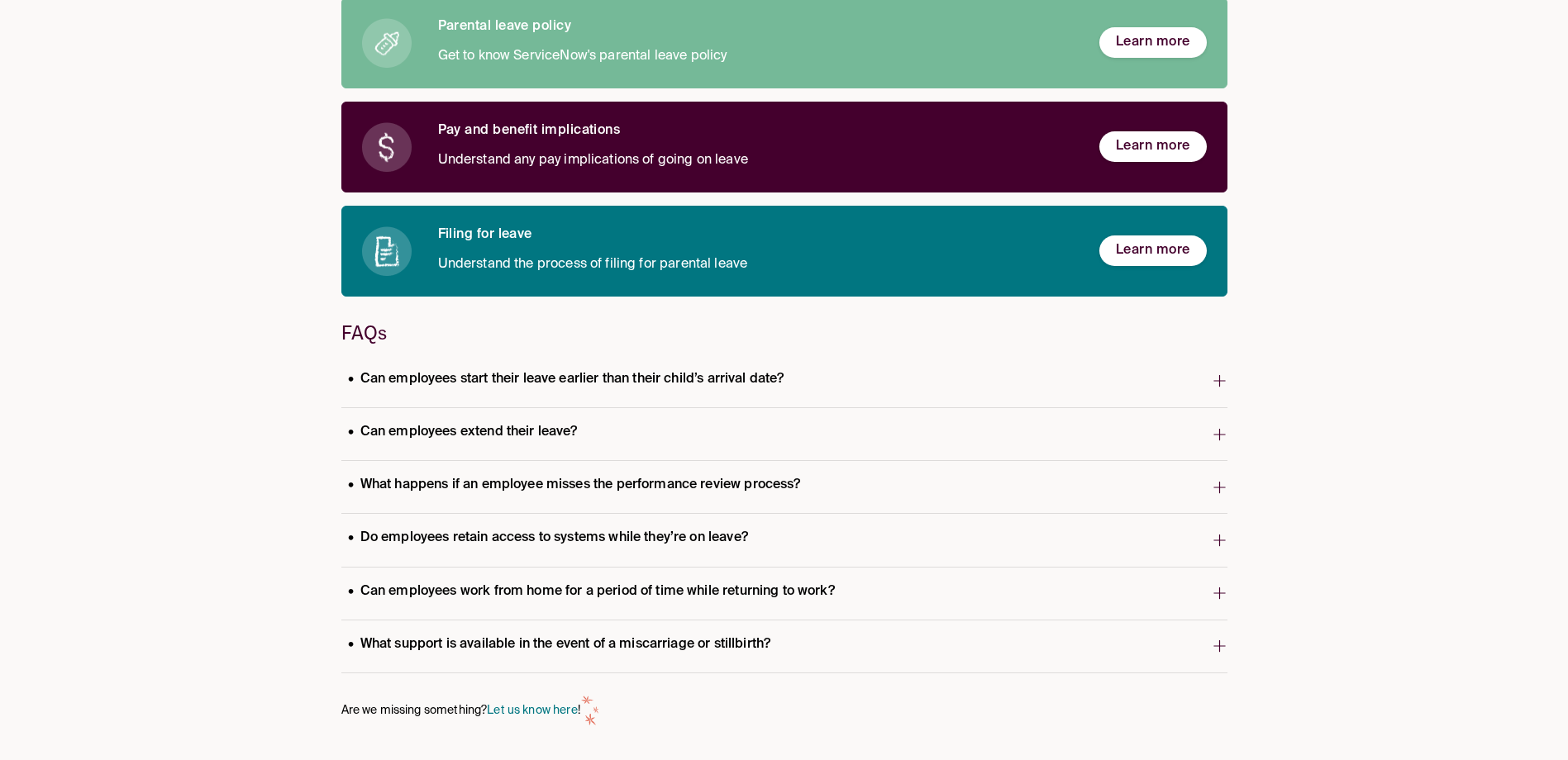 click on "Can employees extend their leave?" at bounding box center (463, 432) 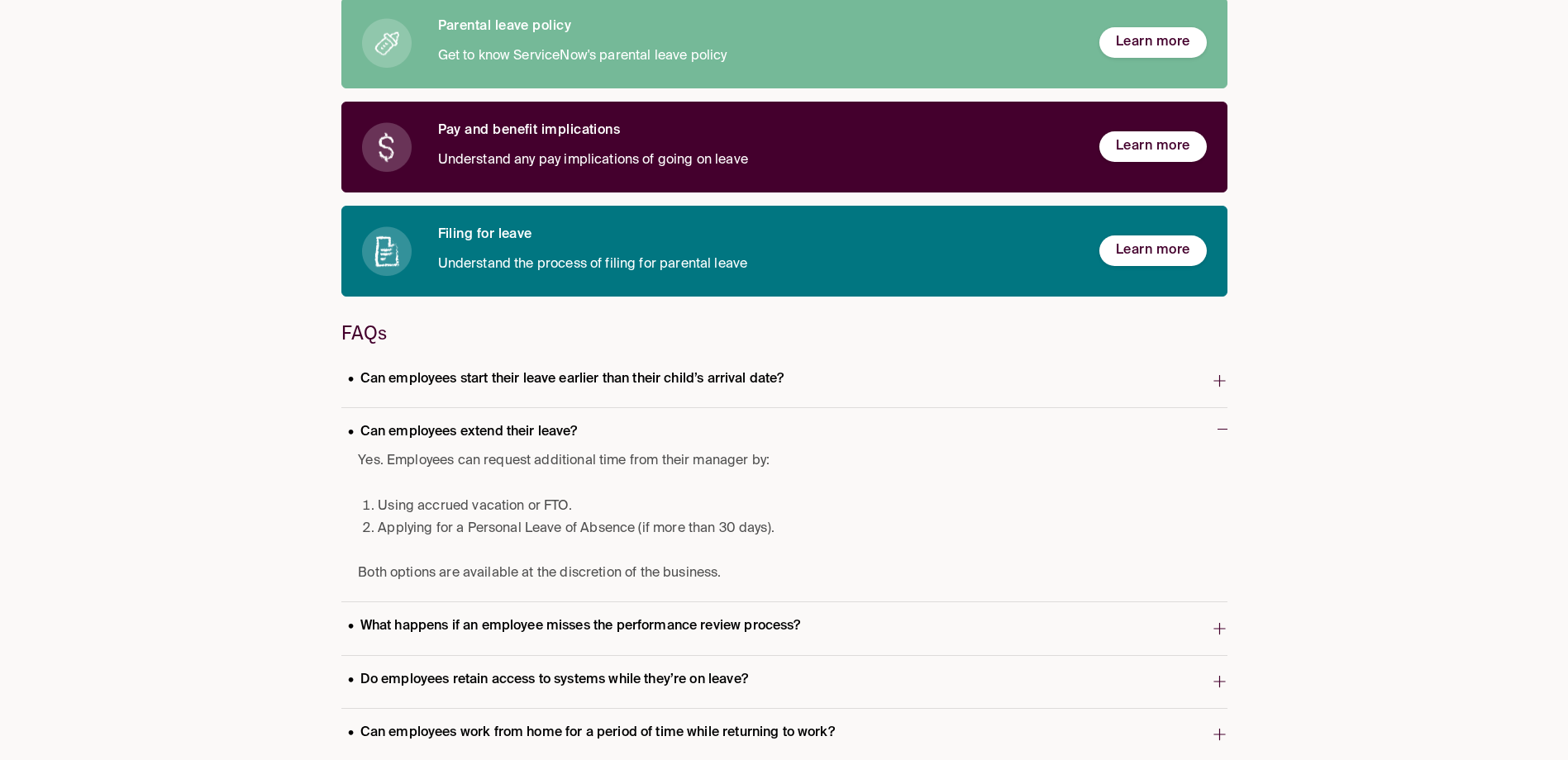 click on "Can employees extend their leave?" at bounding box center [463, 432] 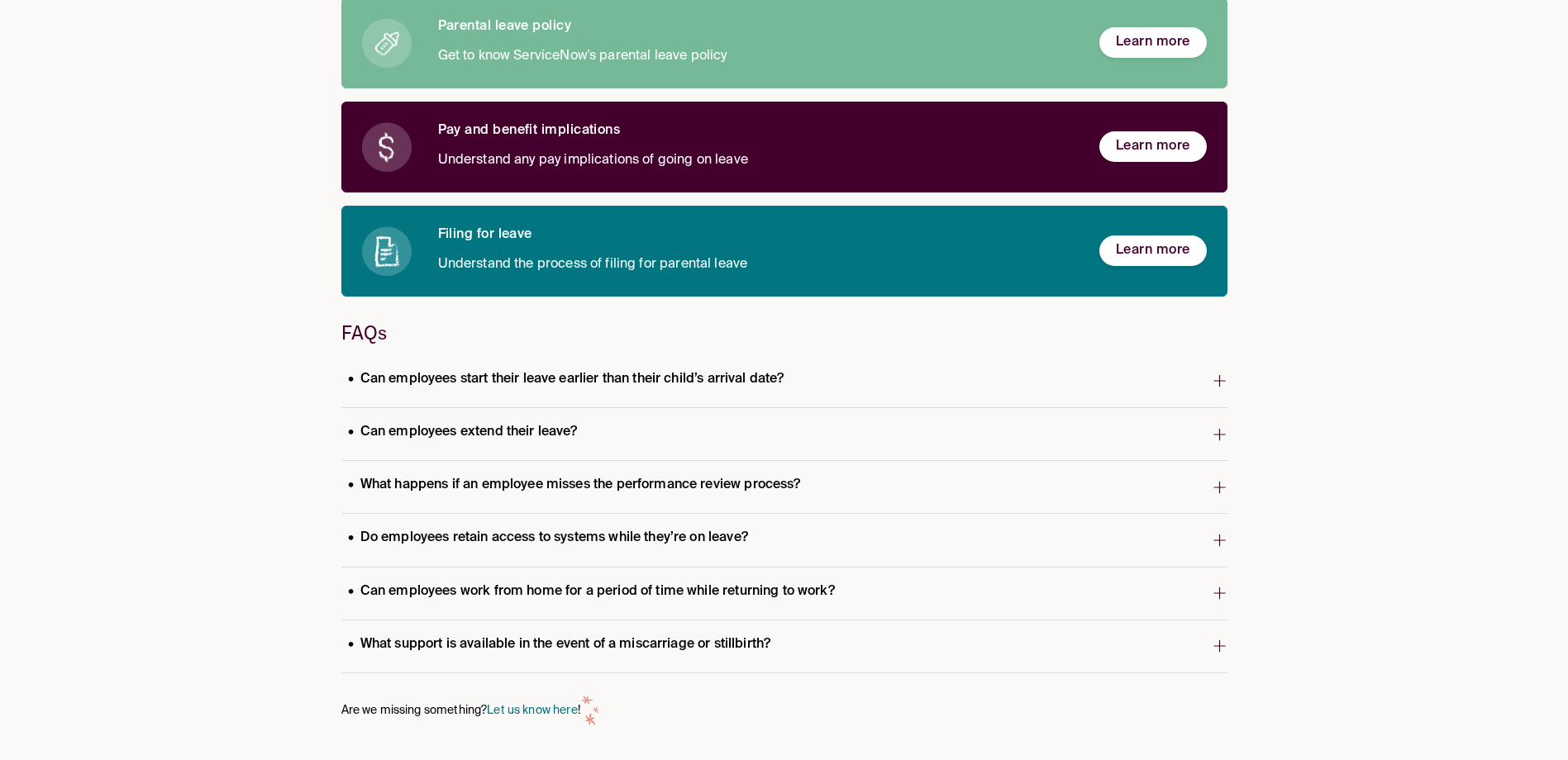 click on "Can employees extend their leave?" at bounding box center [463, 432] 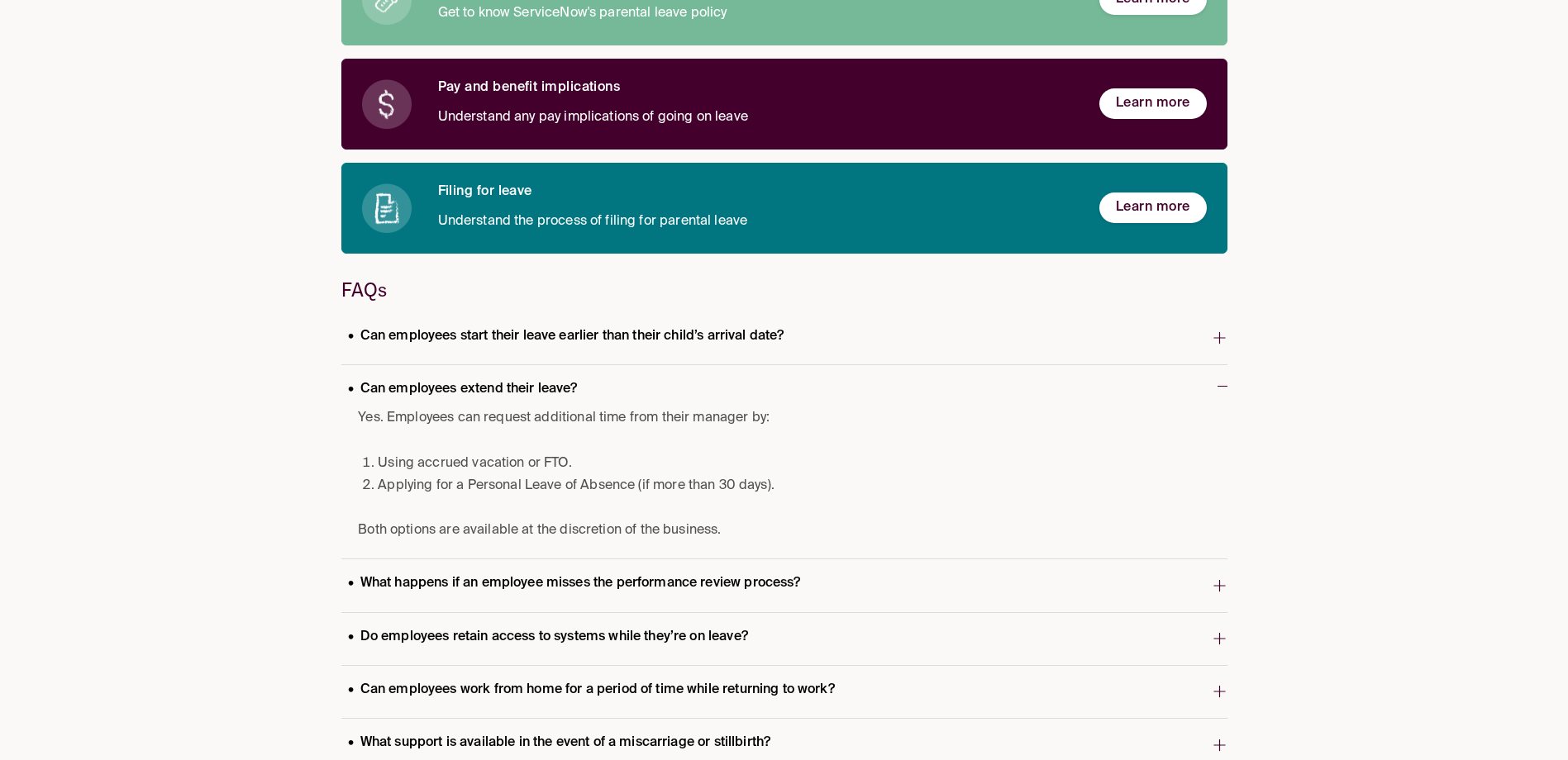 scroll, scrollTop: 335, scrollLeft: 0, axis: vertical 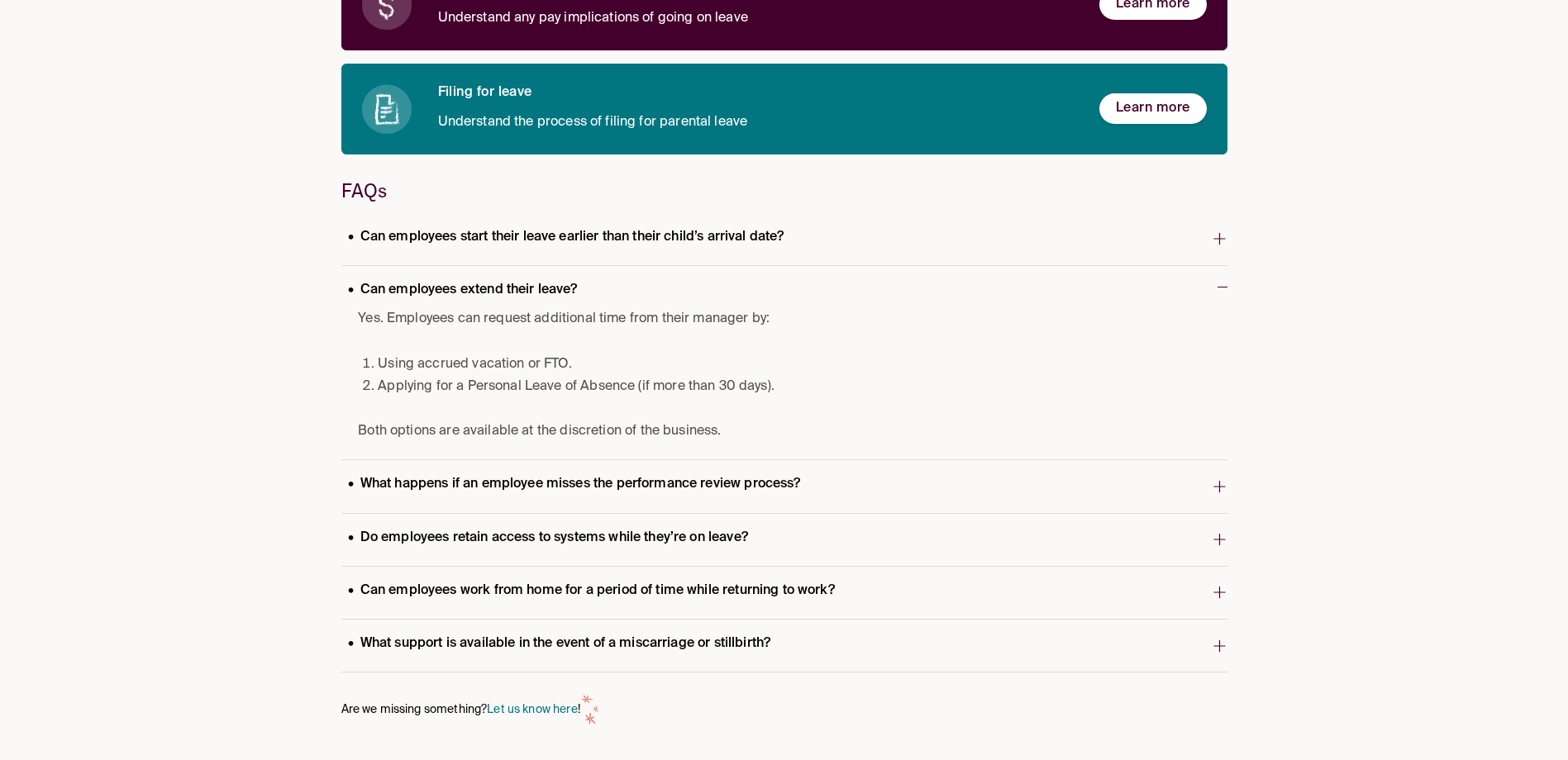 click on "Do employees retain access to systems while they’re on leave?" at bounding box center (548, 538) 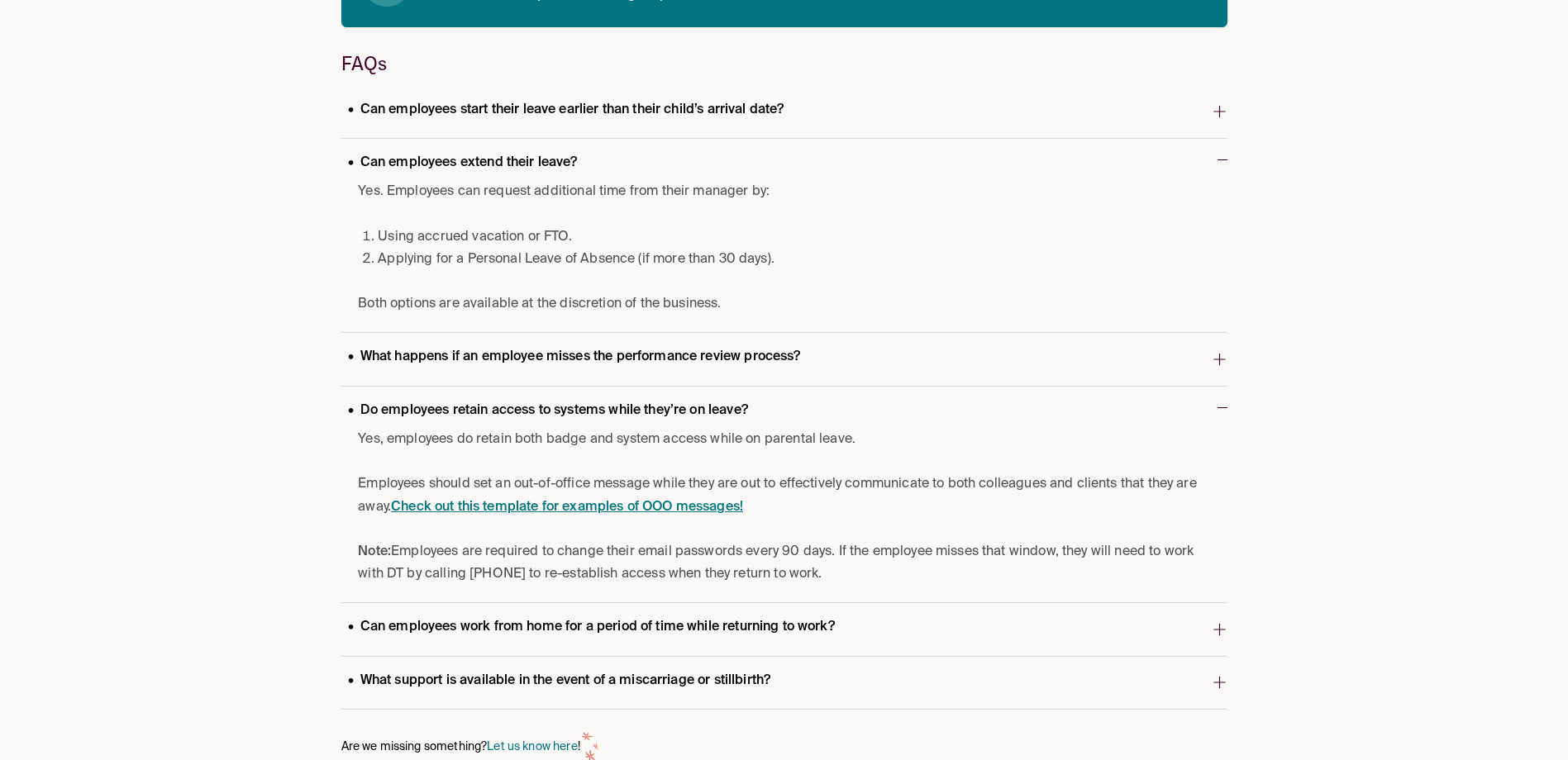 scroll, scrollTop: 499, scrollLeft: 0, axis: vertical 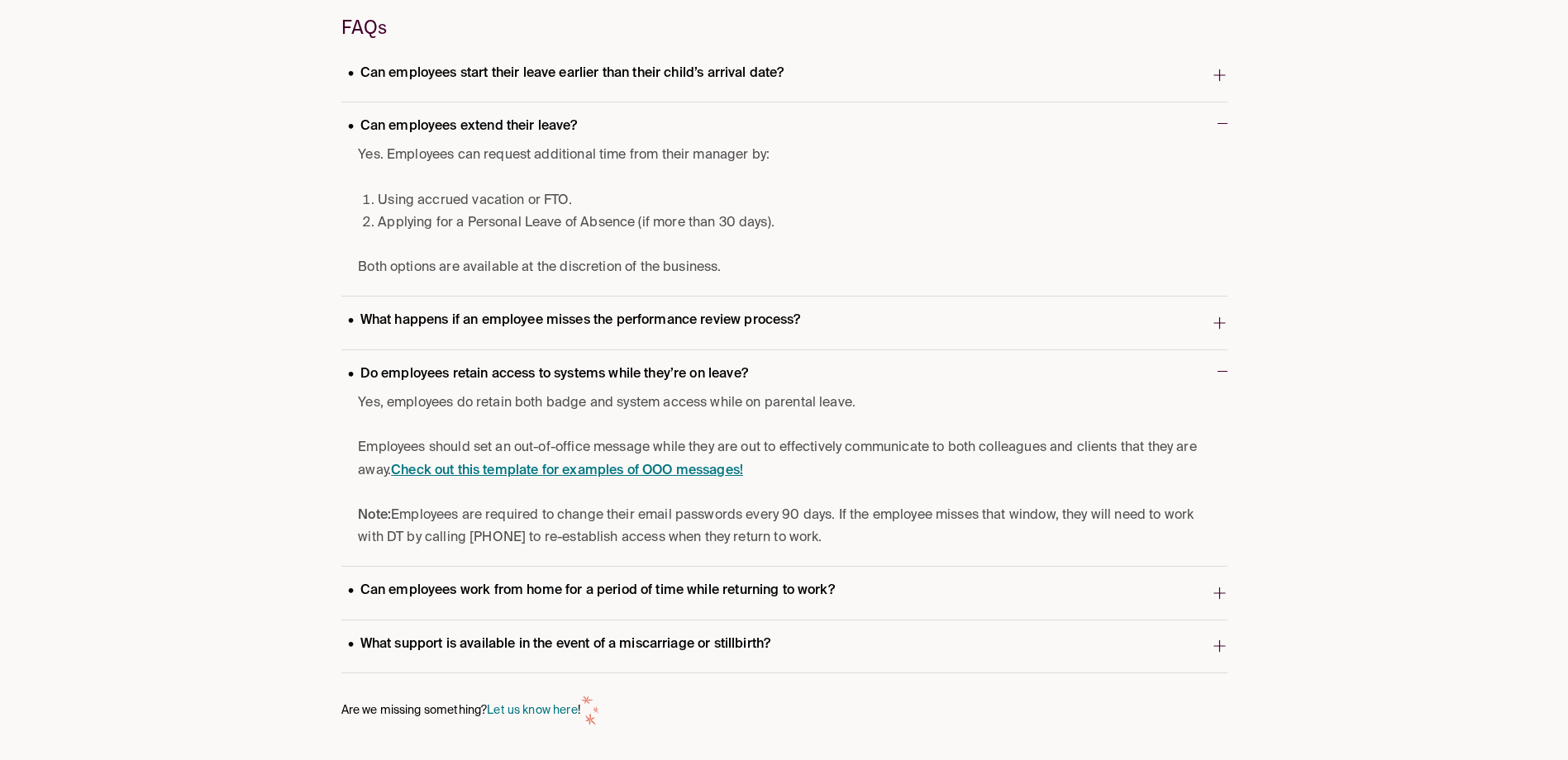 click on "Can employees work from home for a period of time while returning to work?" at bounding box center (591, 591) 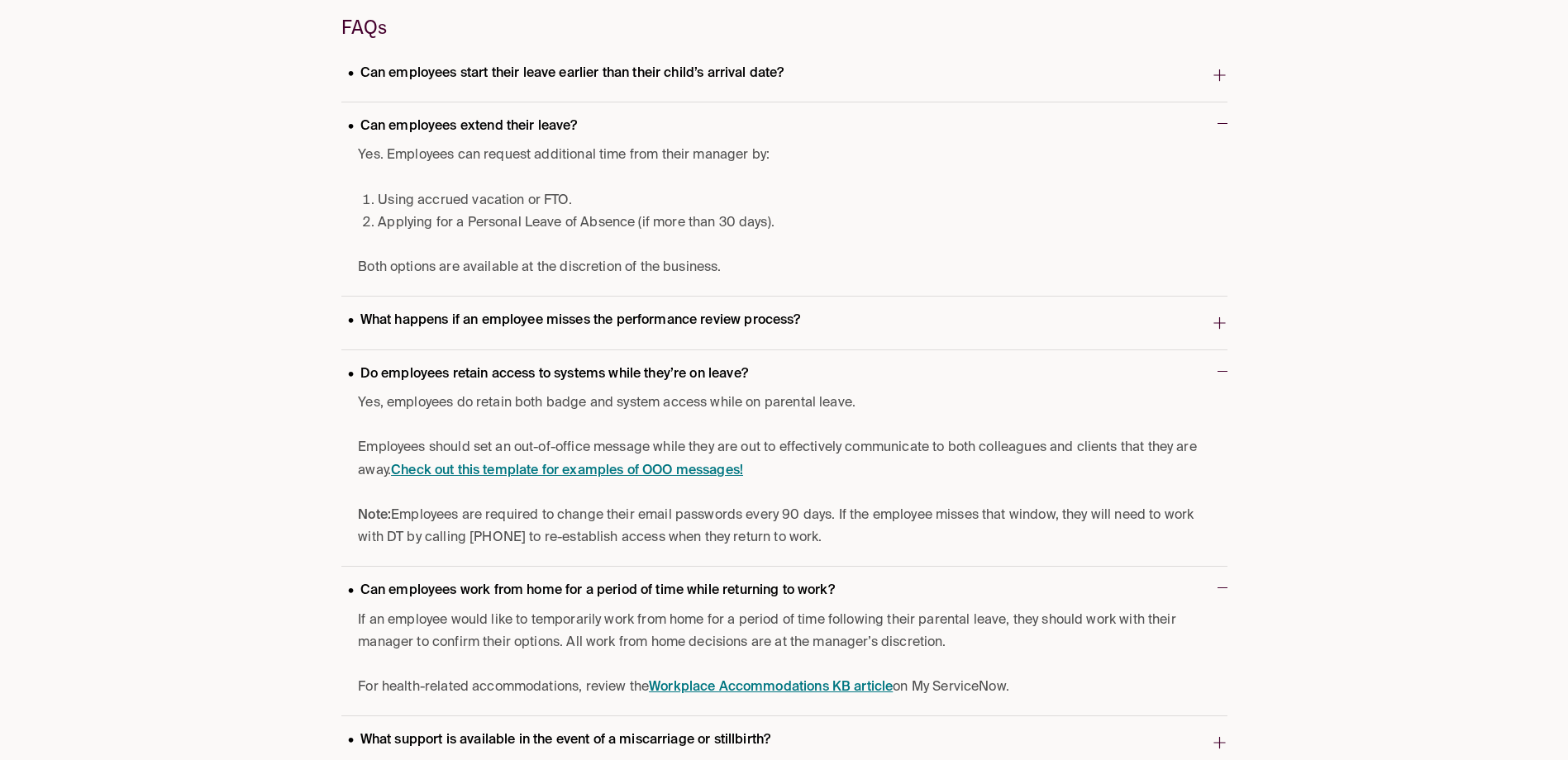 click on "Can employees work from home for a period of time while returning to work?" at bounding box center (591, 591) 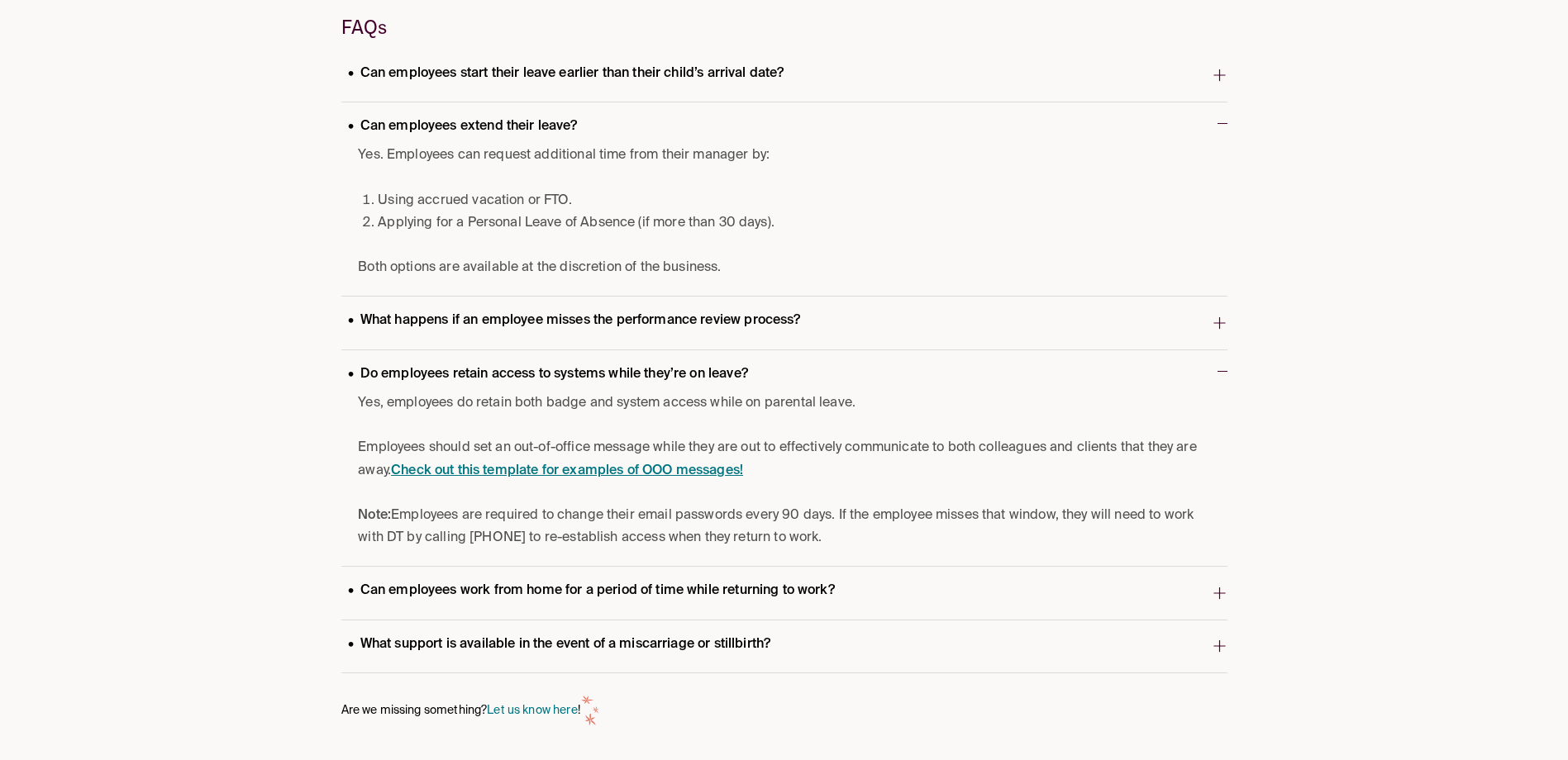 click on "Can employees work from home for a period of time while returning to work?" at bounding box center (591, 591) 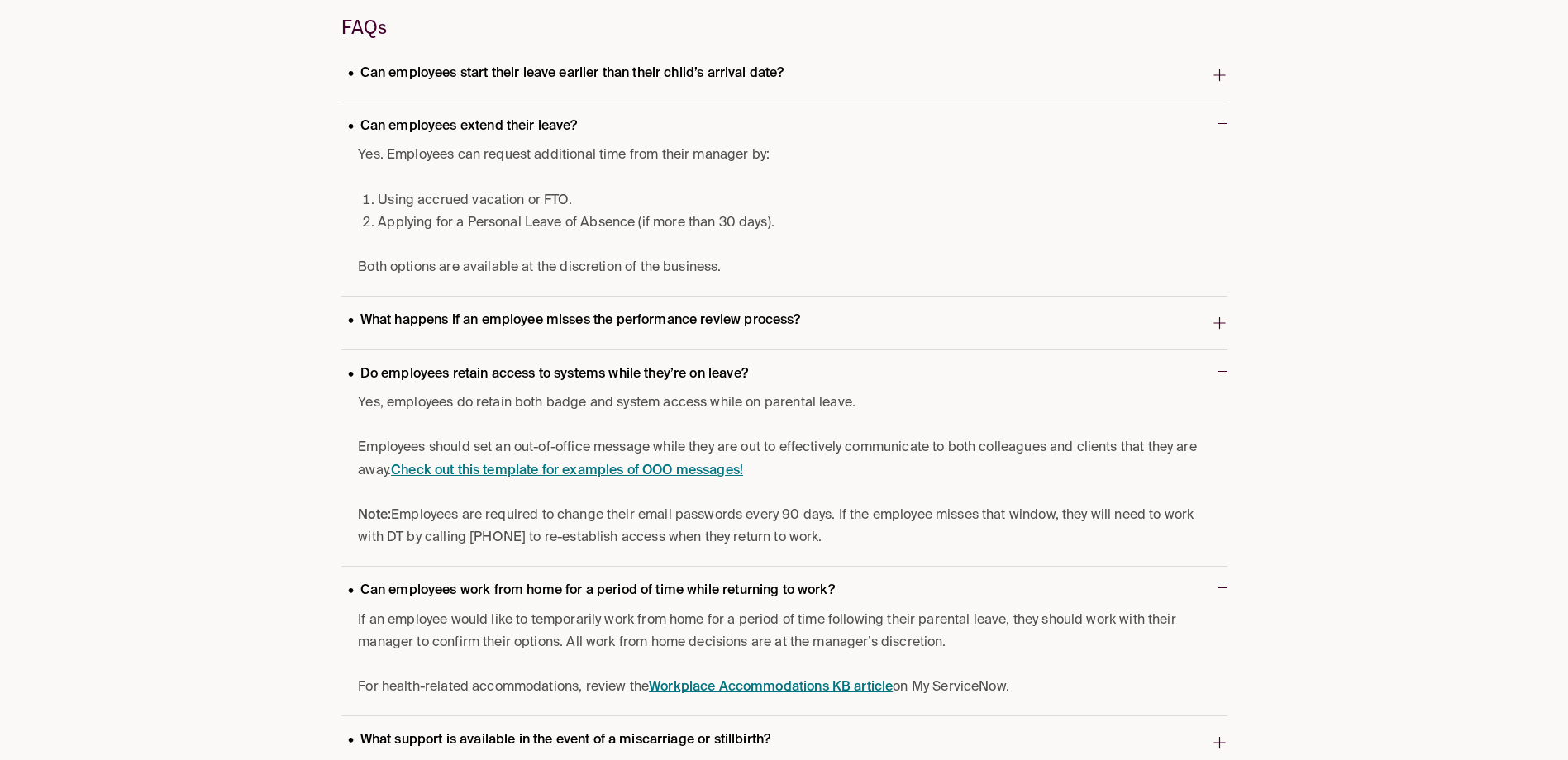 click on "Workplace Accommodations KB article" at bounding box center (770, 687) 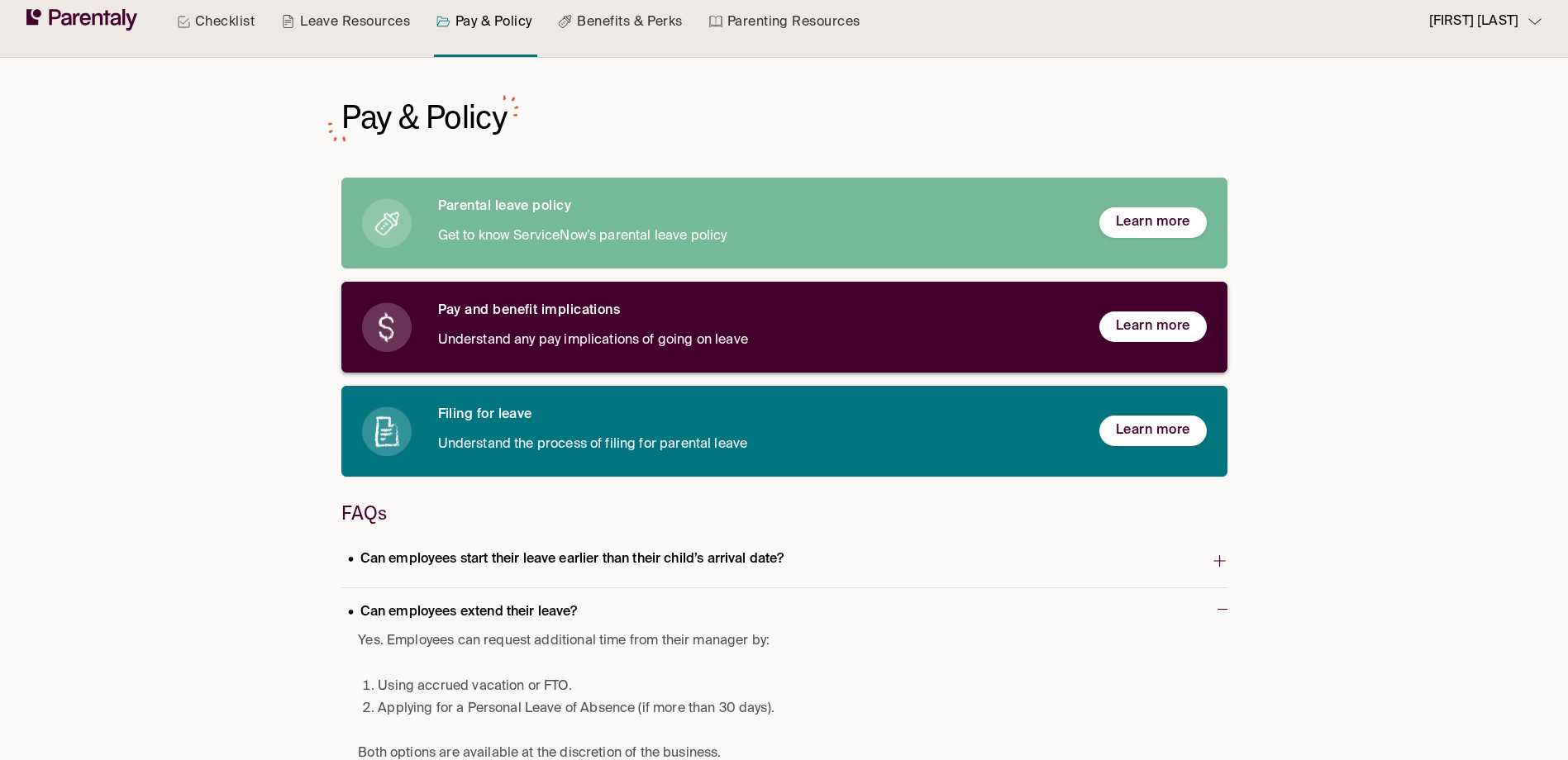 scroll, scrollTop: 0, scrollLeft: 0, axis: both 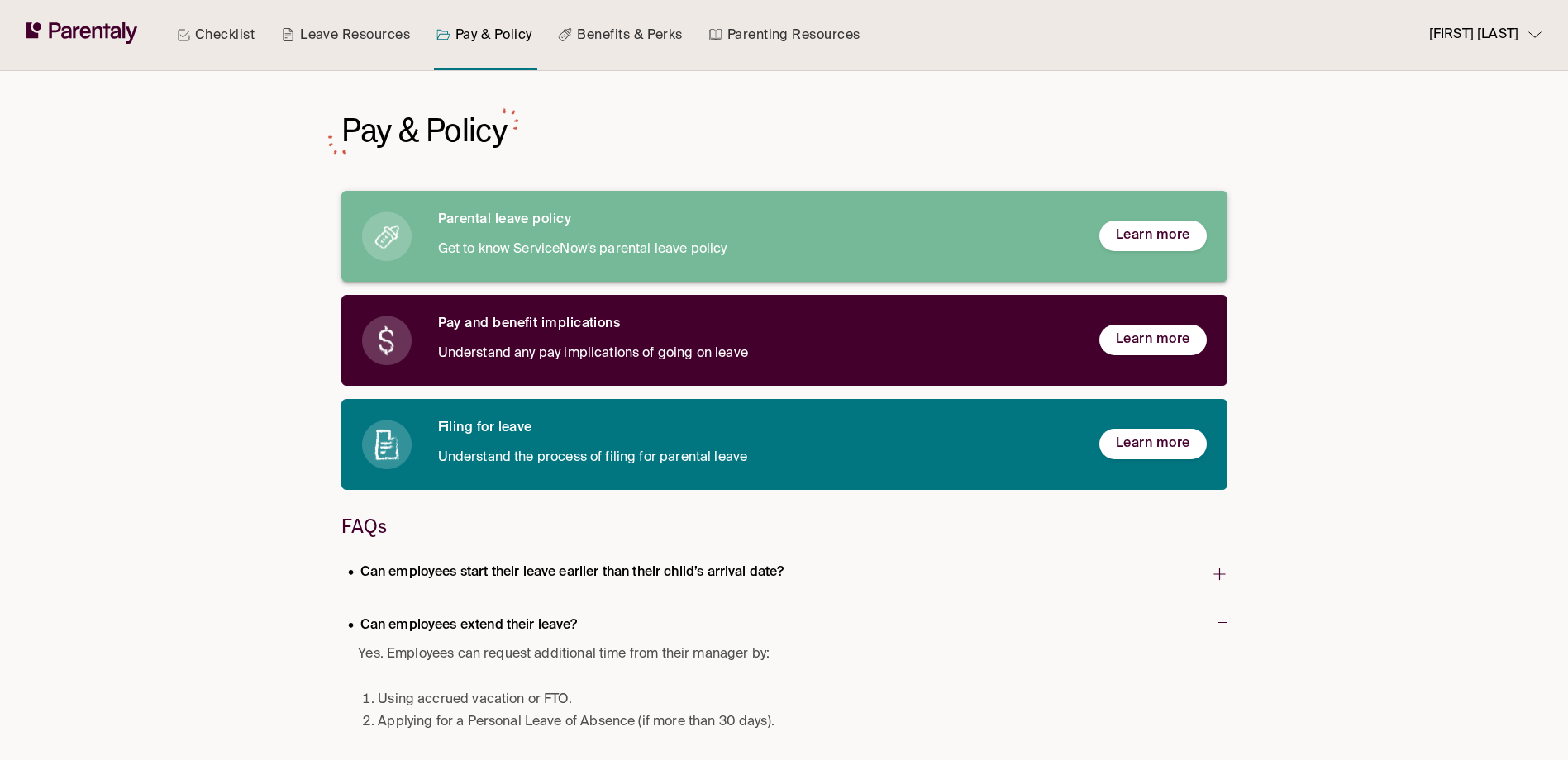 click on "Parental leave policy" at bounding box center [755, 220] 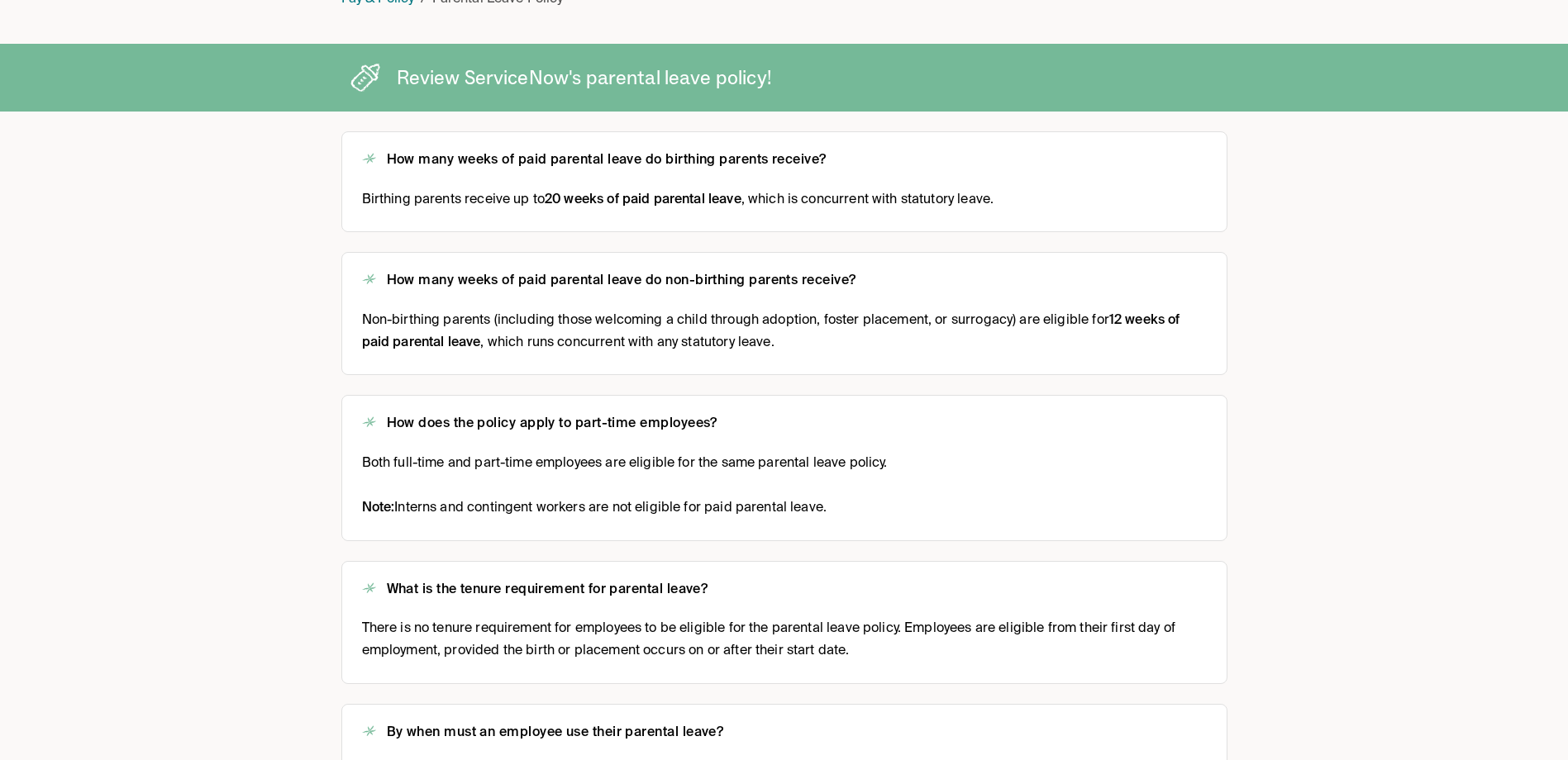 scroll, scrollTop: 0, scrollLeft: 0, axis: both 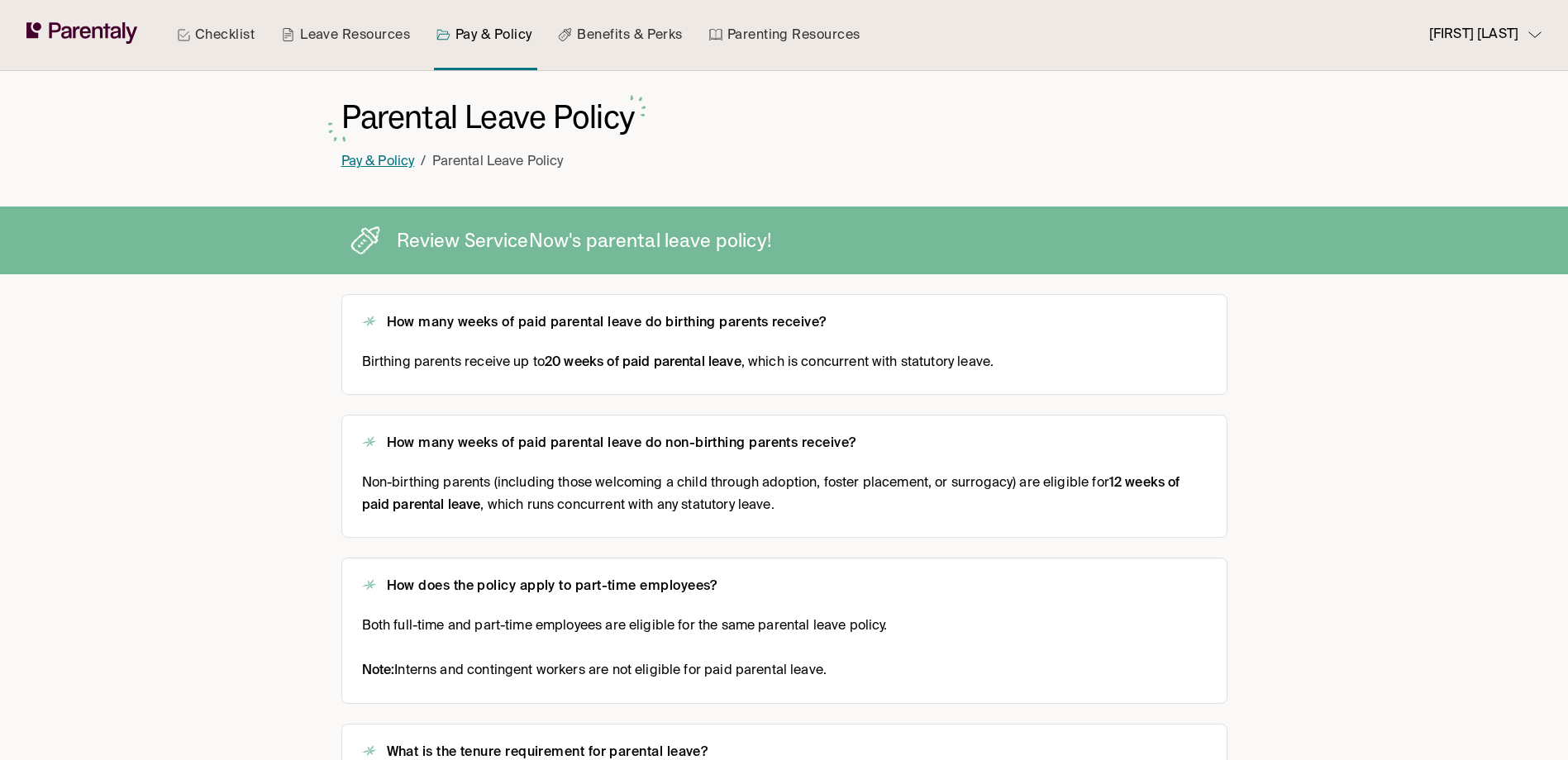 click on "Pay & Policy" at bounding box center (378, 162) 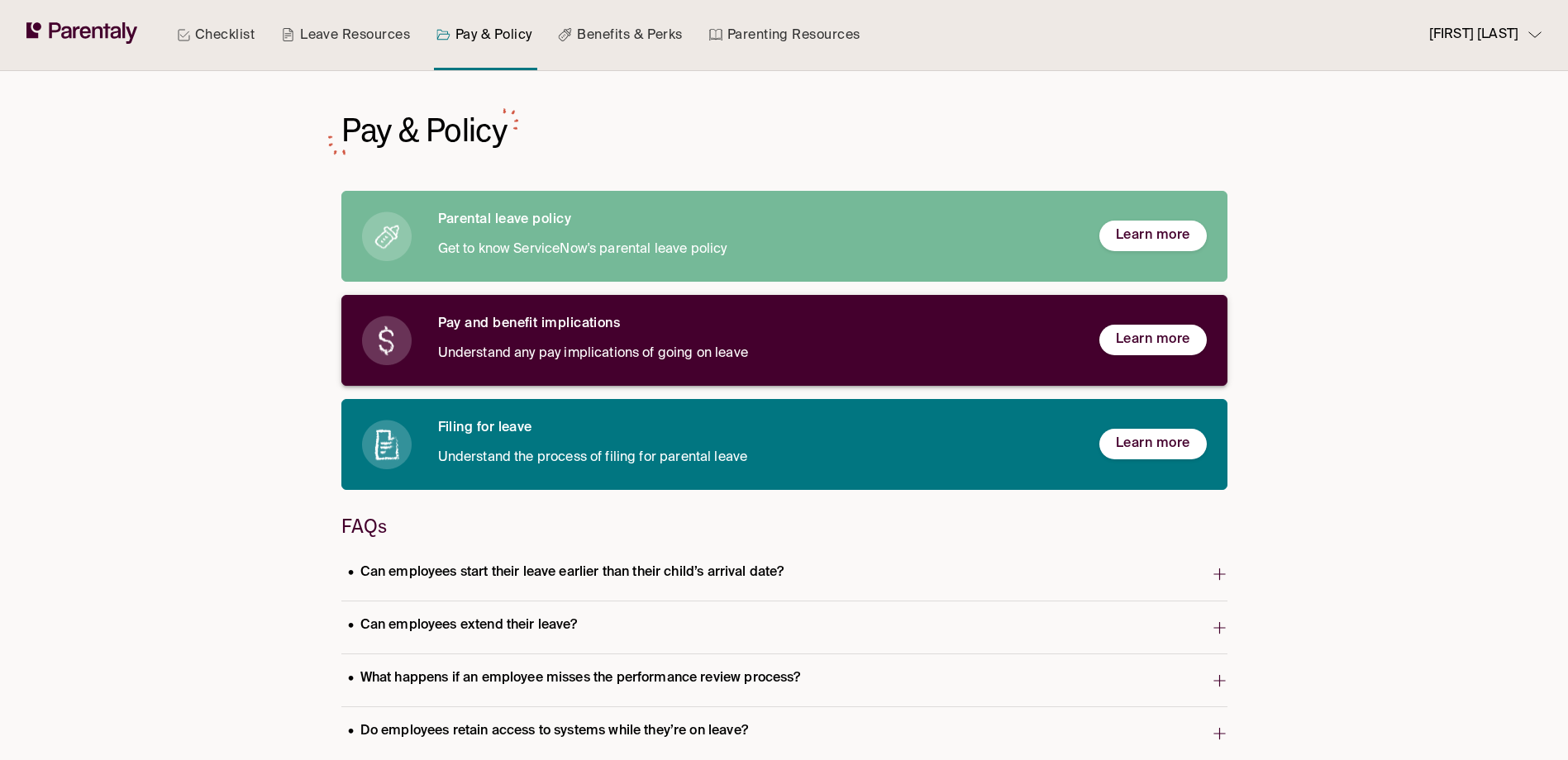 click on "Pay and benefit implications Understand any pay implications of going on leave" at bounding box center [755, 340] 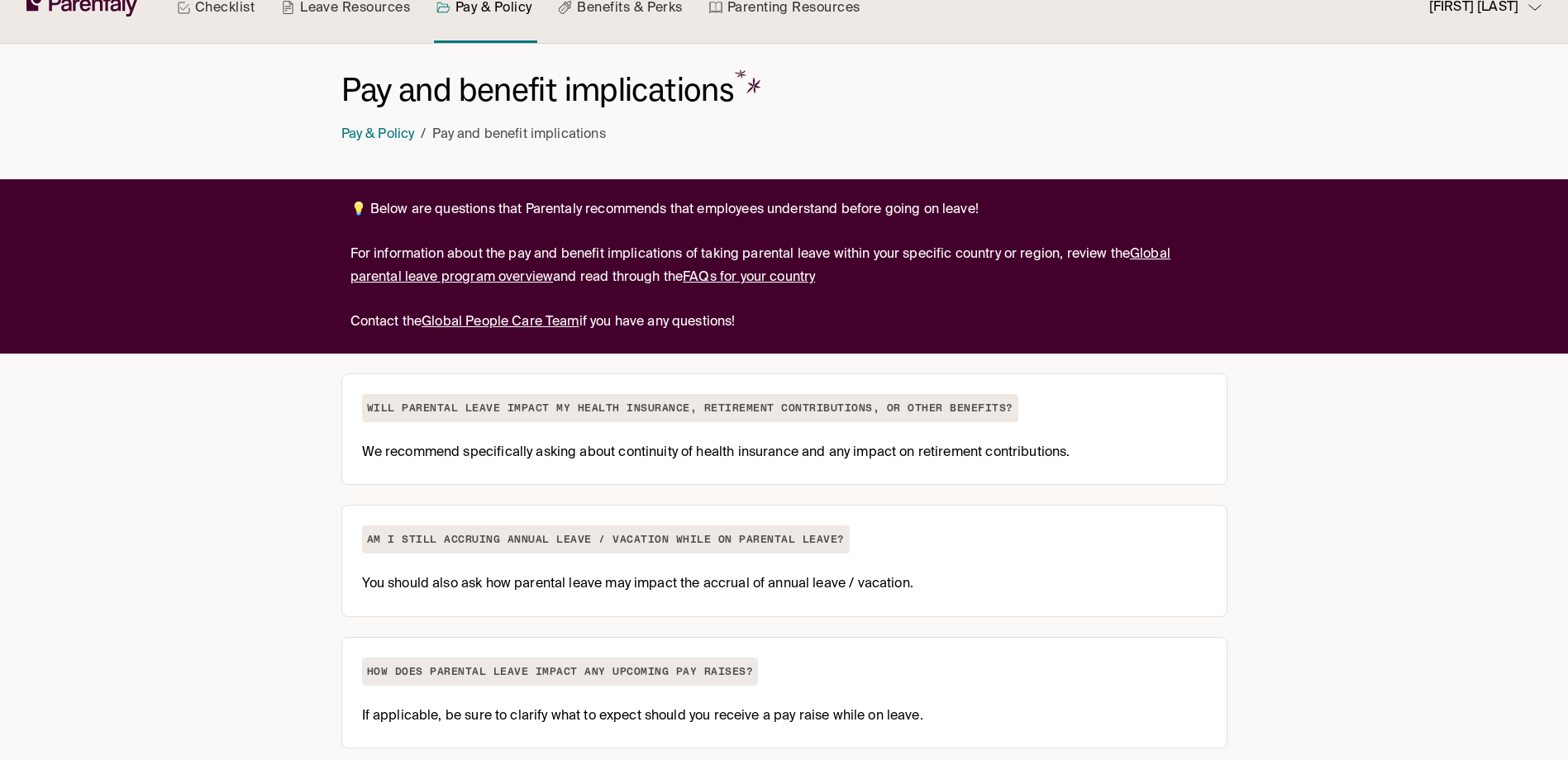 scroll, scrollTop: 42, scrollLeft: 0, axis: vertical 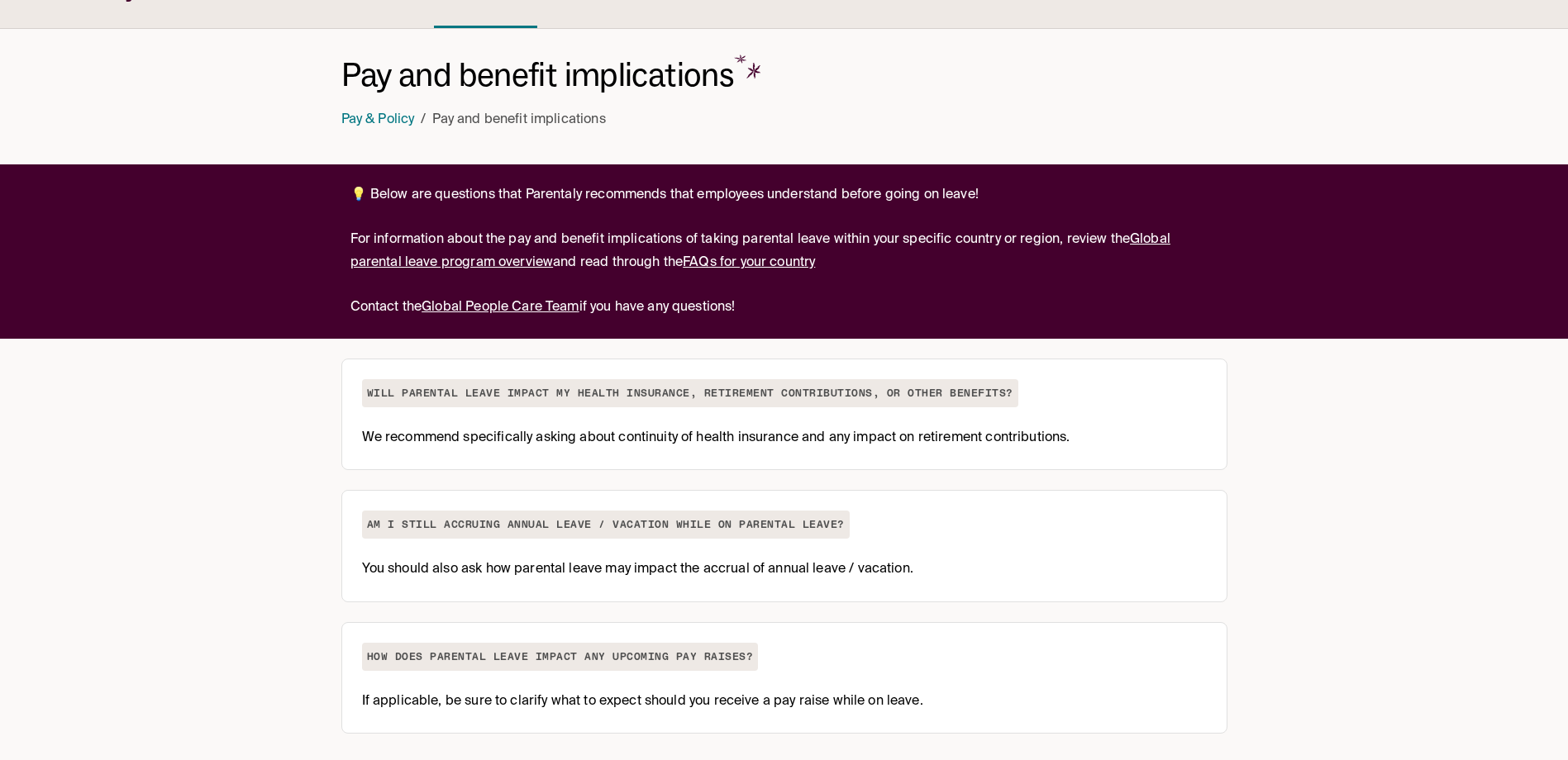 click on "Global parental leave program overview" at bounding box center (760, 250) 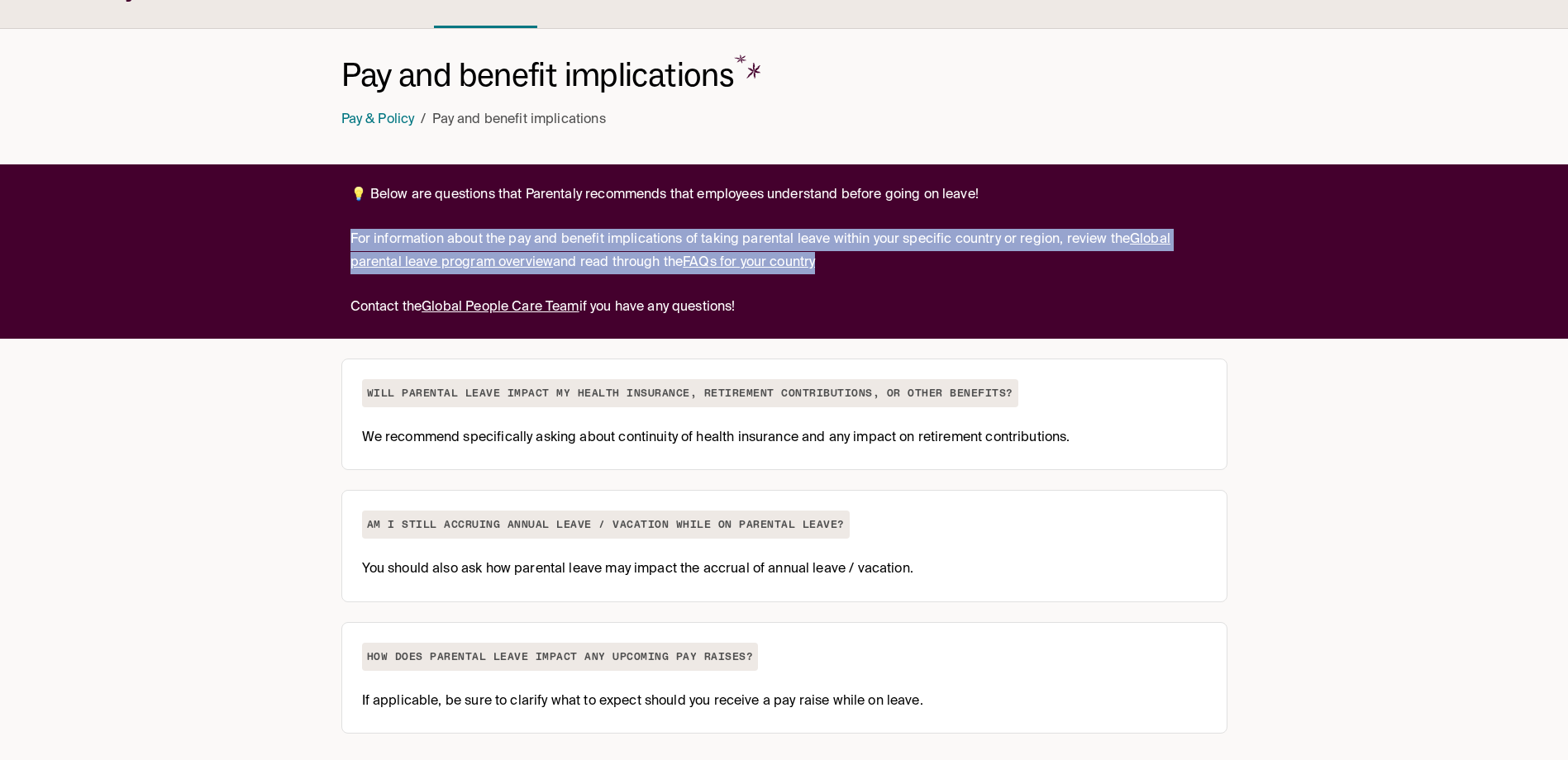 drag, startPoint x: 354, startPoint y: 235, endPoint x: 847, endPoint y: 257, distance: 493.4906 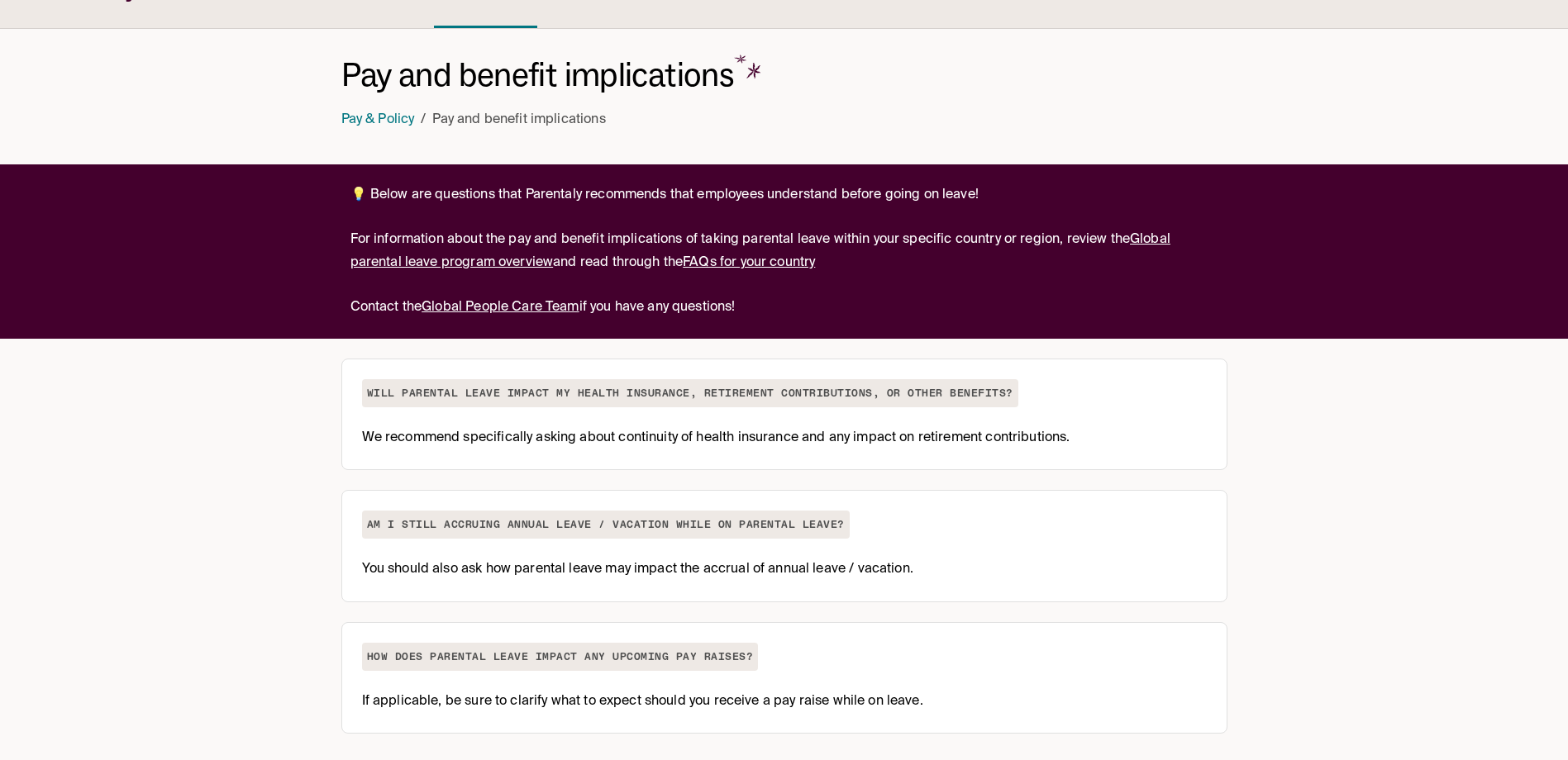 click on "💡 Below are questions that Parentaly recommends that employees understand before going on leave! For information about the pay and benefit implications of taking parental leave within your specific country or region, review the  Global parental leave program overview  and read through the  FAQs for your country Contact the  Global People Care Team  if you have any questions!" at bounding box center [784, 251] 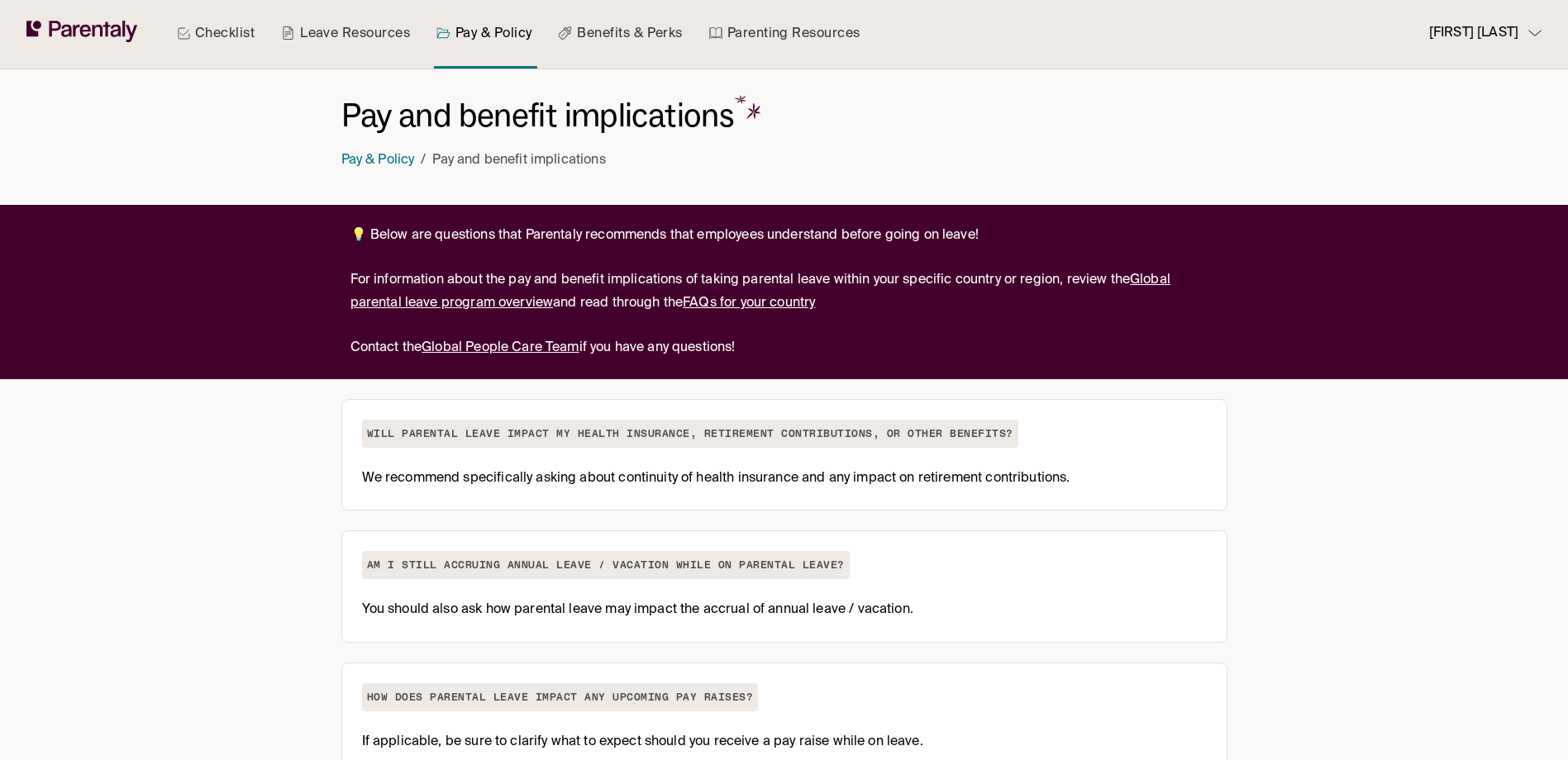 scroll, scrollTop: 0, scrollLeft: 0, axis: both 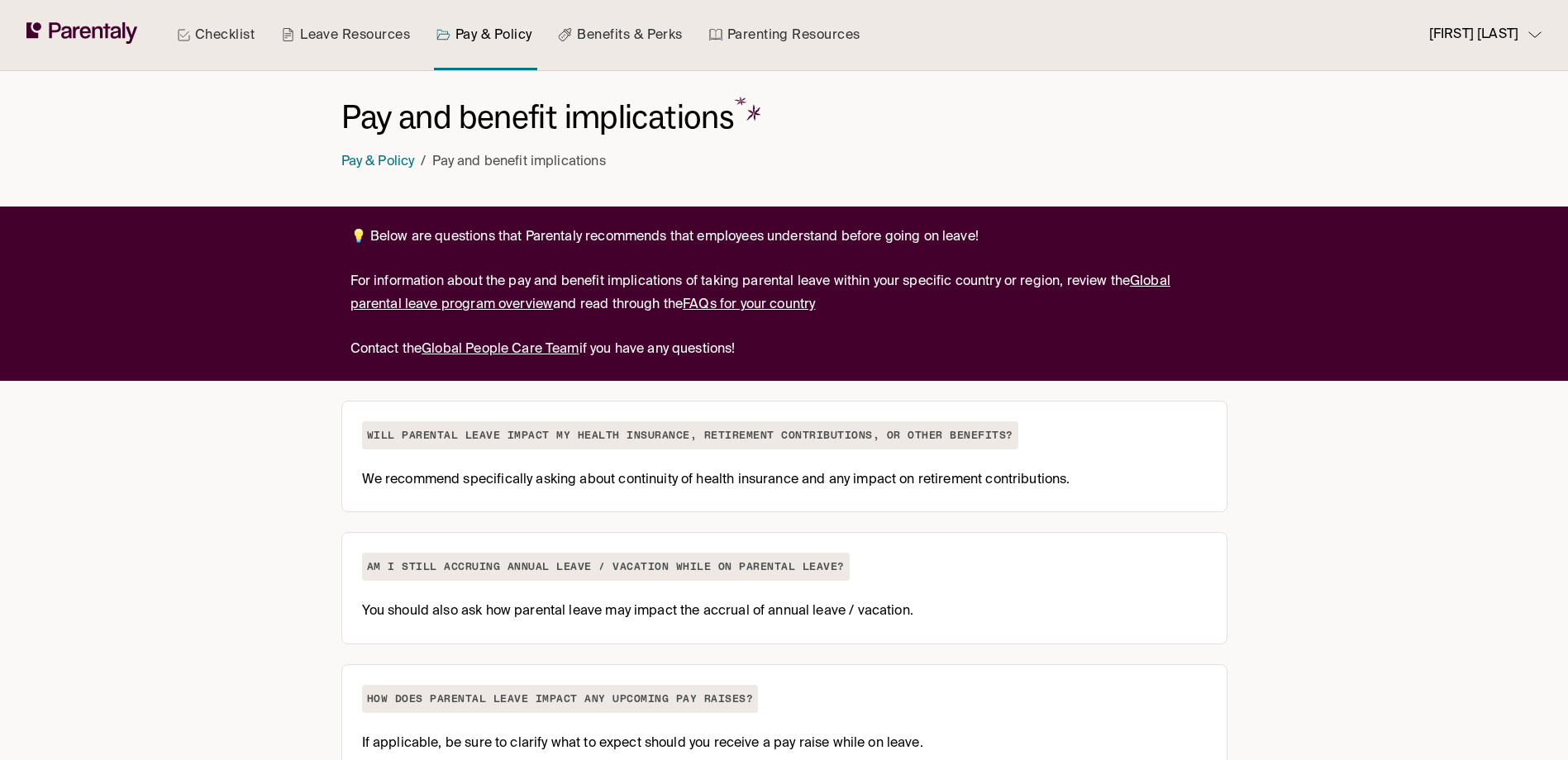 click on "Pay & Policy" at bounding box center [378, 162] 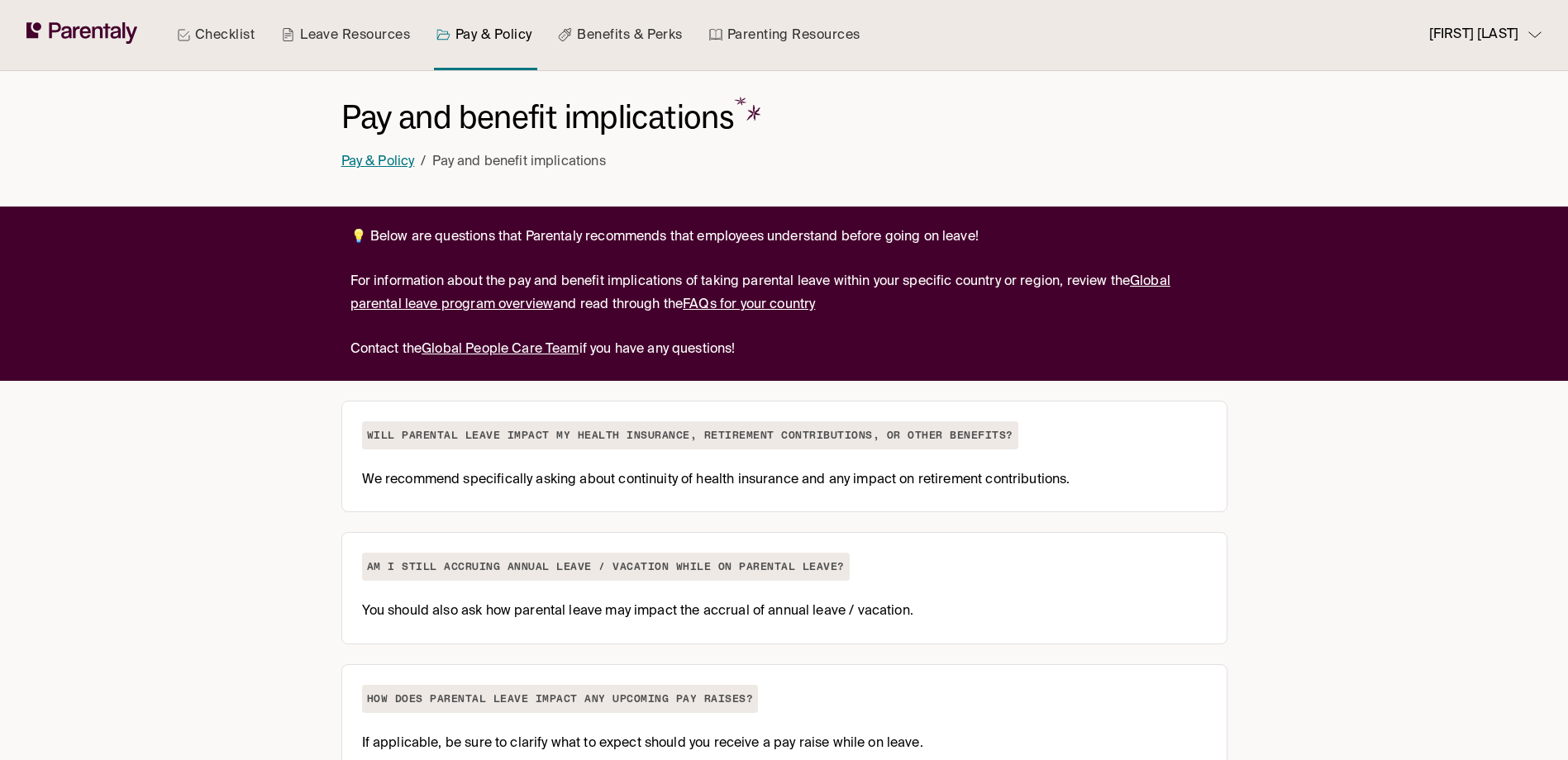 click on "Pay & Policy" at bounding box center [378, 162] 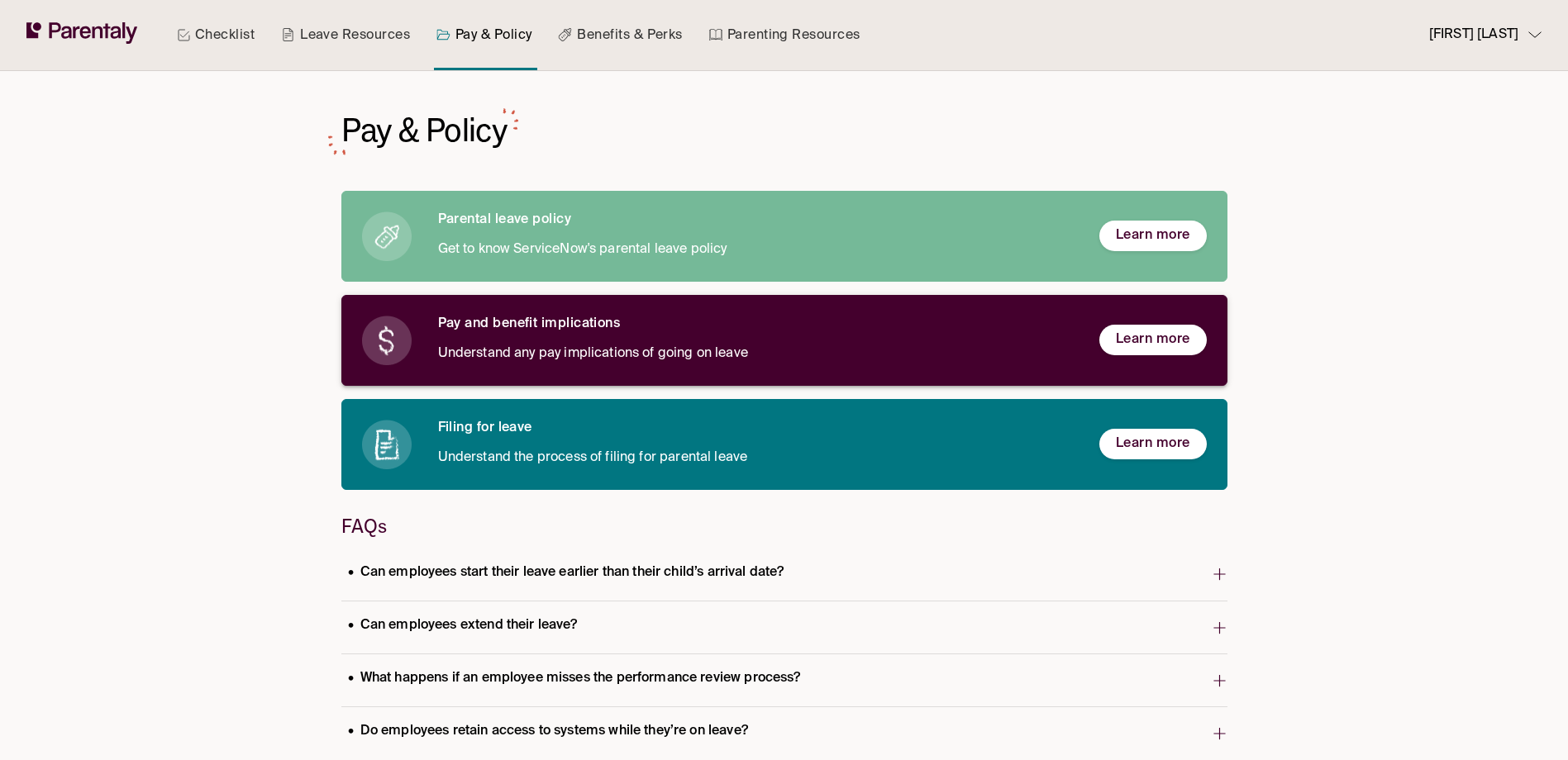 click on "Understand any pay implications of going on leave" at bounding box center [755, 354] 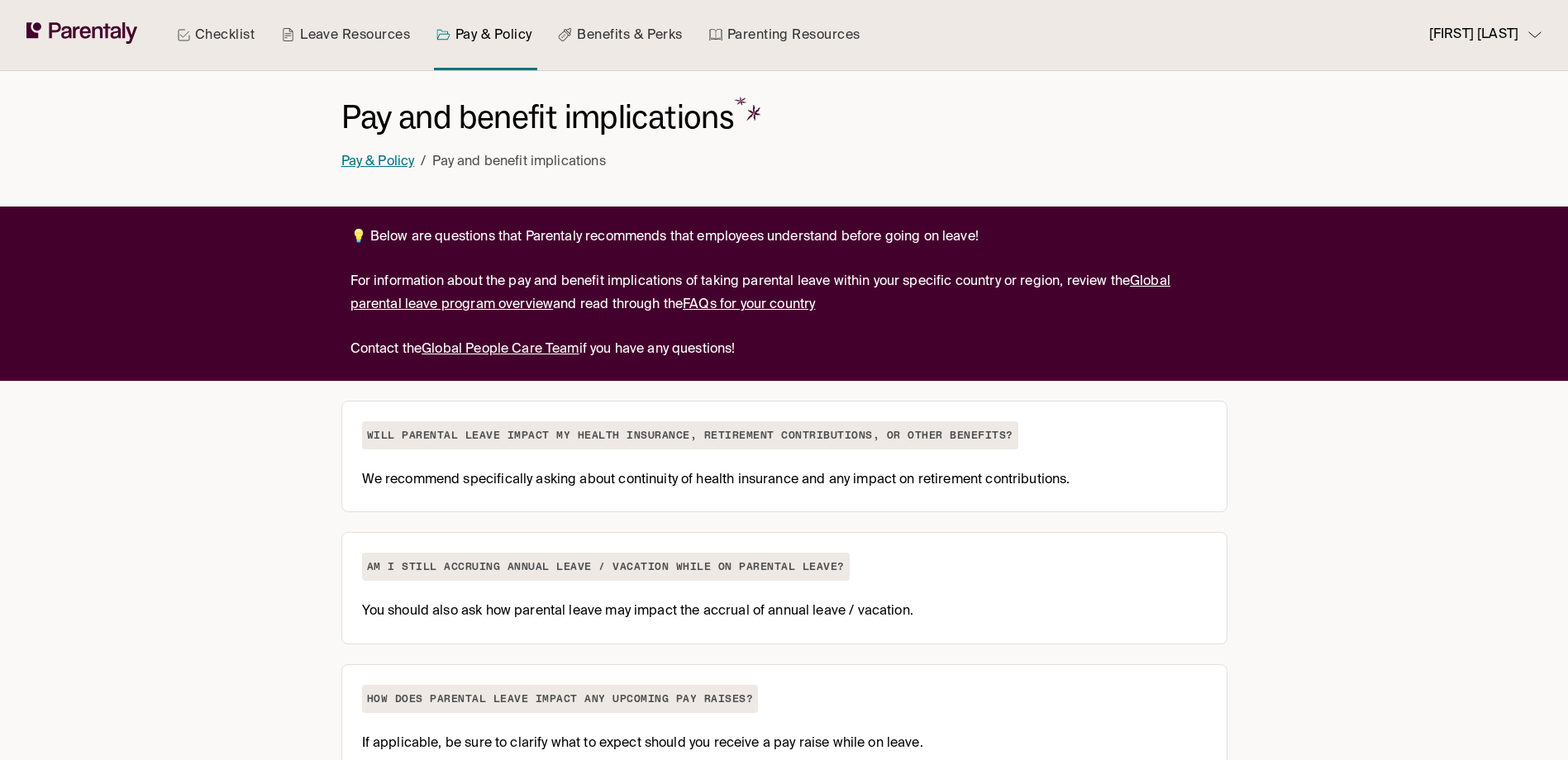 click on "Pay & Policy" at bounding box center (378, 162) 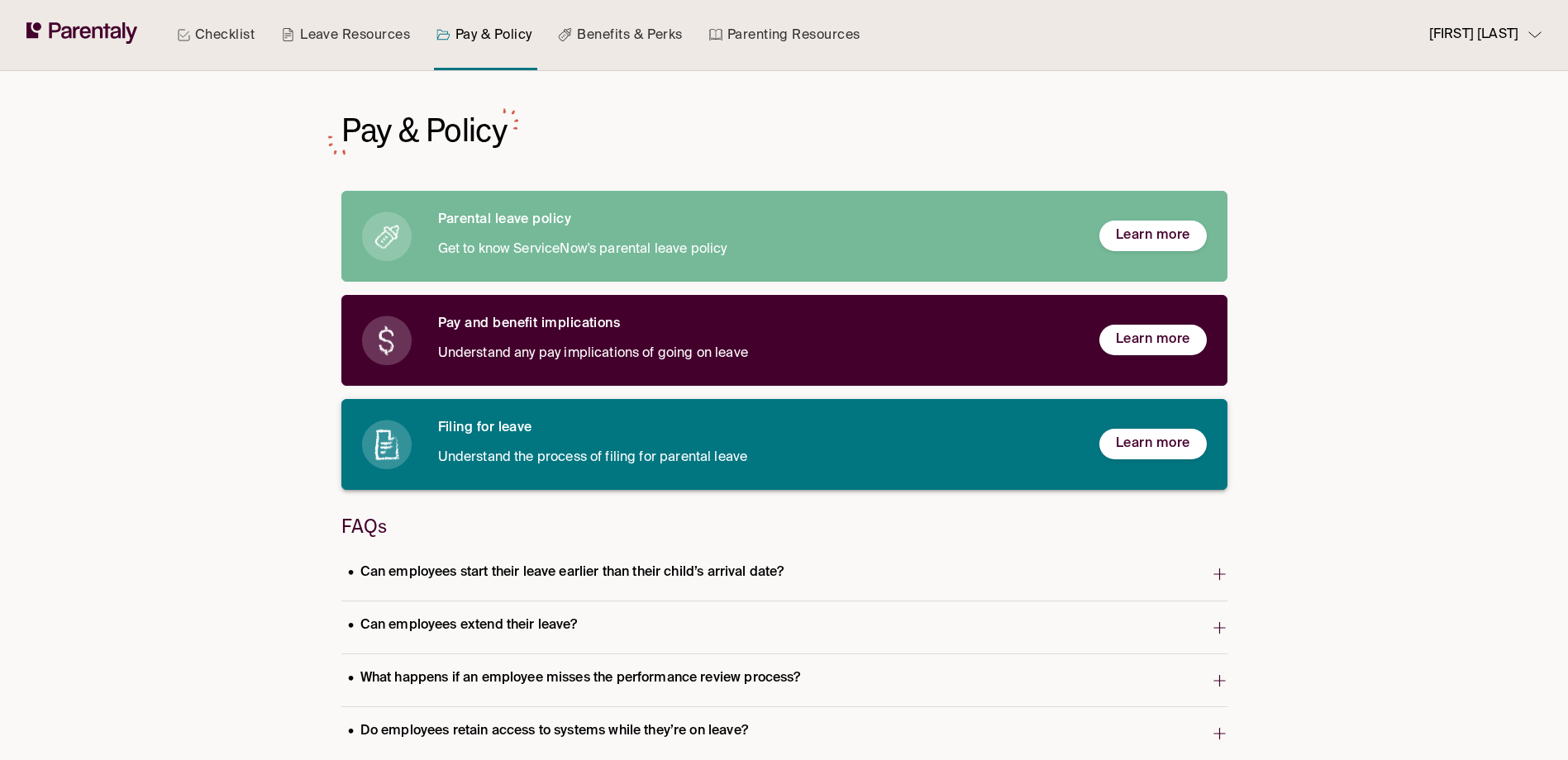 click on "Understand the process of filing for parental leave" at bounding box center (755, 458) 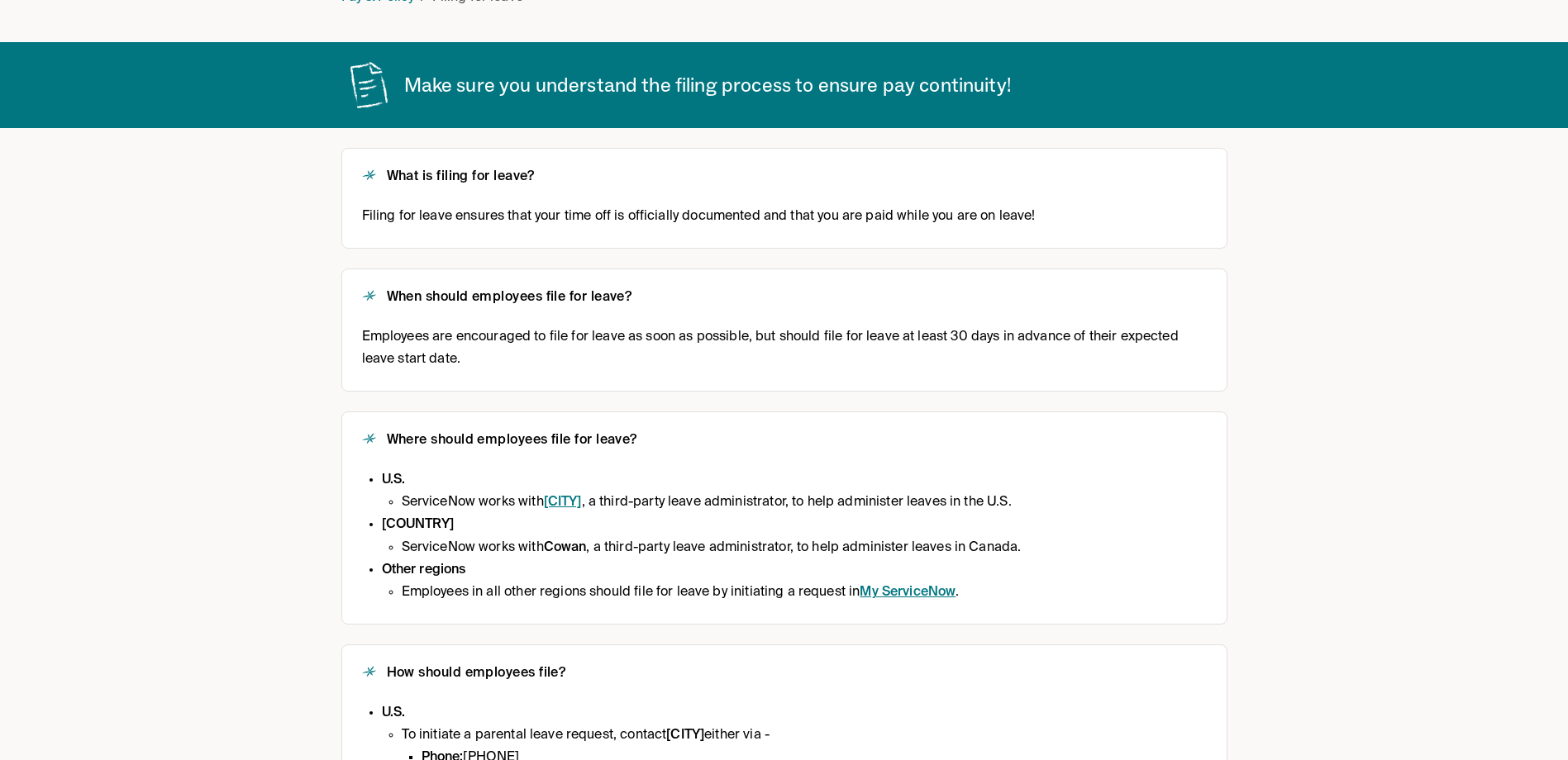 scroll, scrollTop: 165, scrollLeft: 0, axis: vertical 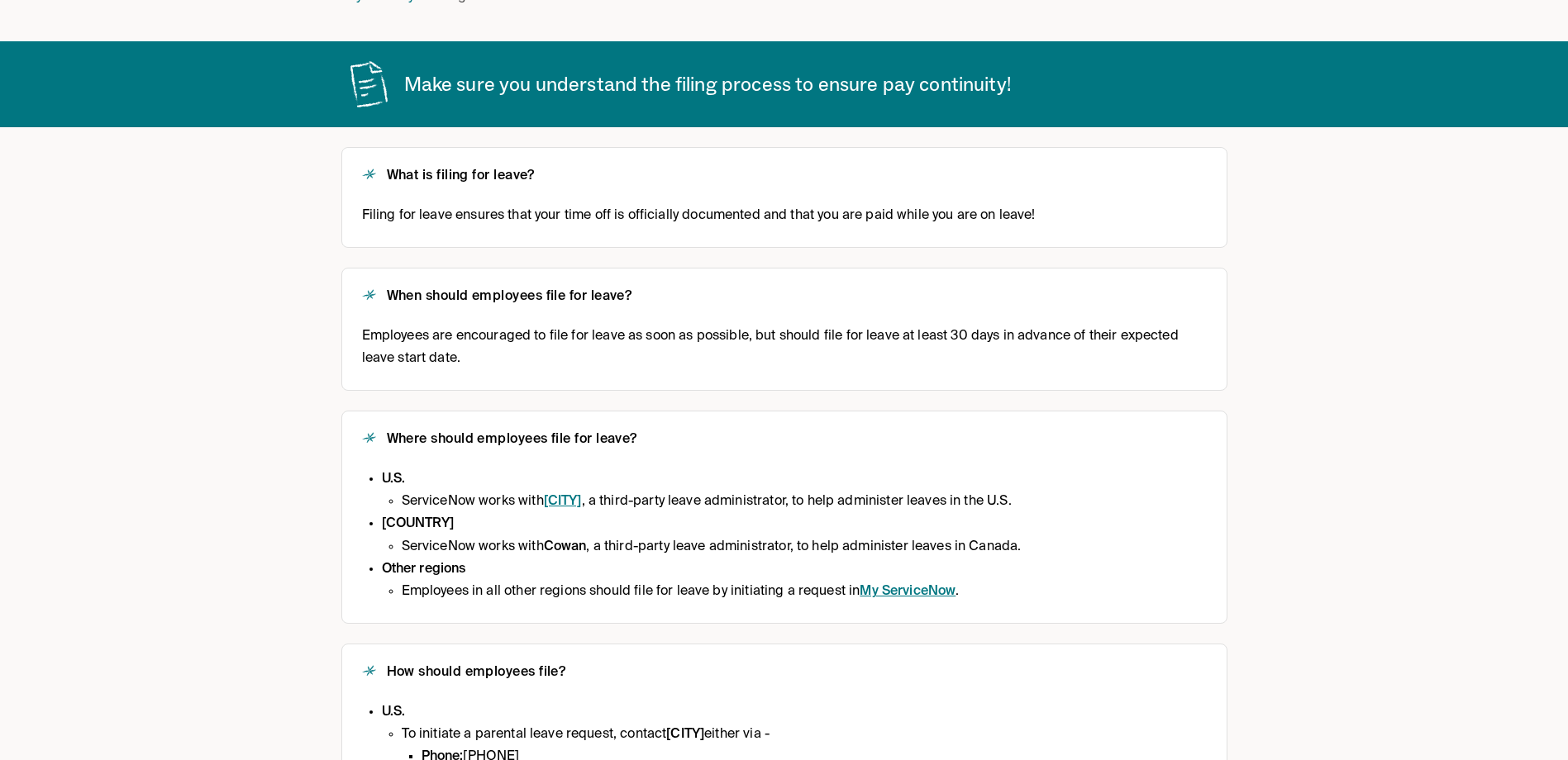 click on "My ServiceNow" at bounding box center (908, 591) 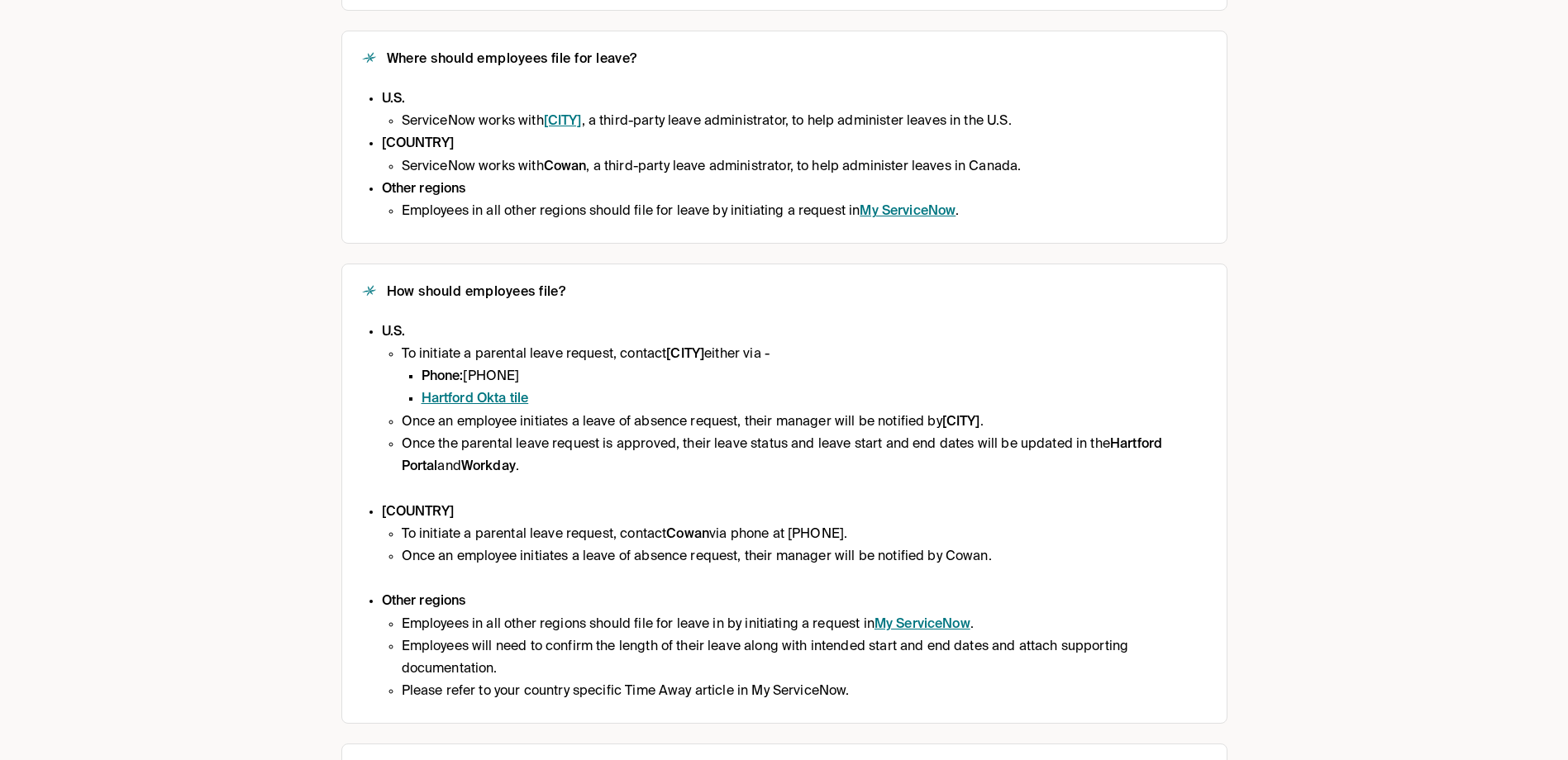 scroll, scrollTop: 578, scrollLeft: 0, axis: vertical 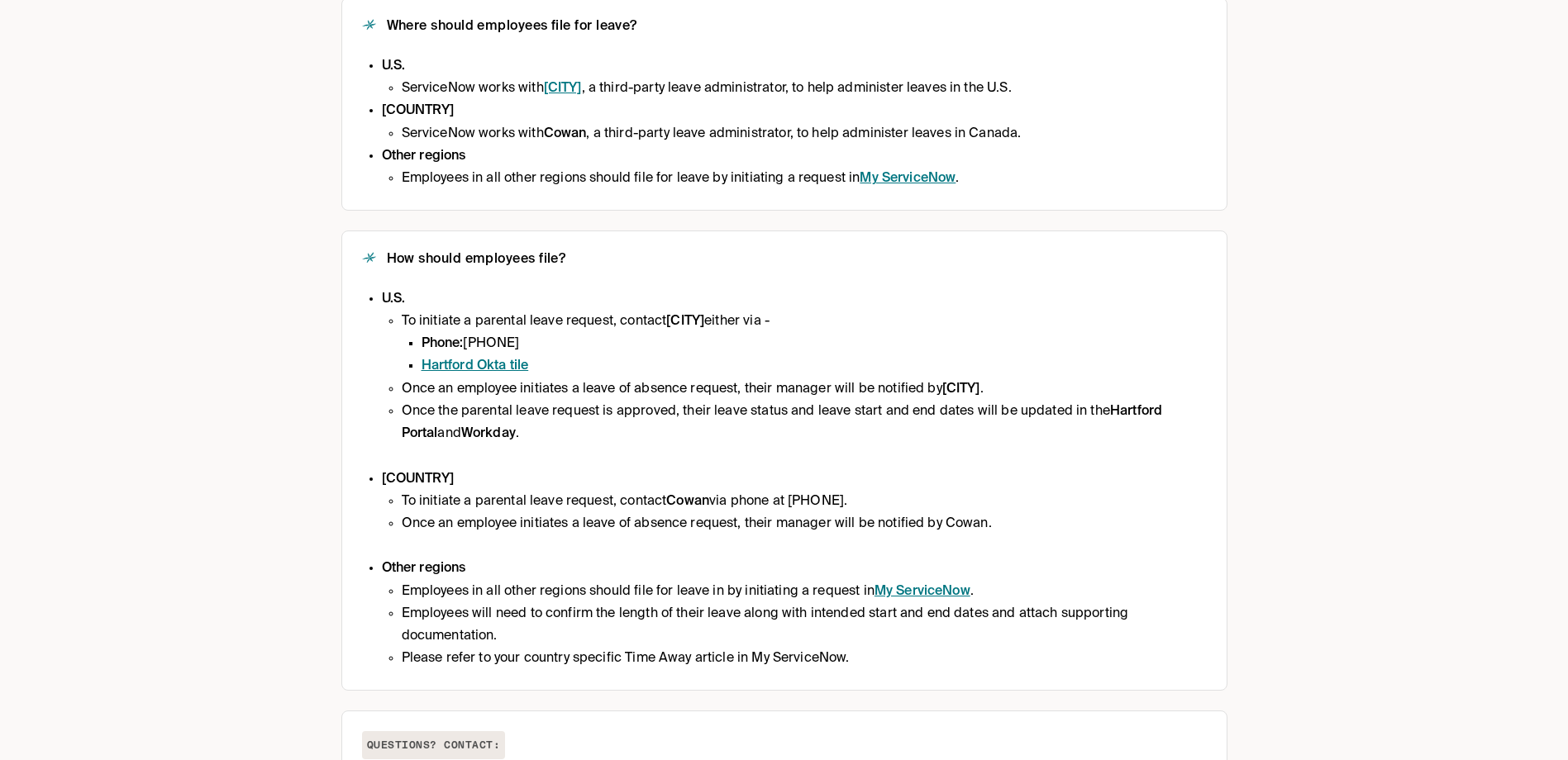 click on "My ServiceNow" at bounding box center (922, 591) 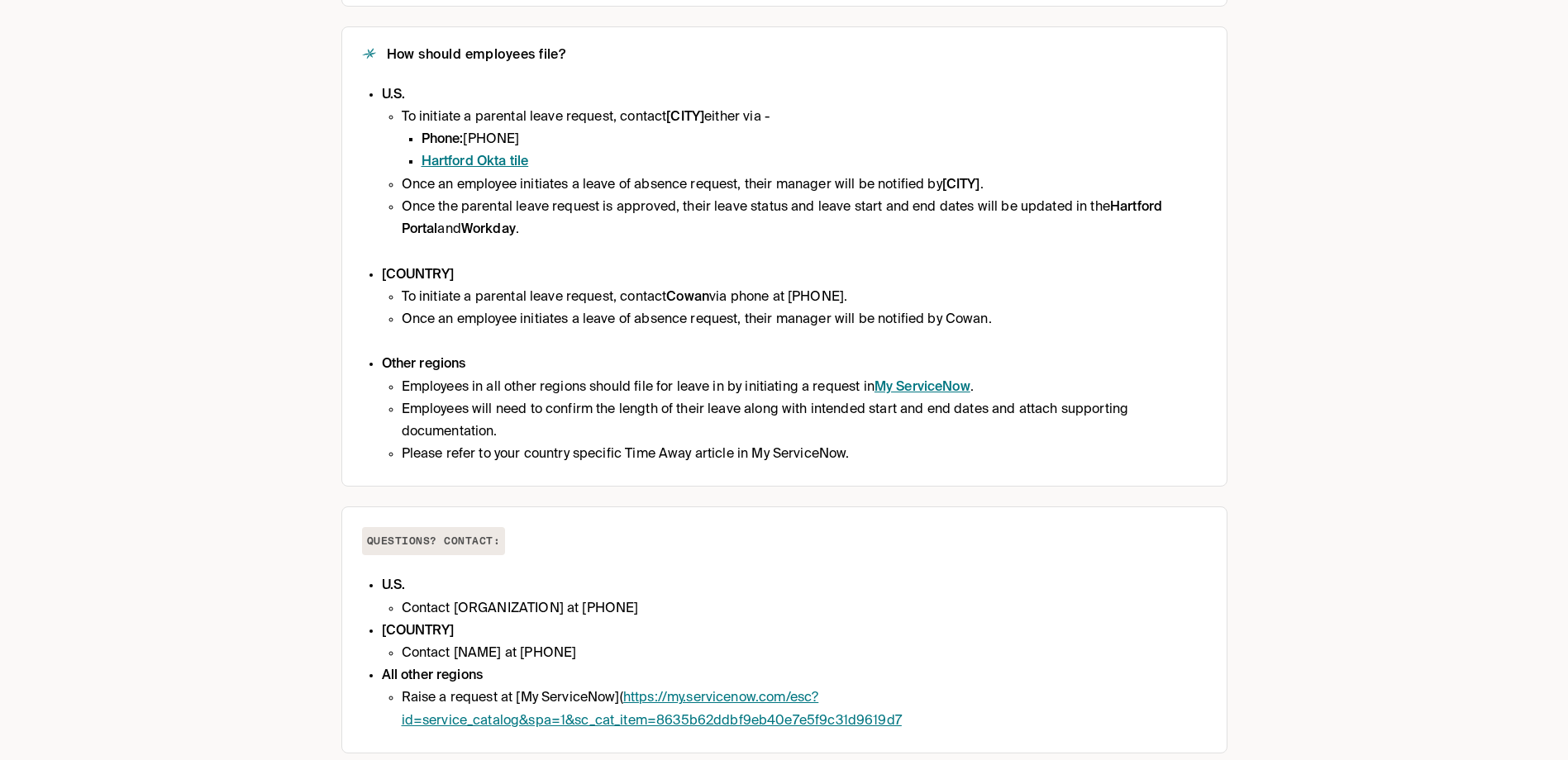 scroll, scrollTop: 802, scrollLeft: 0, axis: vertical 